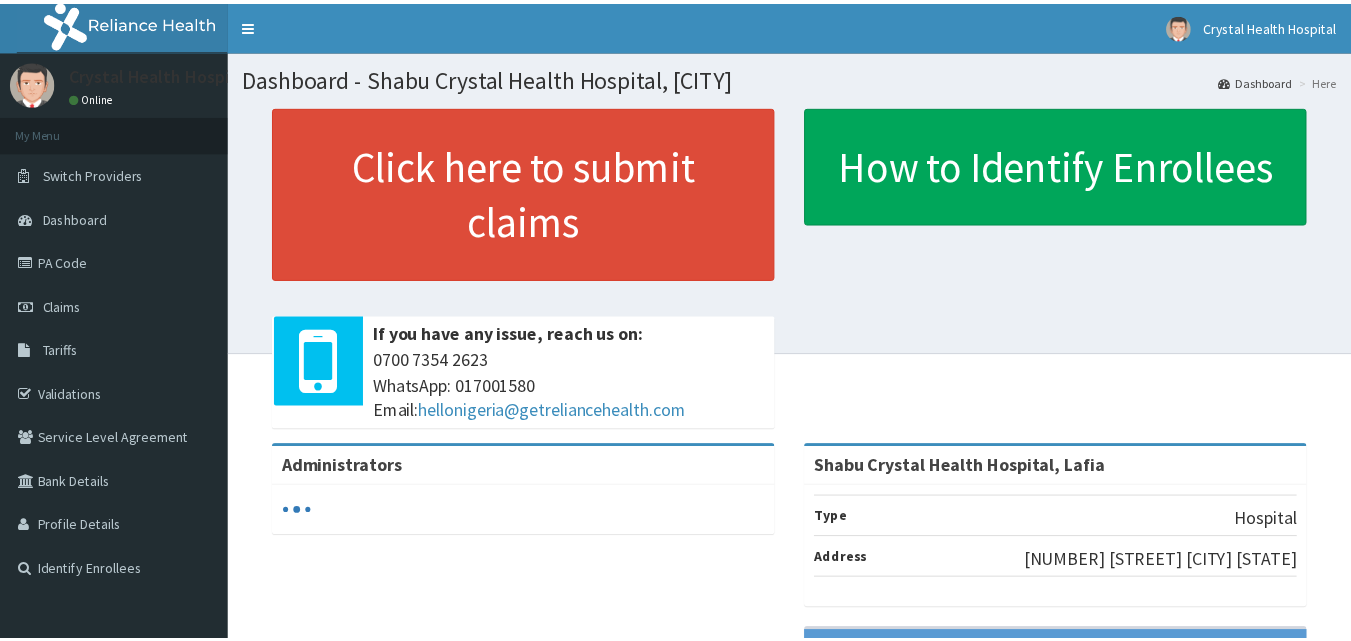 scroll, scrollTop: 0, scrollLeft: 0, axis: both 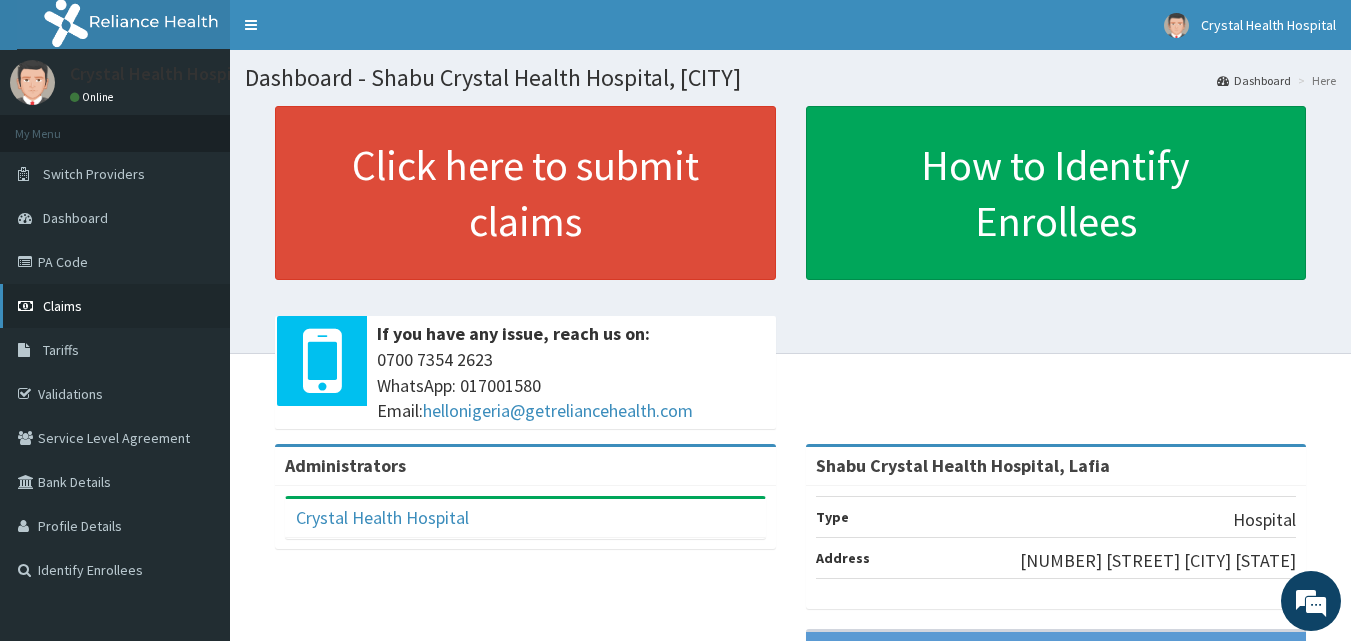 click on "Claims" at bounding box center [62, 306] 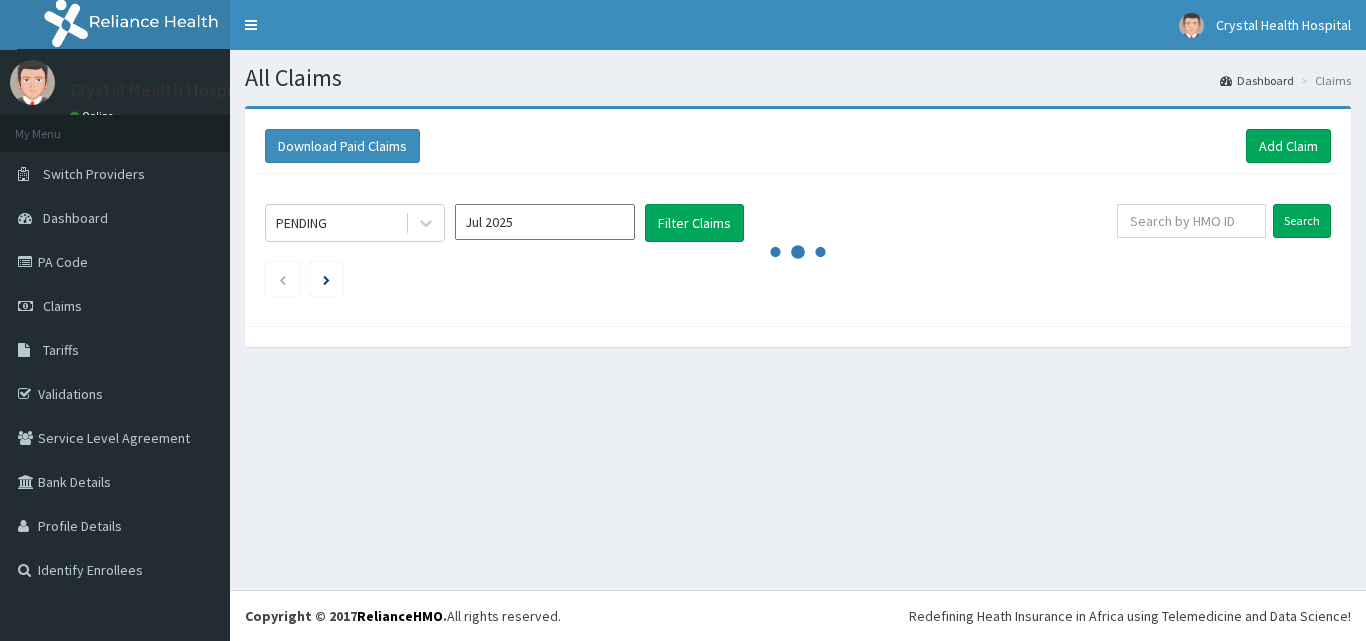 scroll, scrollTop: 0, scrollLeft: 0, axis: both 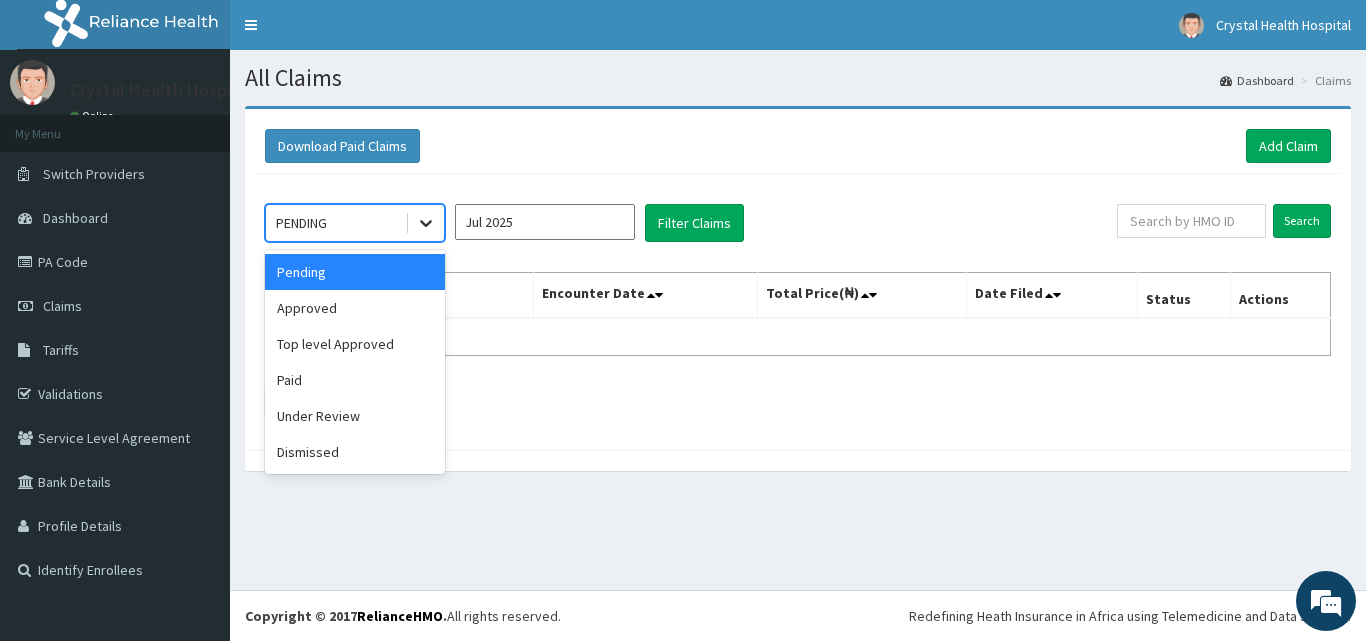 click 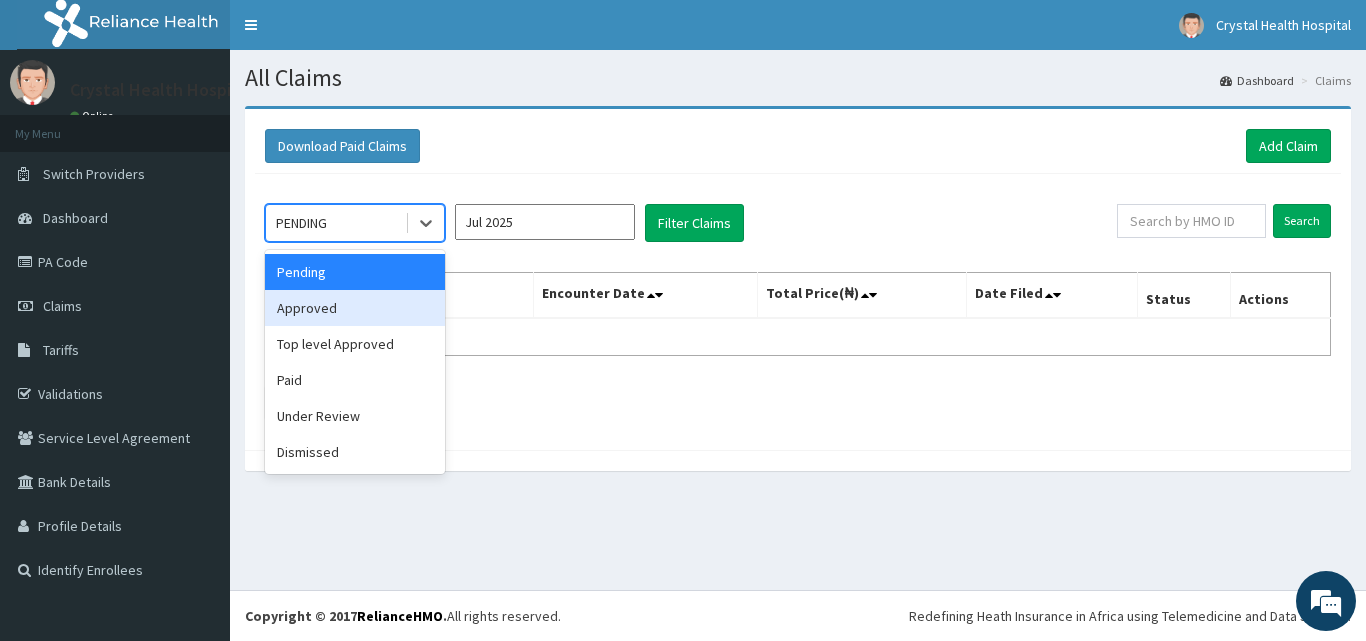 click on "Approved" at bounding box center (355, 308) 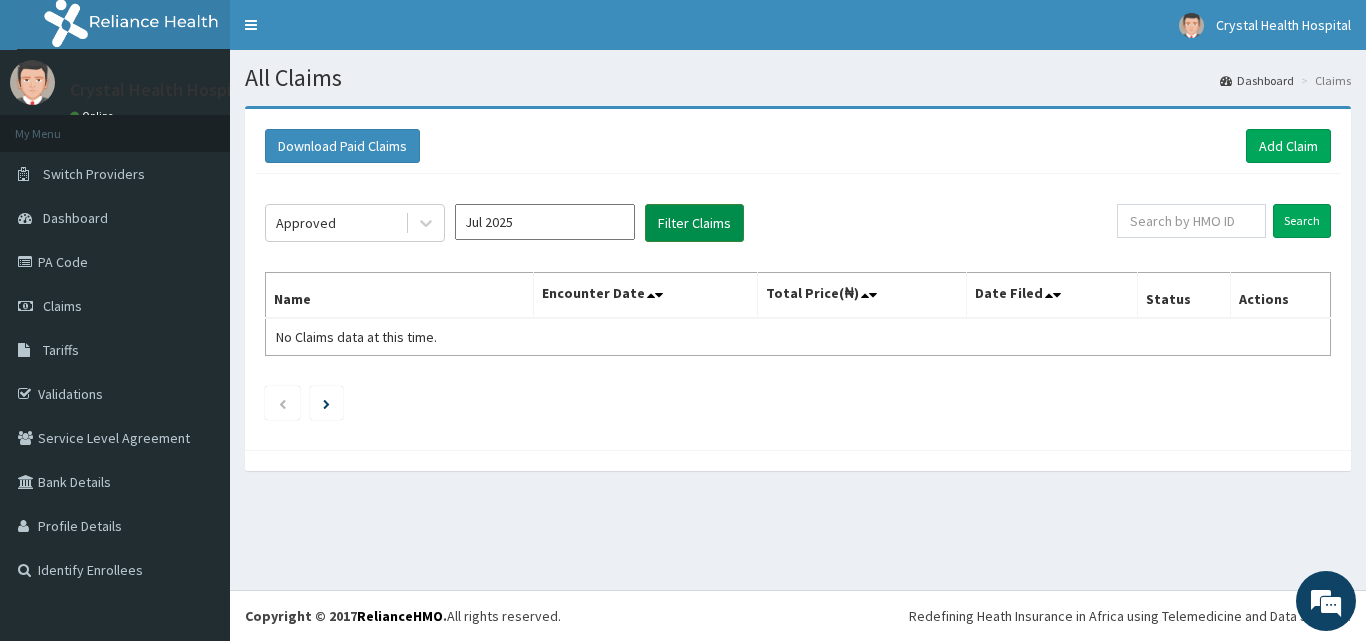 click on "Filter Claims" at bounding box center [694, 223] 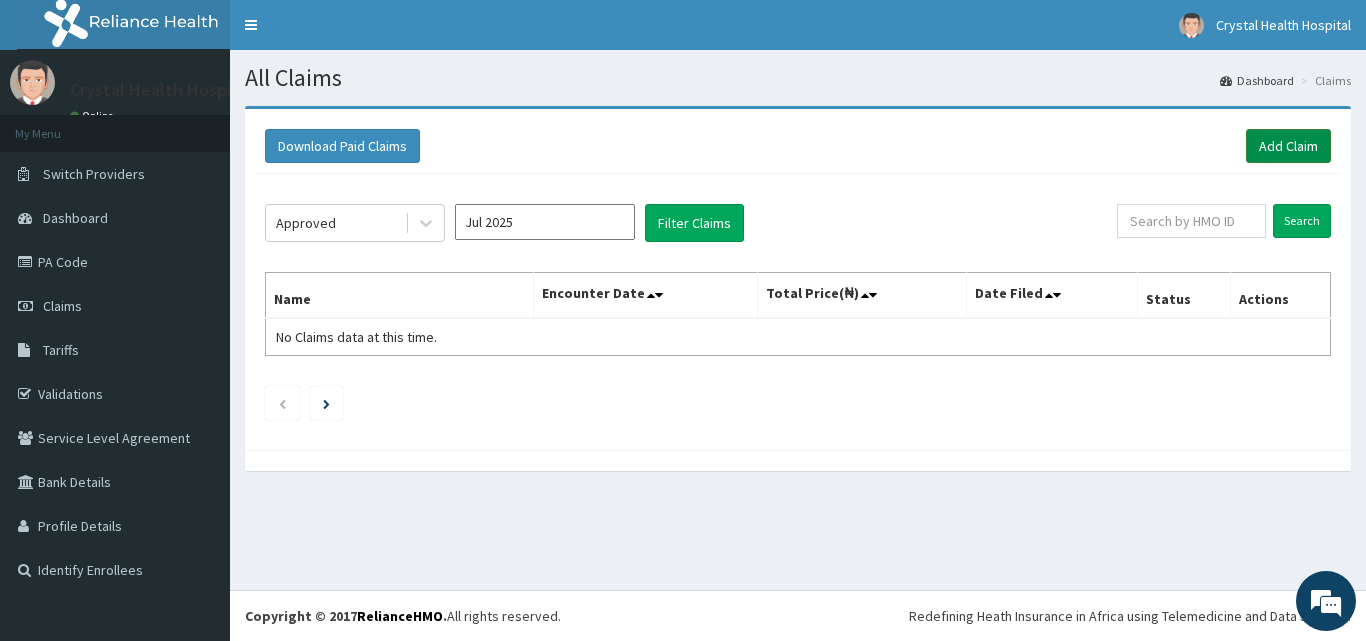 click on "Add Claim" at bounding box center (1288, 146) 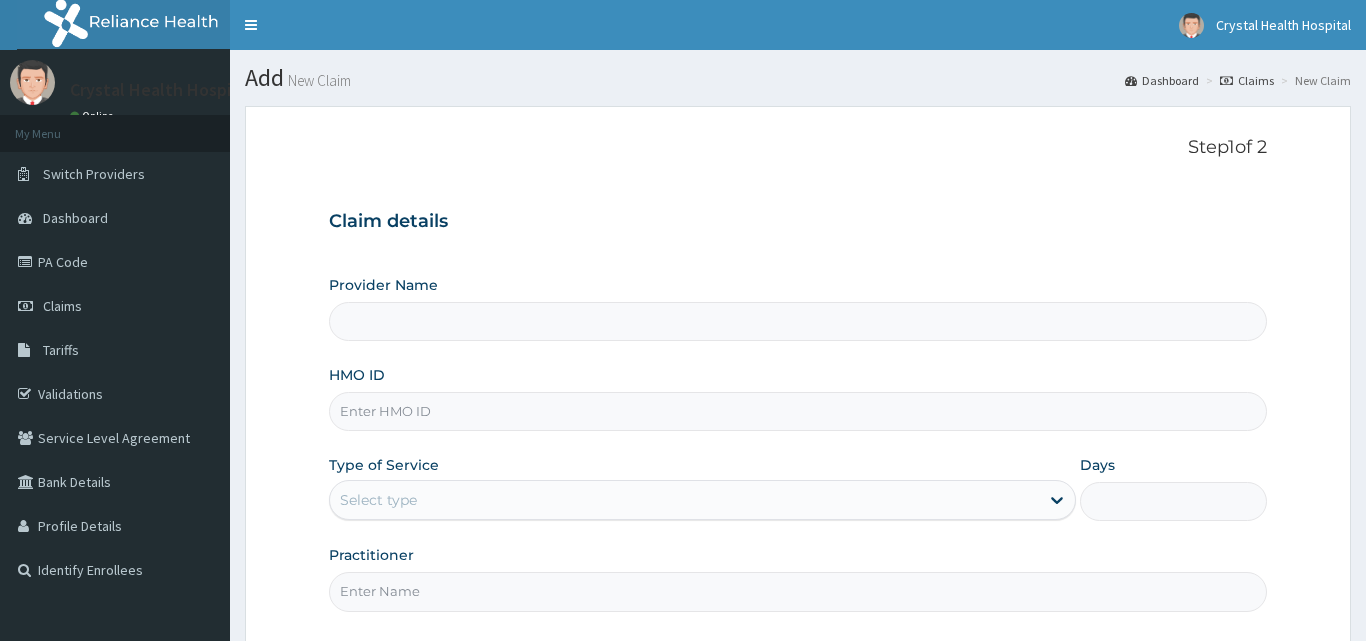 type on "Shabu Crystal Health Hospital, Lafia" 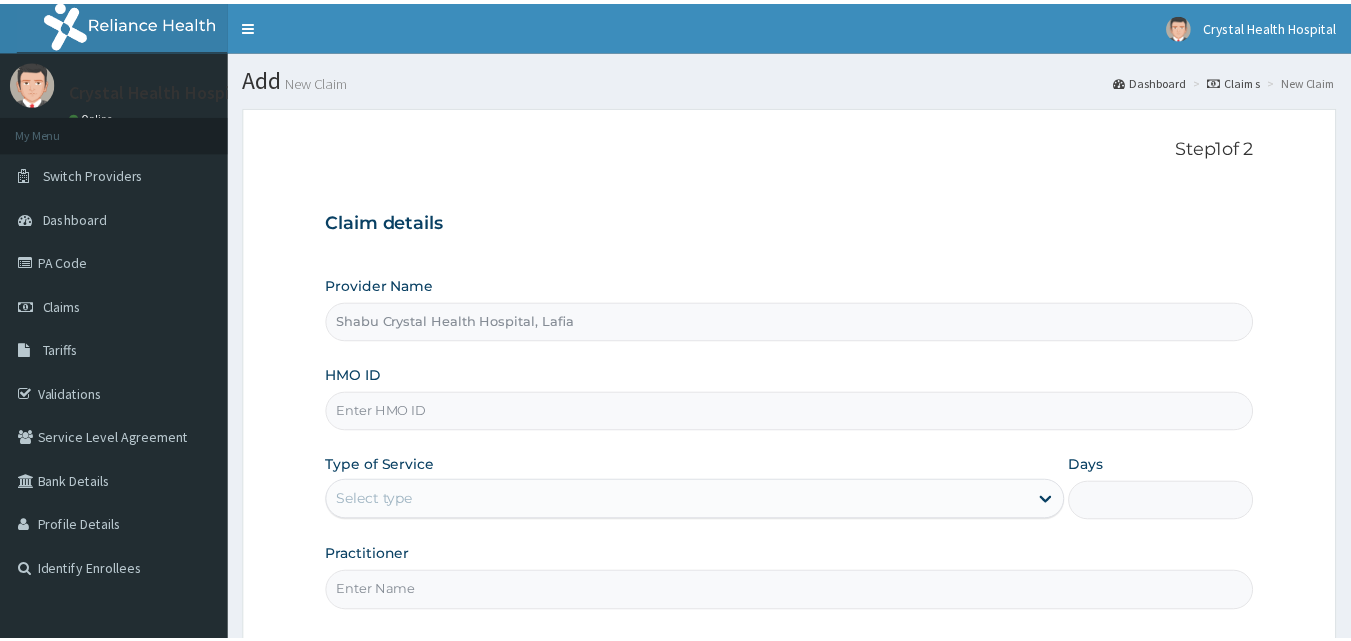 scroll, scrollTop: 0, scrollLeft: 0, axis: both 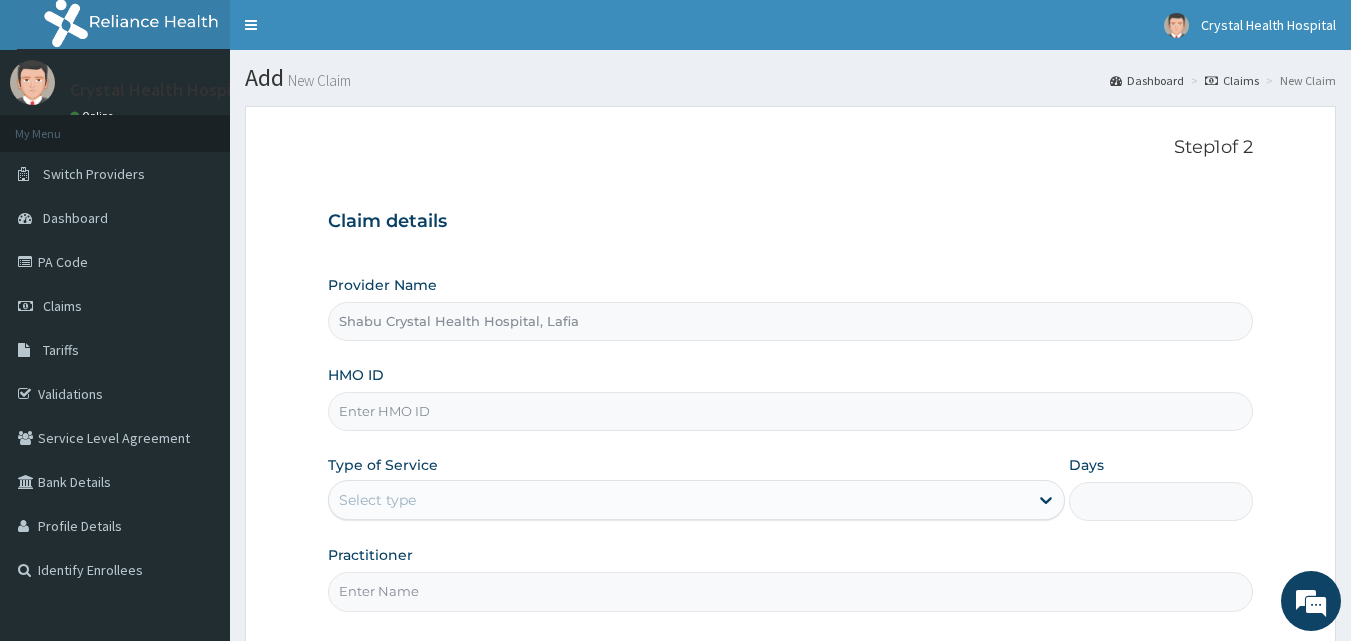 click on "HMO ID" at bounding box center (791, 411) 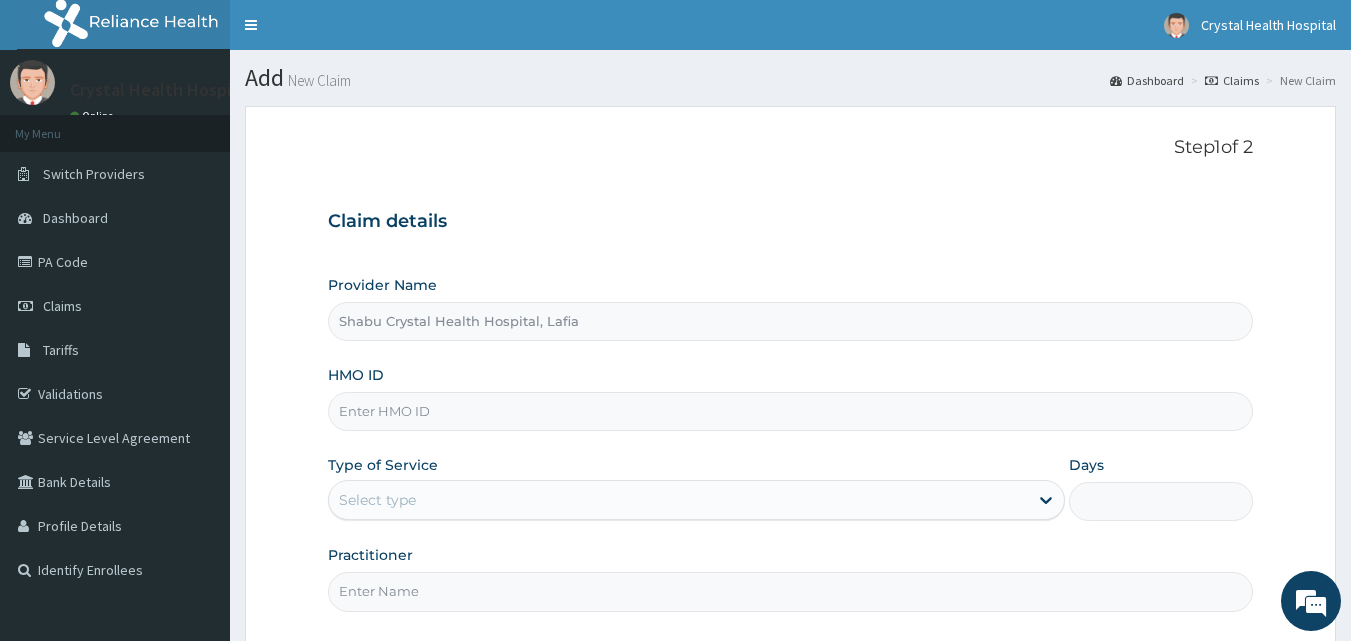 type on "GSV/[NUMBER]/B" 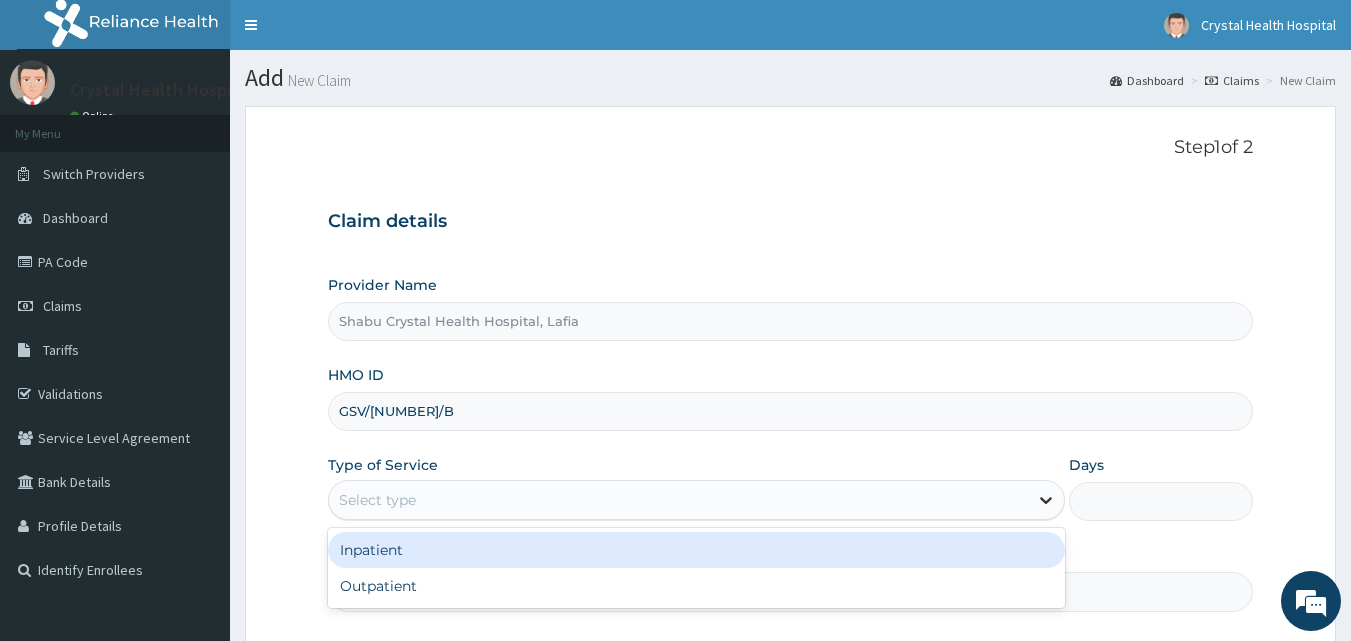 click 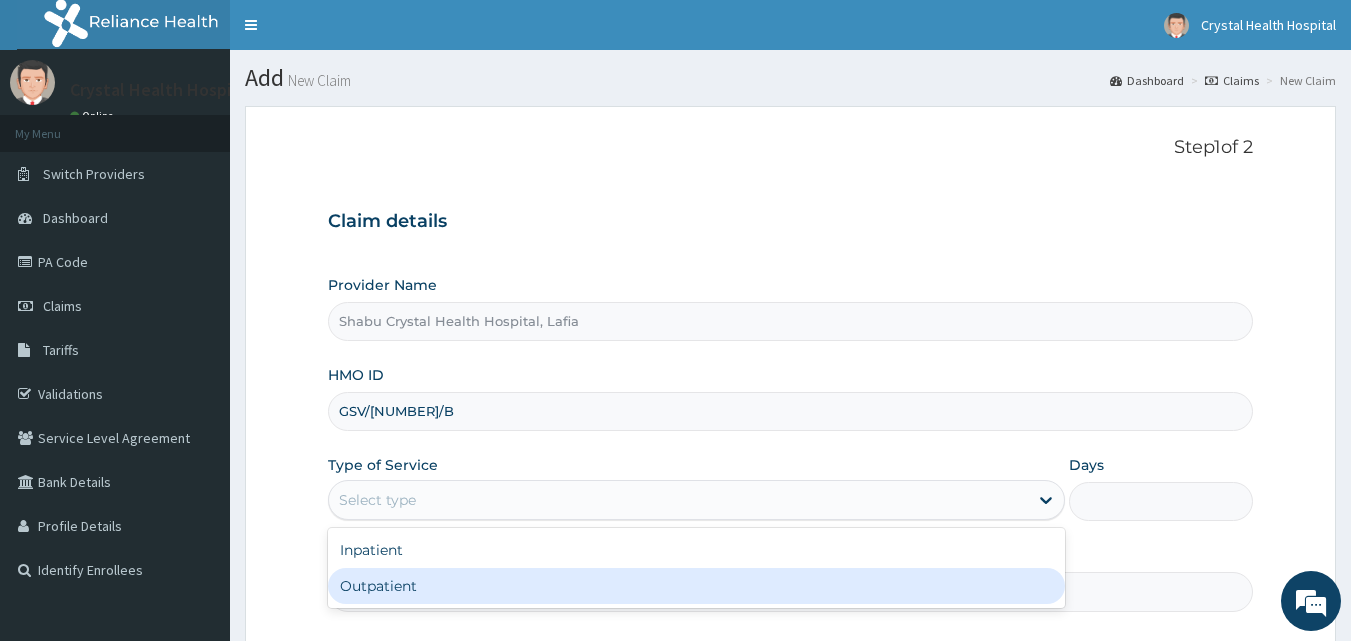 click on "Outpatient" at bounding box center [696, 586] 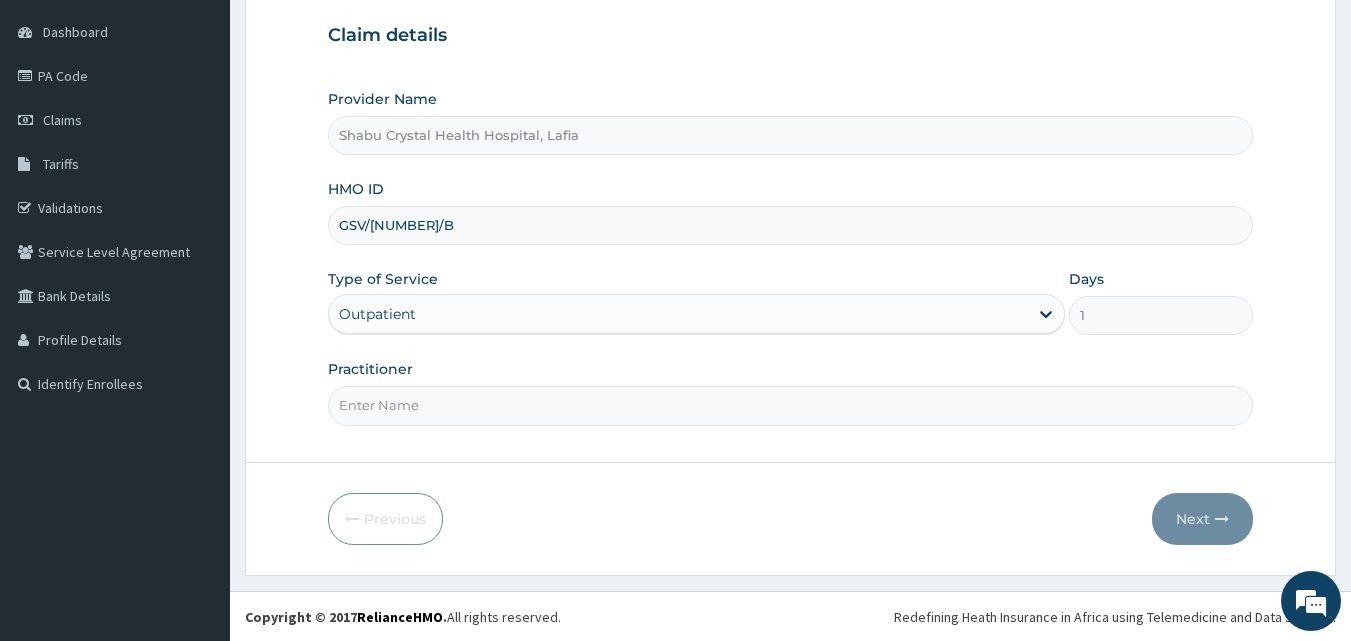 scroll, scrollTop: 187, scrollLeft: 0, axis: vertical 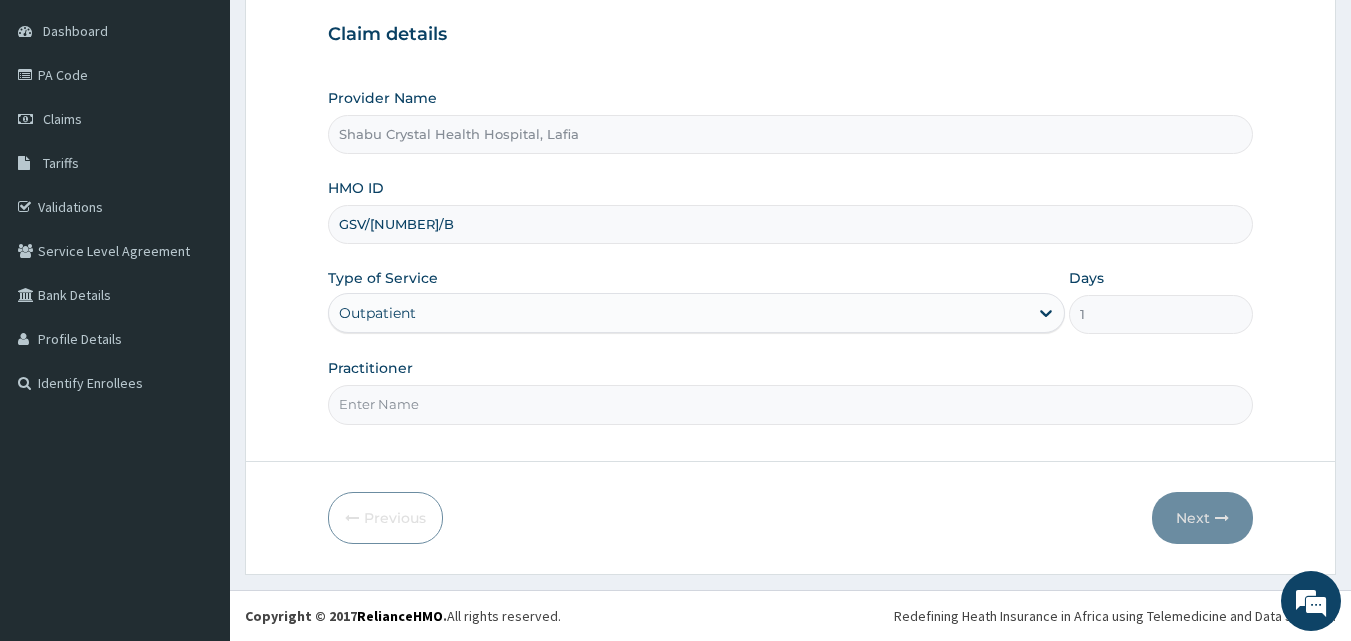 click on "Practitioner" at bounding box center (791, 404) 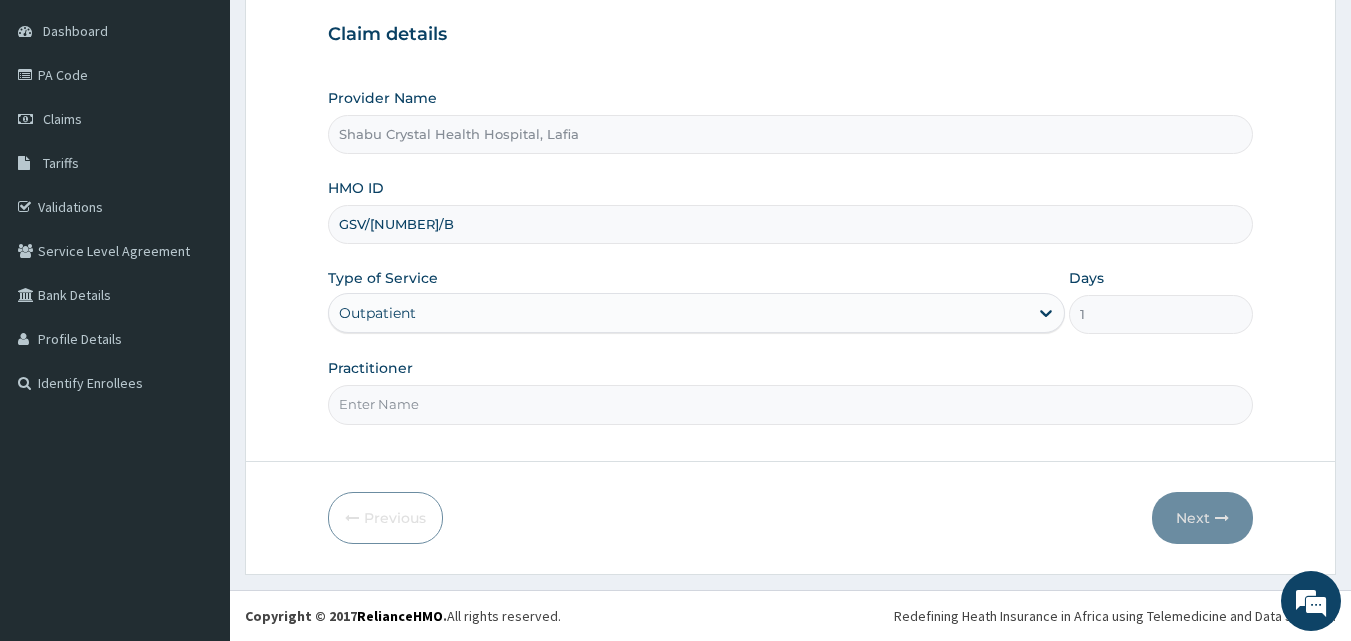 type on "[LAST_NAME] [FIRST_NAME]" 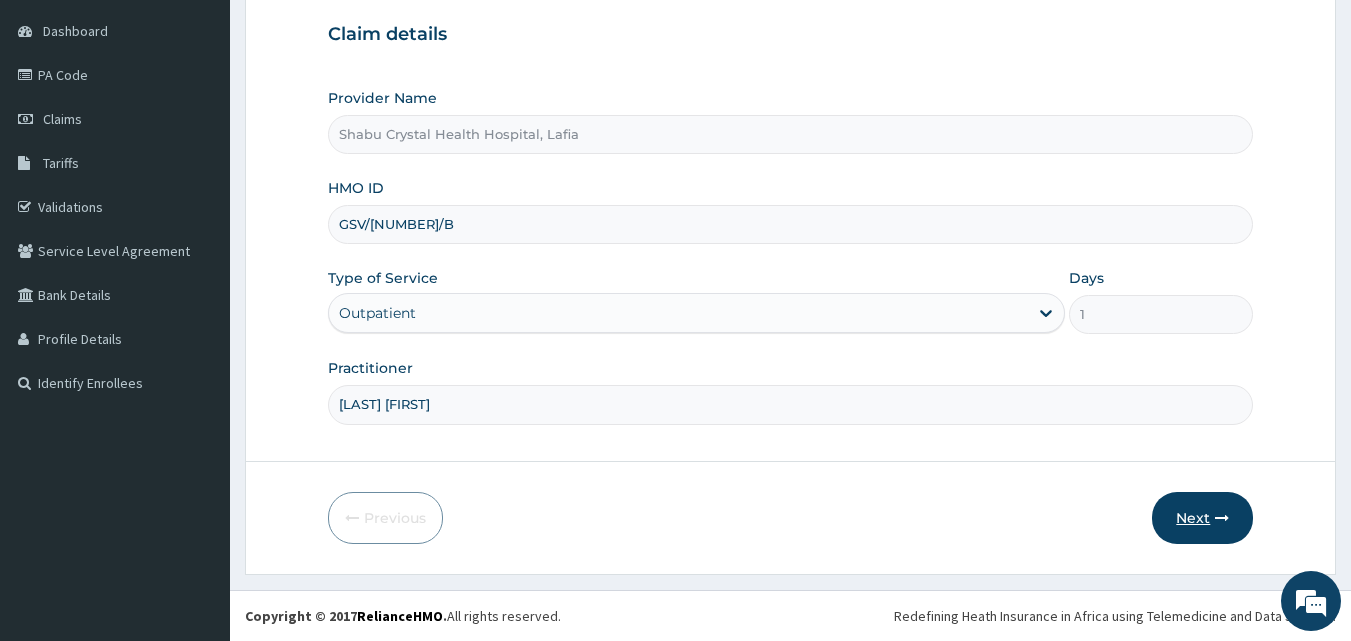 click on "Next" at bounding box center [1202, 518] 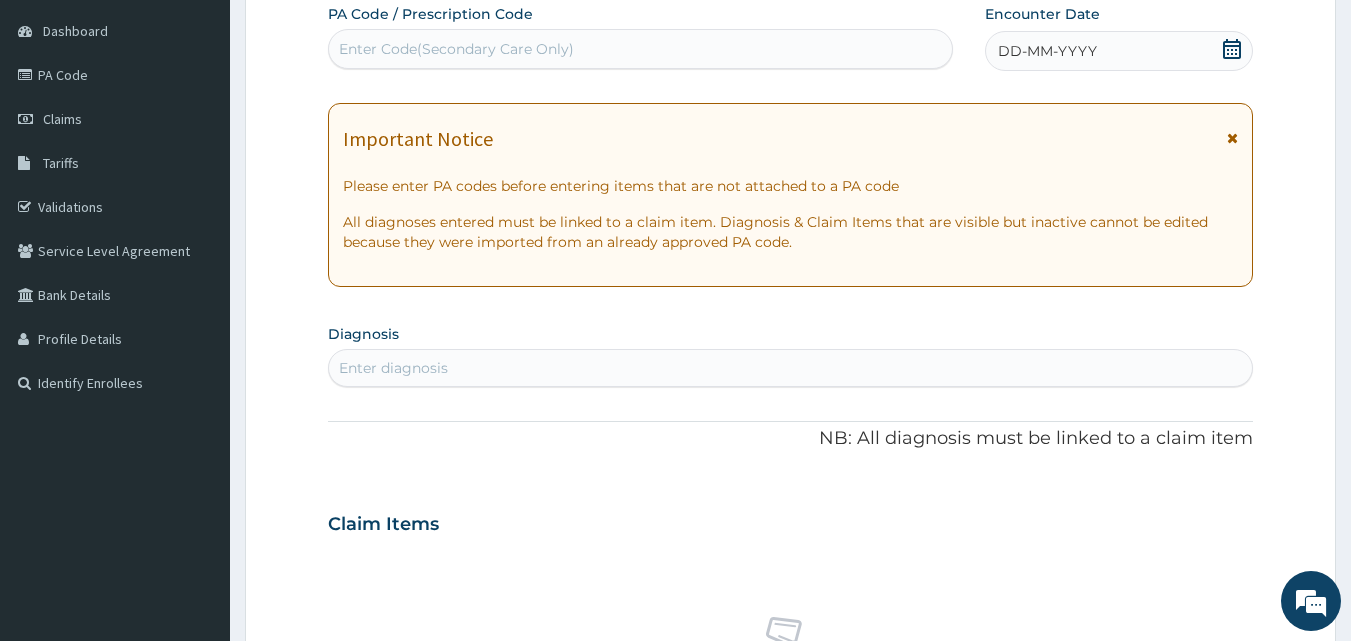 click on "DD-MM-YYYY" at bounding box center [1047, 51] 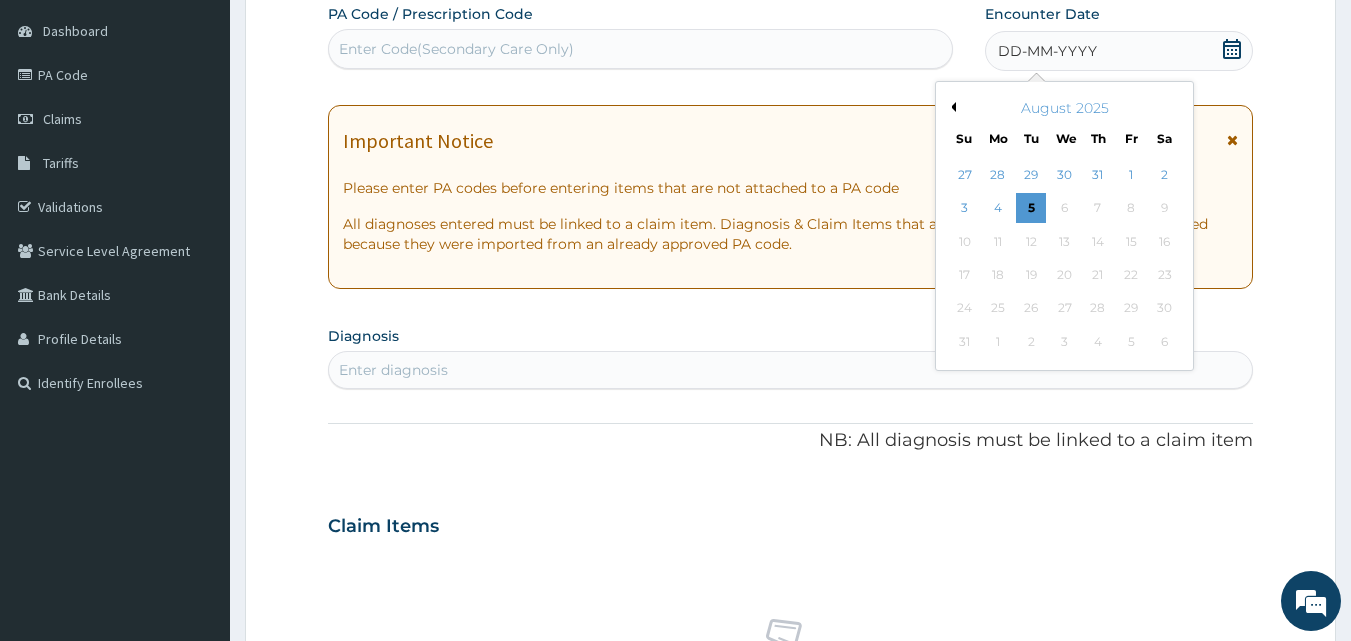 click on "Previous Month" at bounding box center (951, 107) 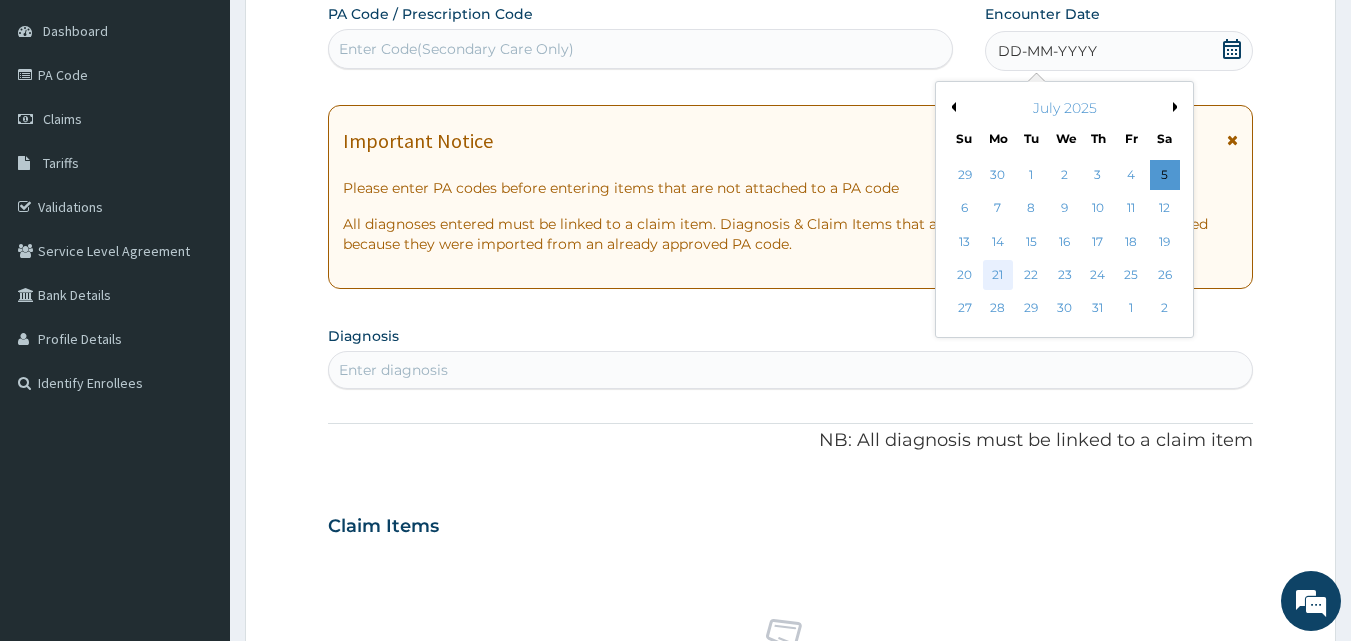 click on "21" at bounding box center [998, 275] 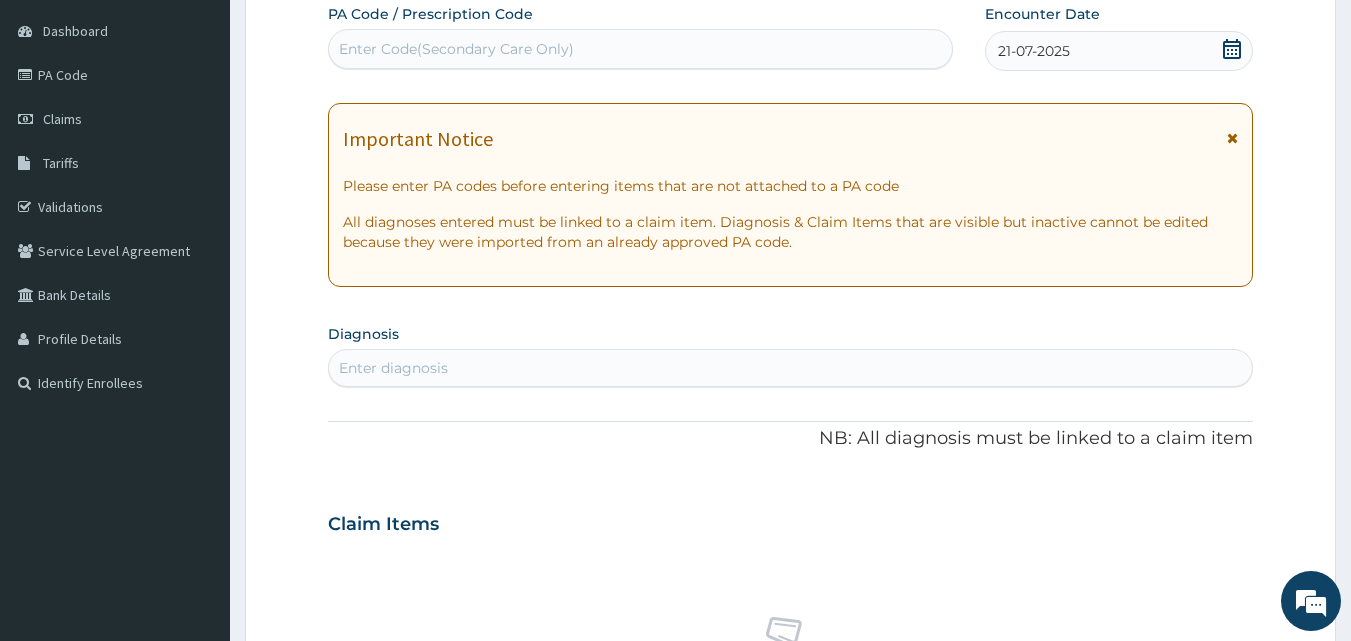 click at bounding box center [1232, 138] 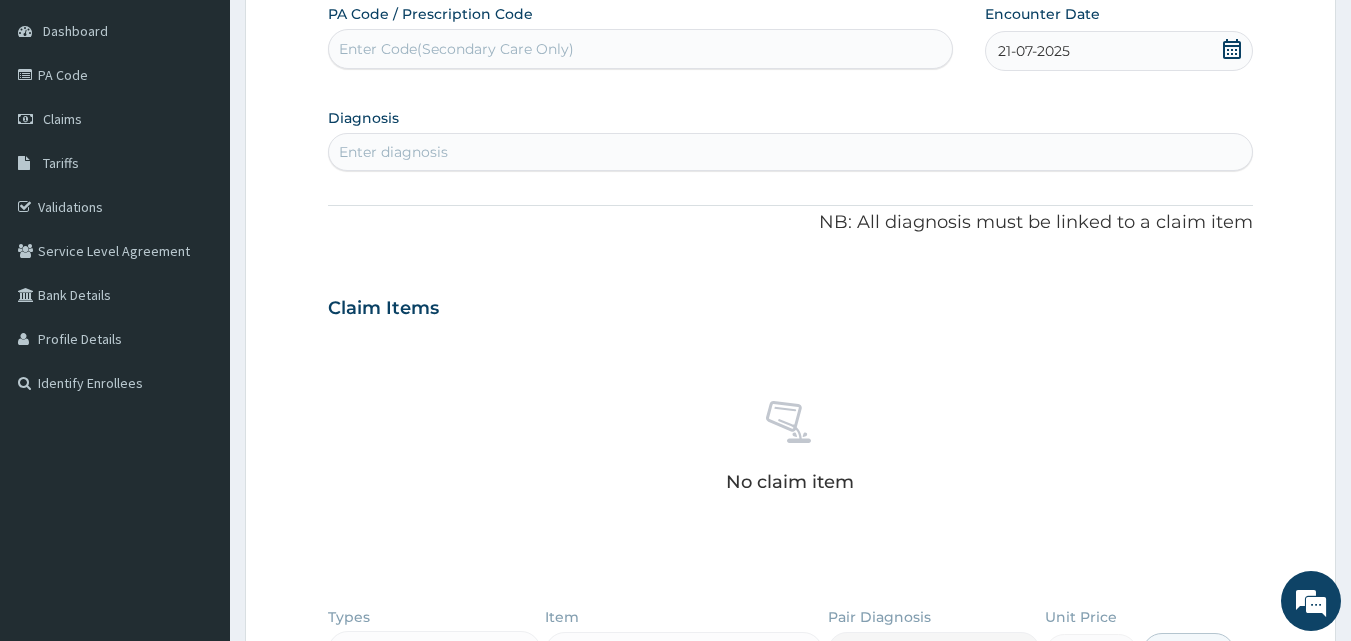 click on "Enter diagnosis" at bounding box center [791, 152] 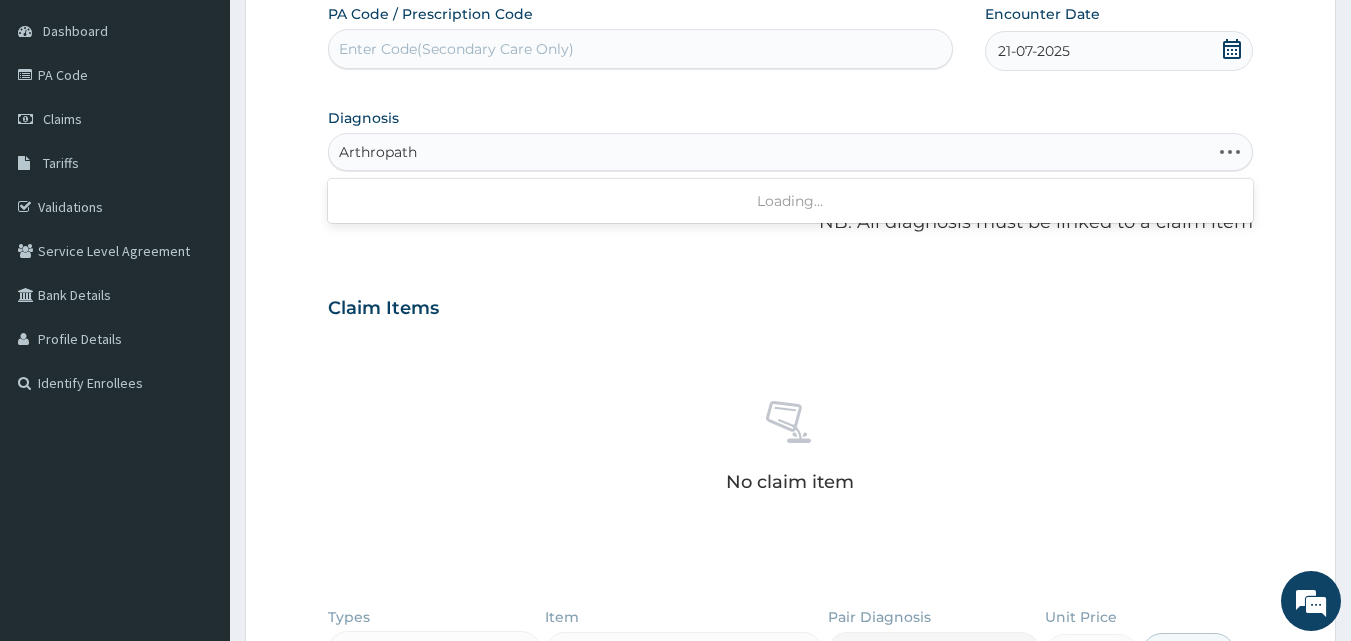 type on "Arthropathy" 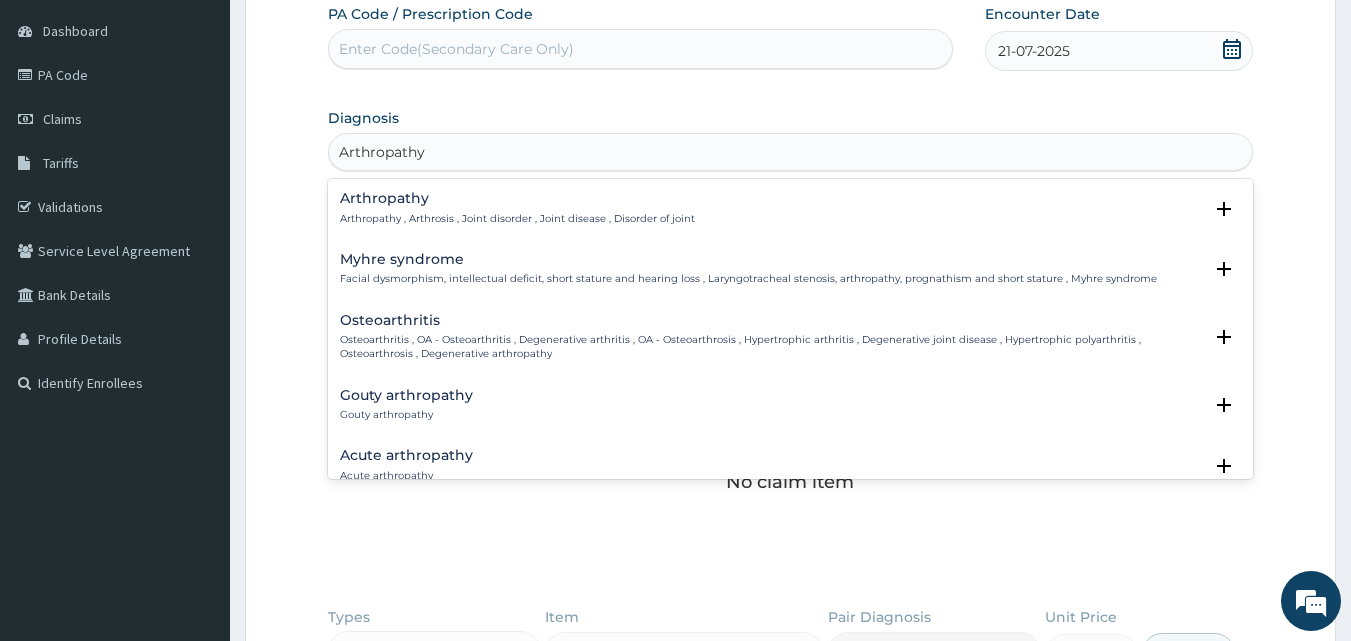 click on "Arthropathy , Arthrosis , Joint disorder , Joint disease , Disorder of joint" at bounding box center [517, 219] 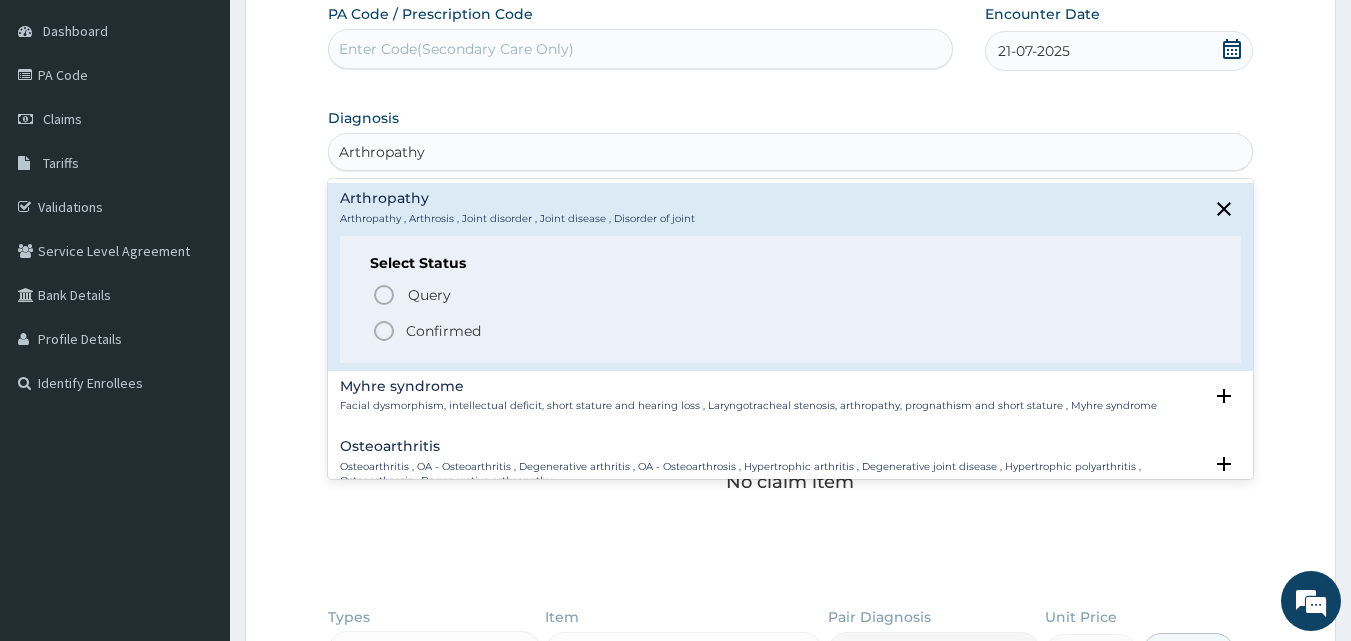 click 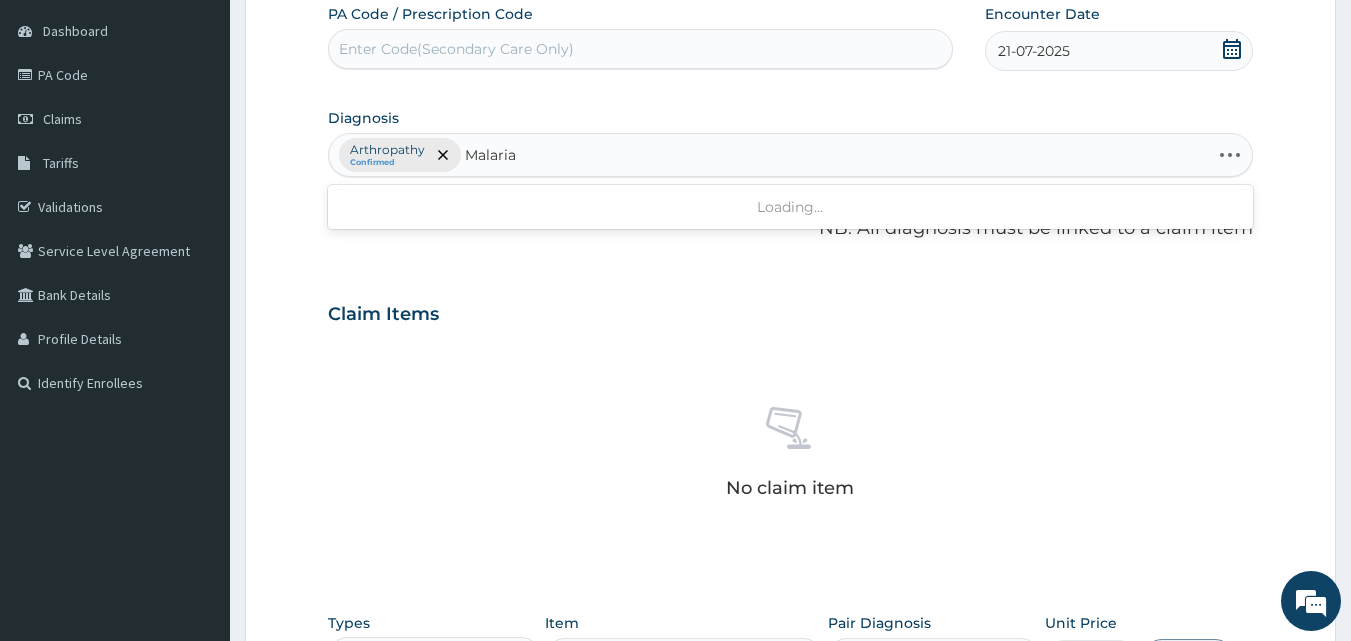 type on "Malaria" 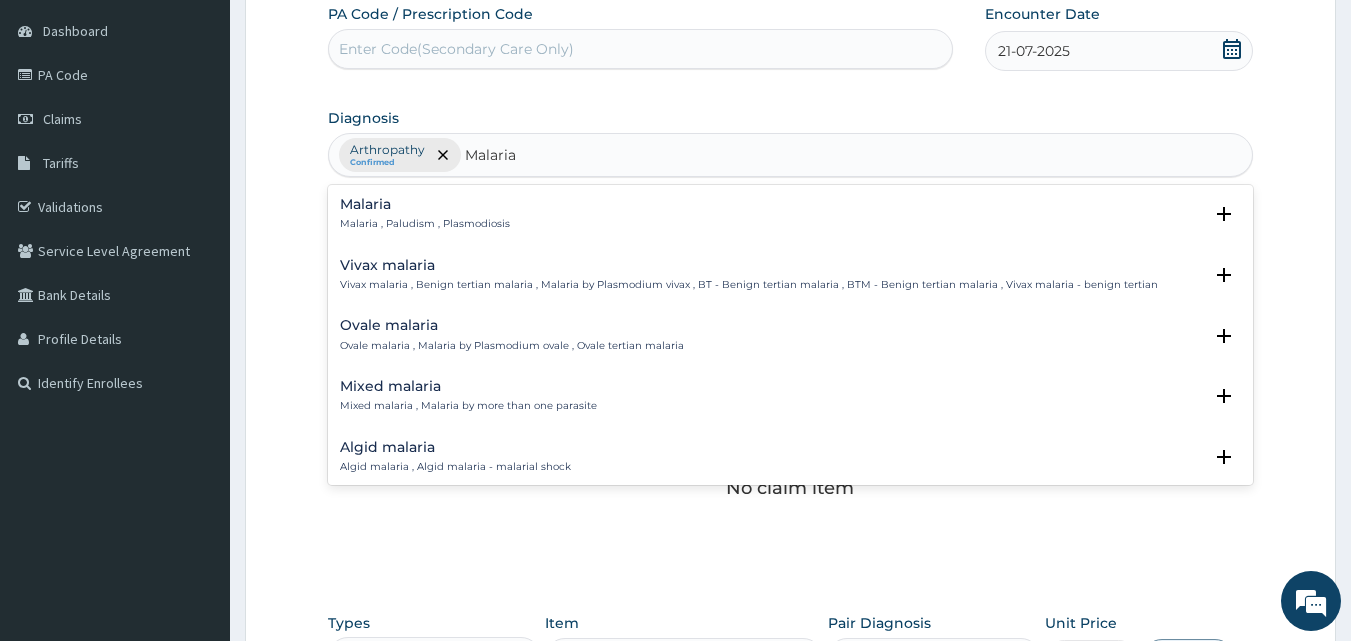 click on "Malaria" at bounding box center [425, 204] 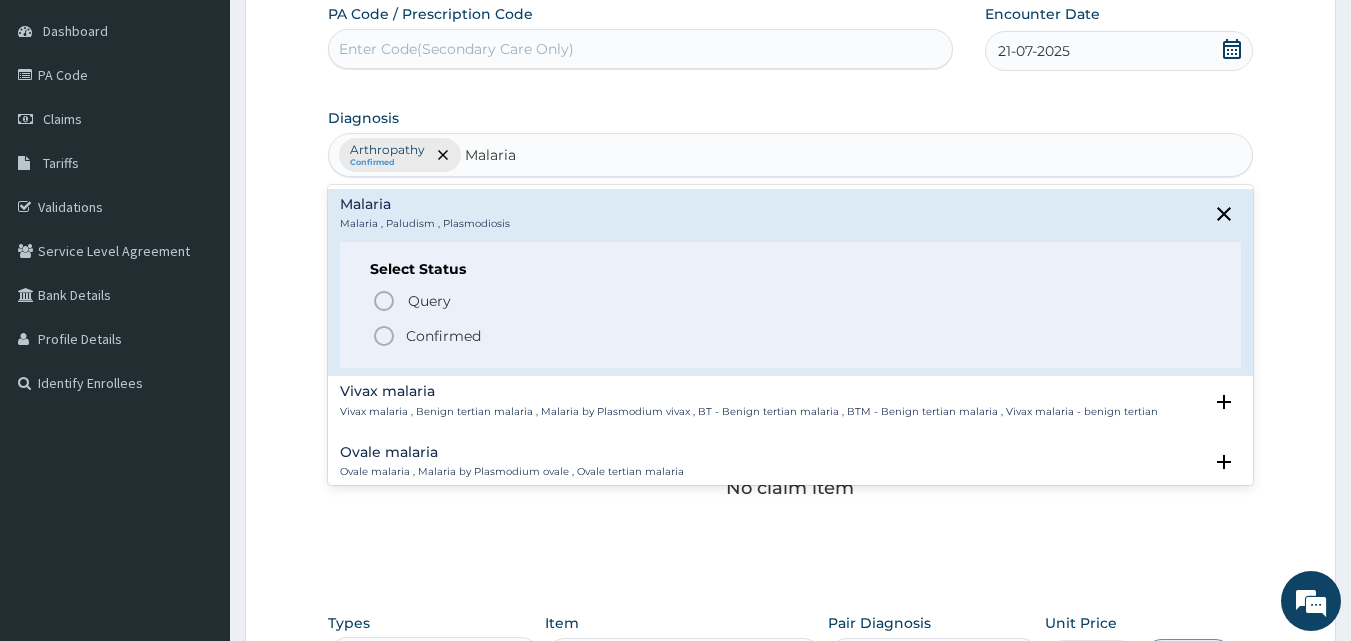 click 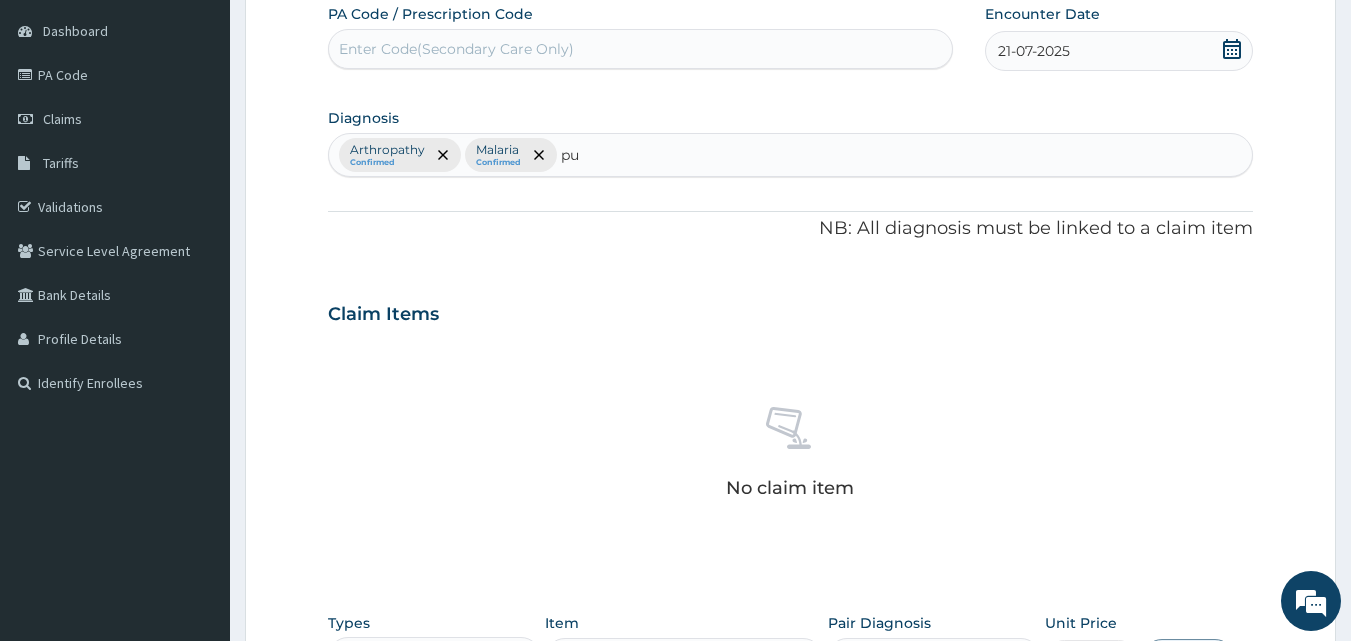 type on "pud" 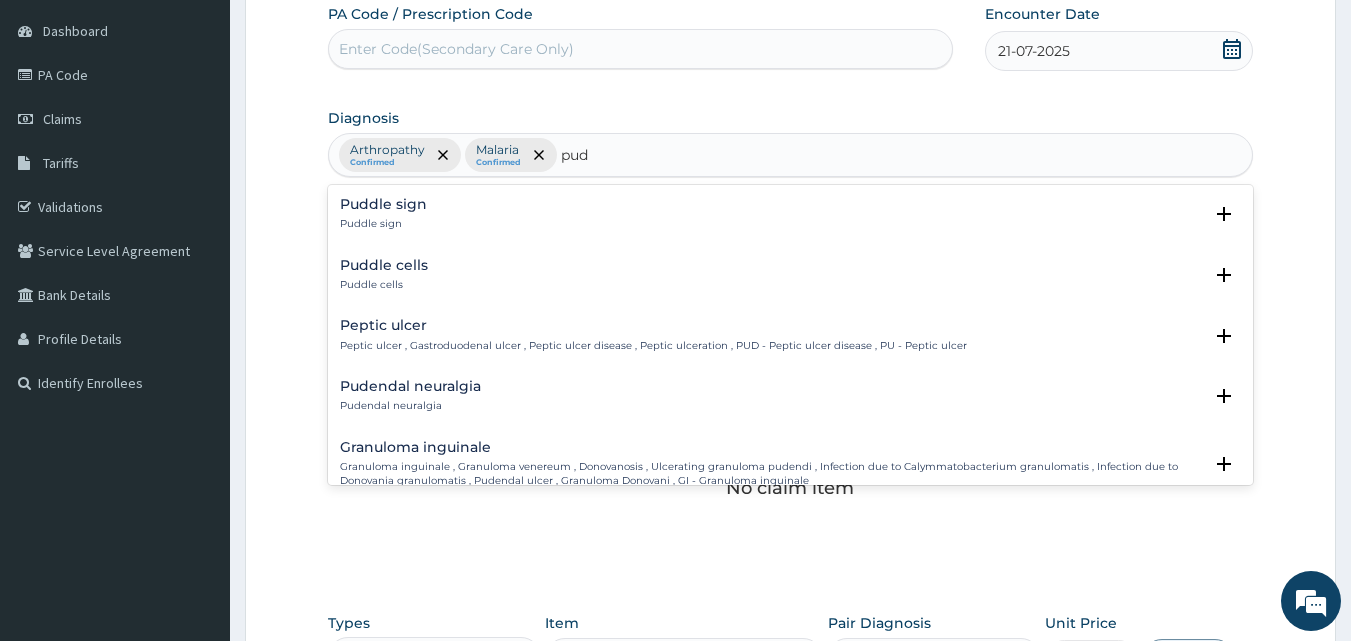 click on "Peptic ulcer" at bounding box center [653, 325] 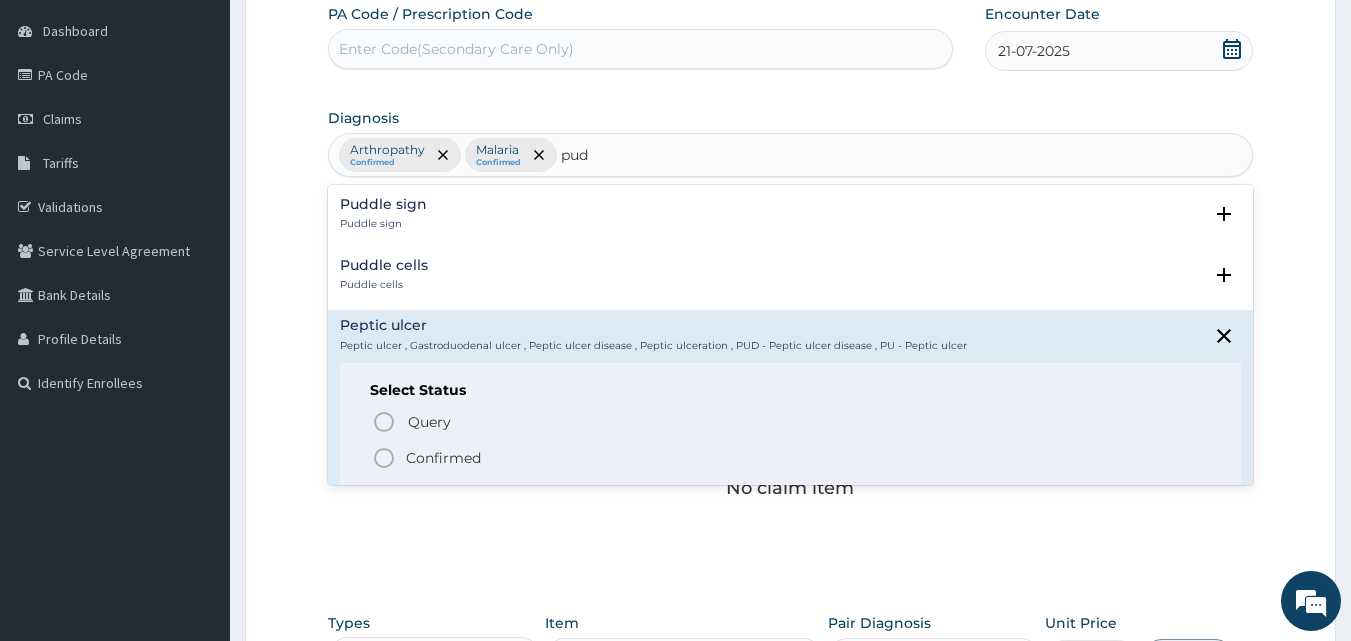 click 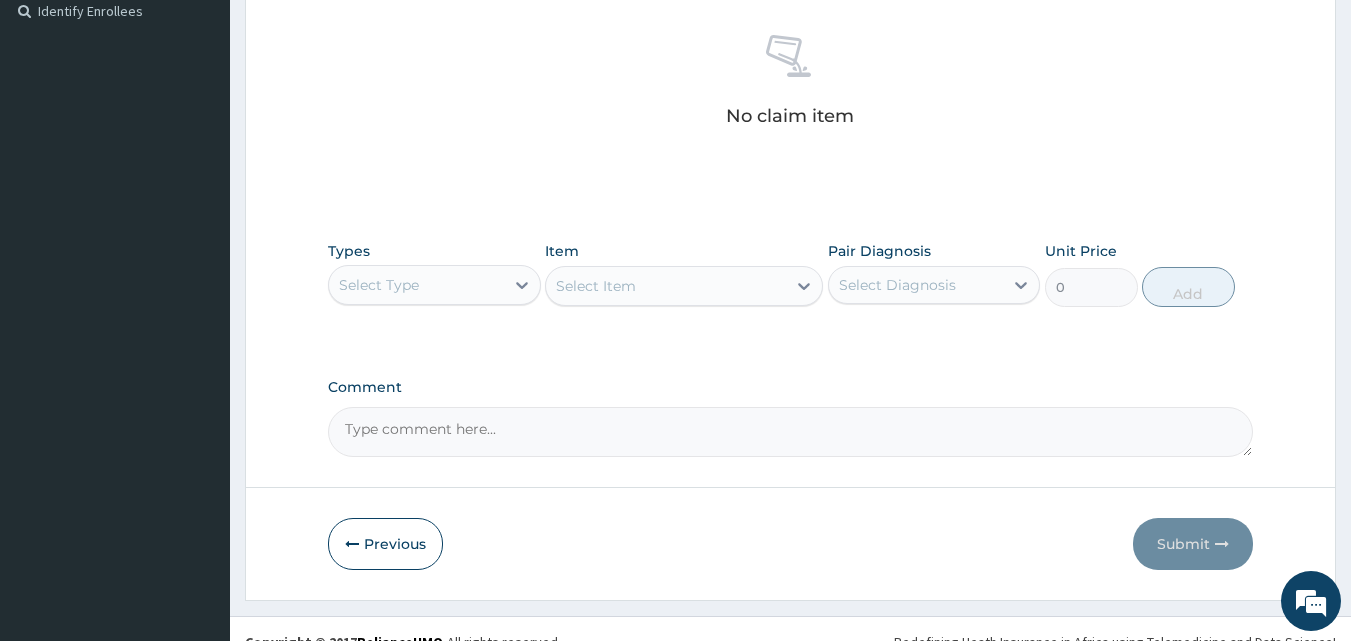 scroll, scrollTop: 566, scrollLeft: 0, axis: vertical 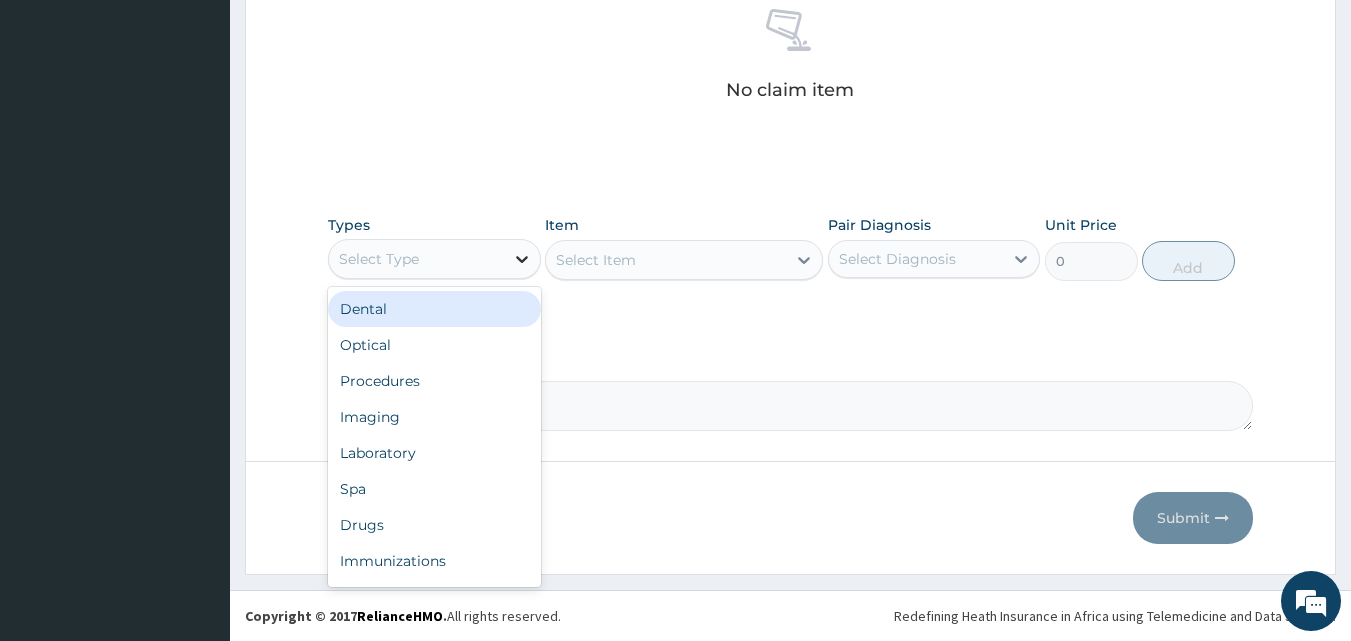 click 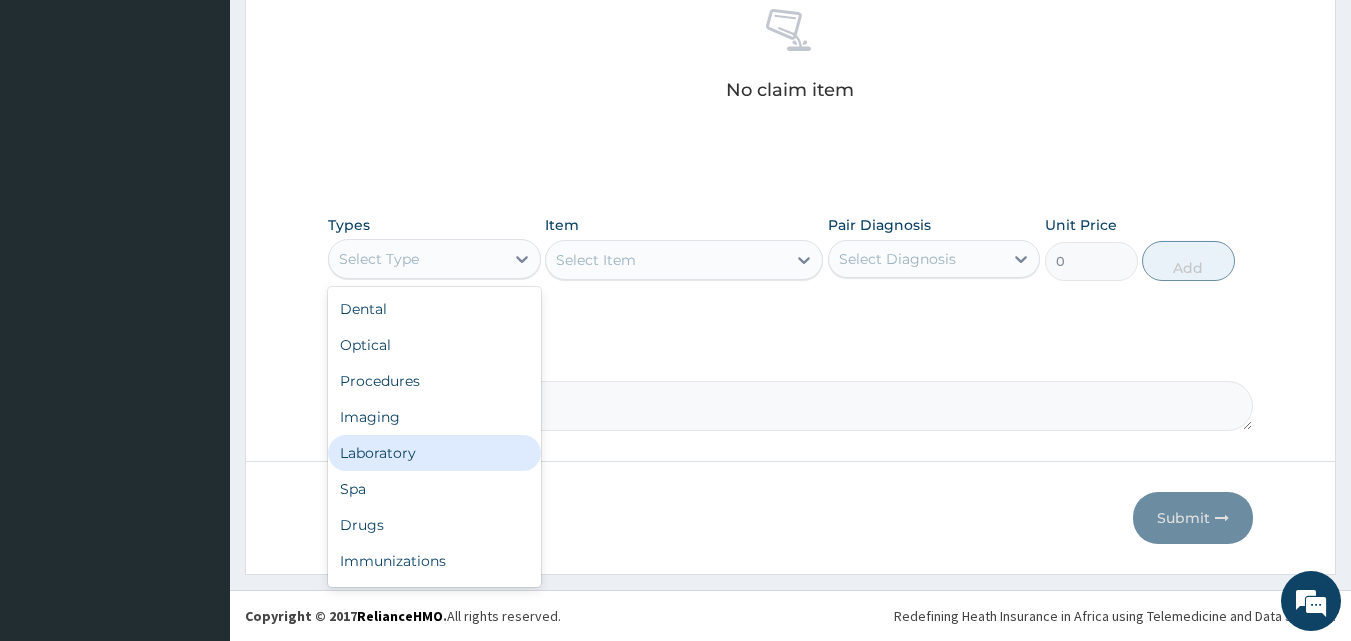 click on "Laboratory" at bounding box center (434, 453) 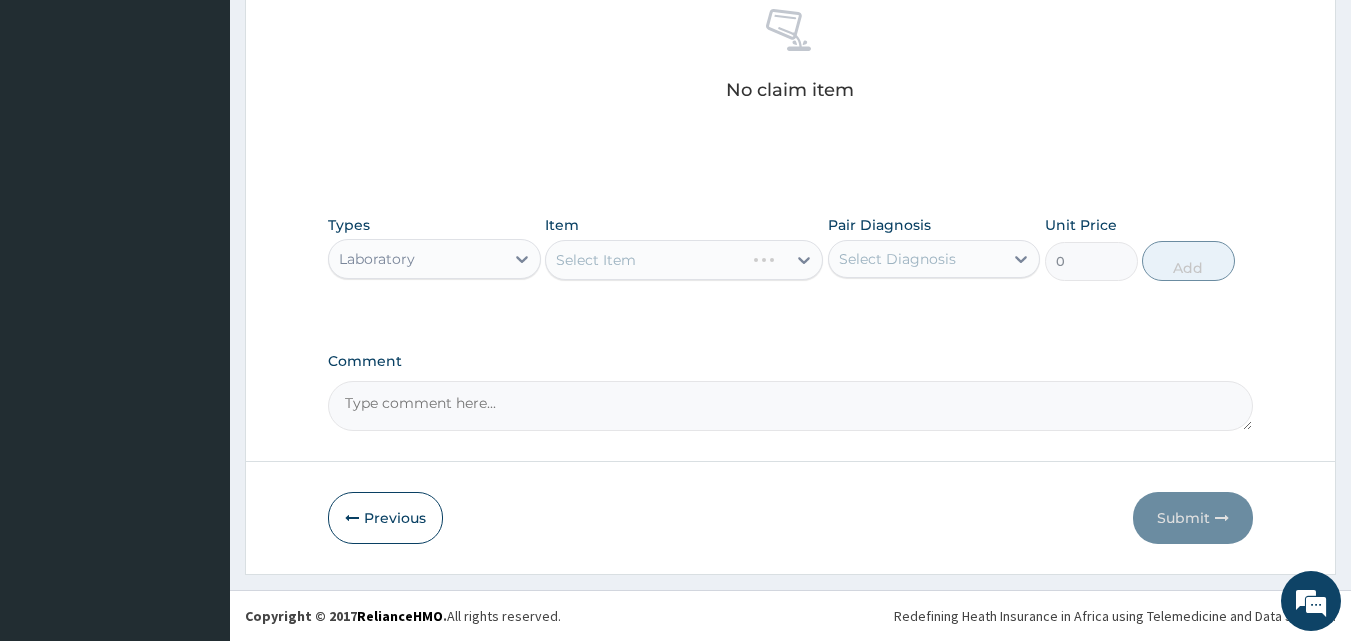 click on "Select Item" at bounding box center (684, 260) 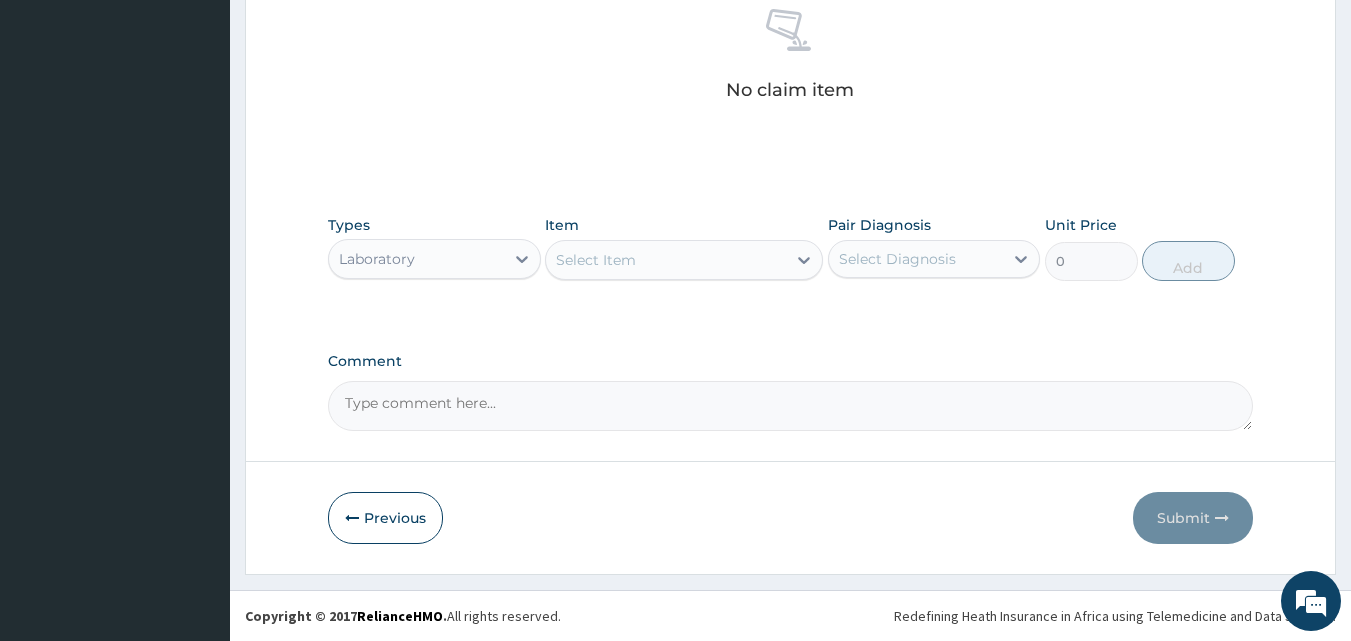 click 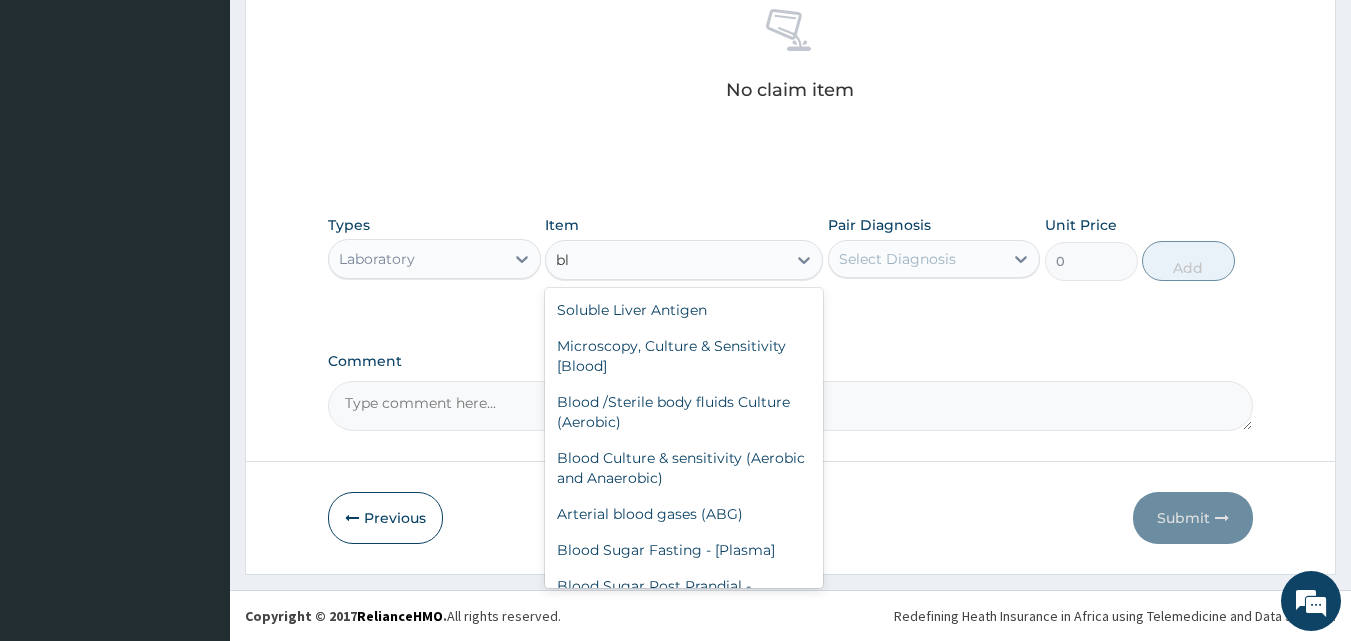 type on "b" 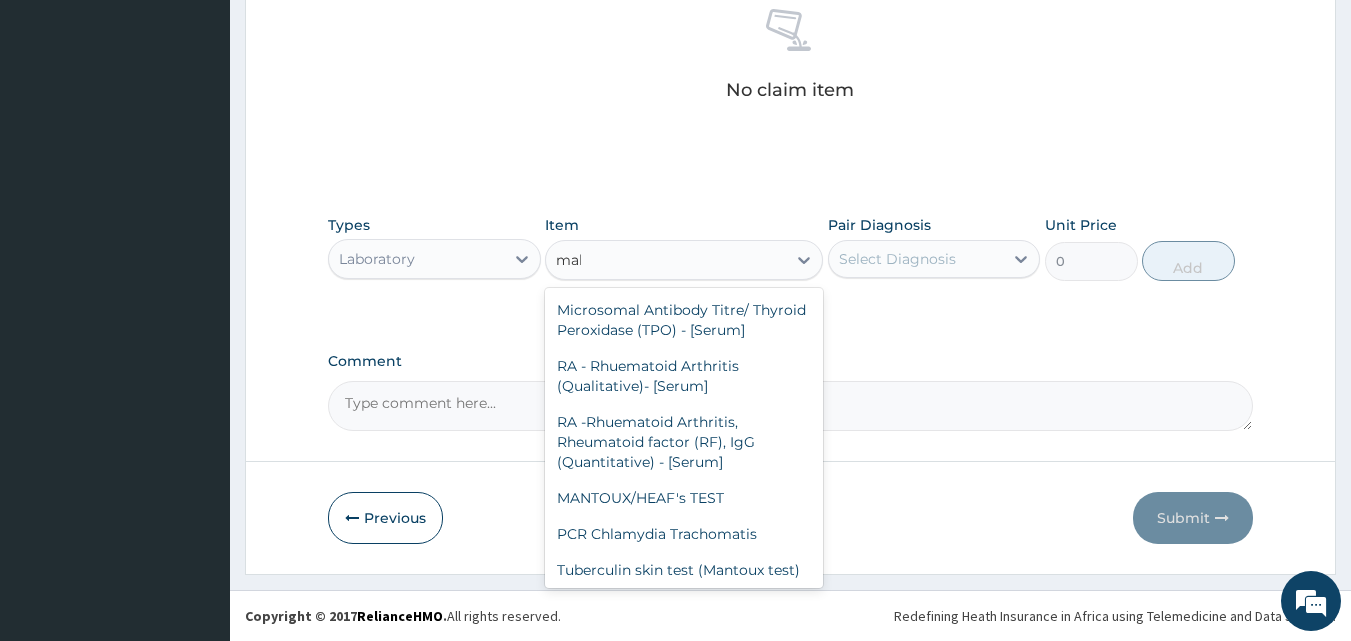 type on "mala" 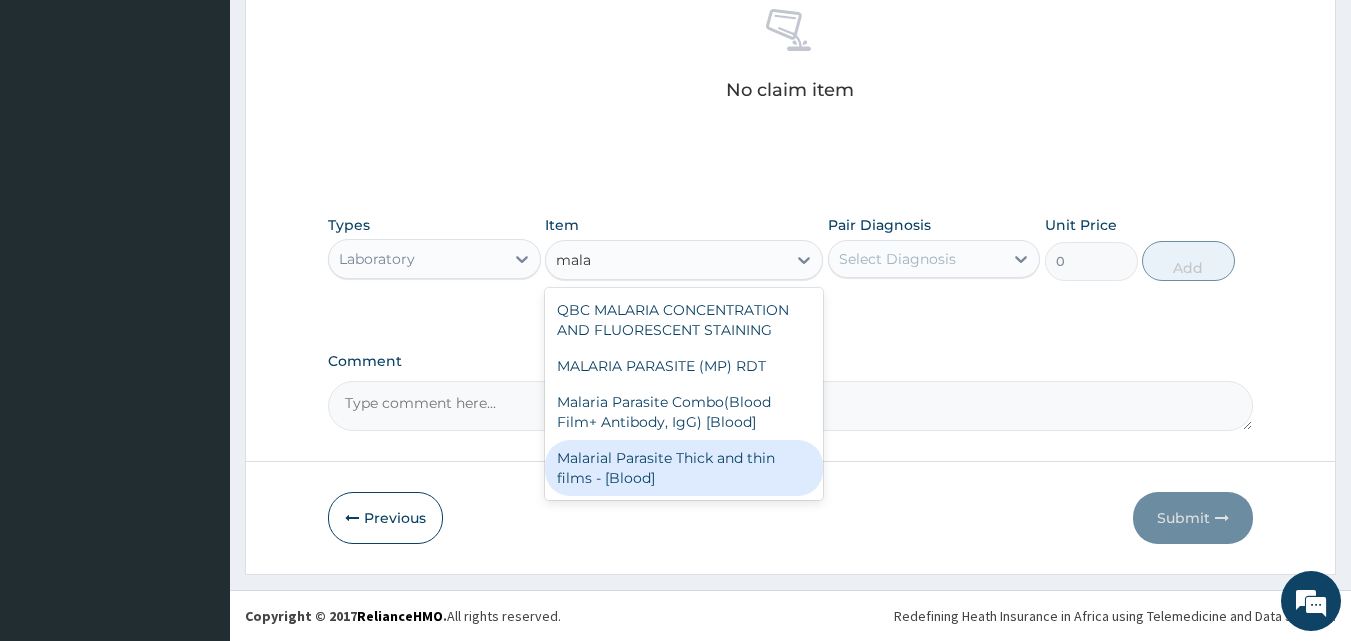 click on "Malarial Parasite Thick and thin films - [Blood]" at bounding box center (684, 468) 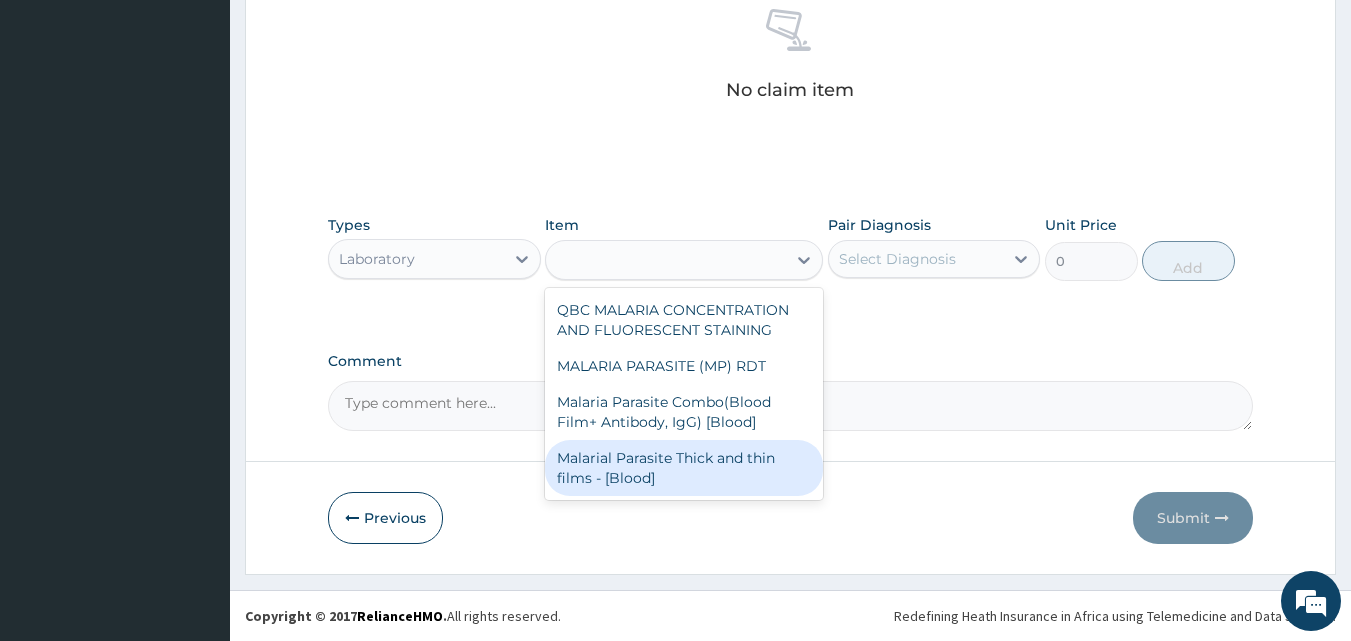 type on "1800" 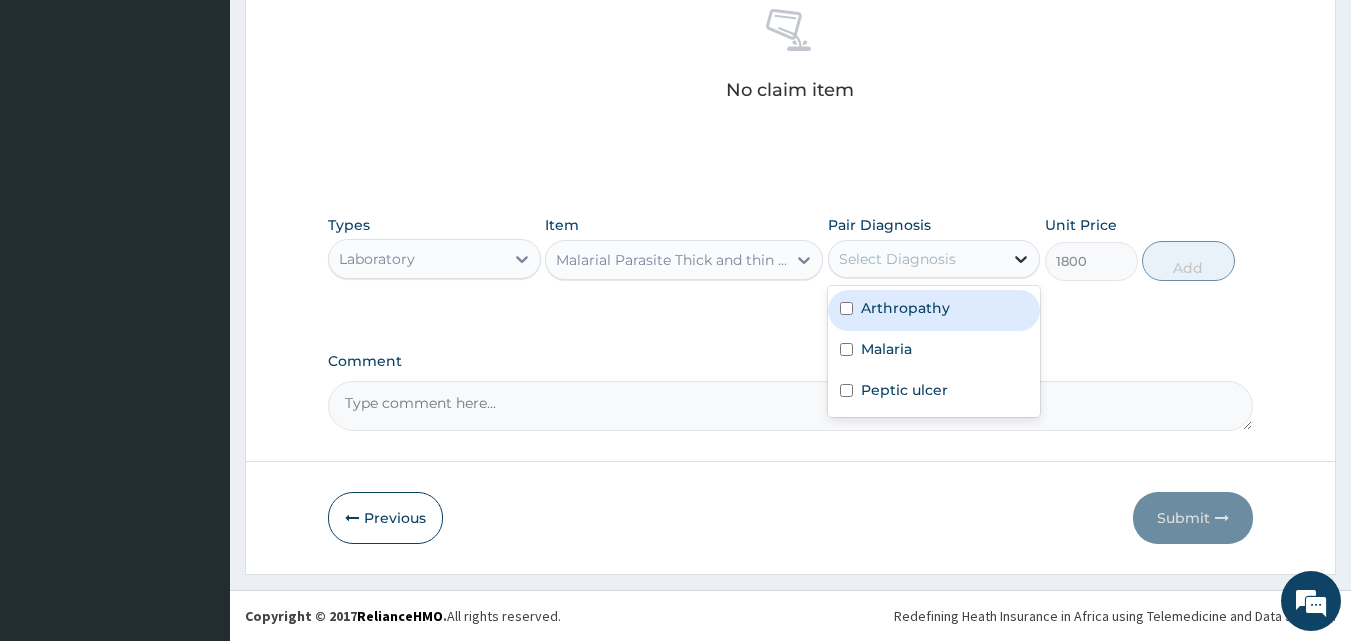 click 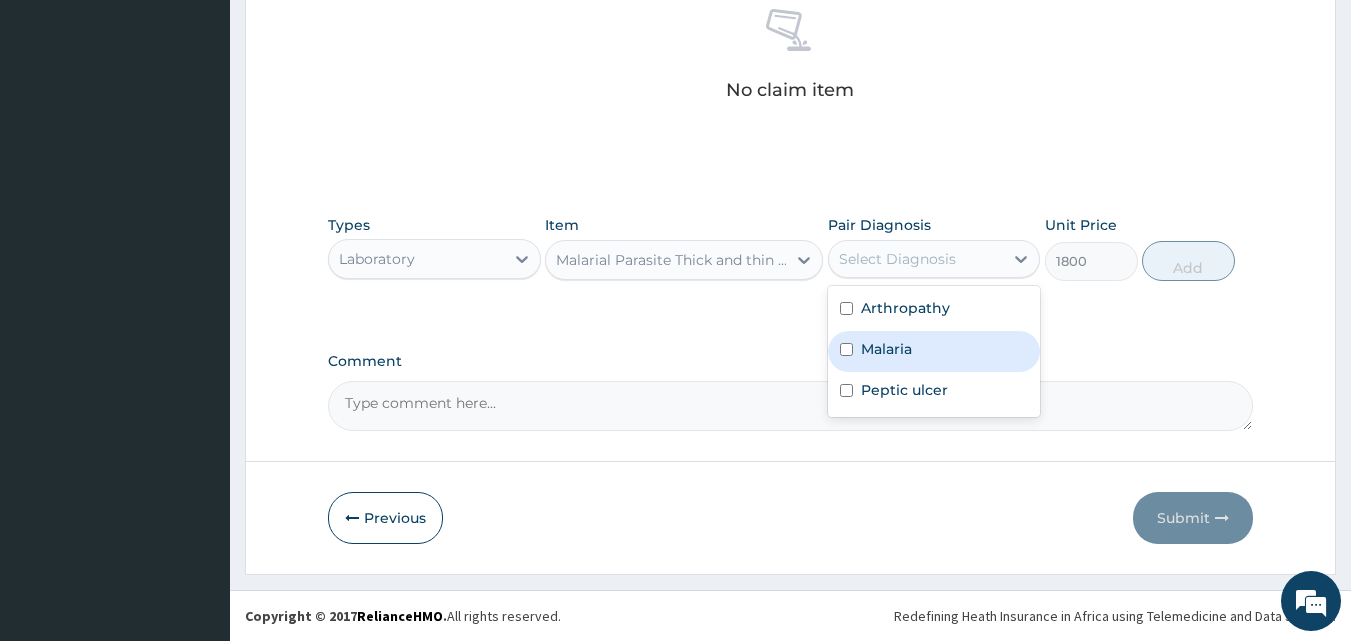 click on "Malaria" at bounding box center (934, 351) 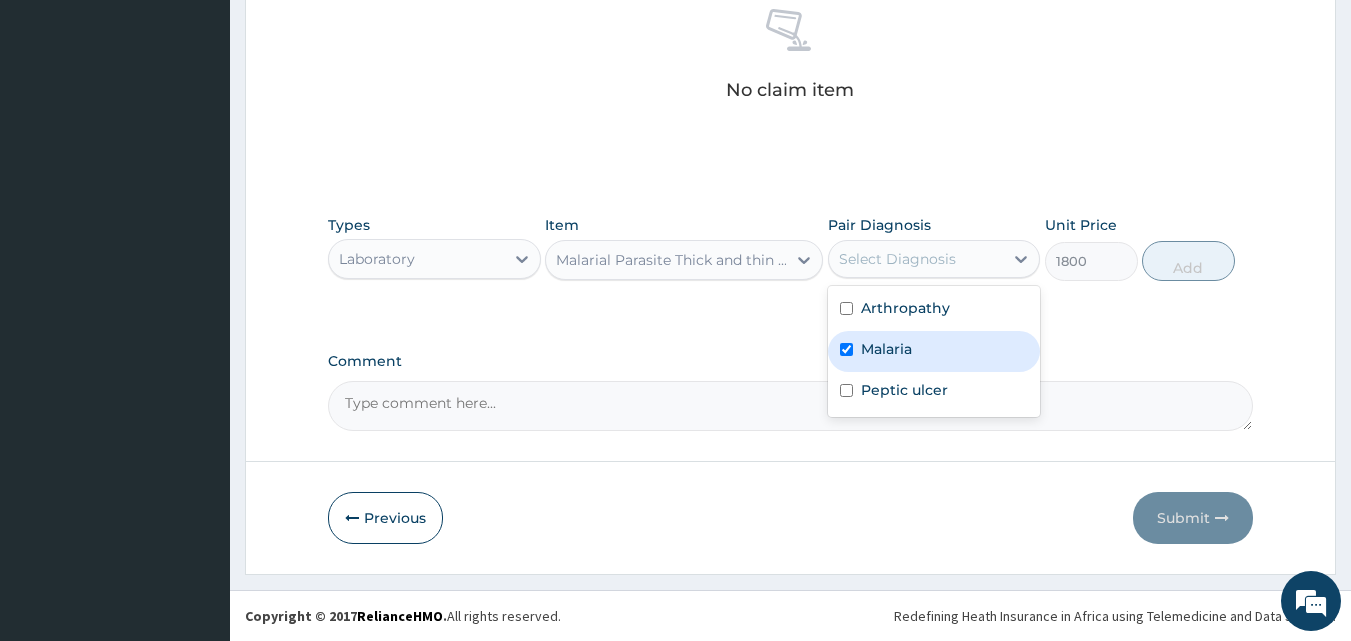 checkbox on "true" 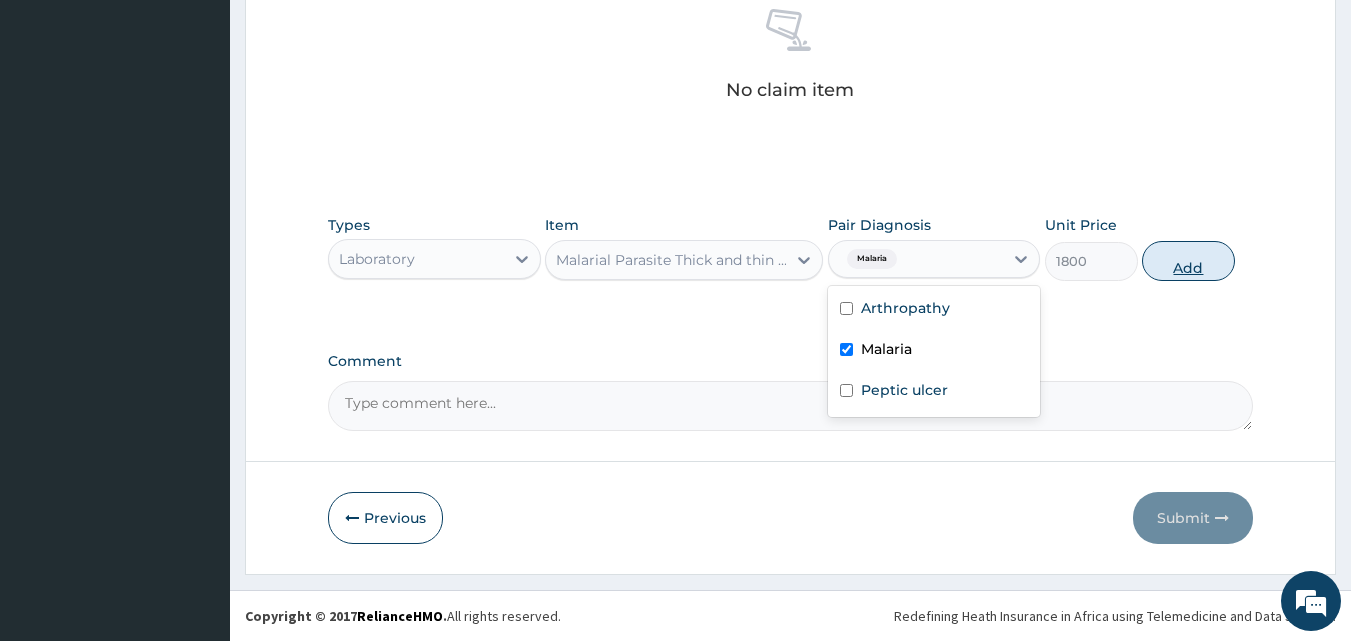 click on "Add" at bounding box center (1188, 261) 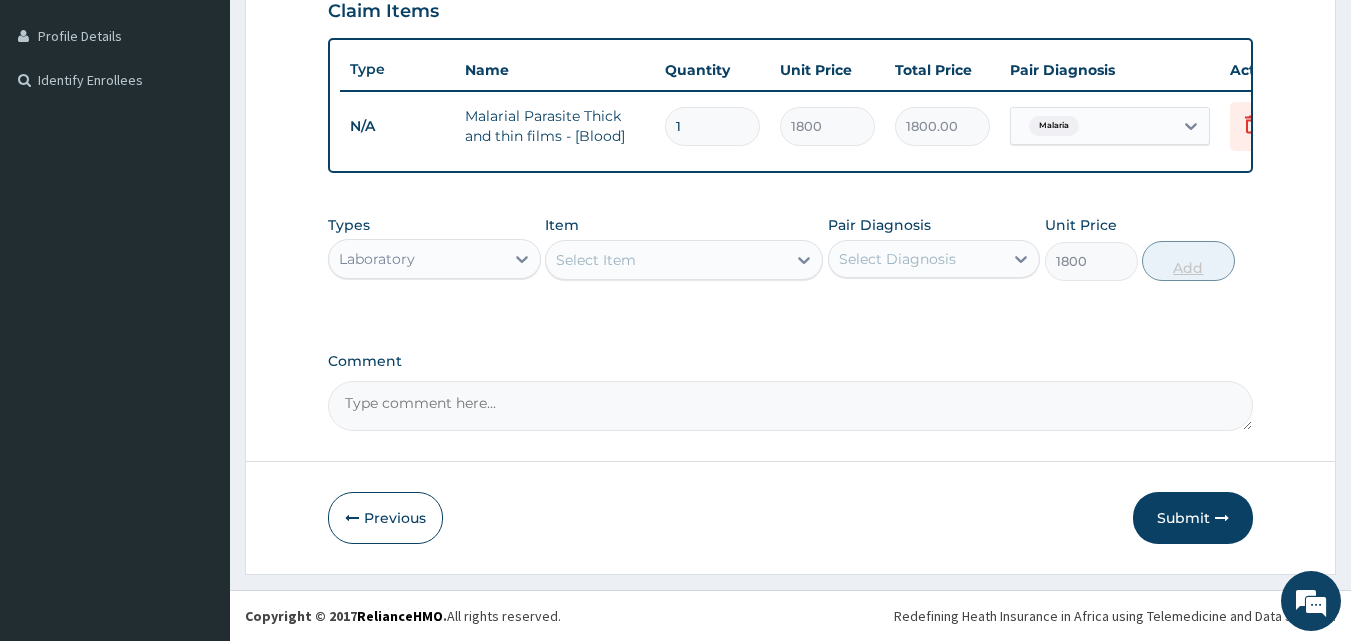 type on "0" 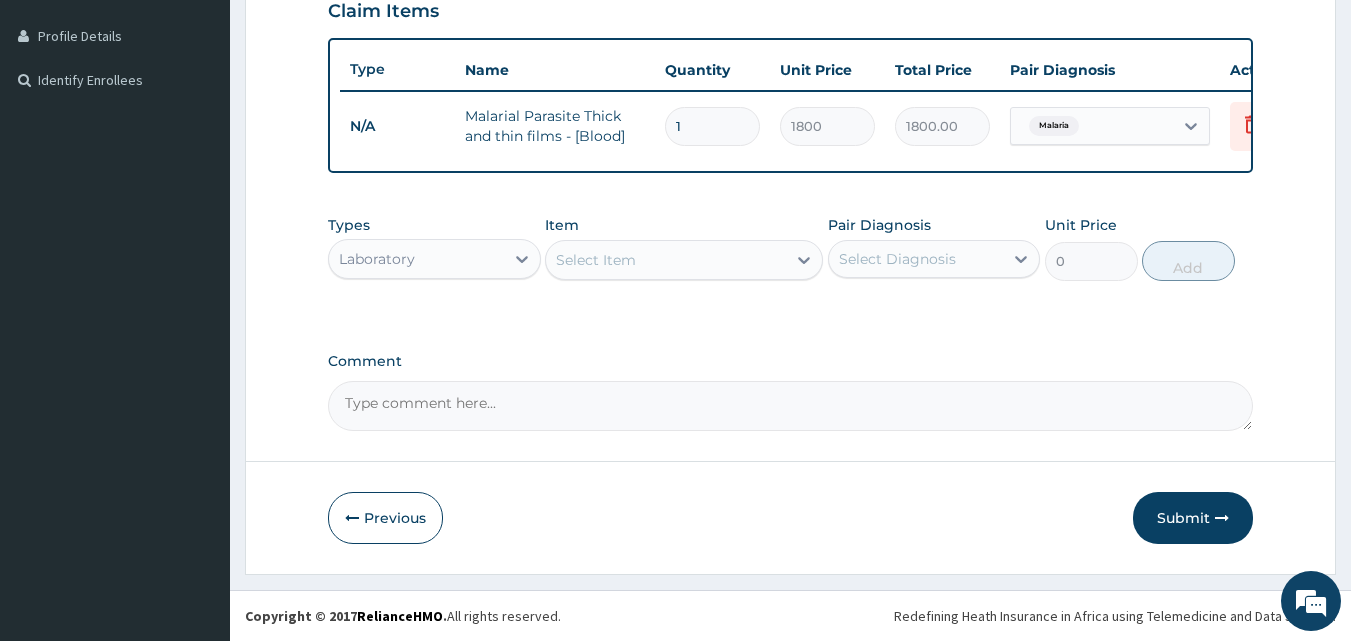 scroll, scrollTop: 505, scrollLeft: 0, axis: vertical 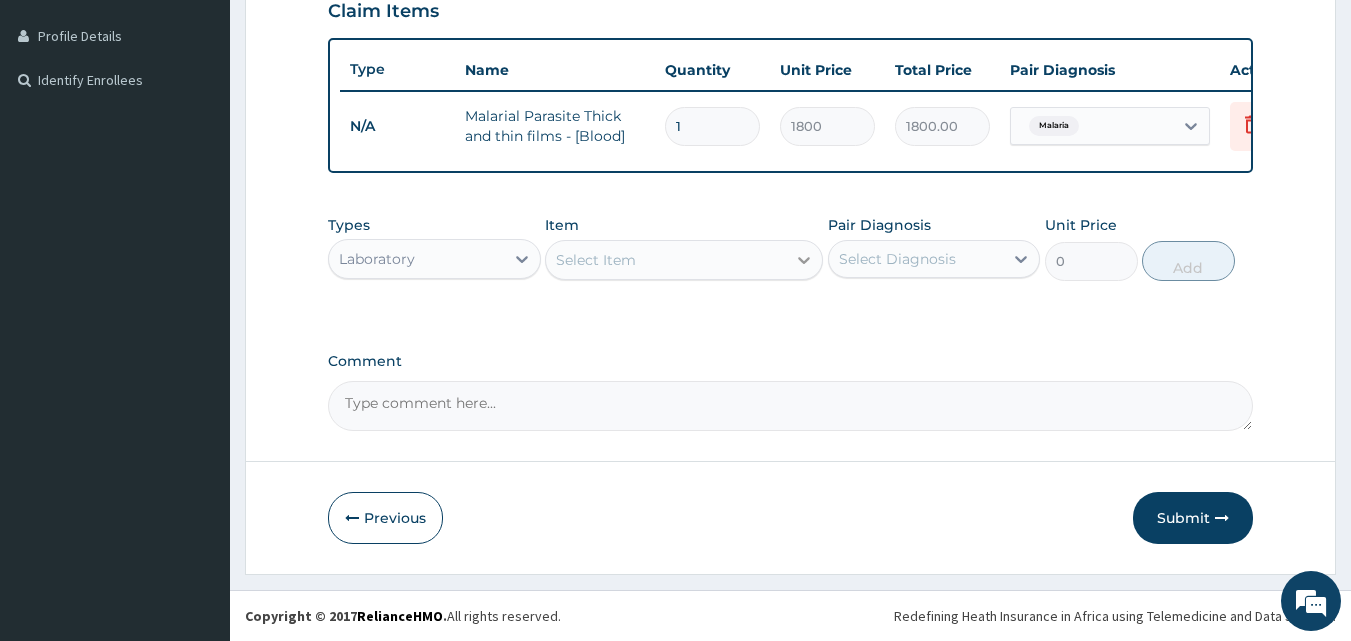 click 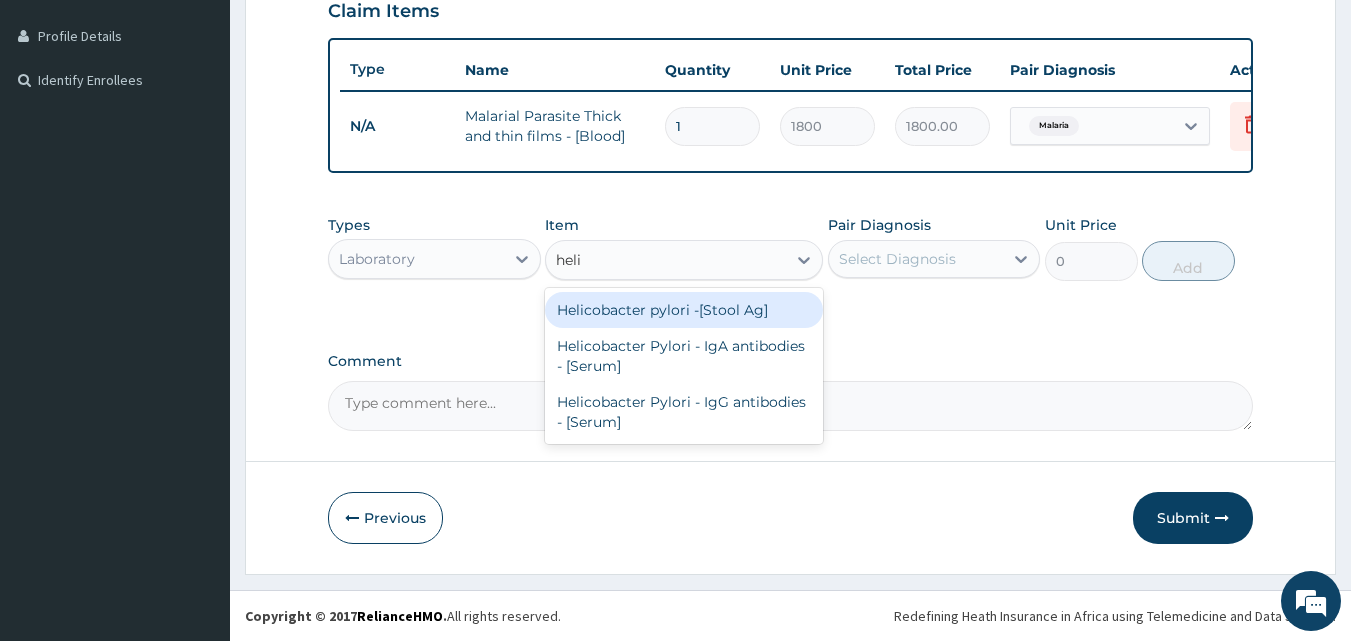 type on "helic" 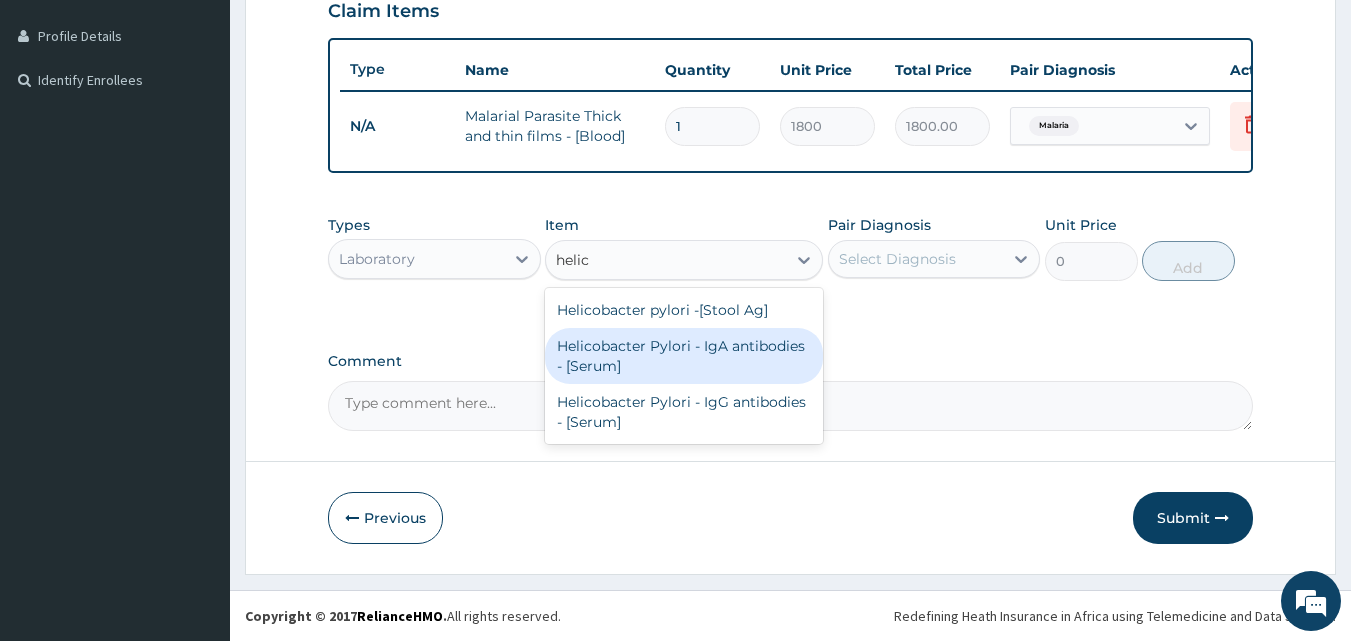 click on "Helicobacter Pylori - IgA antibodies - [Serum]" at bounding box center (684, 356) 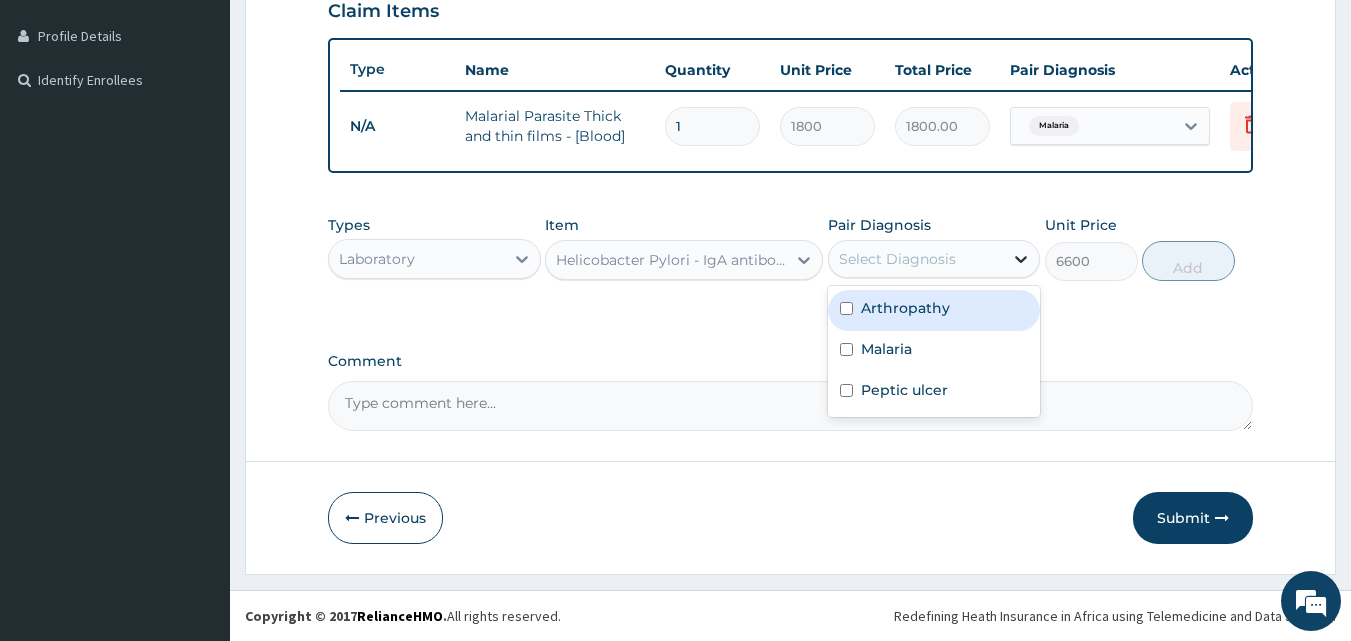 click 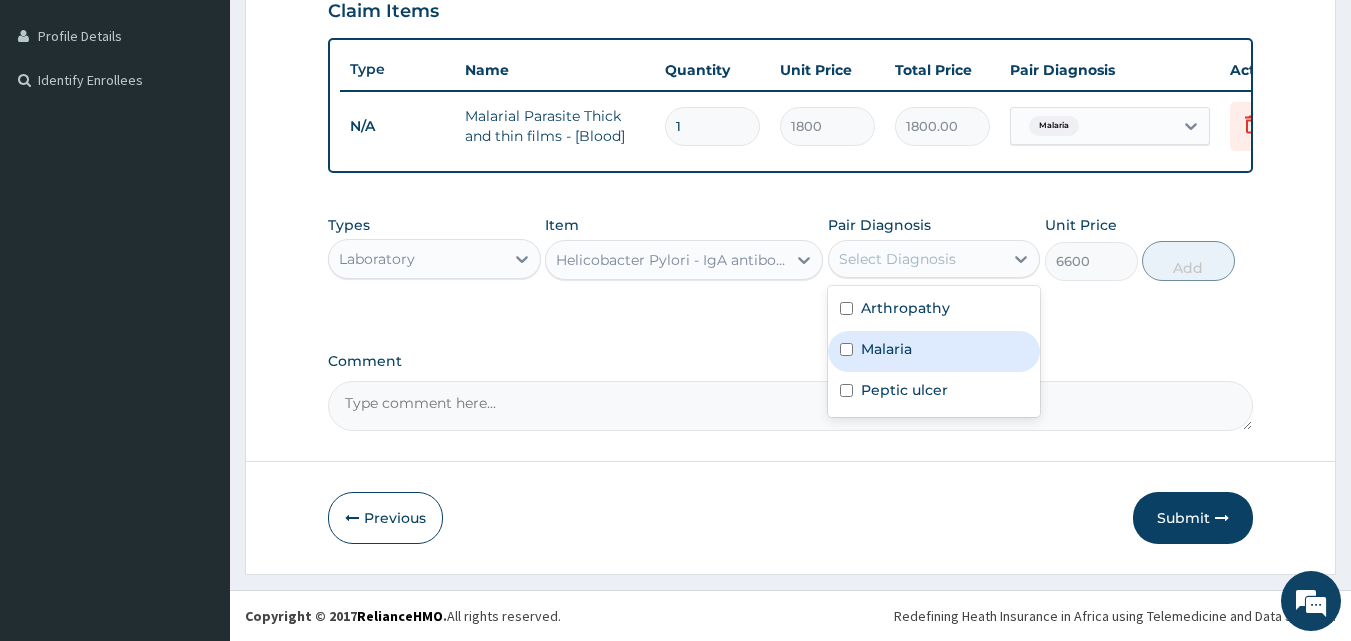 click on "Malaria" at bounding box center [934, 351] 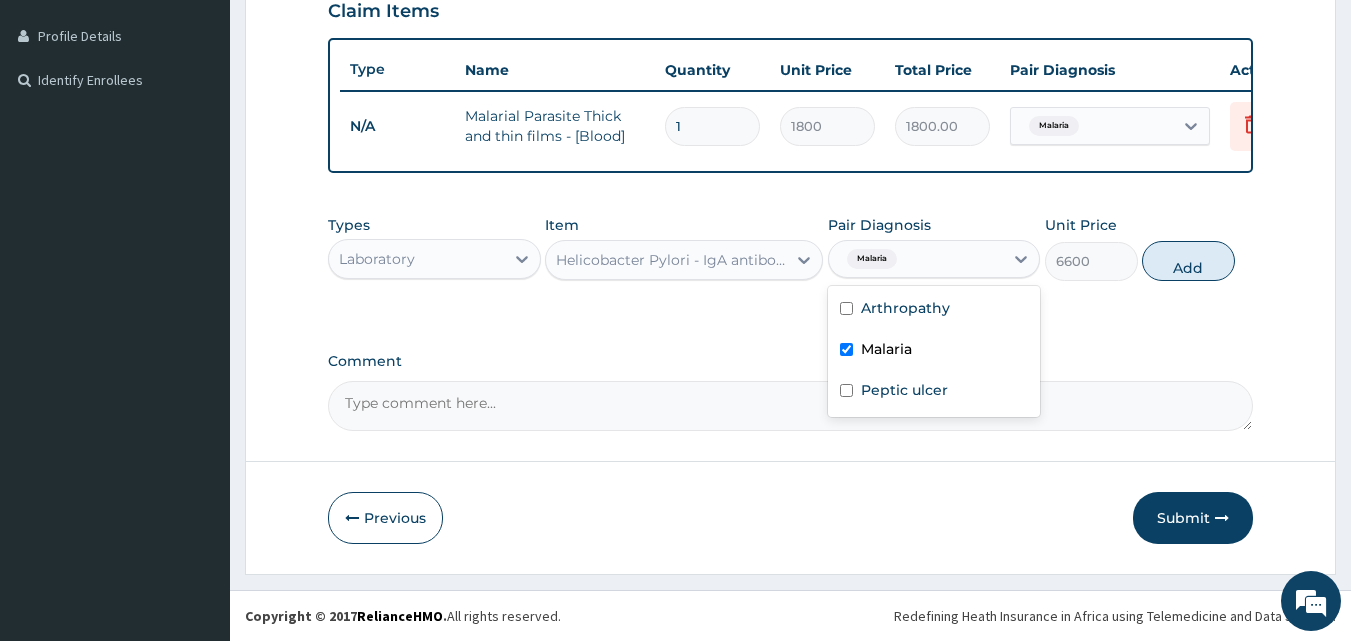 click on "Malaria" at bounding box center (934, 351) 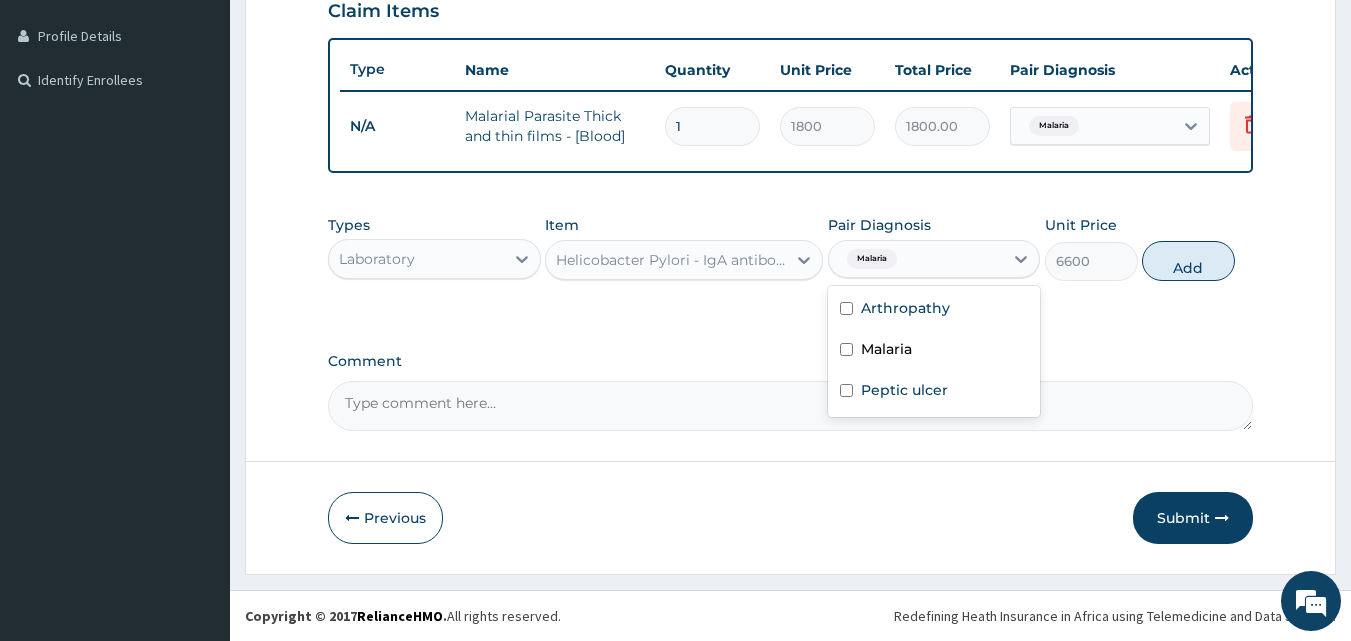 checkbox on "false" 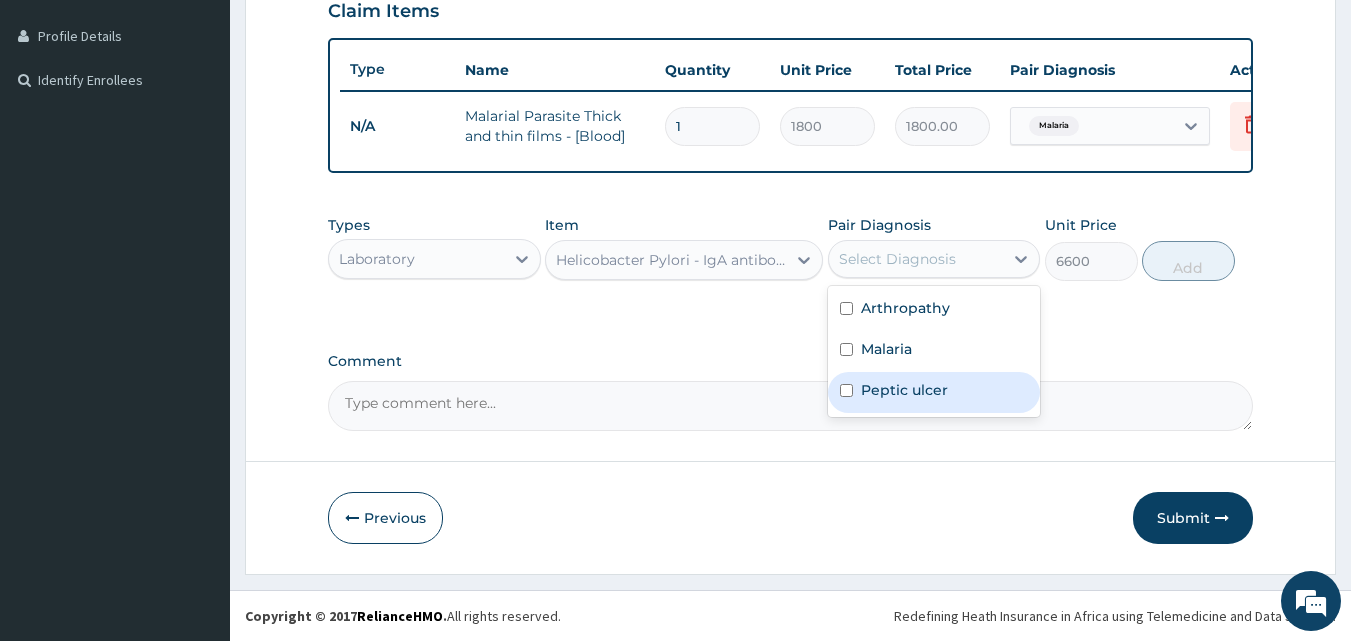 click on "Peptic ulcer" at bounding box center (904, 390) 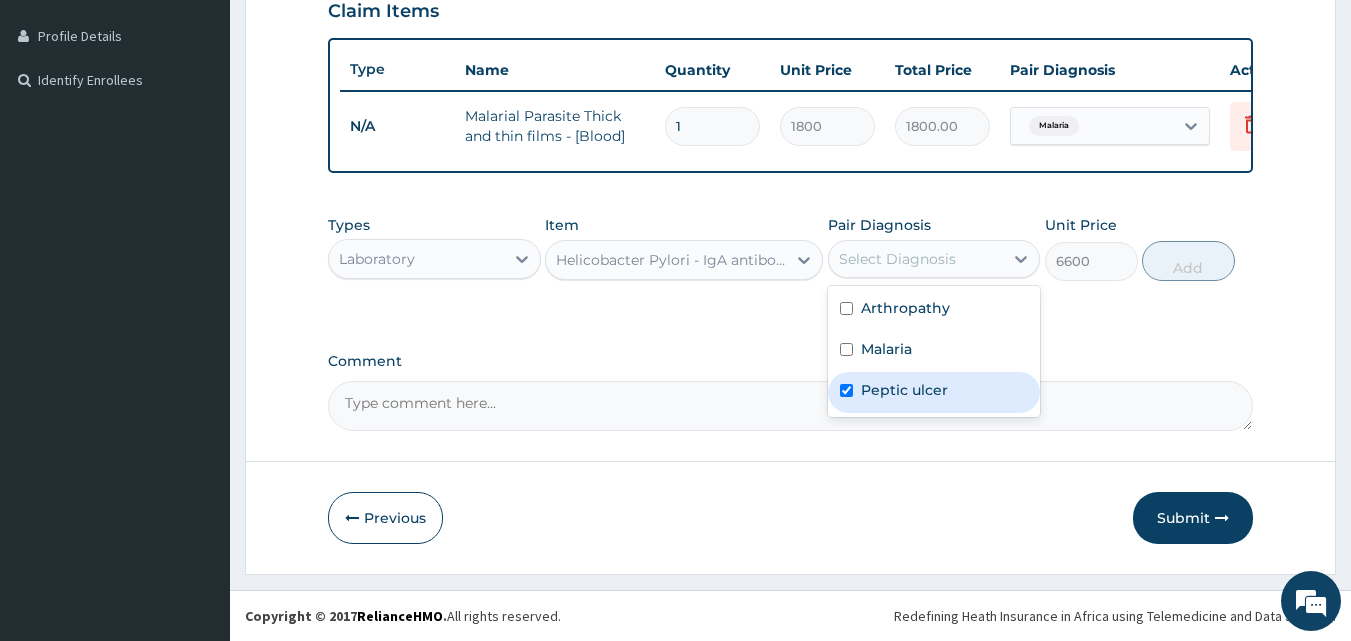 checkbox on "true" 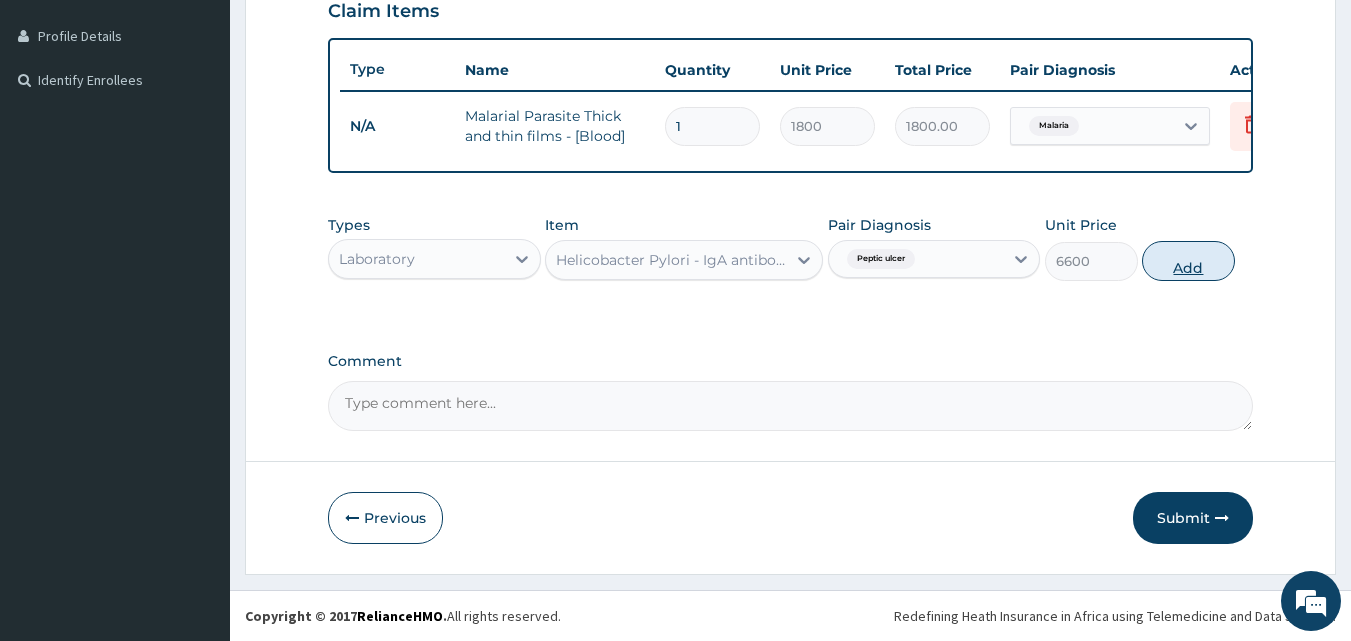 click on "Add" at bounding box center (1188, 261) 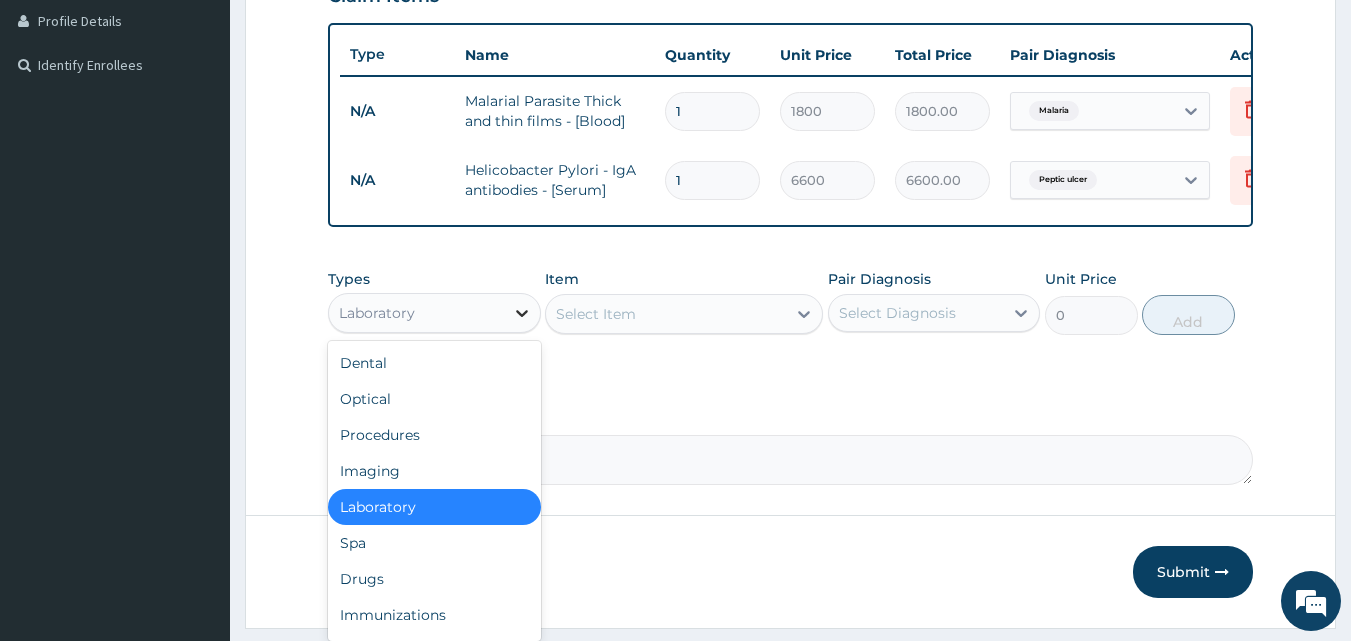 click 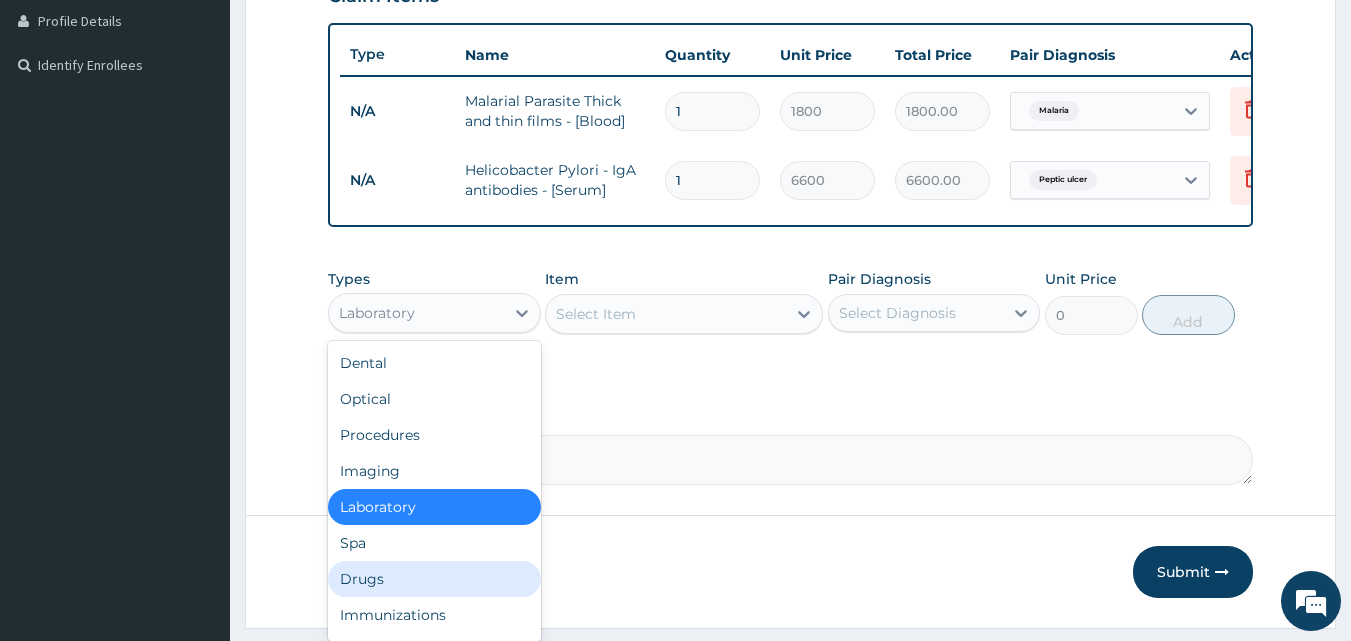 click on "Drugs" at bounding box center (434, 579) 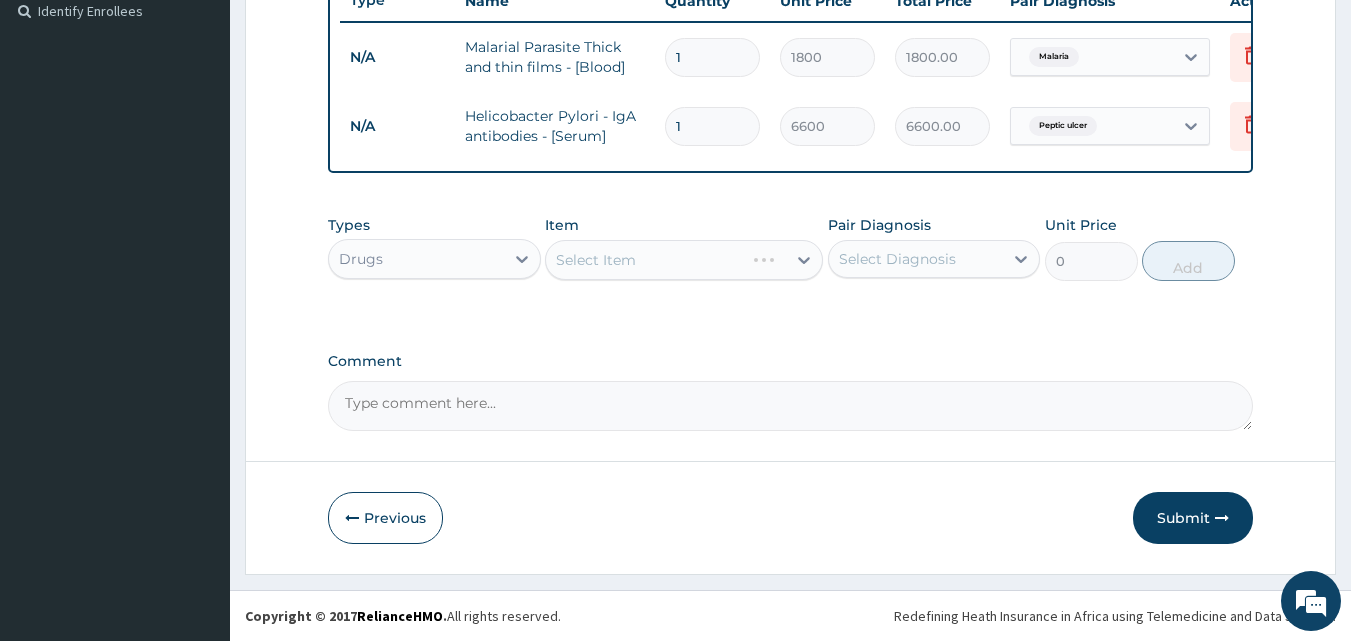 scroll, scrollTop: 574, scrollLeft: 0, axis: vertical 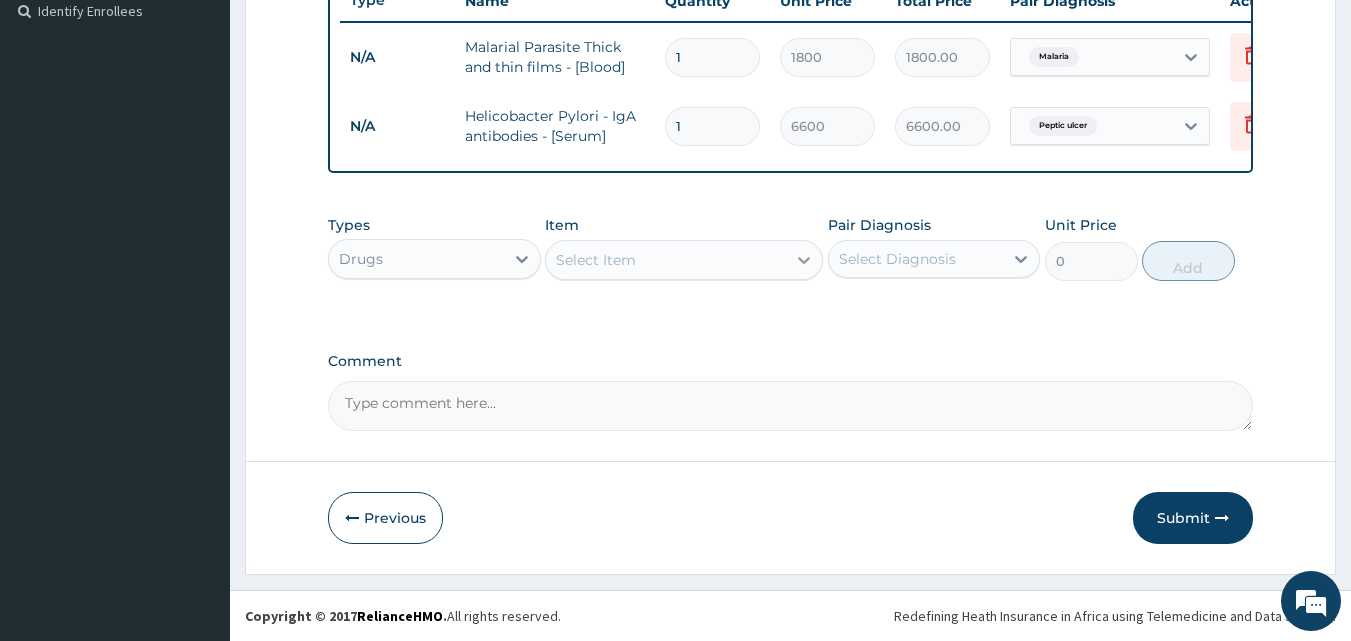 click 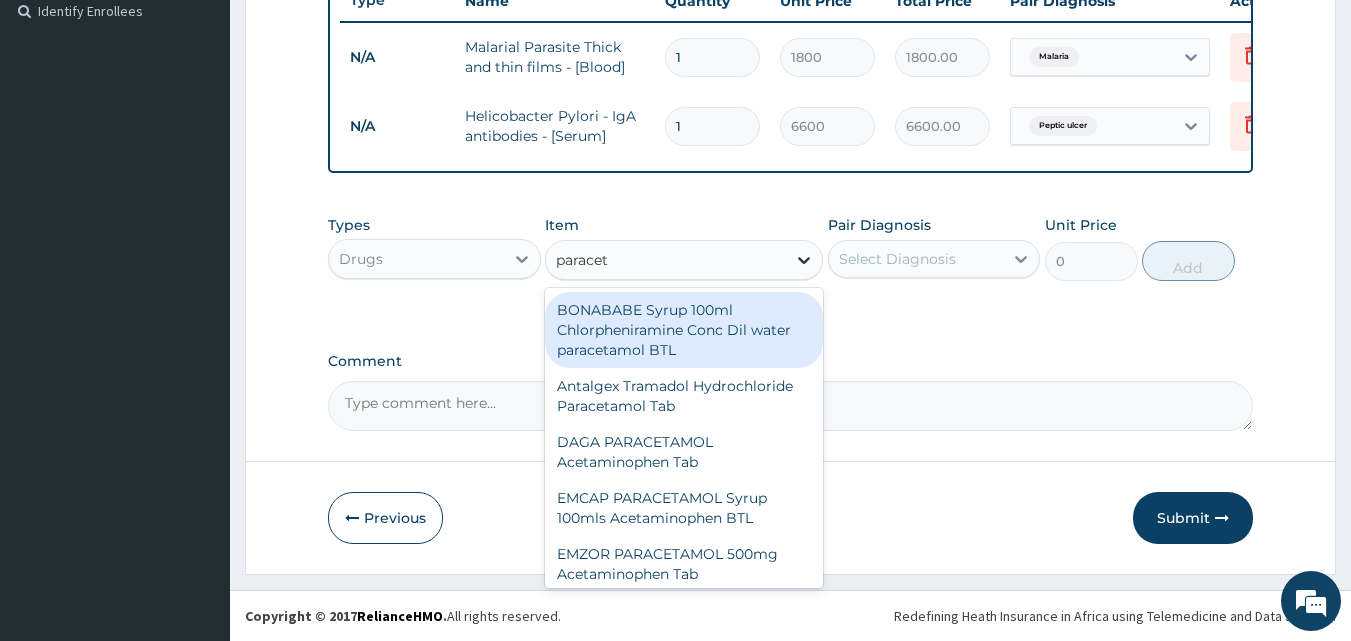 type on "paraceta" 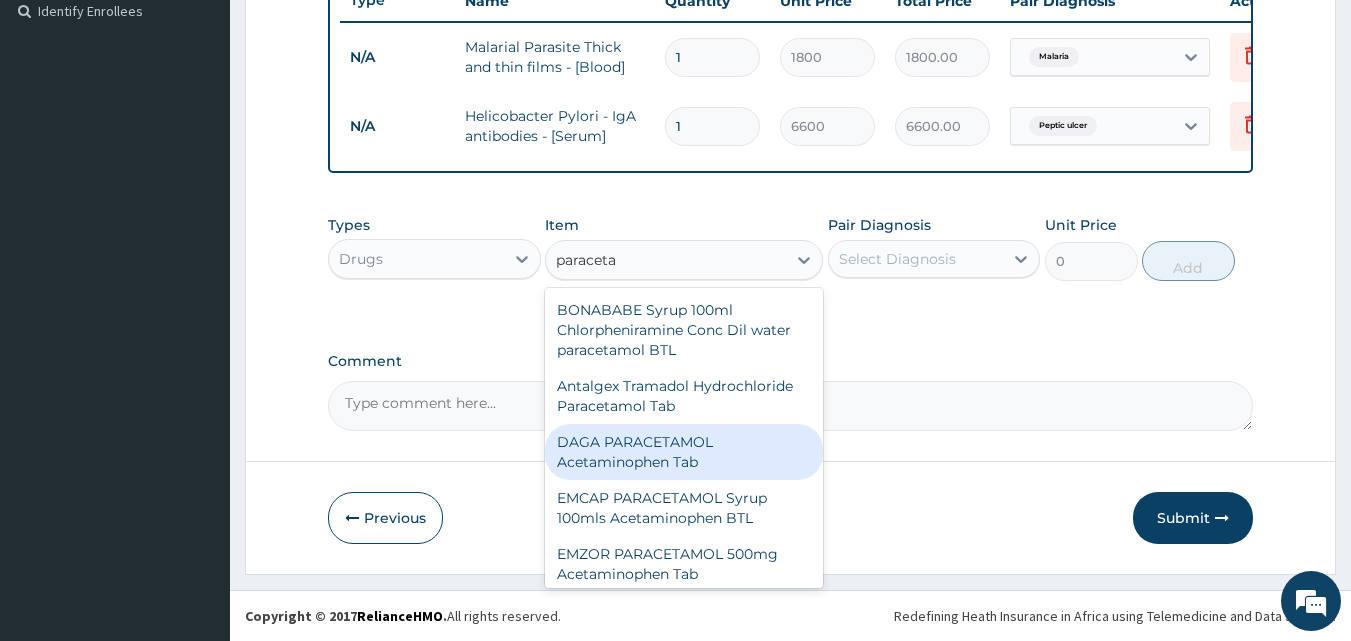 click on "DAGA PARACETAMOL Acetaminophen Tab" at bounding box center [684, 452] 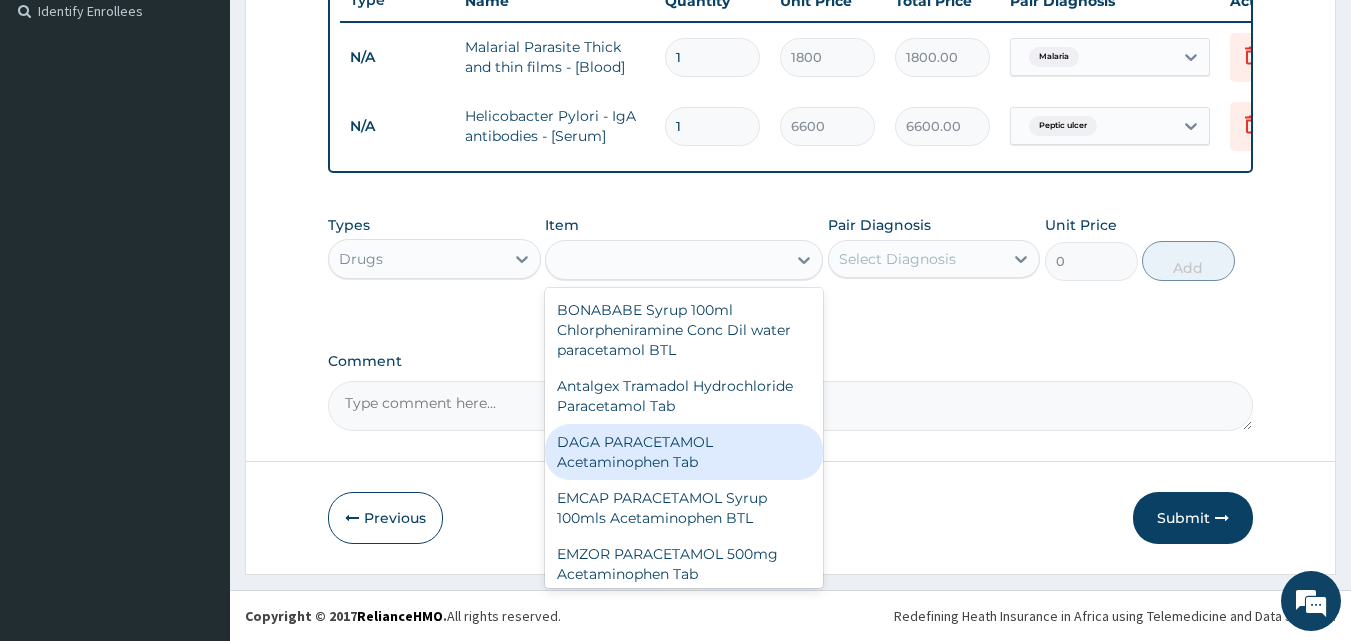 type on "34.5" 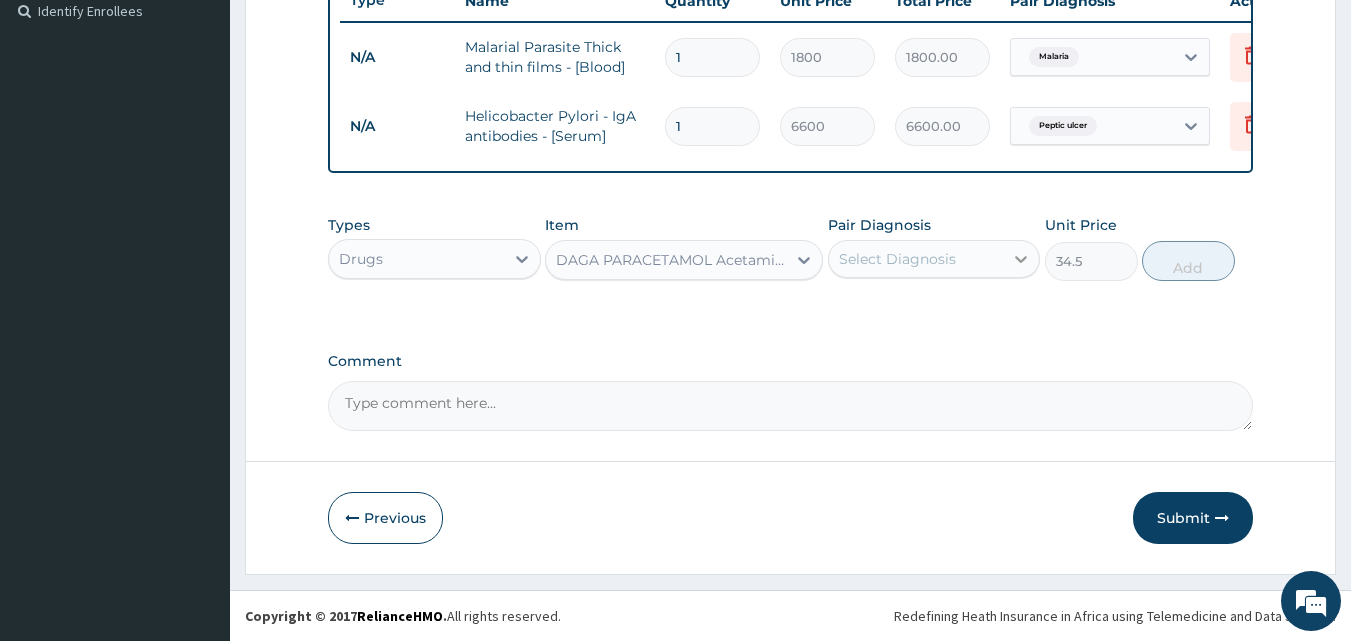 click 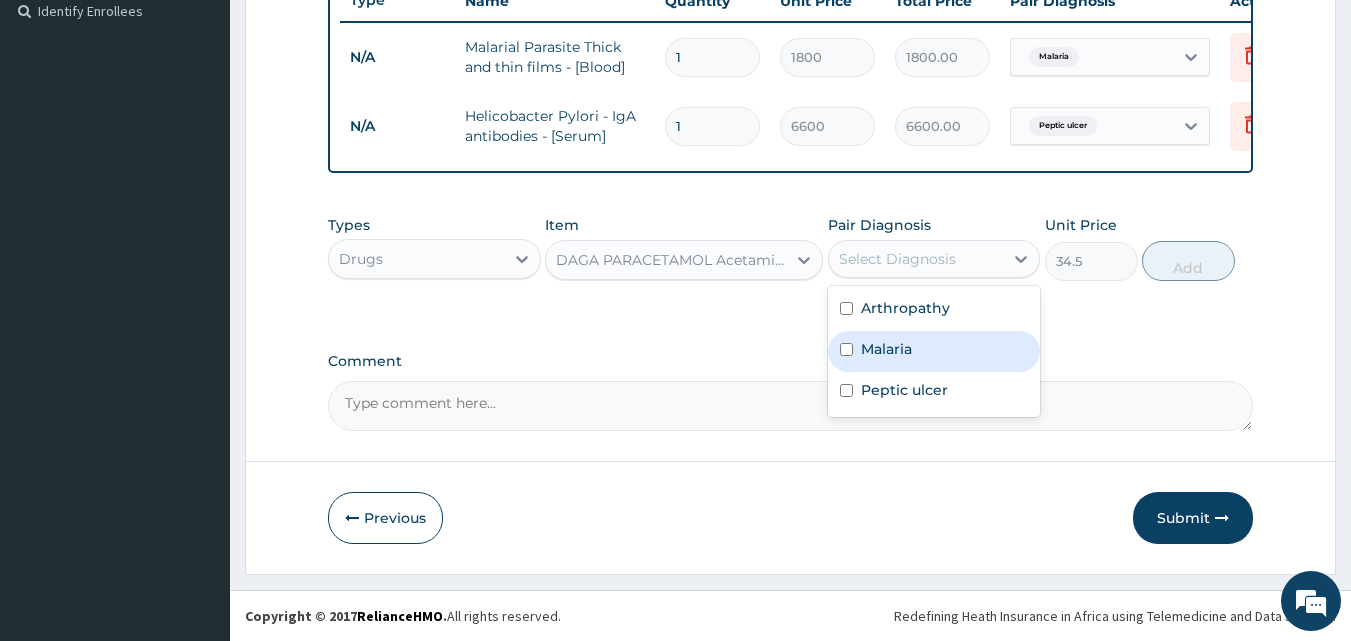 click on "Malaria" at bounding box center (934, 351) 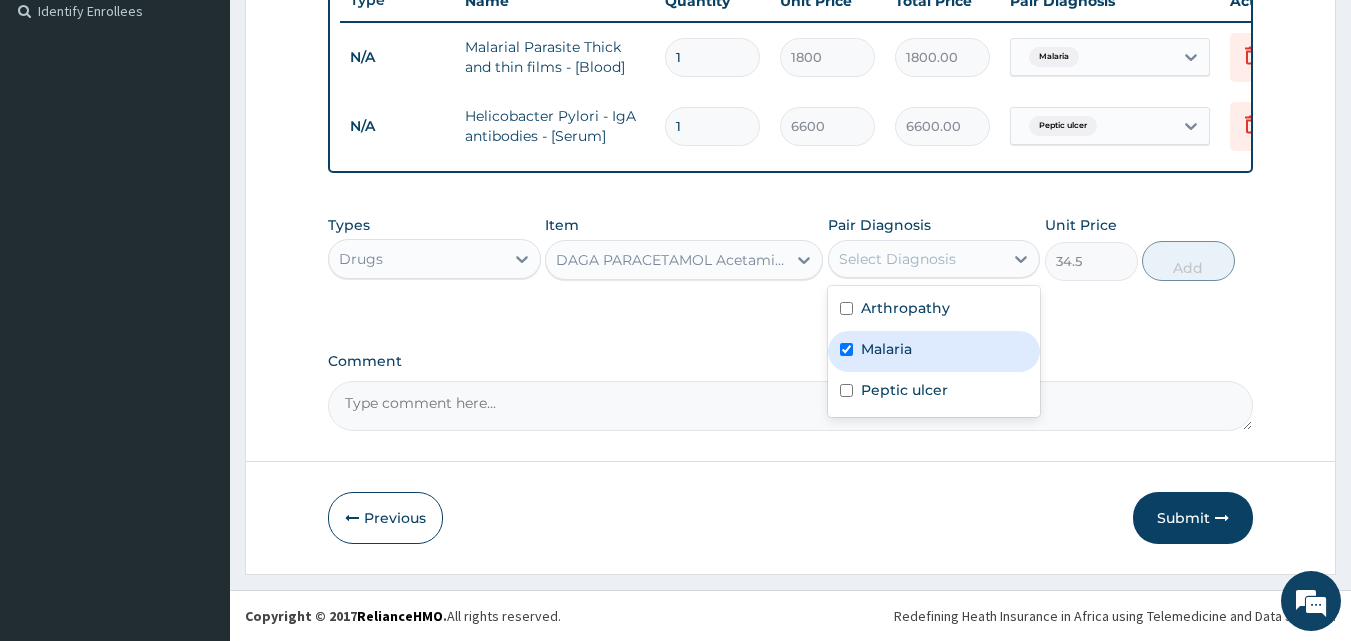 checkbox on "true" 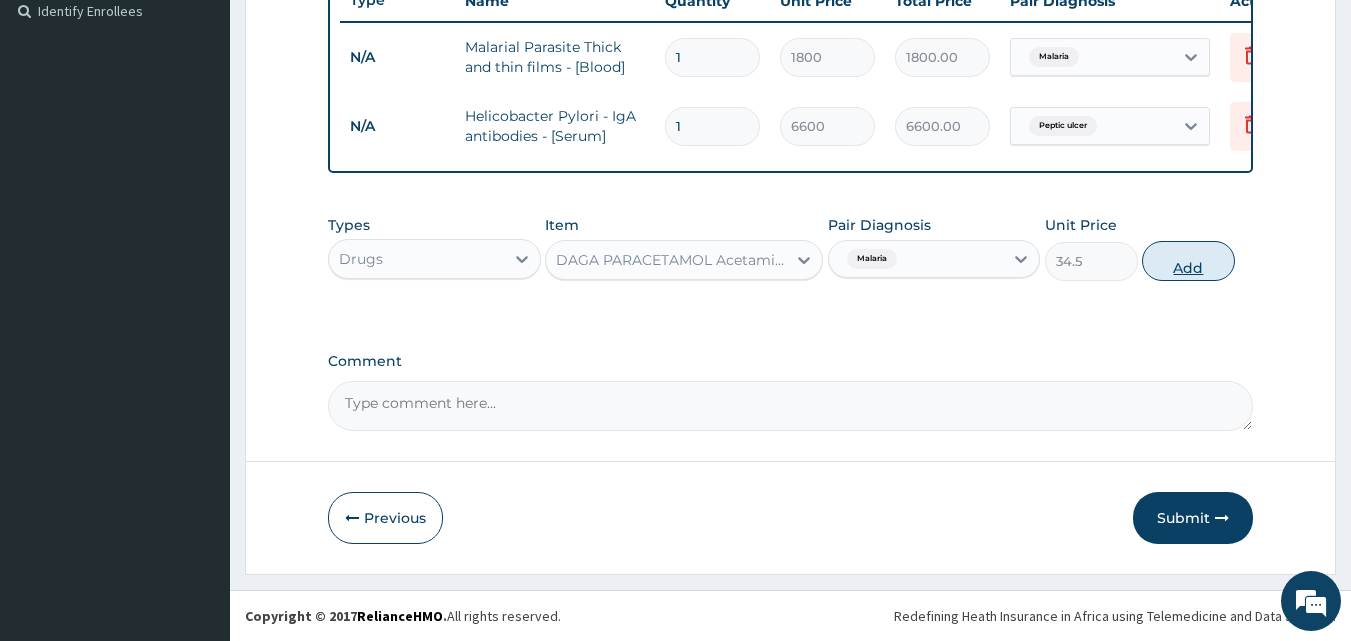 click on "Add" at bounding box center [1188, 261] 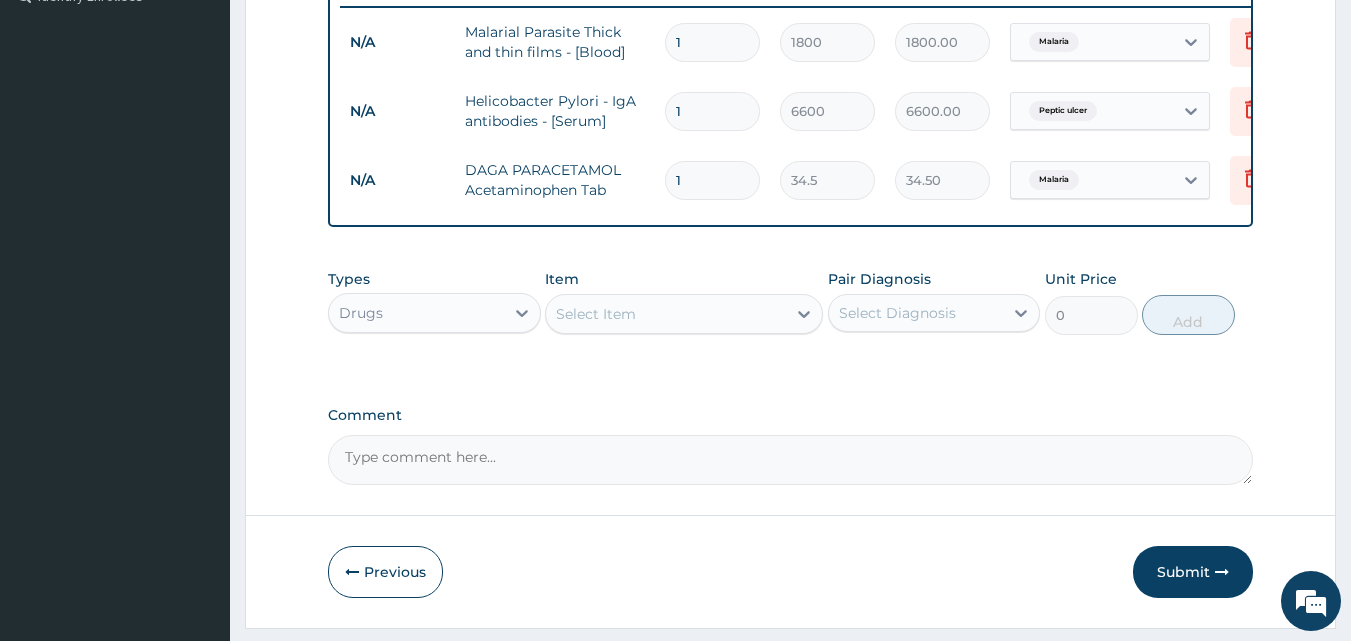 type on "18" 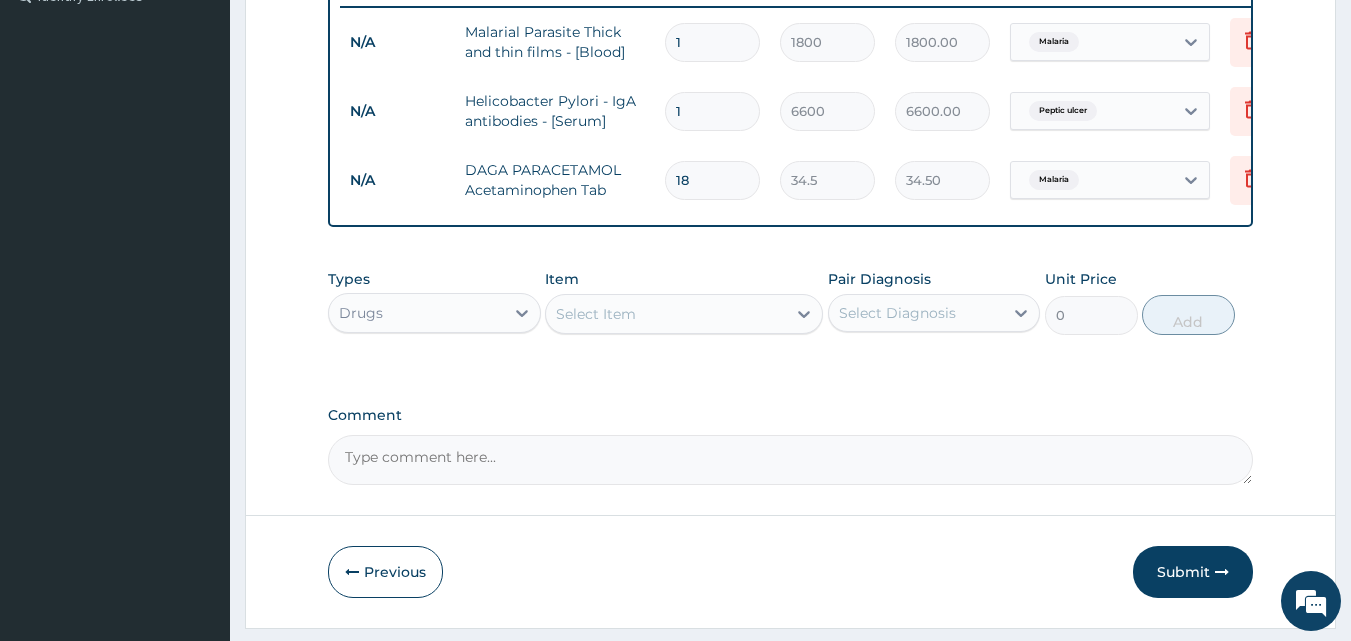 type on "621.00" 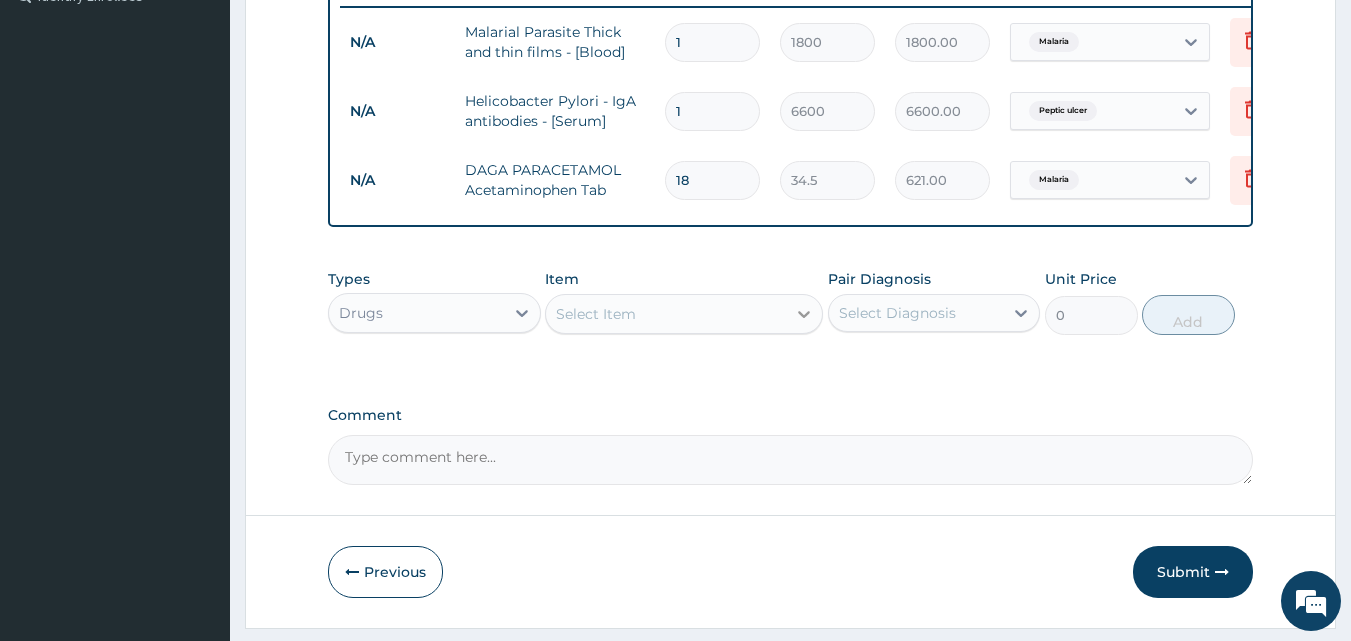 type on "18" 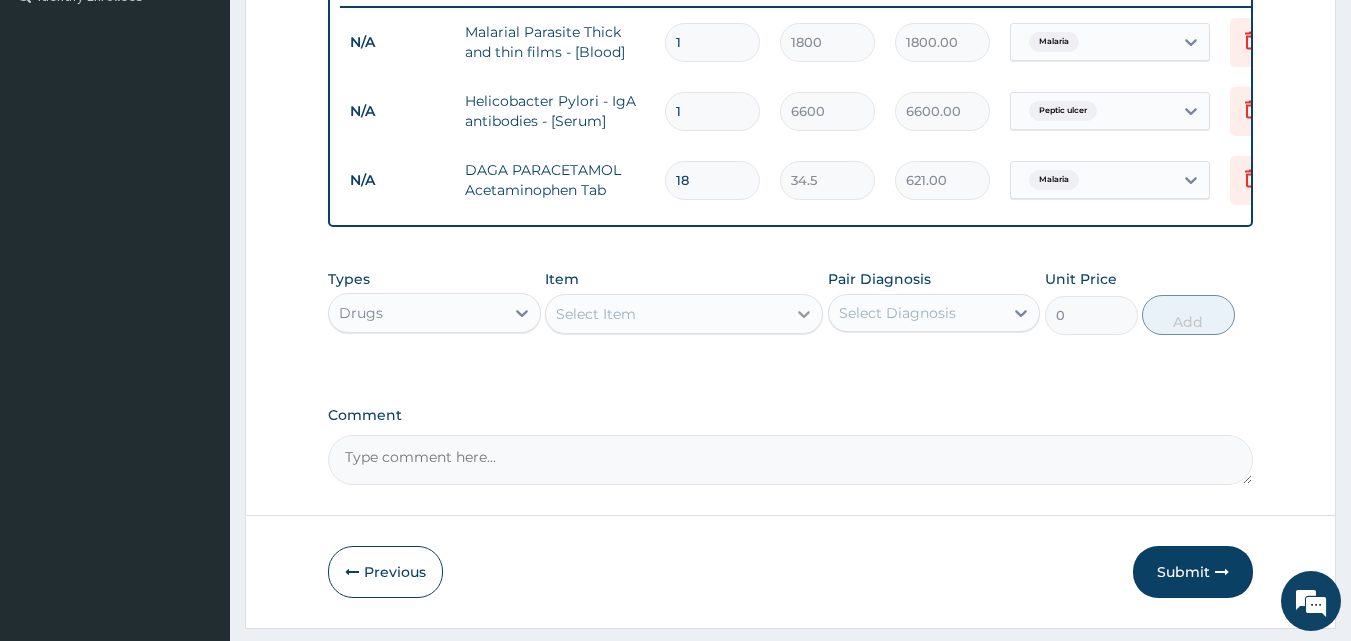 click 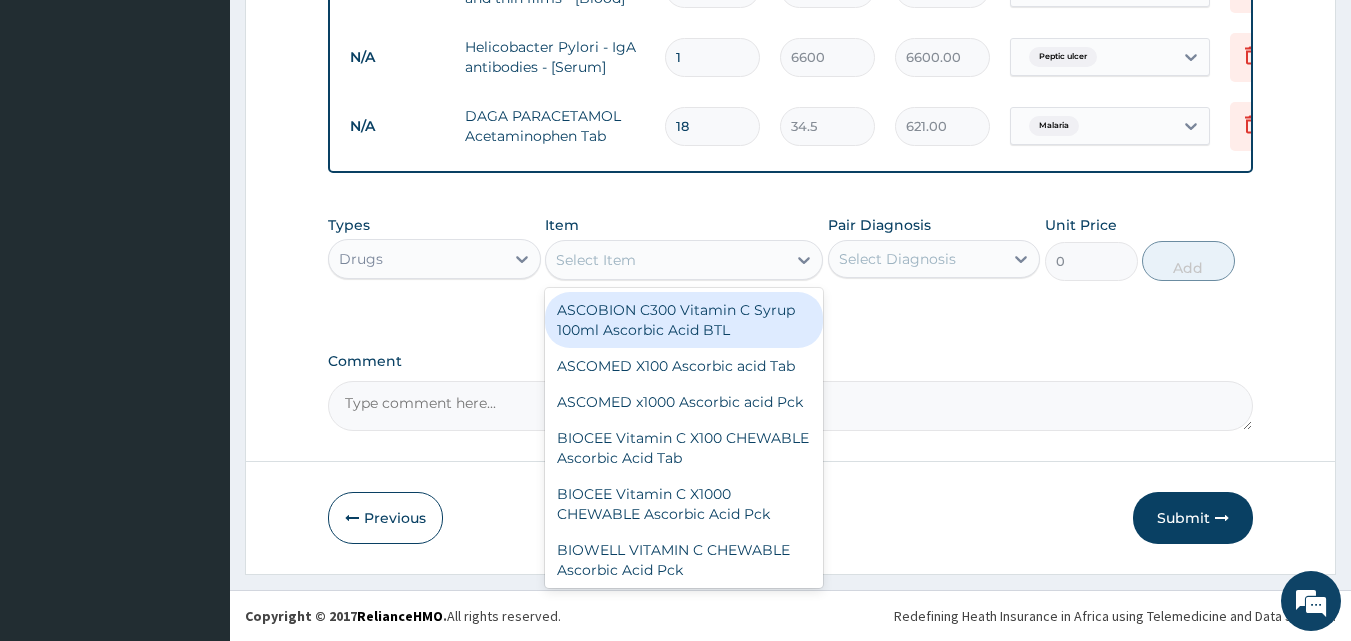 scroll, scrollTop: 643, scrollLeft: 0, axis: vertical 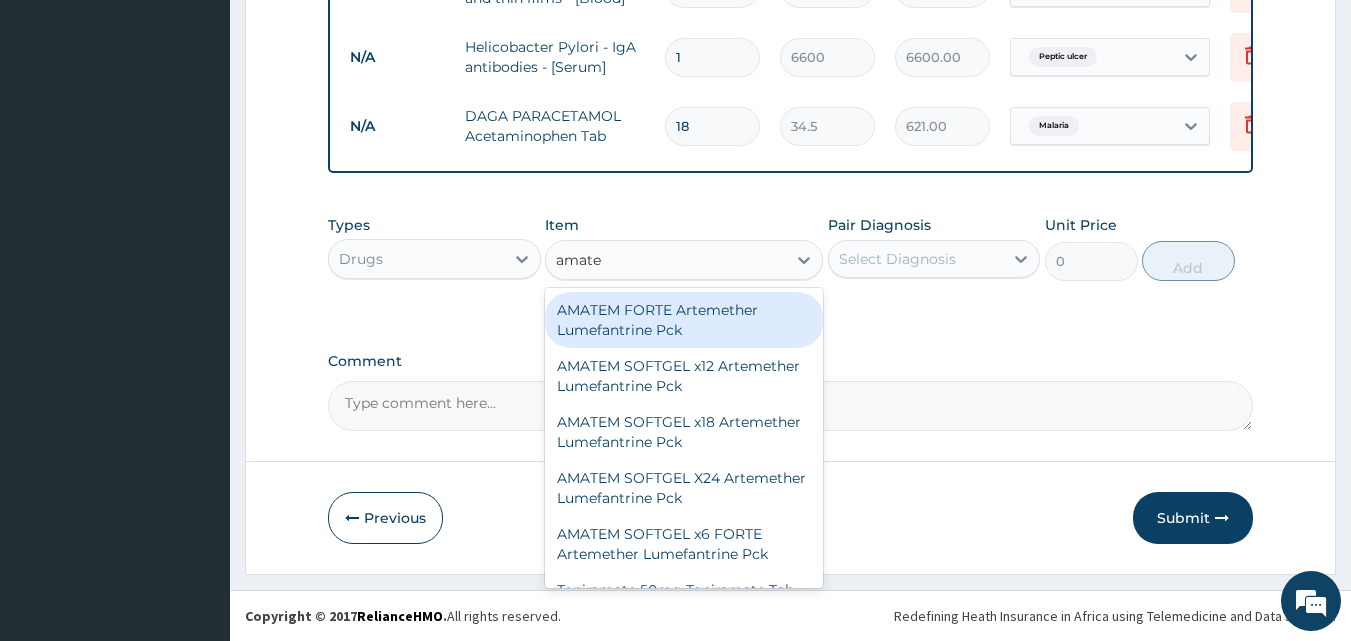 type on "amatem" 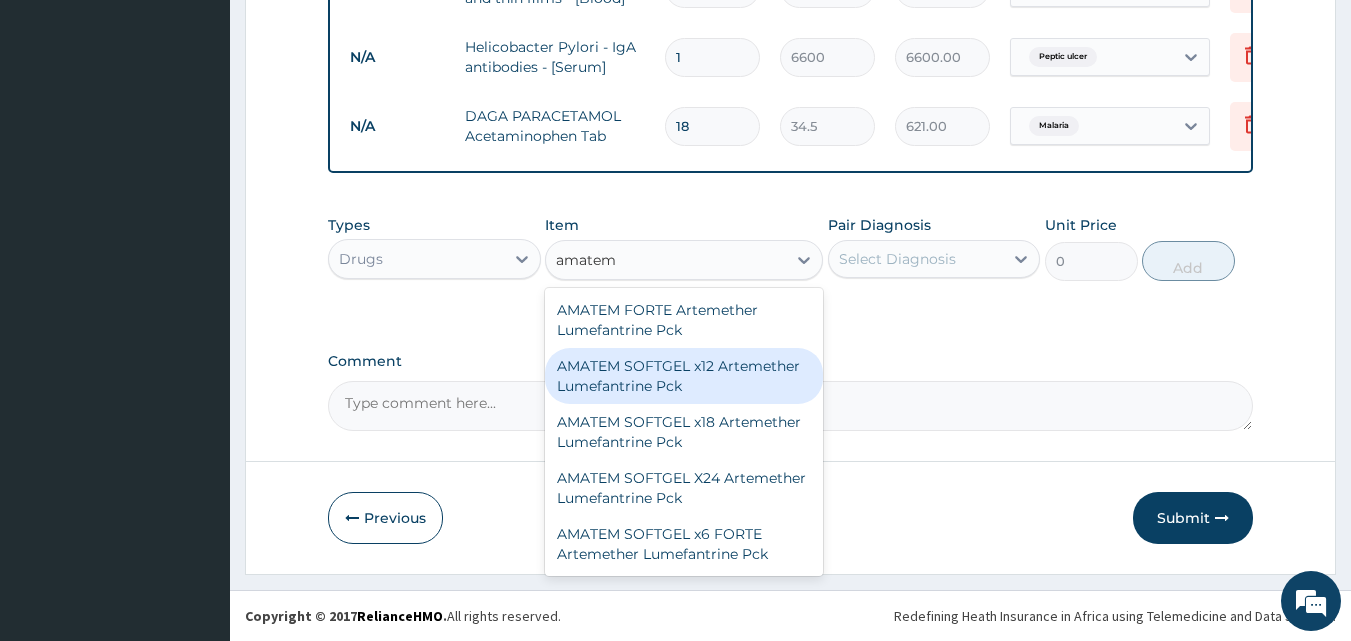 click on "AMATEM SOFTGEL x12 Artemether Lumefantrine Pck" at bounding box center [684, 376] 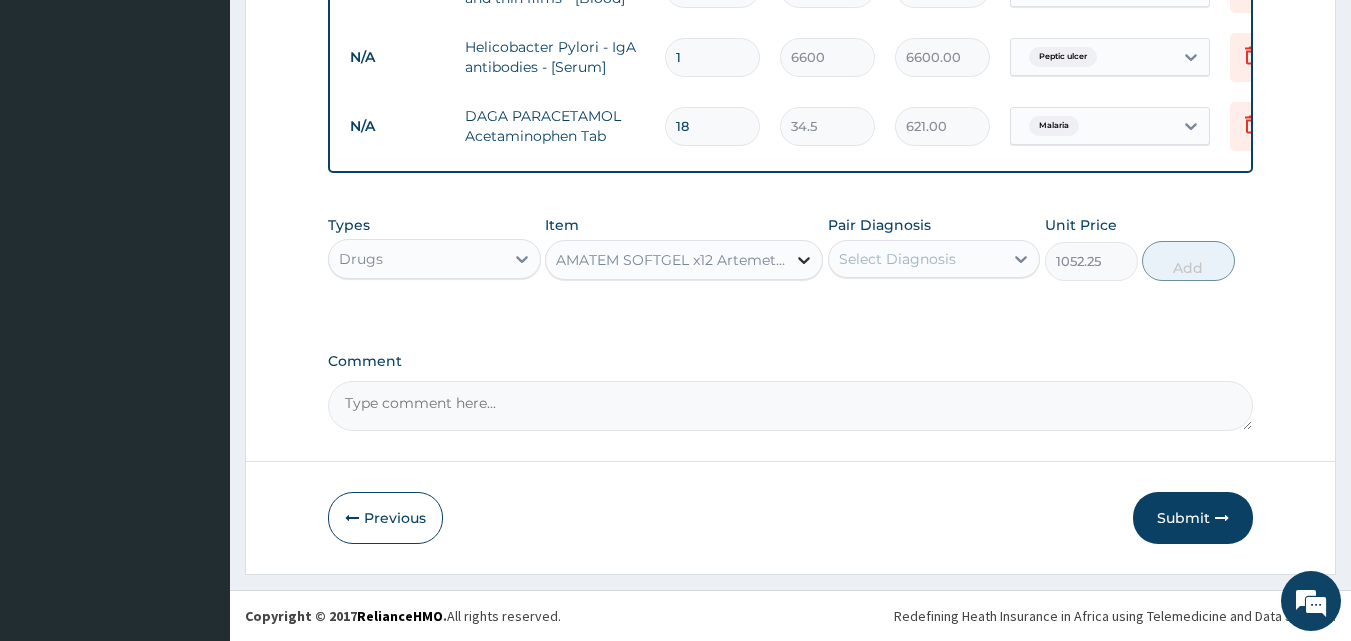 click 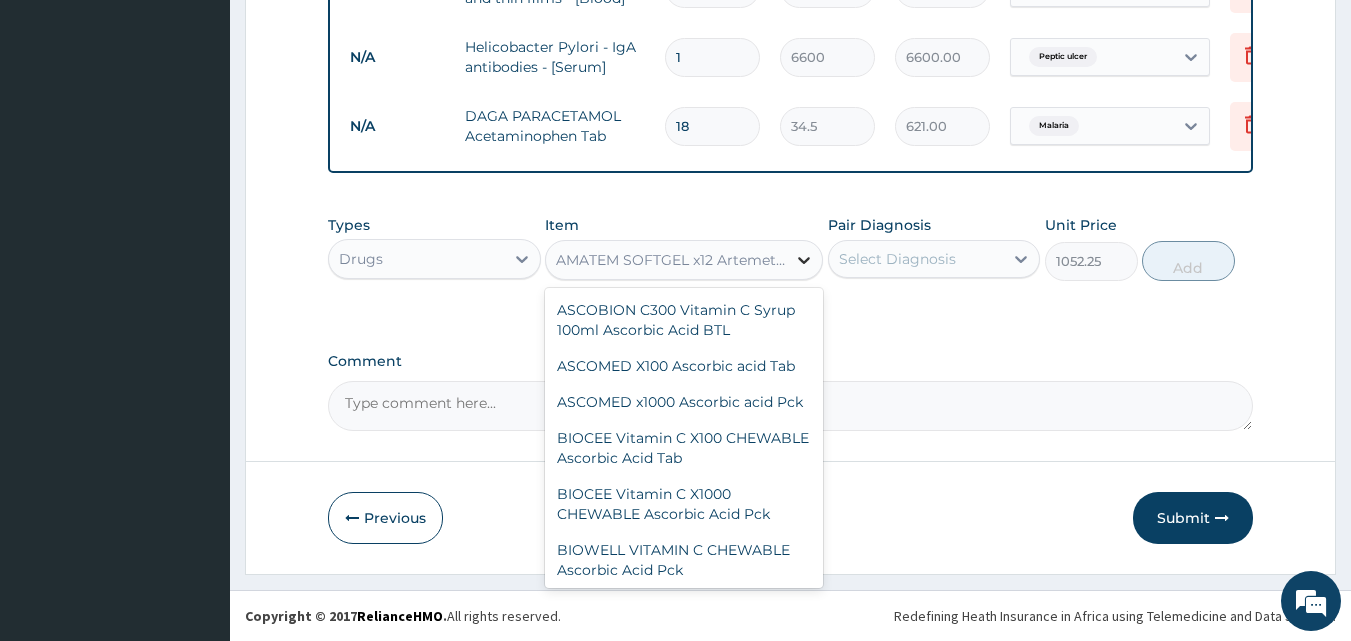 scroll, scrollTop: 38263, scrollLeft: 0, axis: vertical 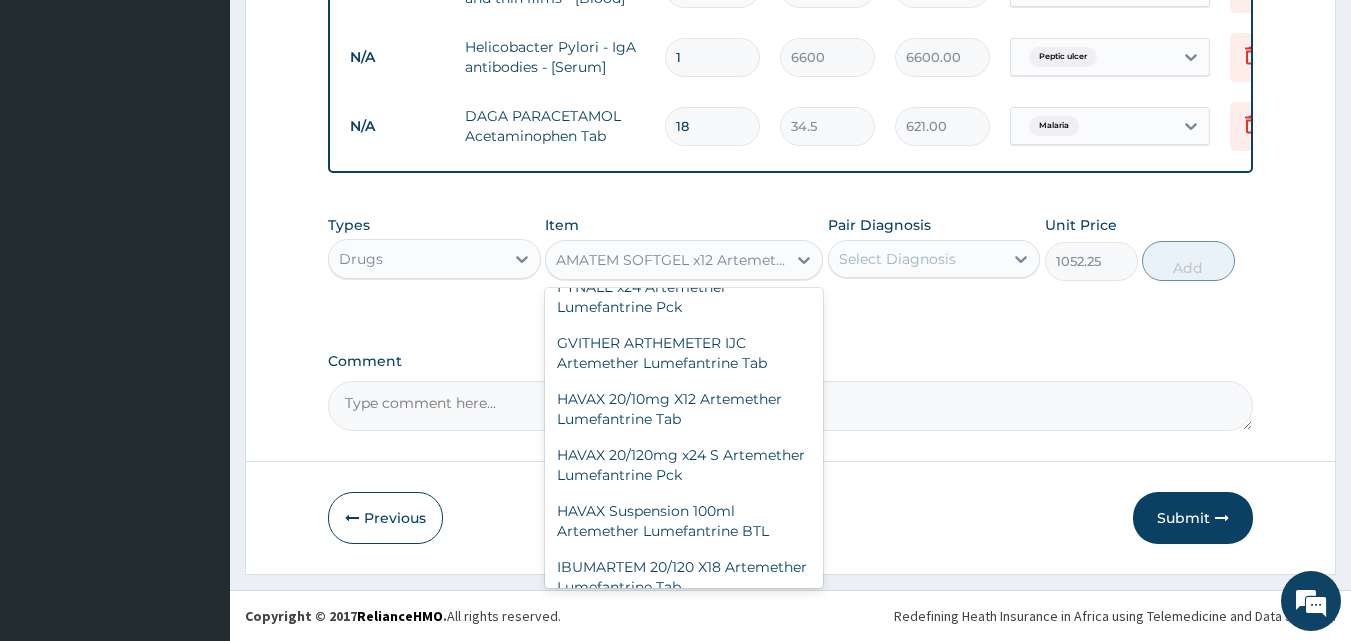 click on "AMATEM SOFTGEL x6 FORTE Artemether Lumefantrine Pck" at bounding box center (684, -1031) 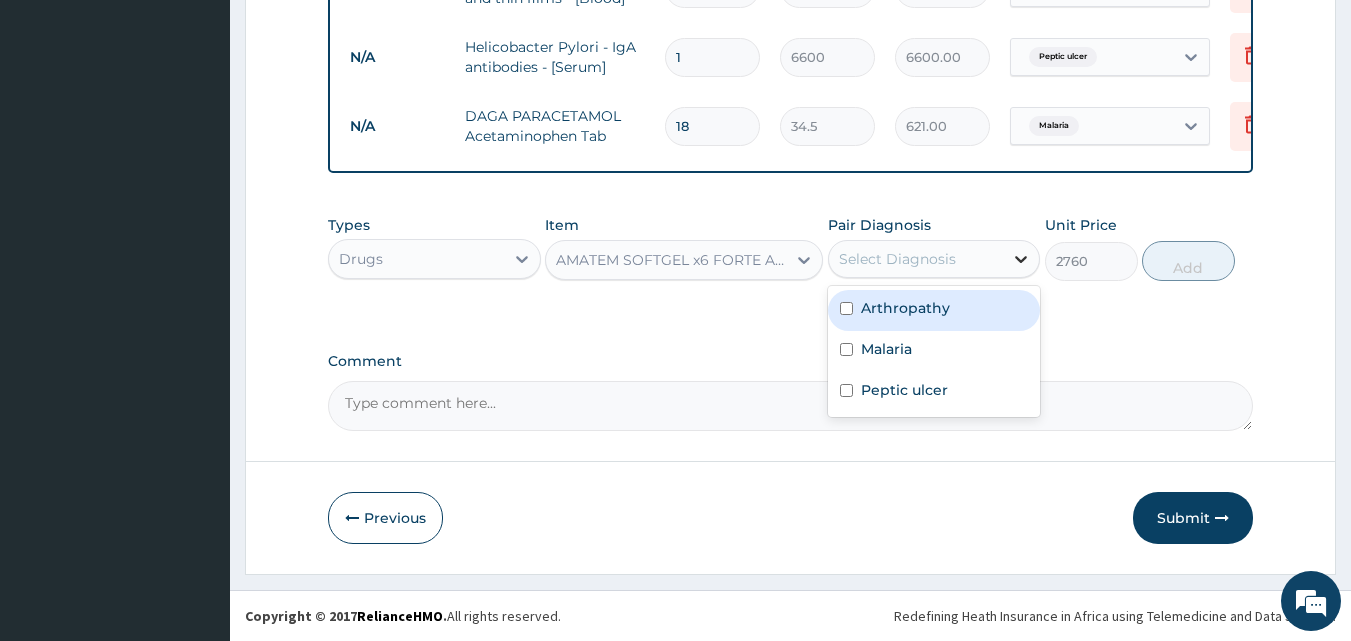 click 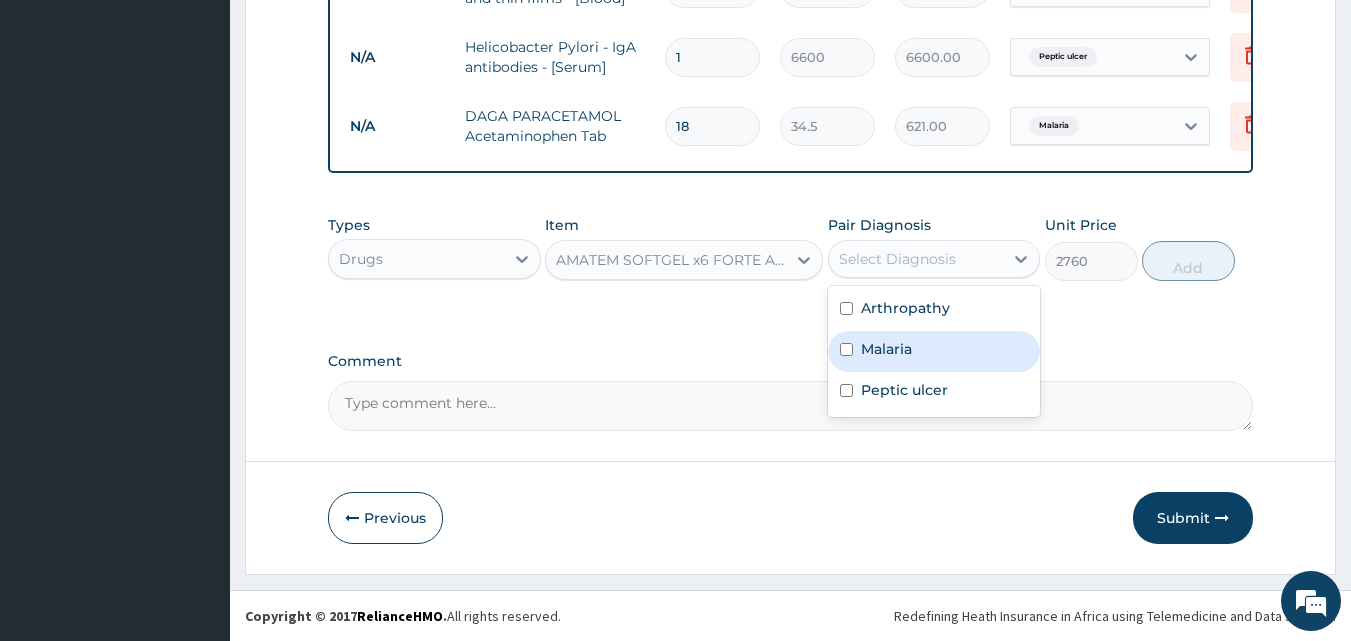 click on "Malaria" at bounding box center [934, 351] 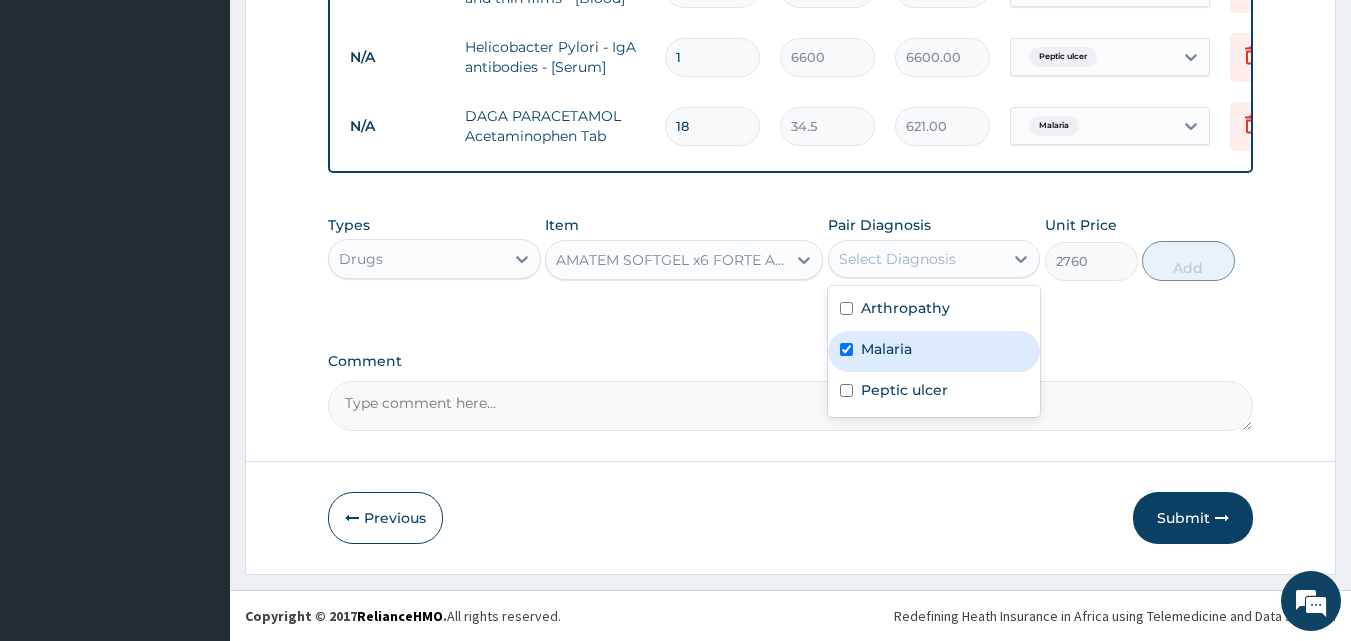 checkbox on "true" 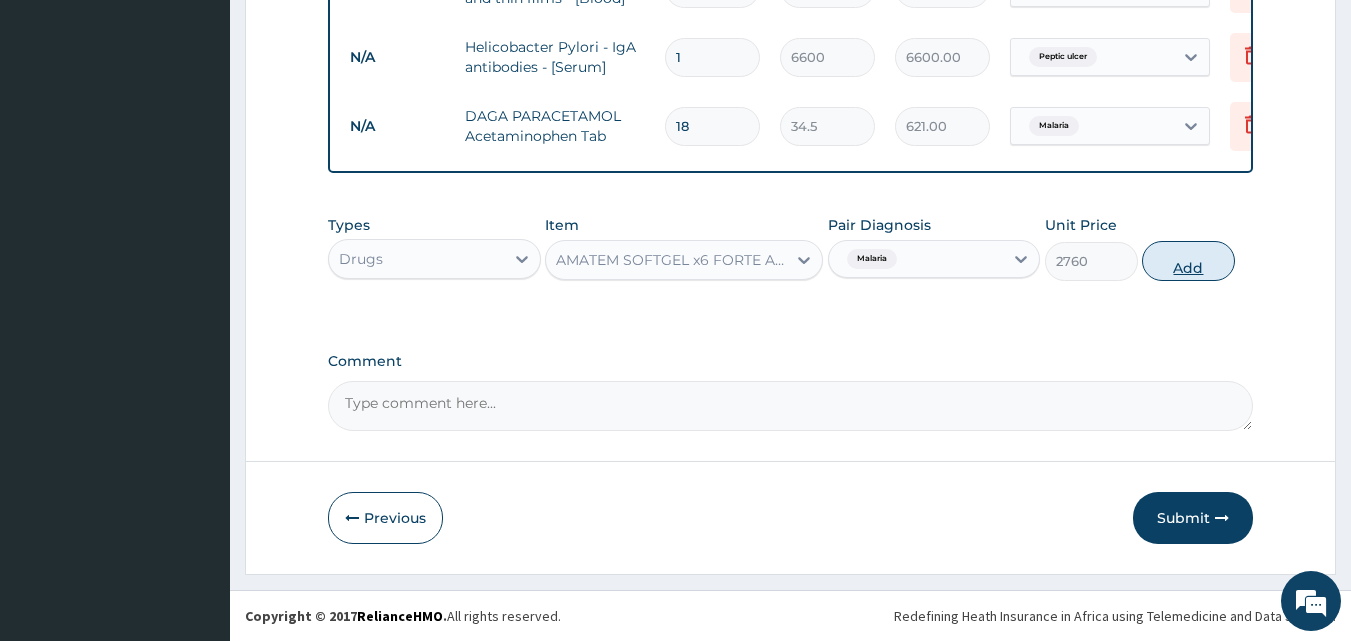 click on "Add" at bounding box center (1188, 261) 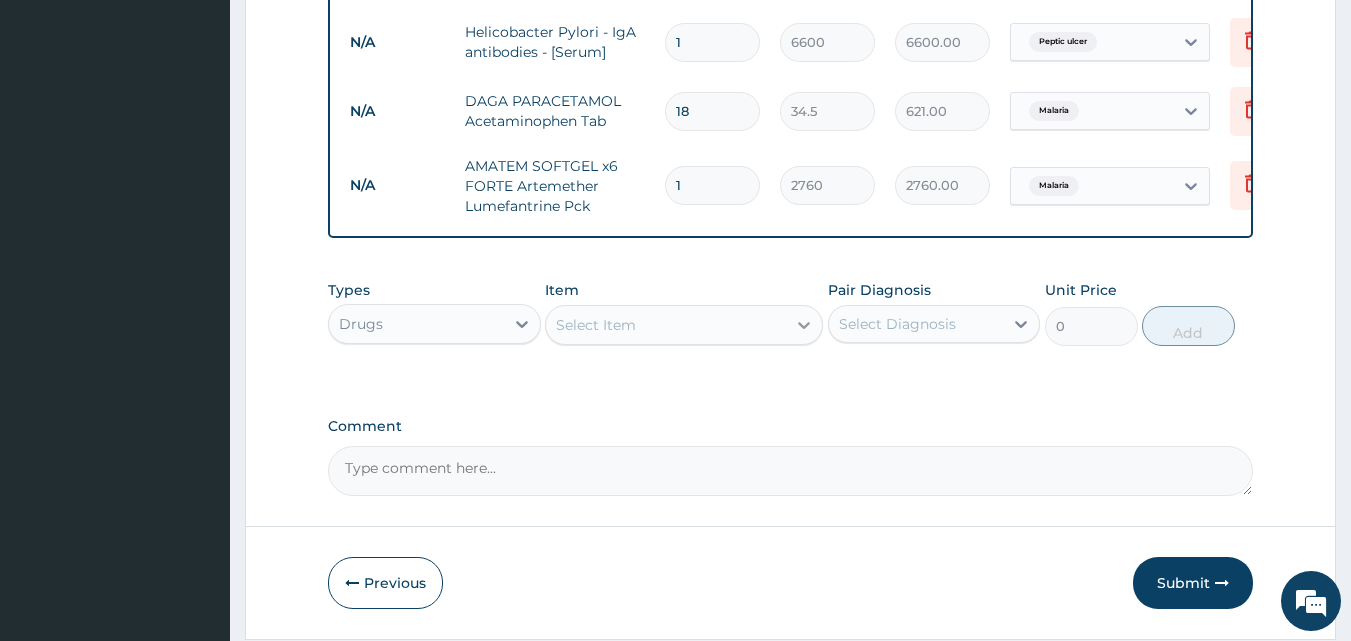 click 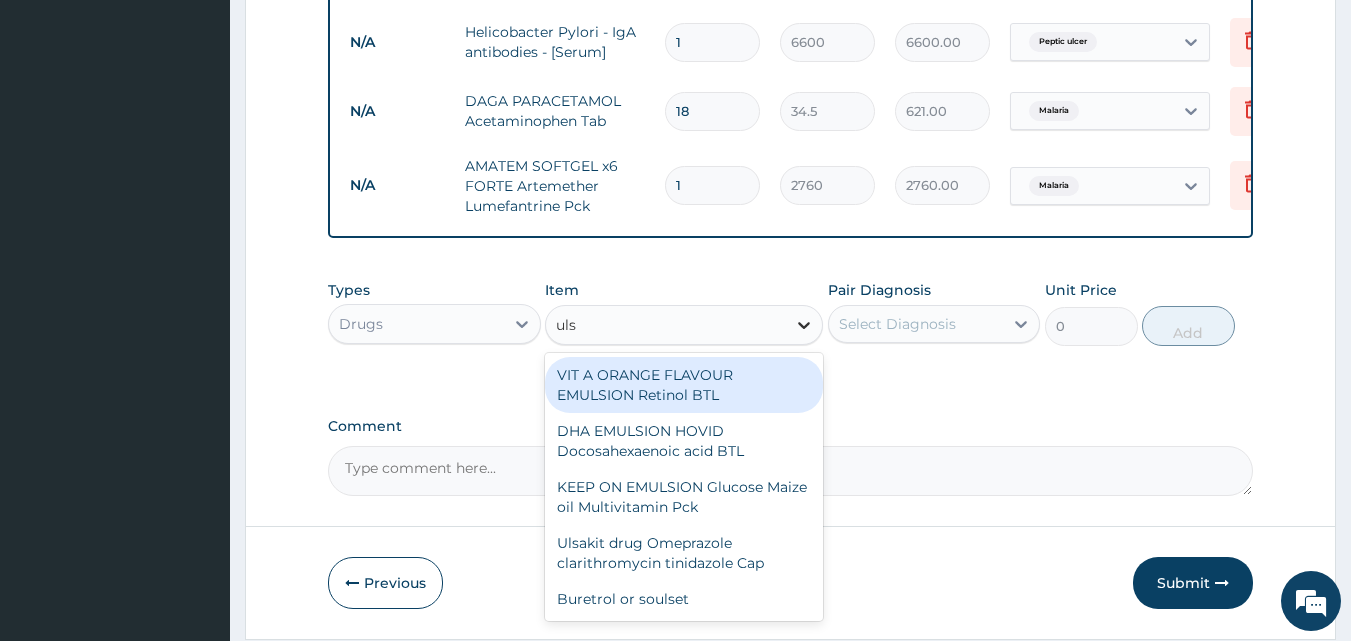 type on "ulsa" 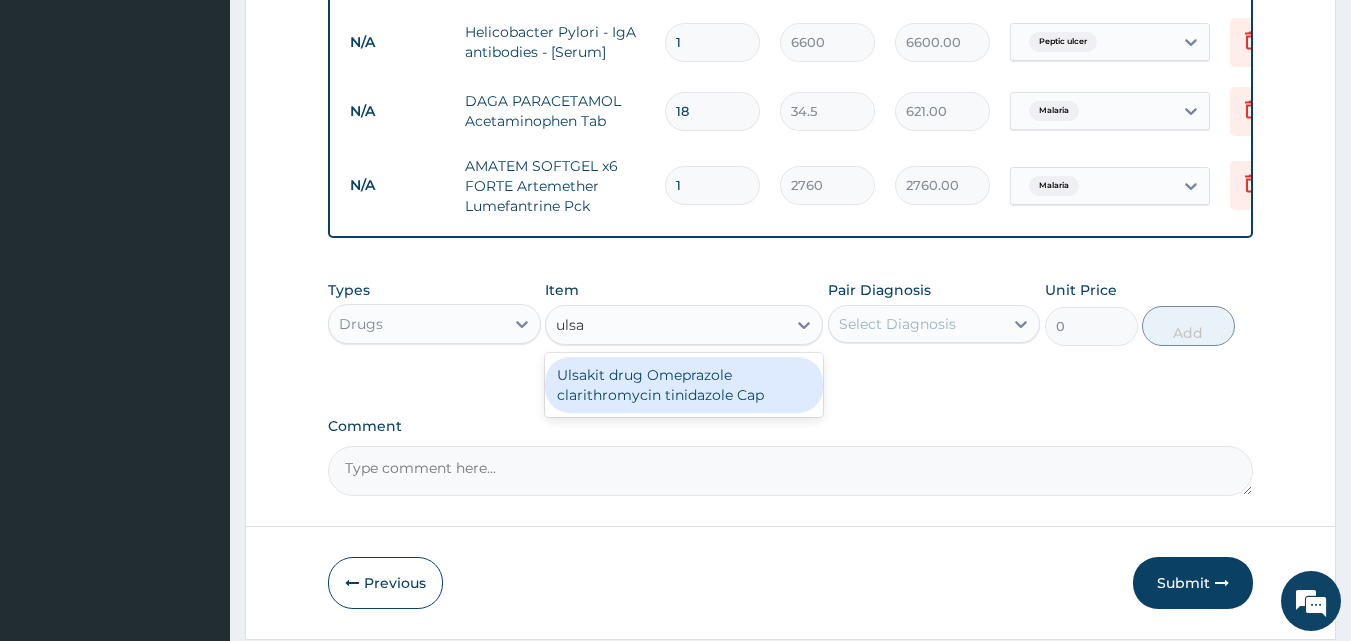click on "Ulsakit drug Omeprazole clarithromycin tinidazole Cap" at bounding box center (684, 385) 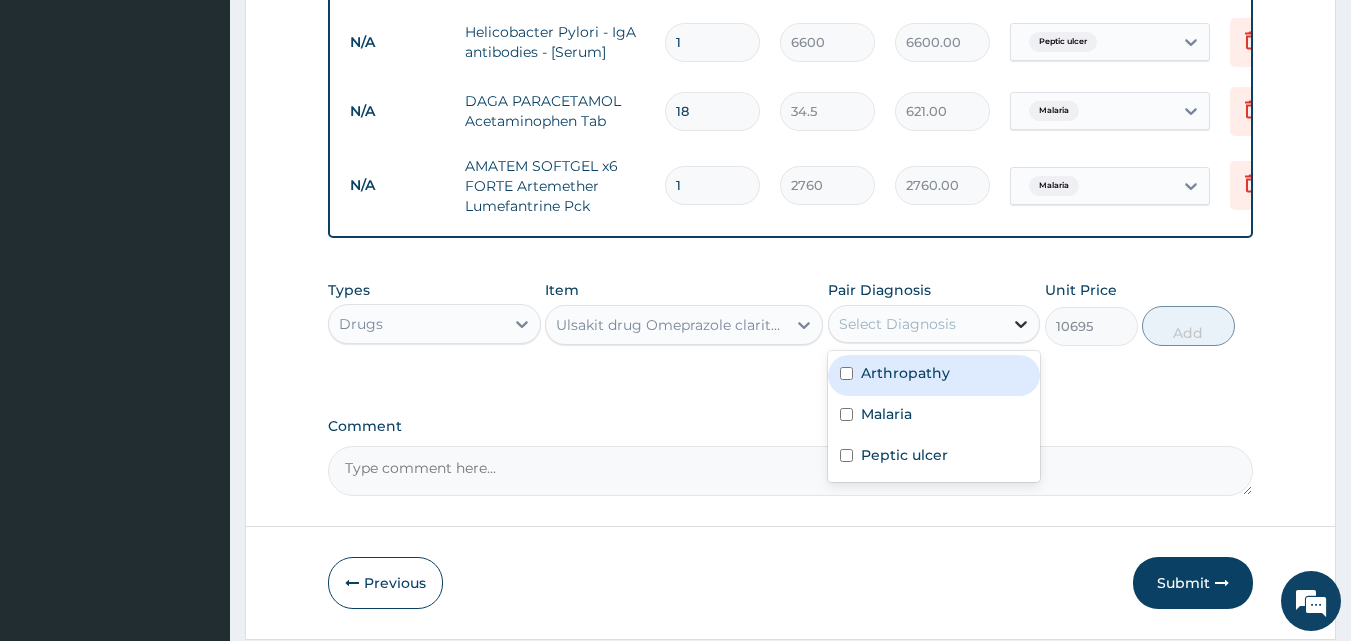 click 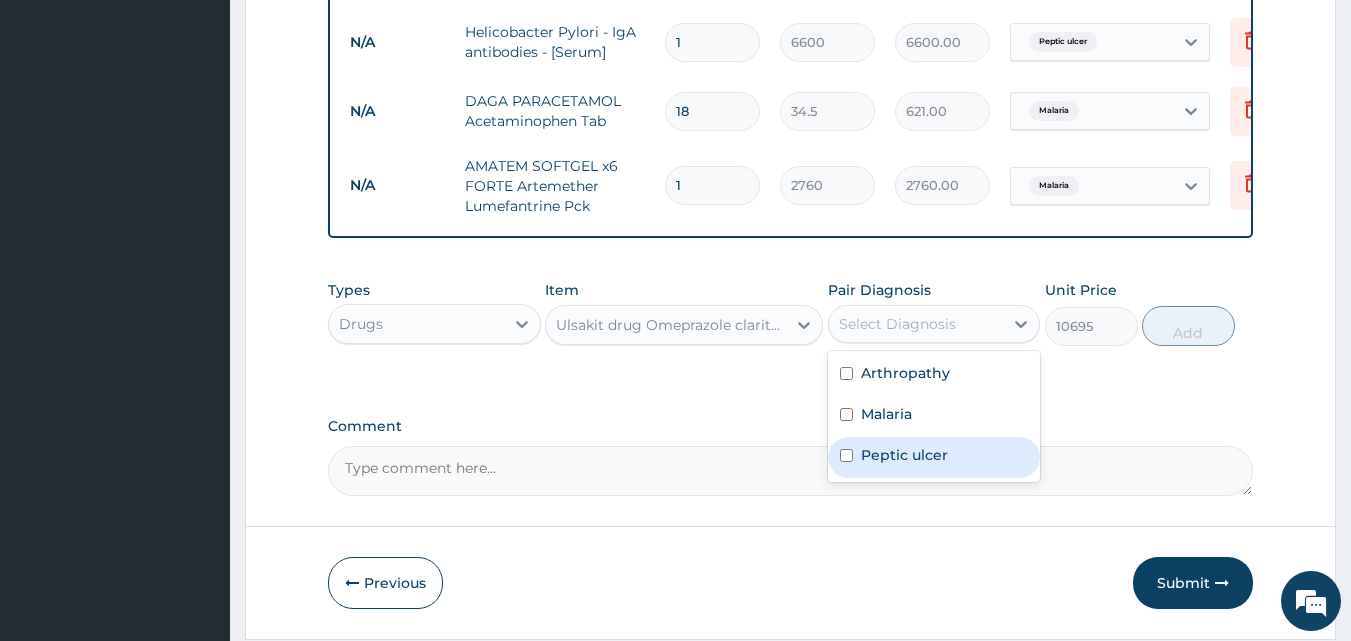 click on "Peptic ulcer" at bounding box center (934, 457) 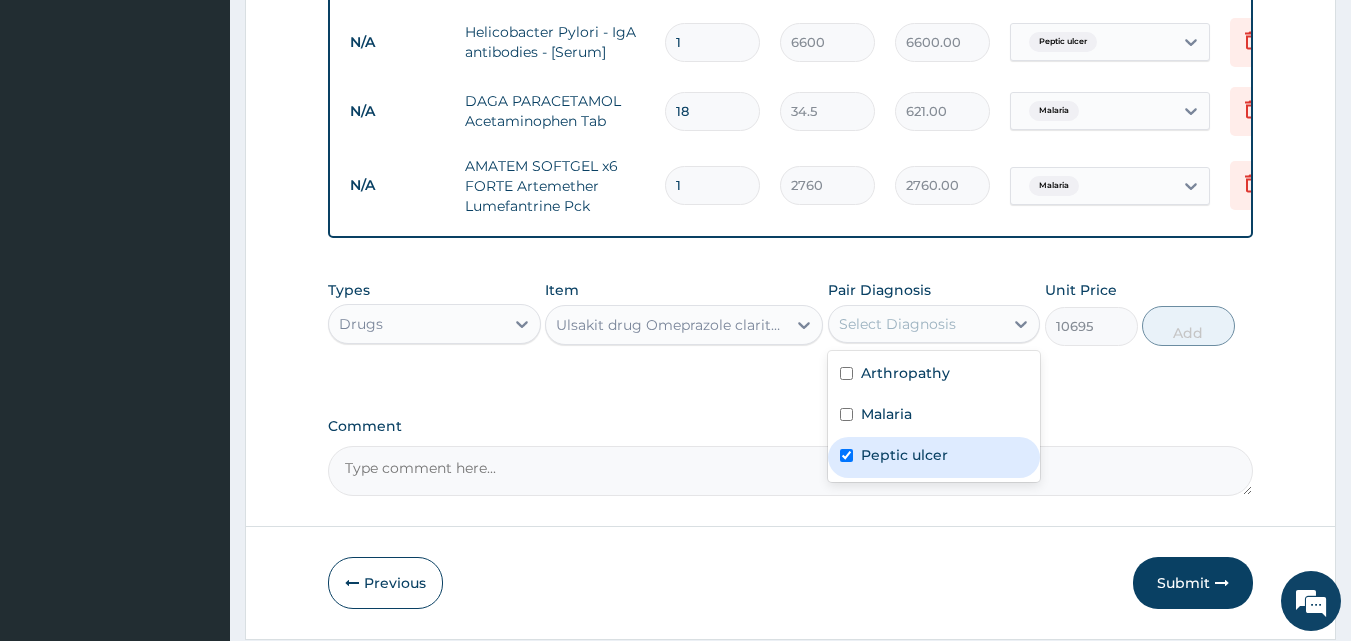 checkbox on "true" 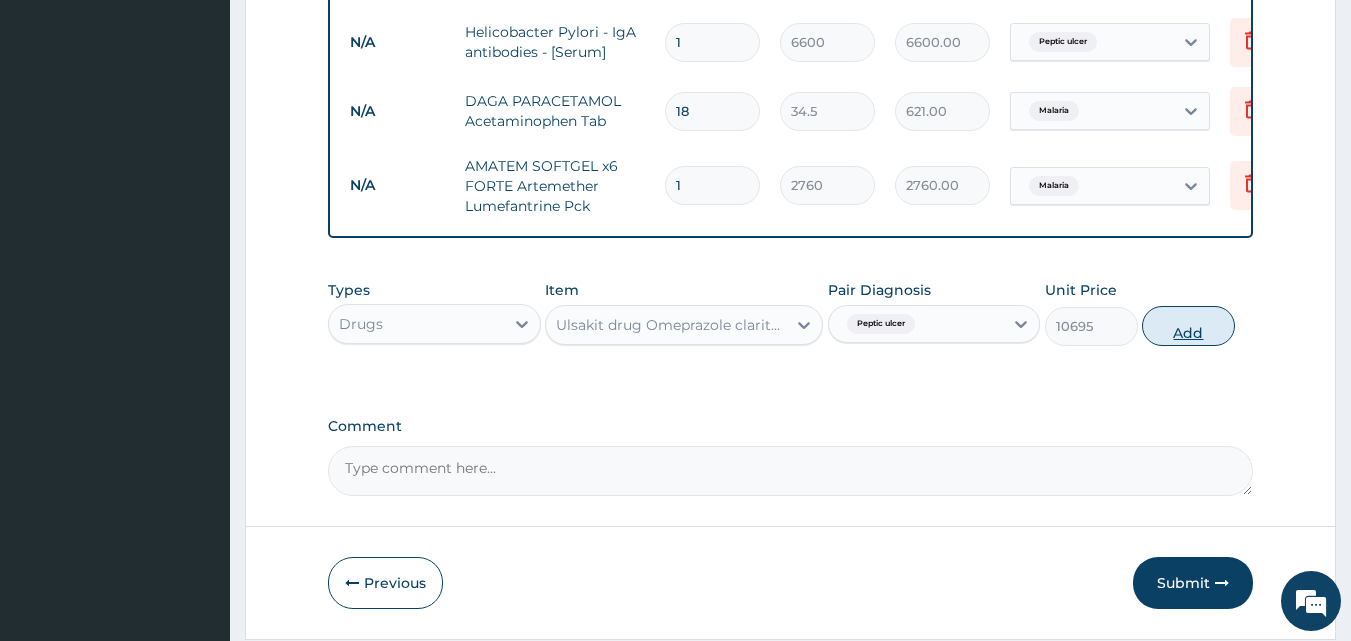 click on "Add" at bounding box center [1188, 326] 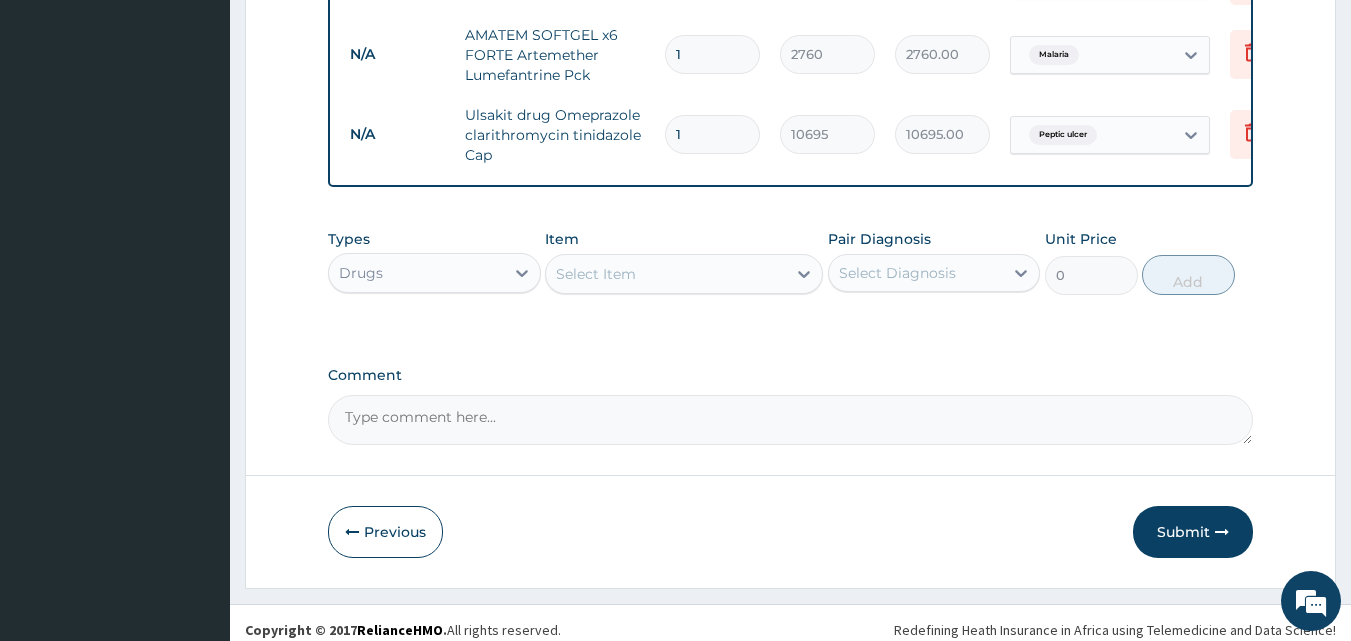 scroll, scrollTop: 803, scrollLeft: 0, axis: vertical 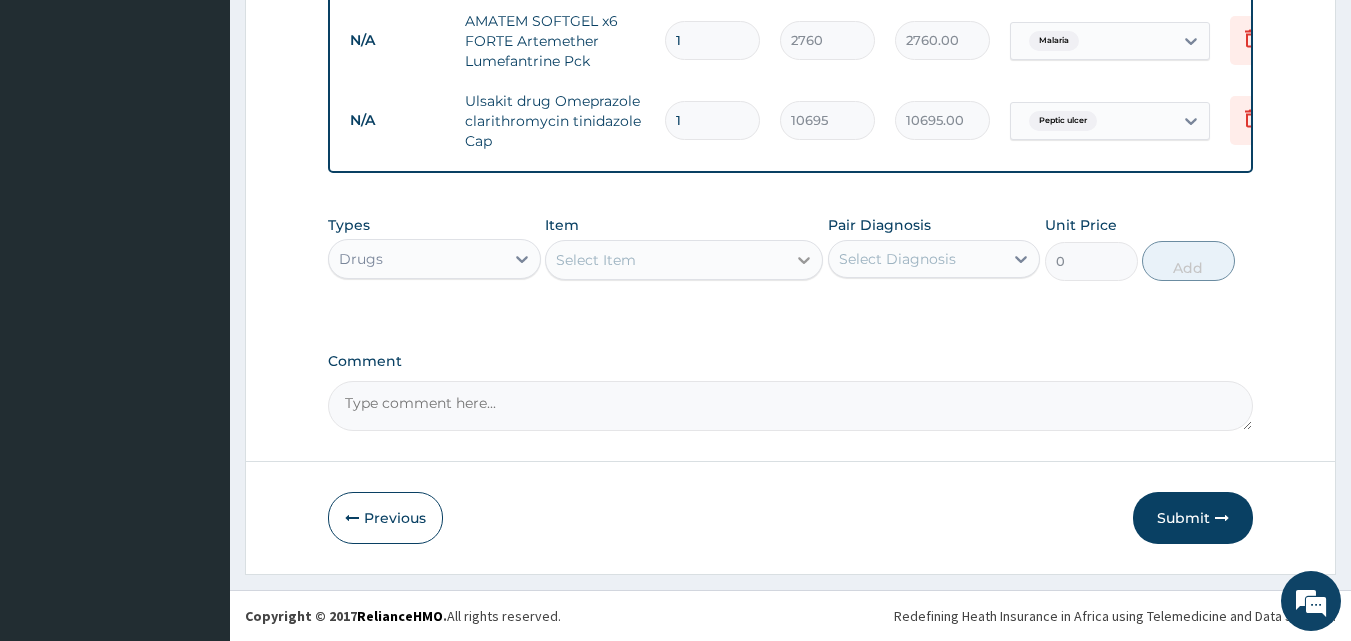 click 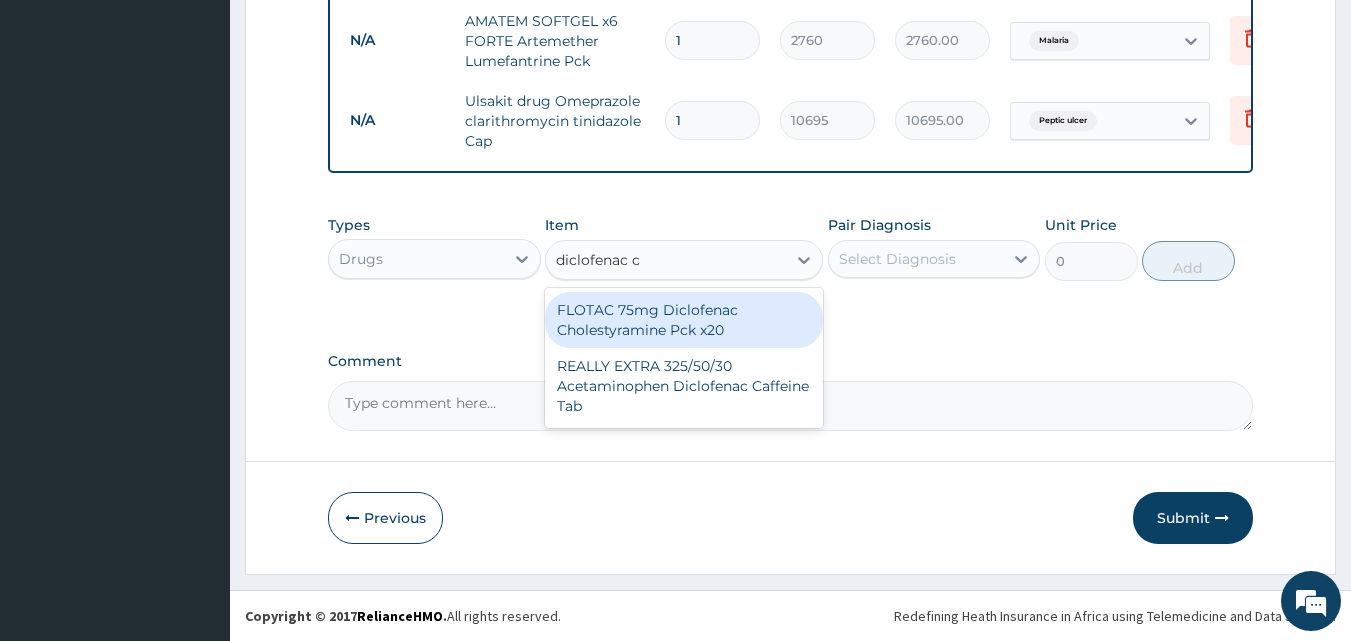 type on "diclofenac" 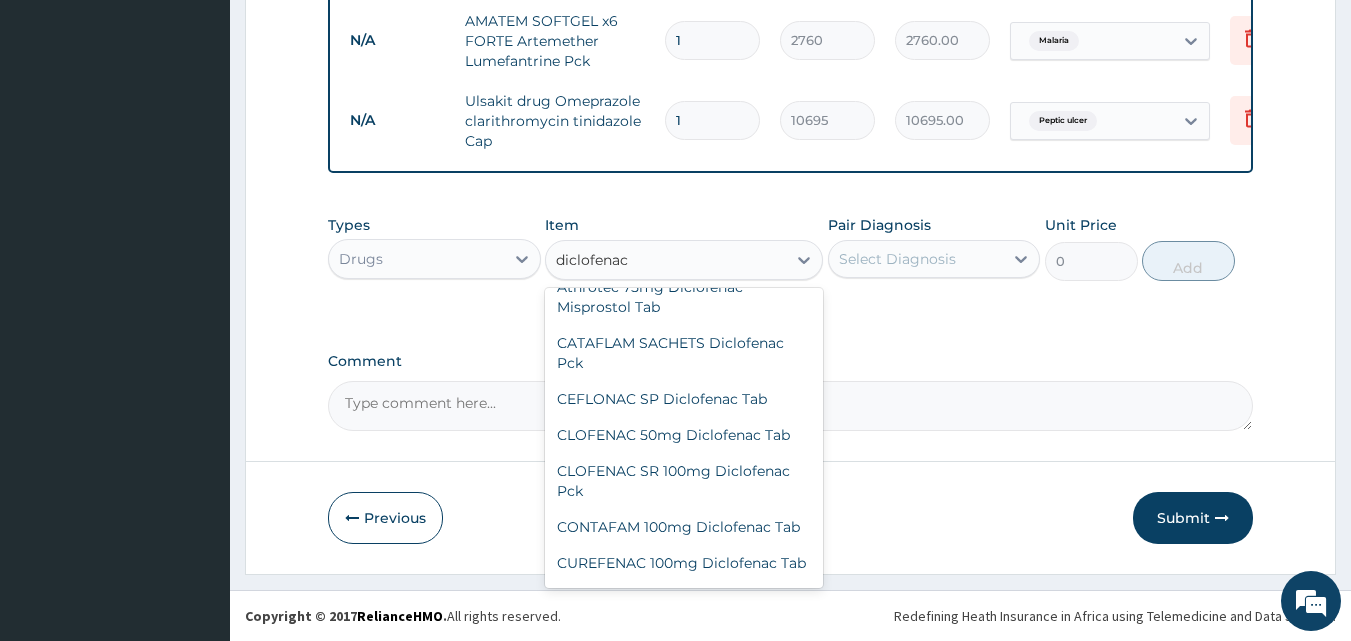 scroll, scrollTop: 40, scrollLeft: 0, axis: vertical 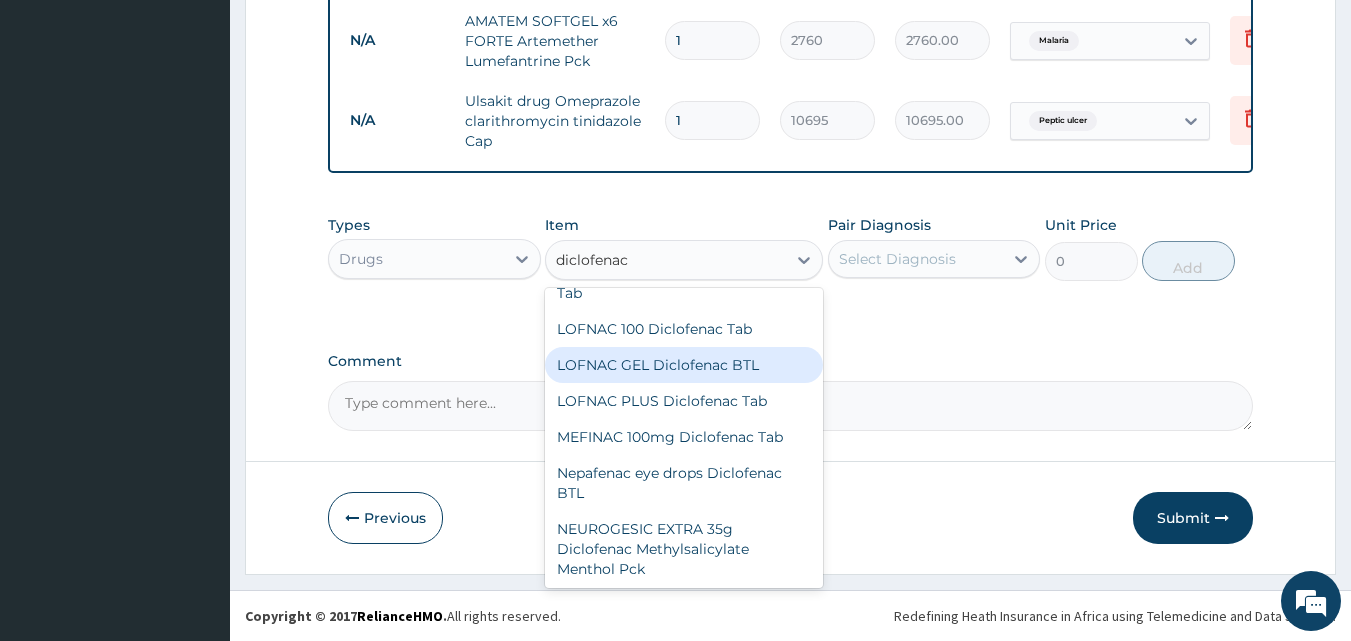 click on "LOFNAC GEL Diclofenac BTL" at bounding box center [684, 365] 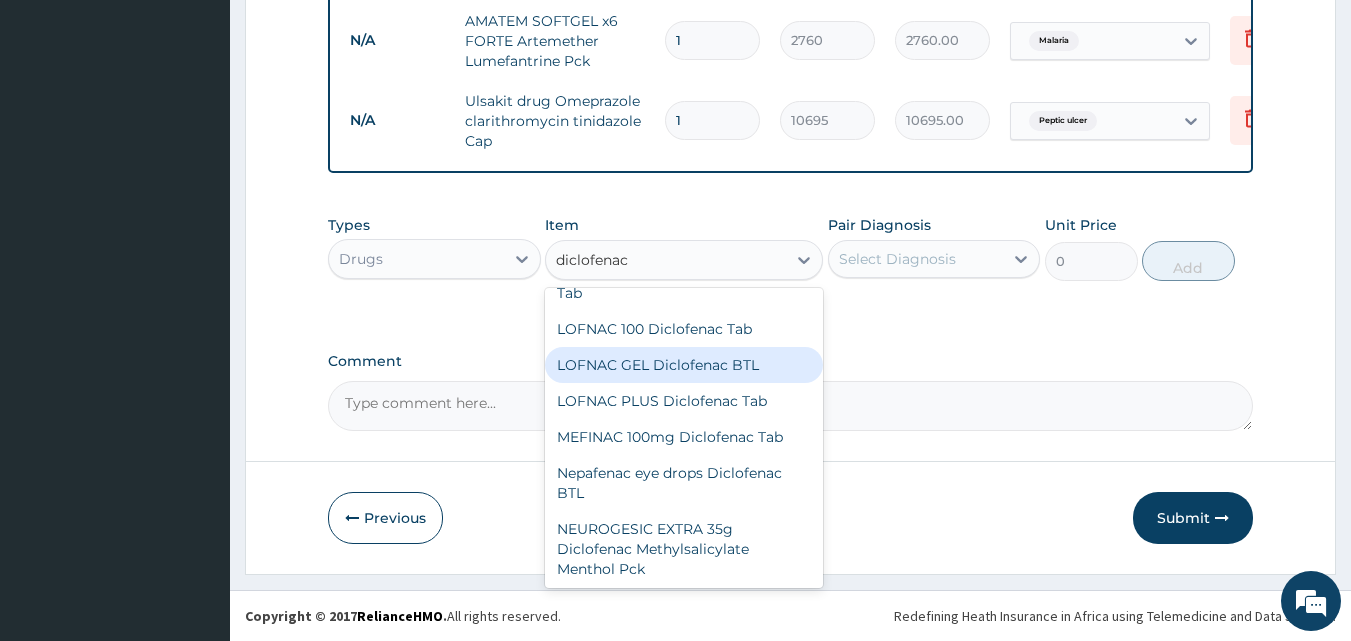 type 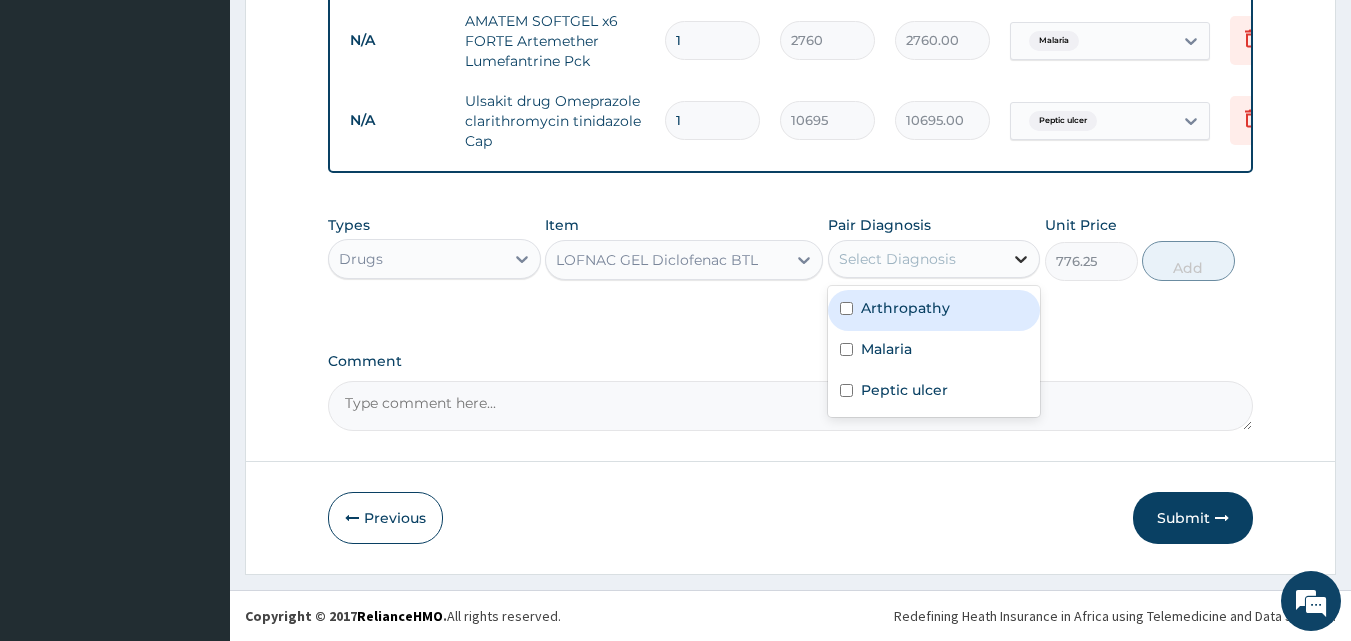 click 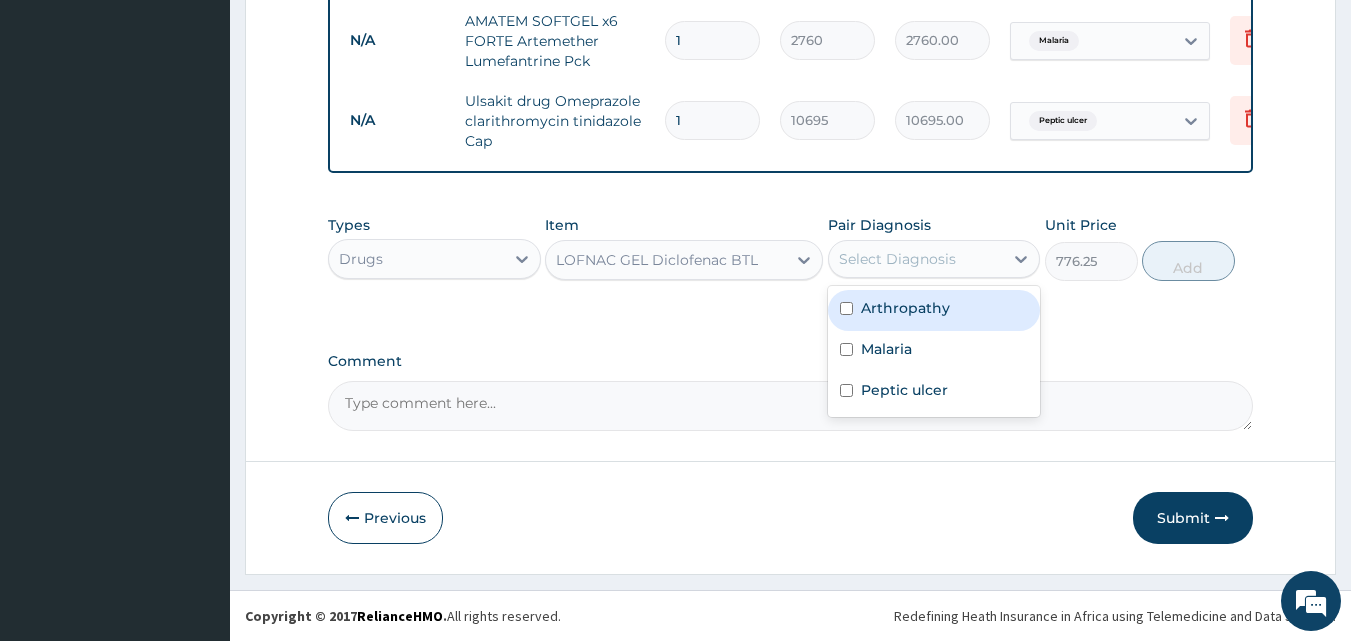 click on "Arthropathy" at bounding box center (934, 310) 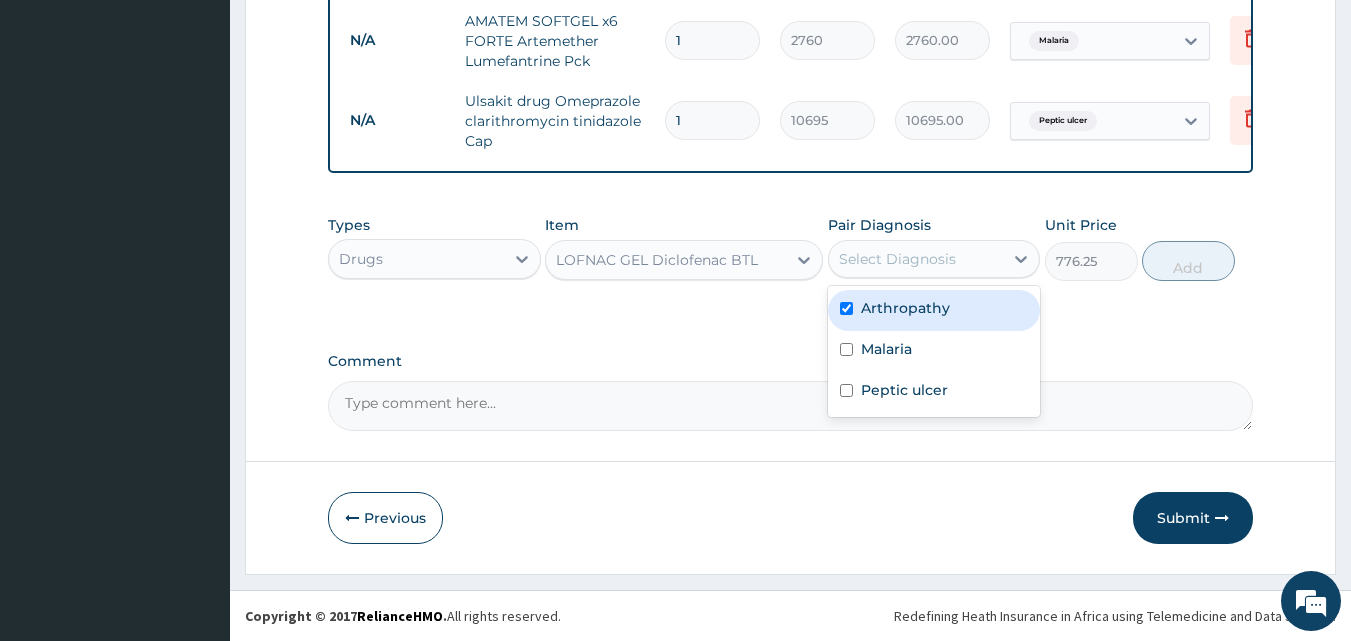 checkbox on "true" 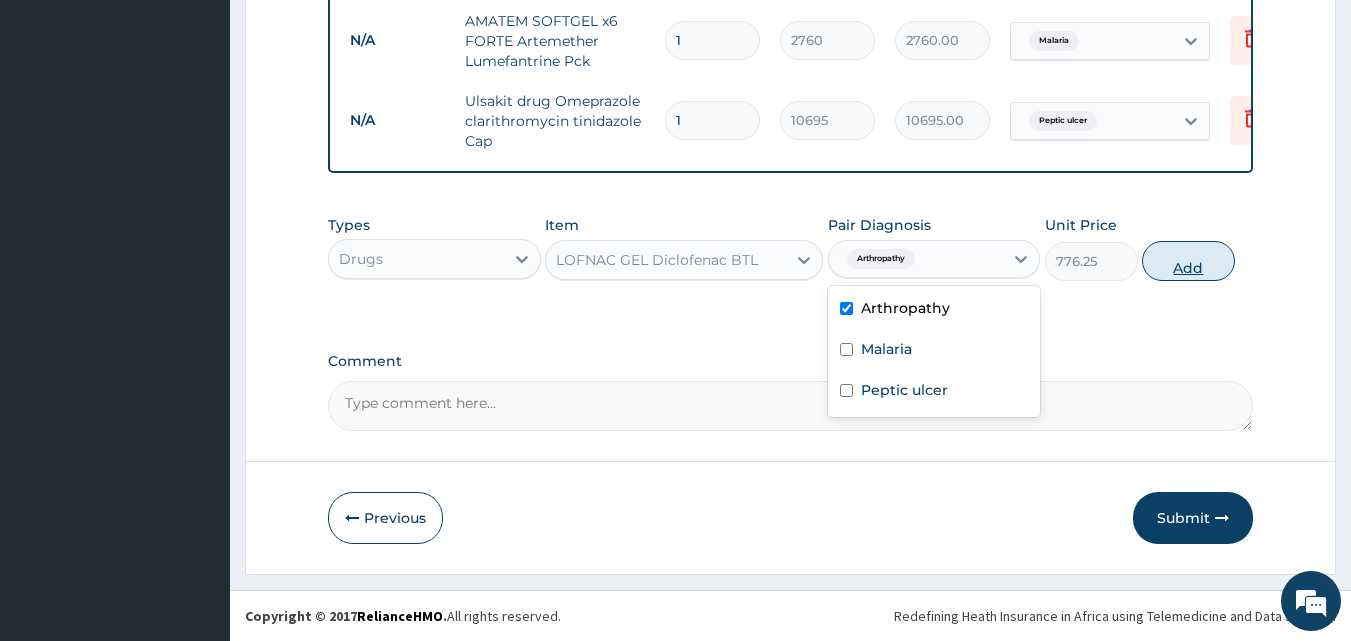 click on "Add" at bounding box center [1188, 261] 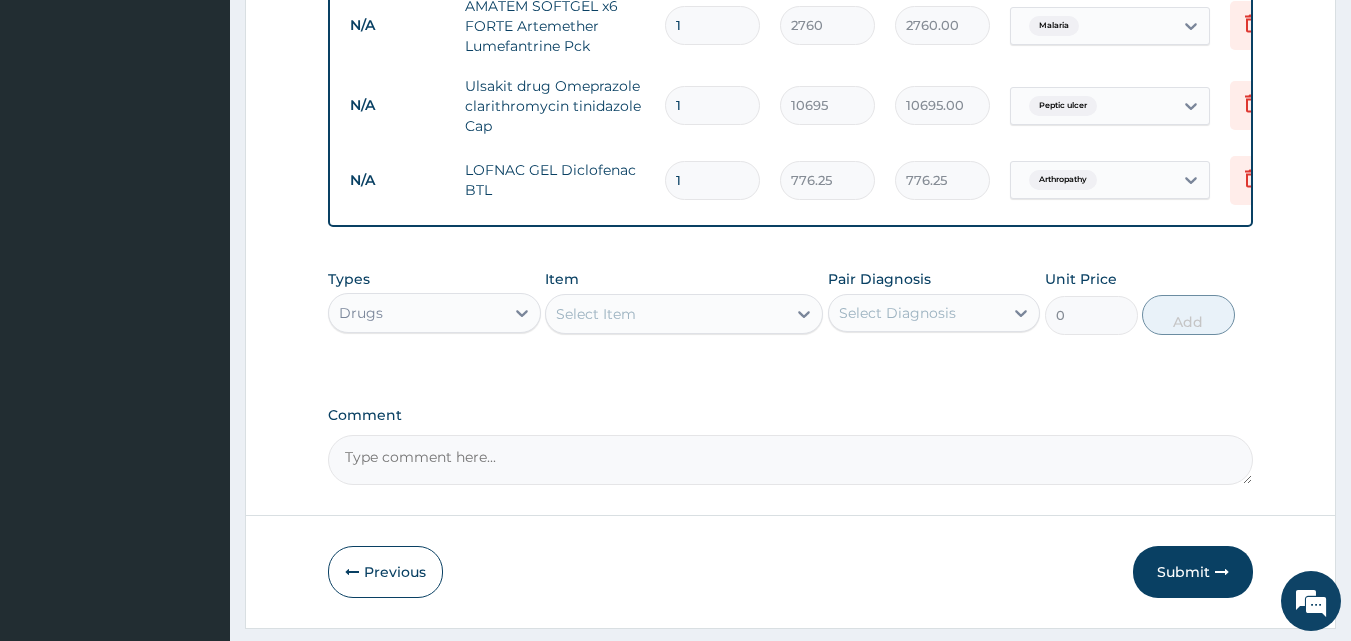 type 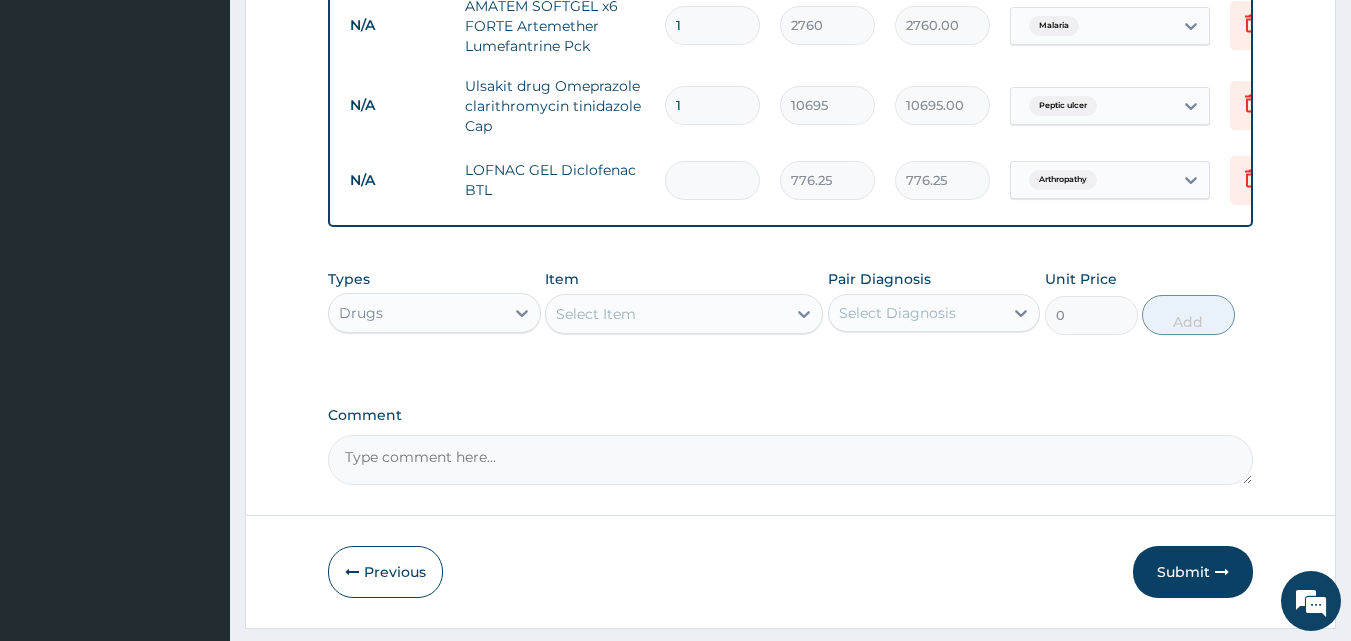 type on "0.00" 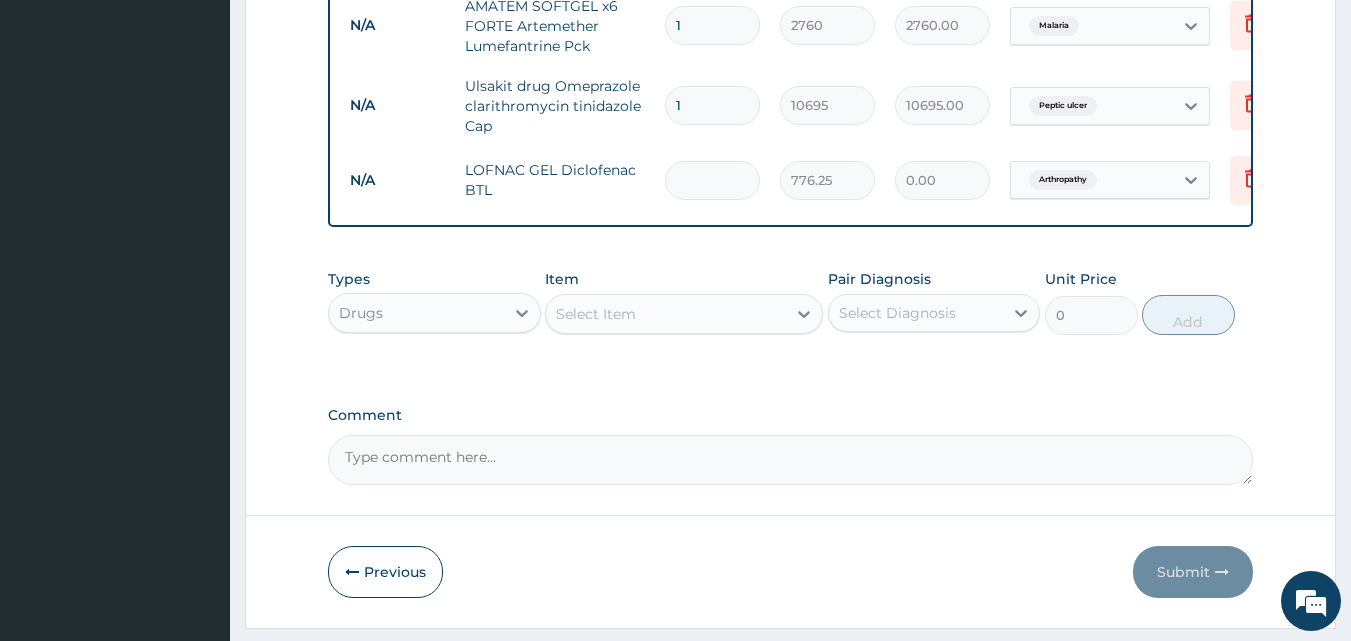 type on "2" 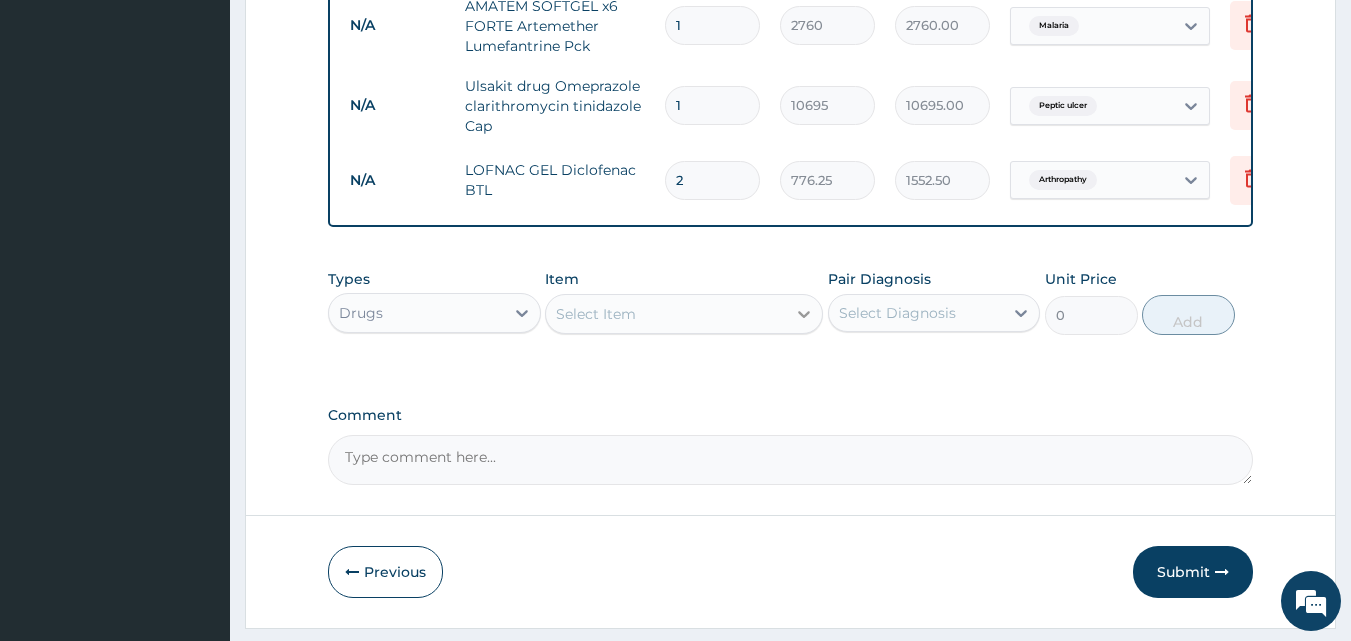type on "2" 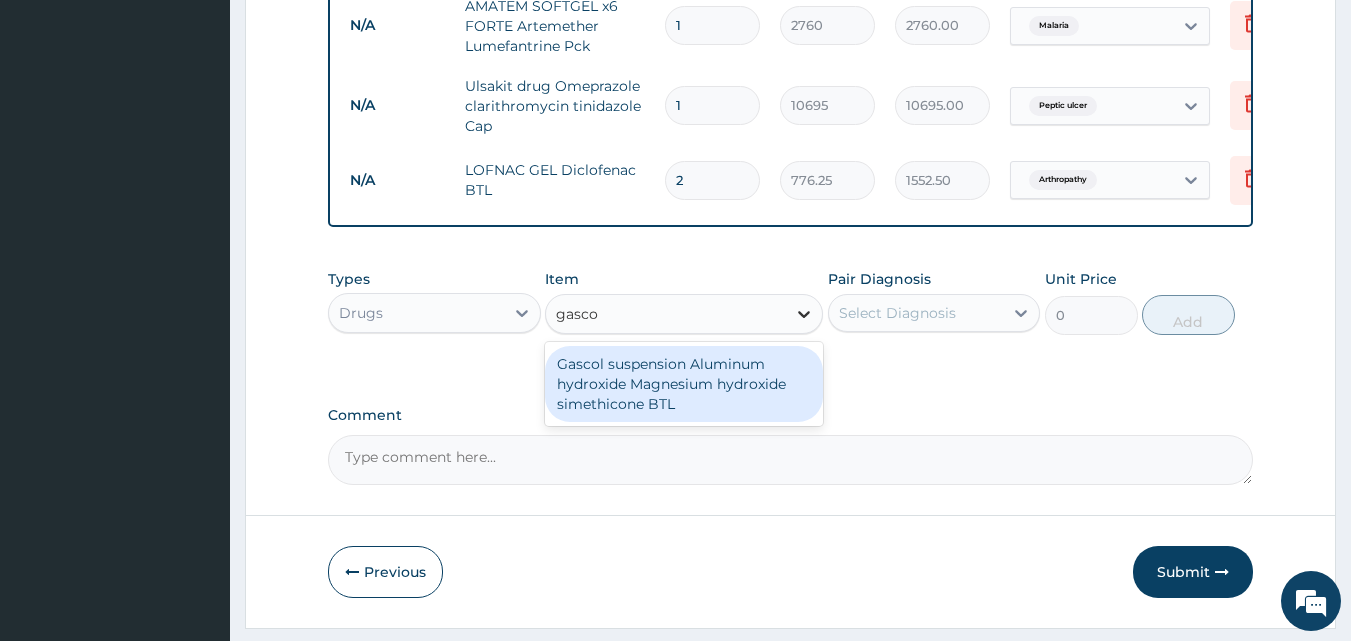 type on "gascol" 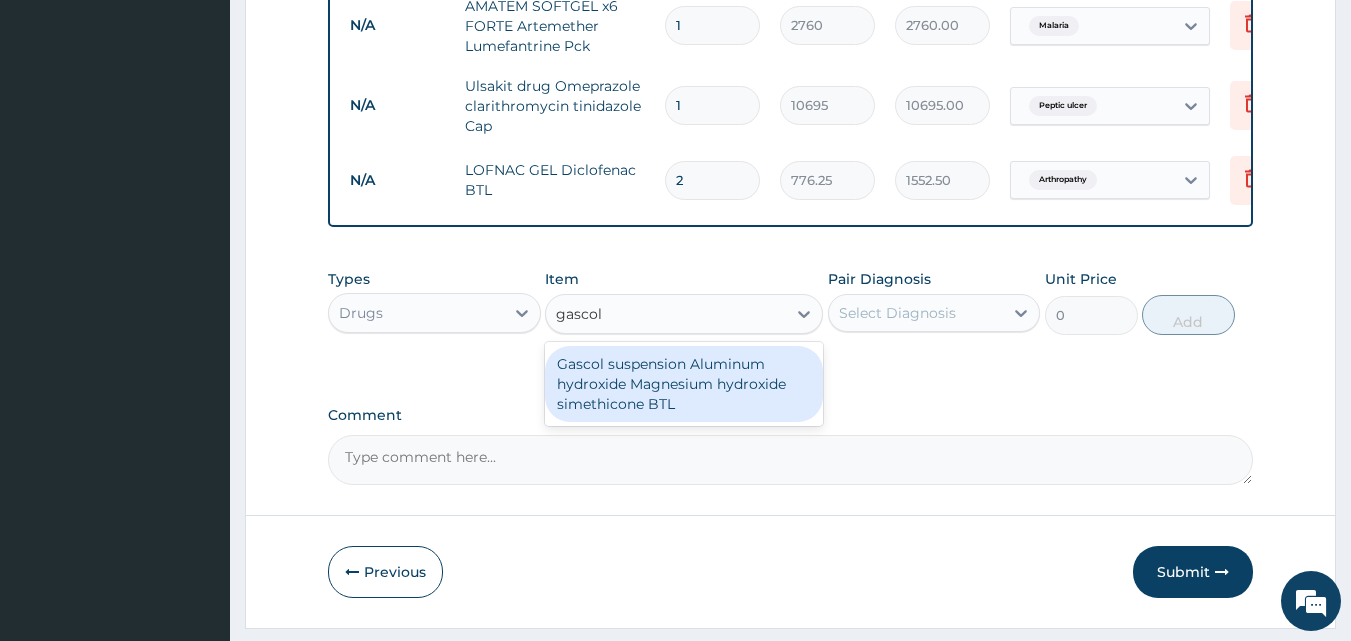 click on "Gascol suspension Aluminum hydroxide Magnesium hydroxide simethicone BTL" at bounding box center [684, 384] 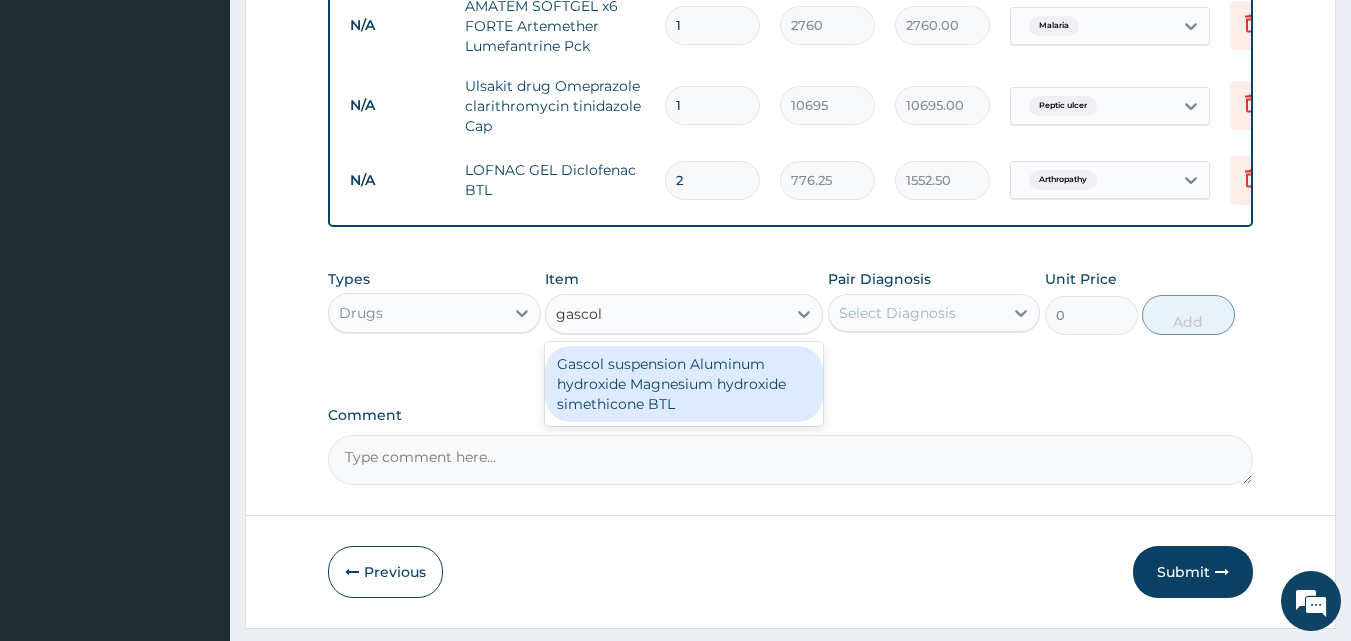type 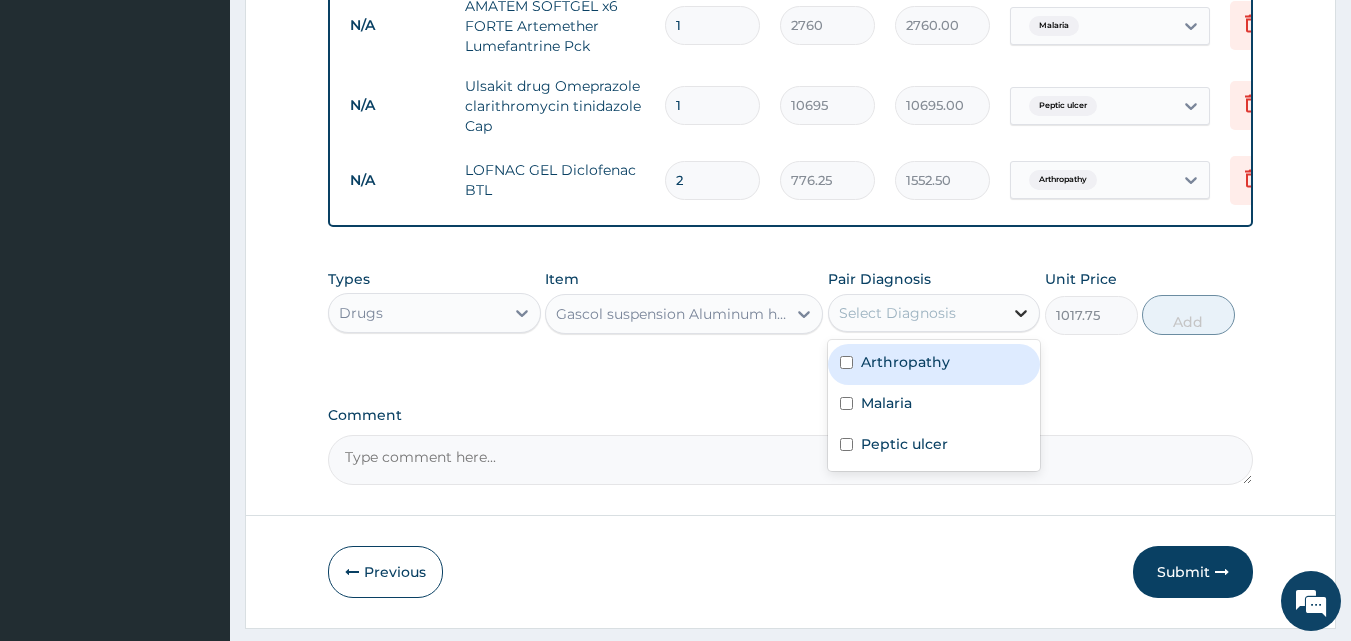 click 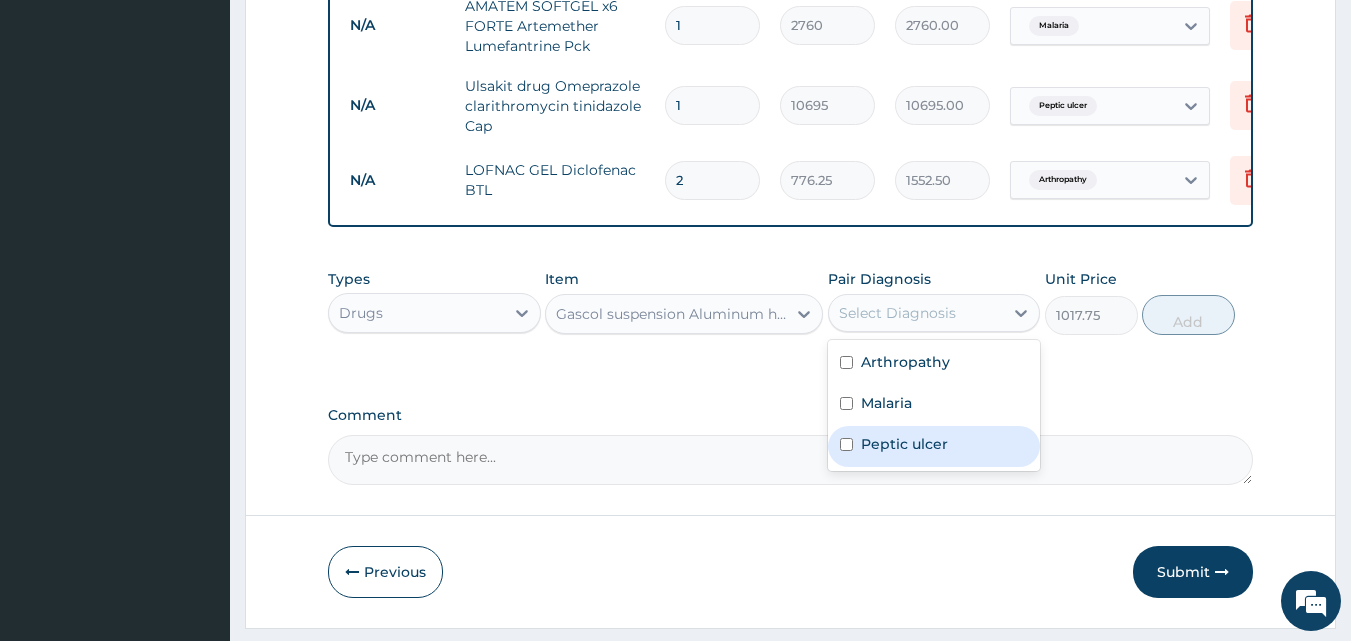 click on "Peptic ulcer" at bounding box center (934, 446) 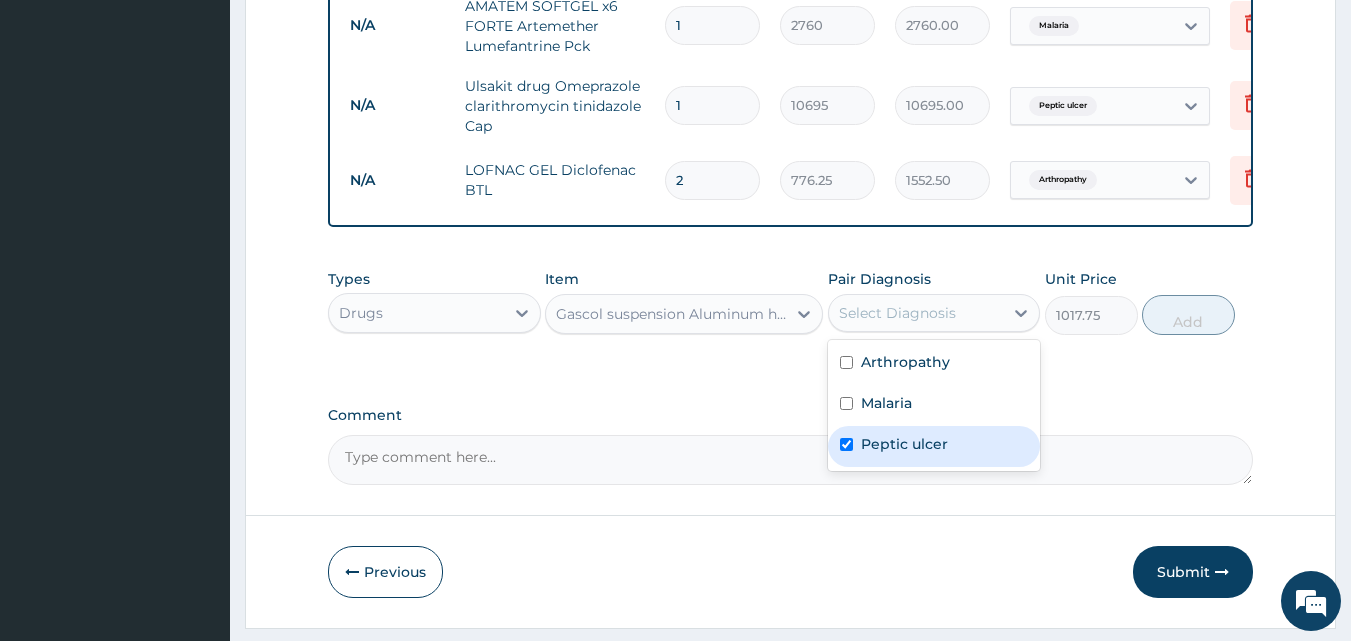 checkbox on "true" 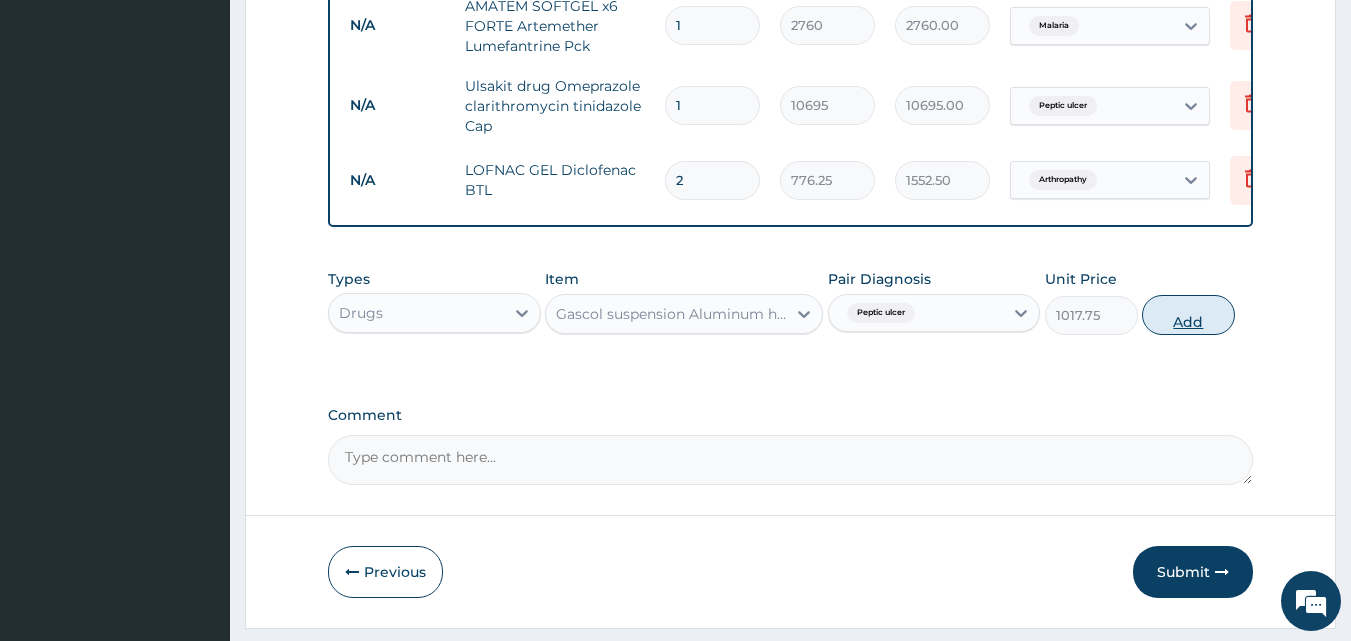 click on "Add" at bounding box center (1188, 315) 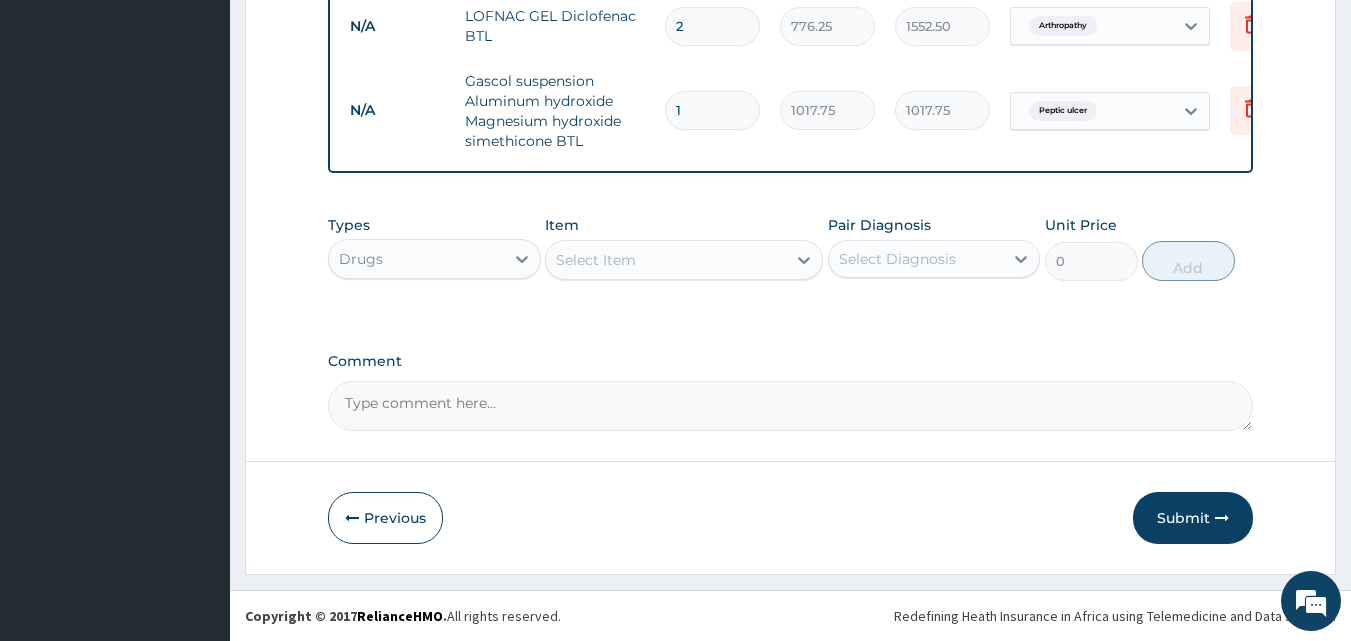 scroll, scrollTop: 972, scrollLeft: 0, axis: vertical 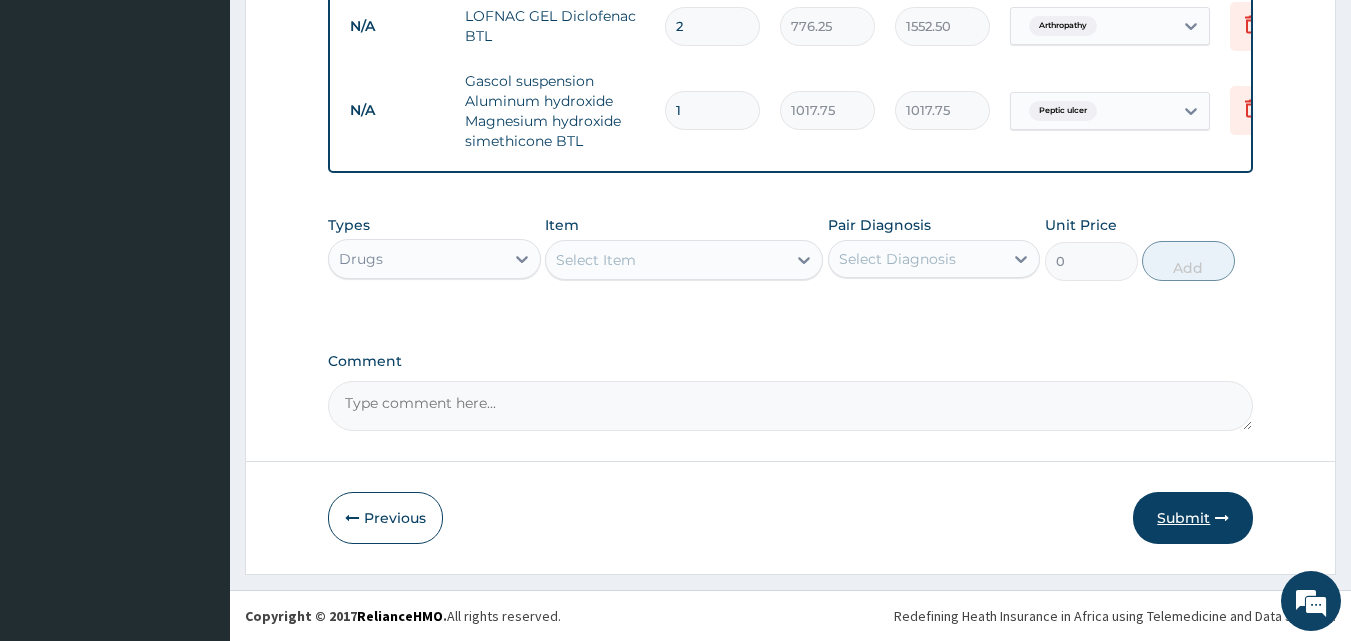 click on "Submit" at bounding box center (1193, 518) 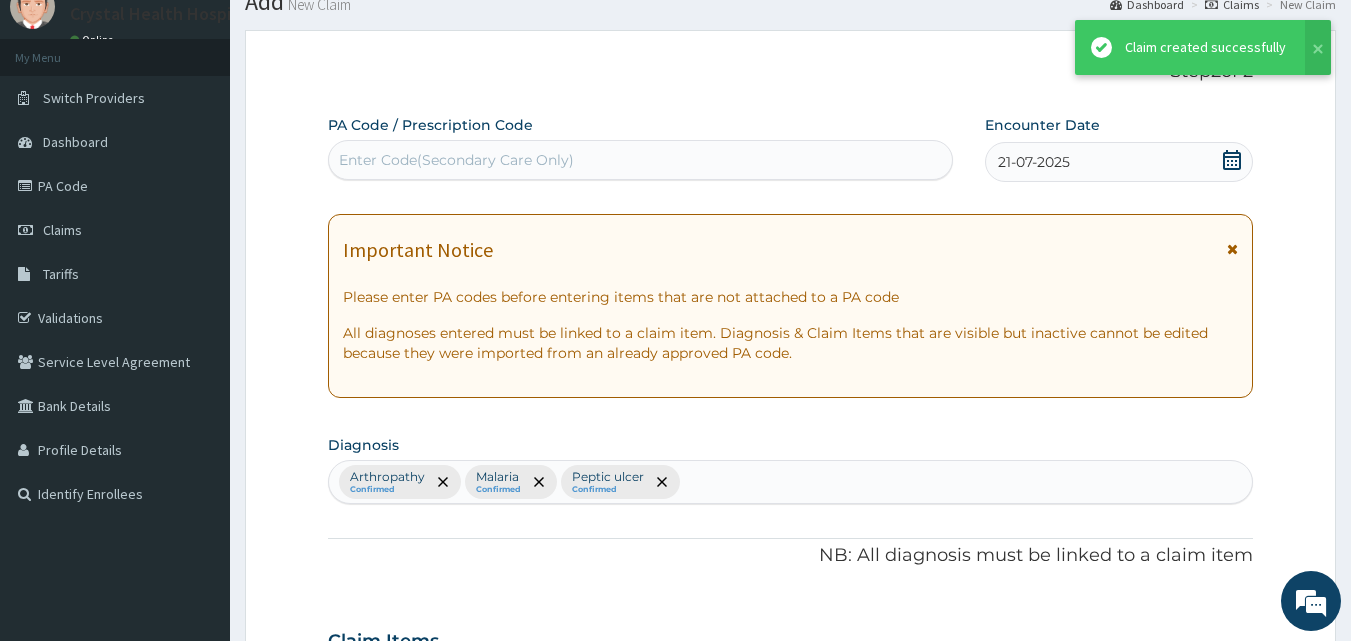 scroll, scrollTop: 972, scrollLeft: 0, axis: vertical 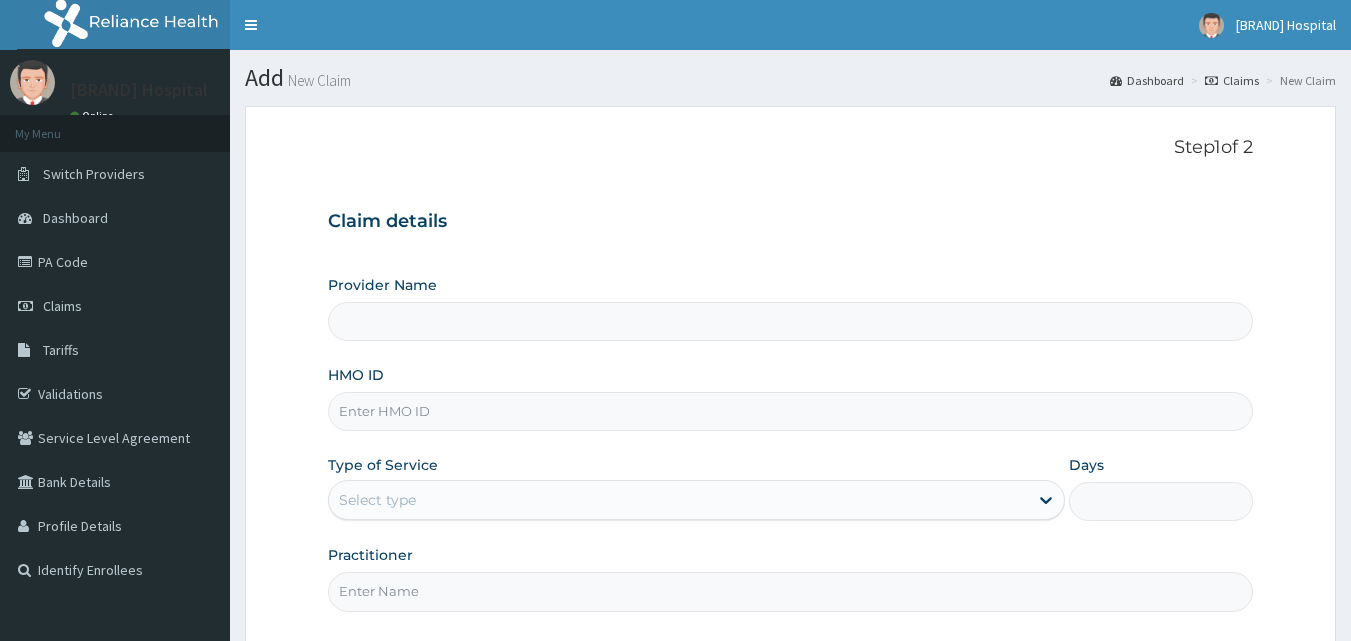 type on "Shabu Crystal Health Hospital, Lafia" 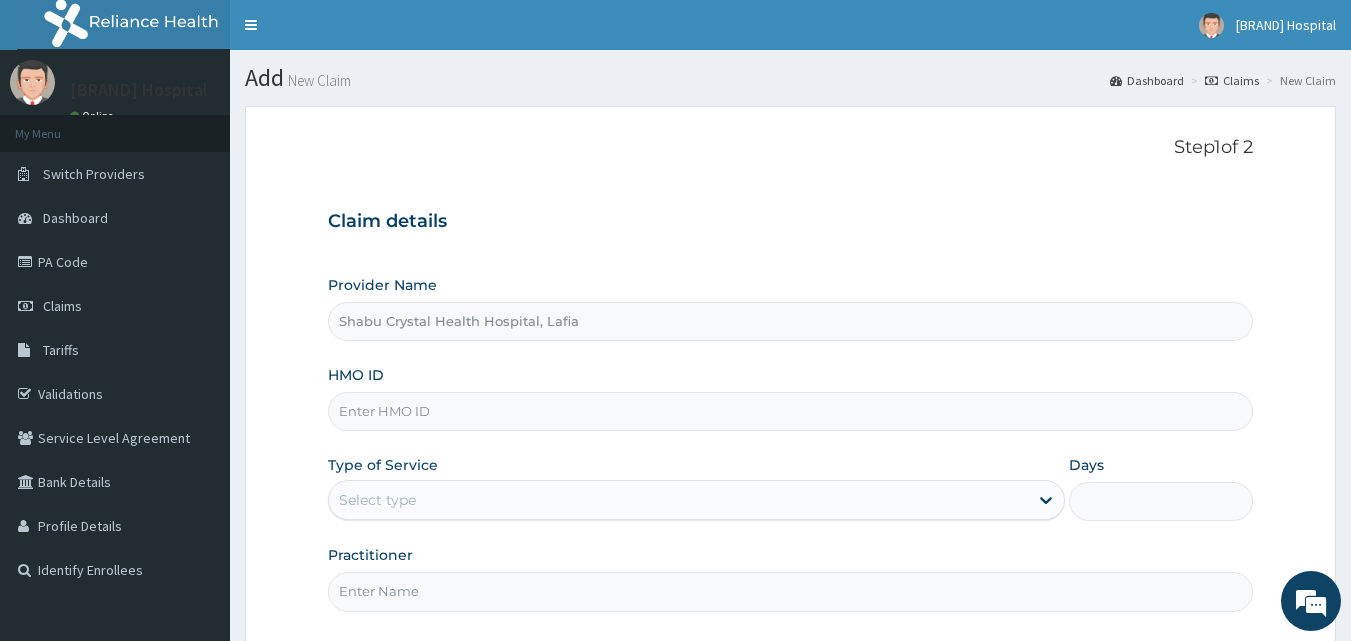 scroll, scrollTop: 0, scrollLeft: 0, axis: both 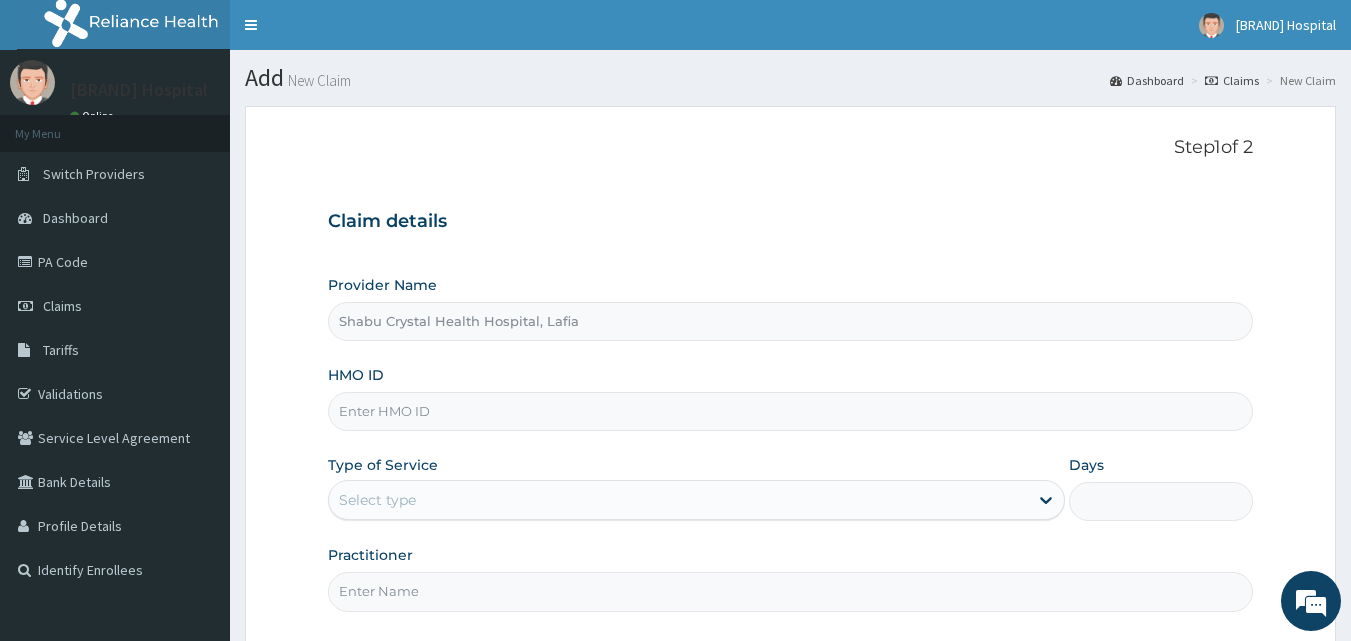 click on "HMO ID" at bounding box center (791, 411) 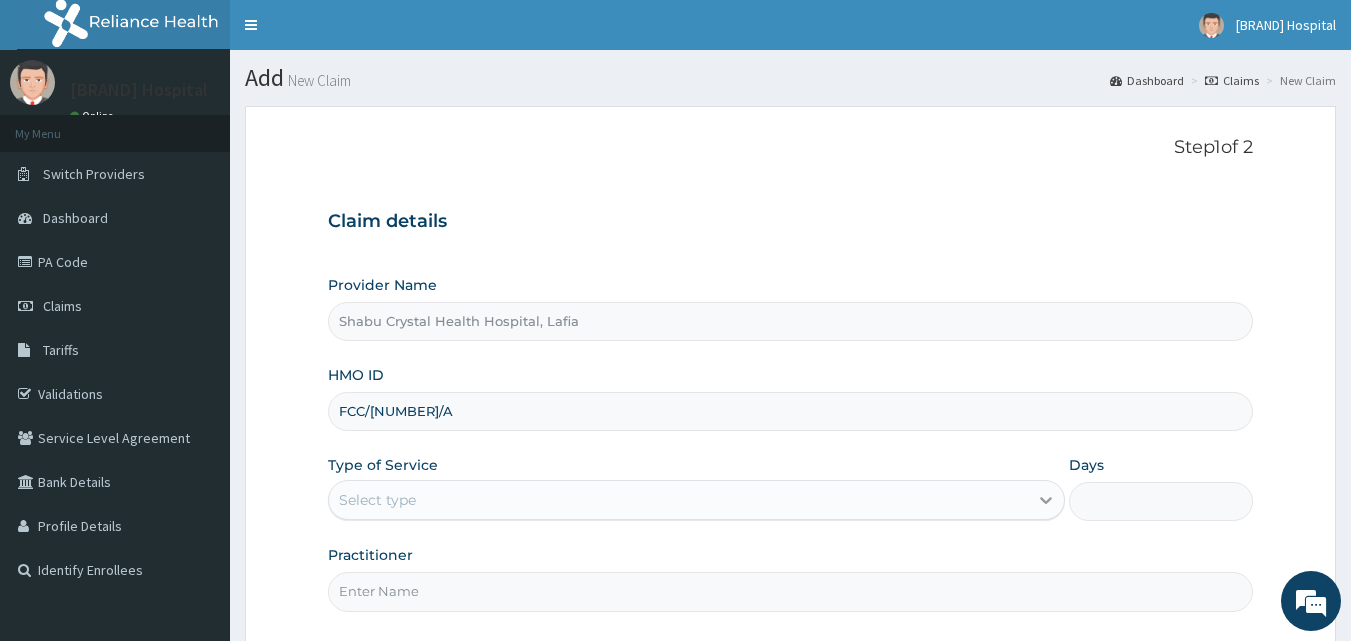 type on "FCC/[NUMBER]/A" 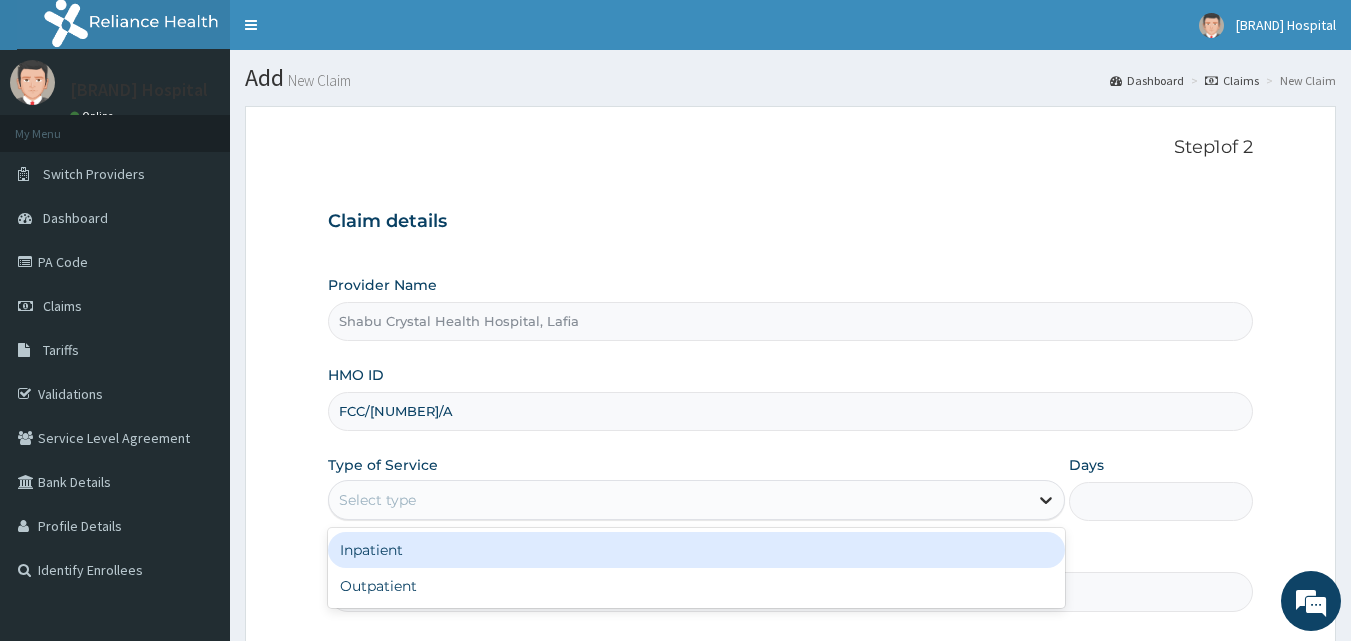 click 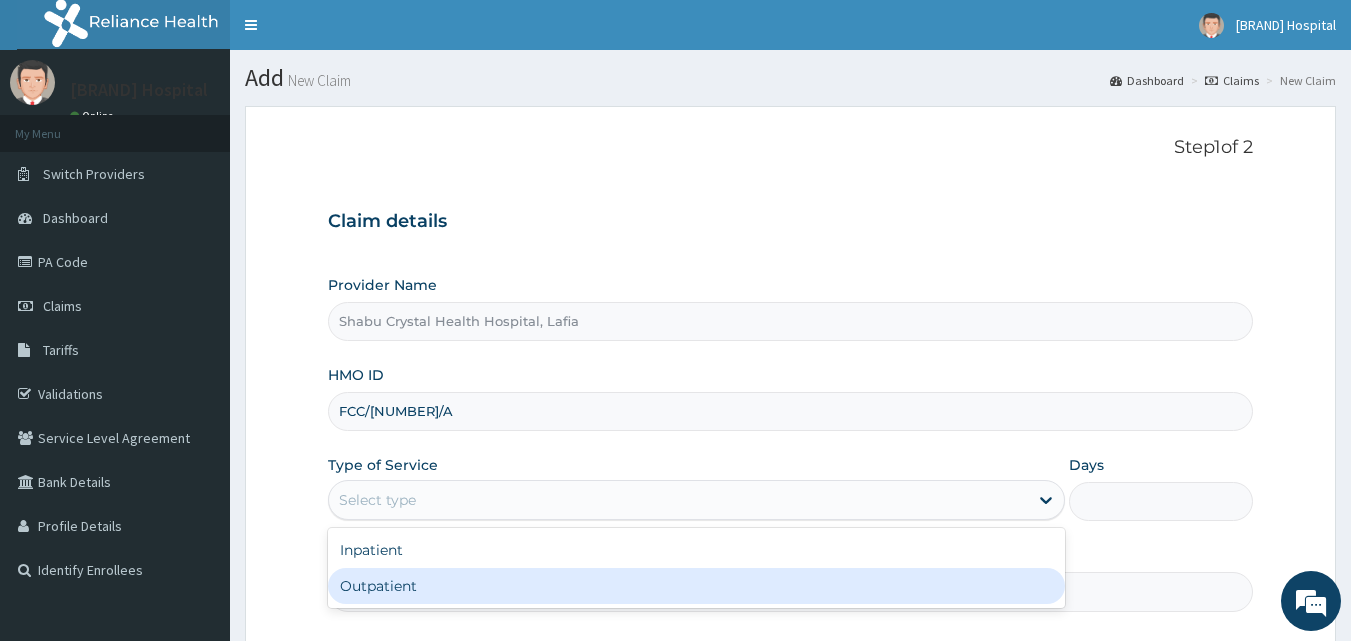 click on "Outpatient" at bounding box center (696, 586) 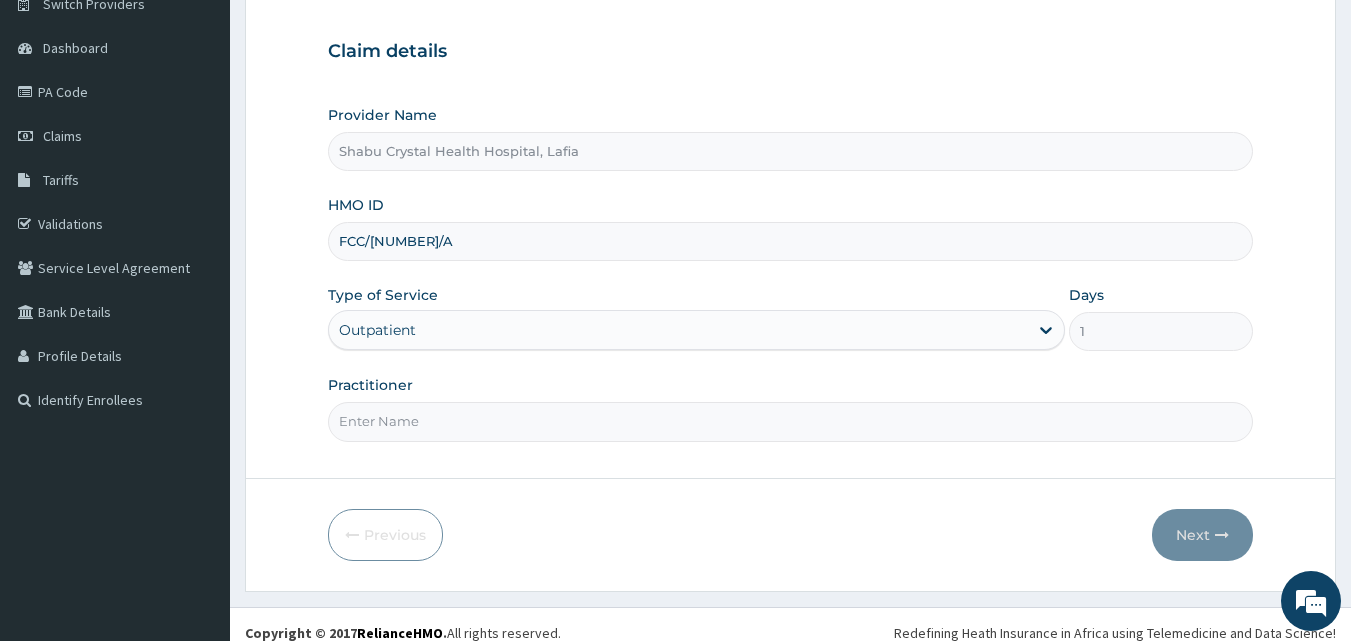 scroll, scrollTop: 187, scrollLeft: 0, axis: vertical 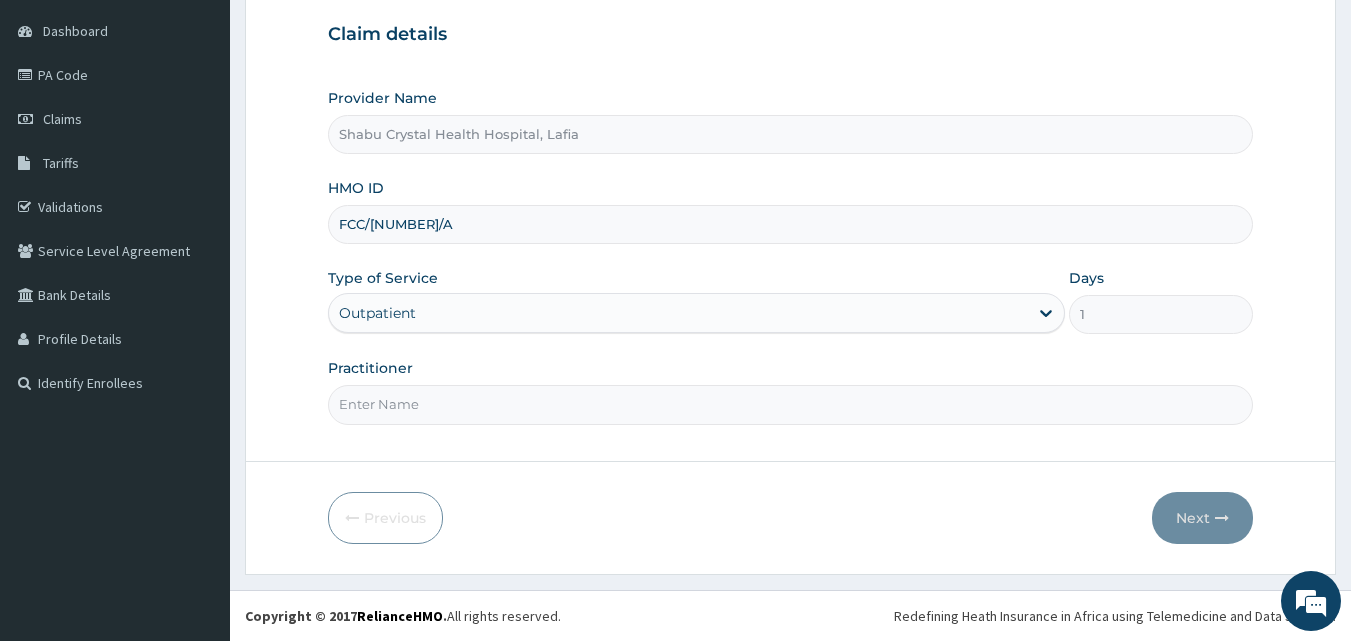 click on "Practitioner" at bounding box center [791, 404] 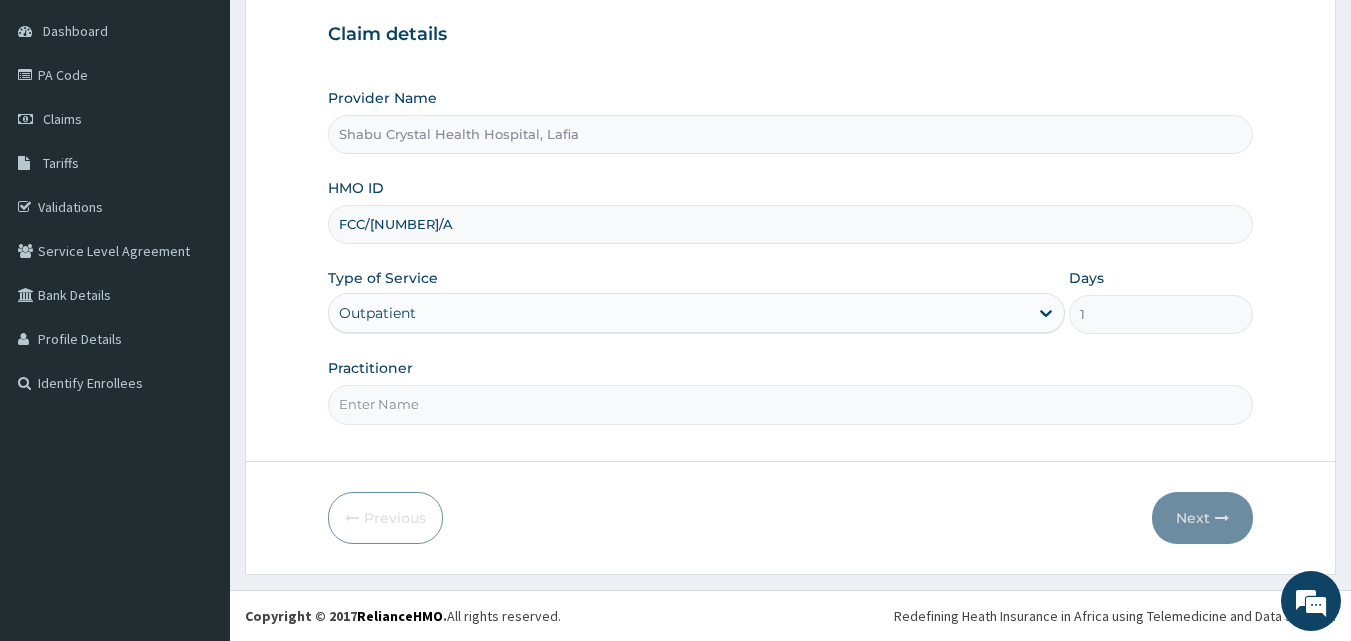 type on "[LAST] [FIRST]" 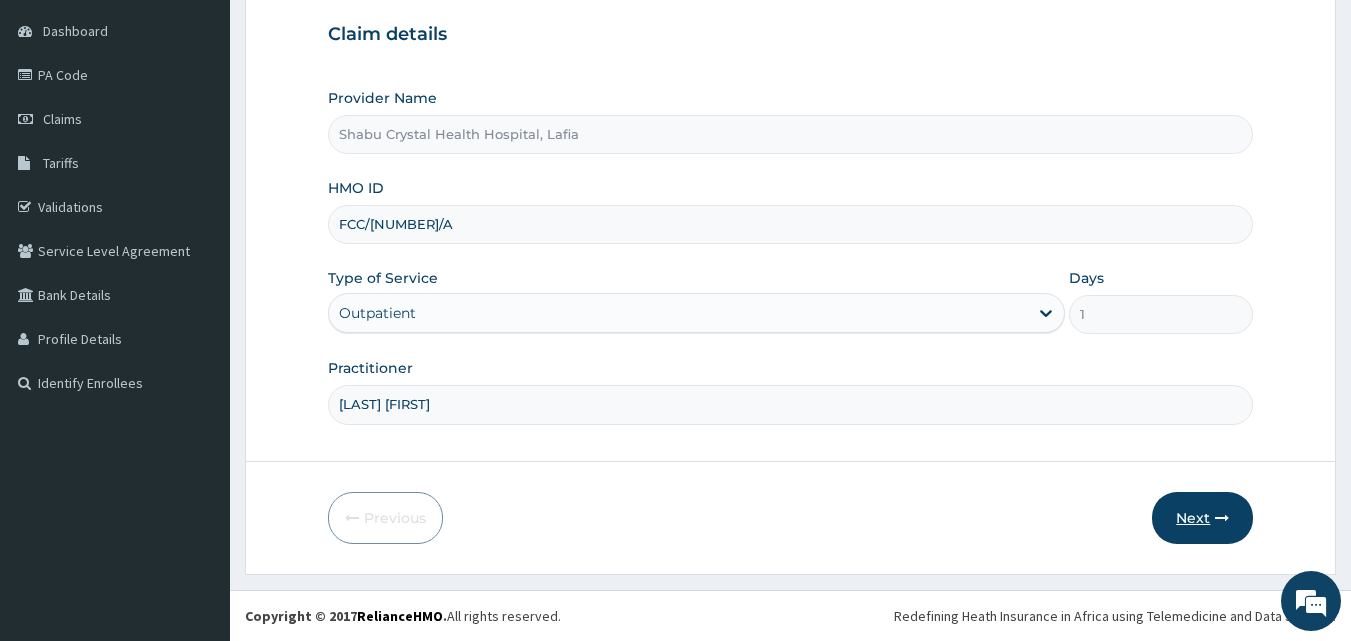click on "Next" at bounding box center (1202, 518) 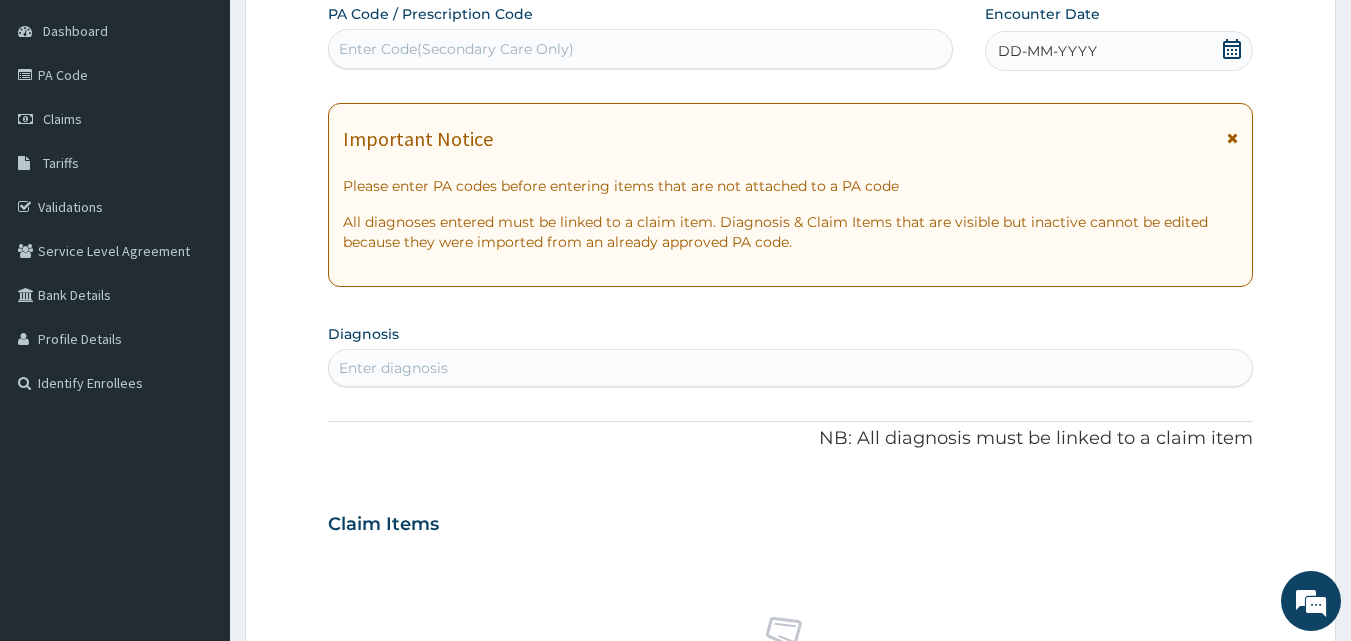 click 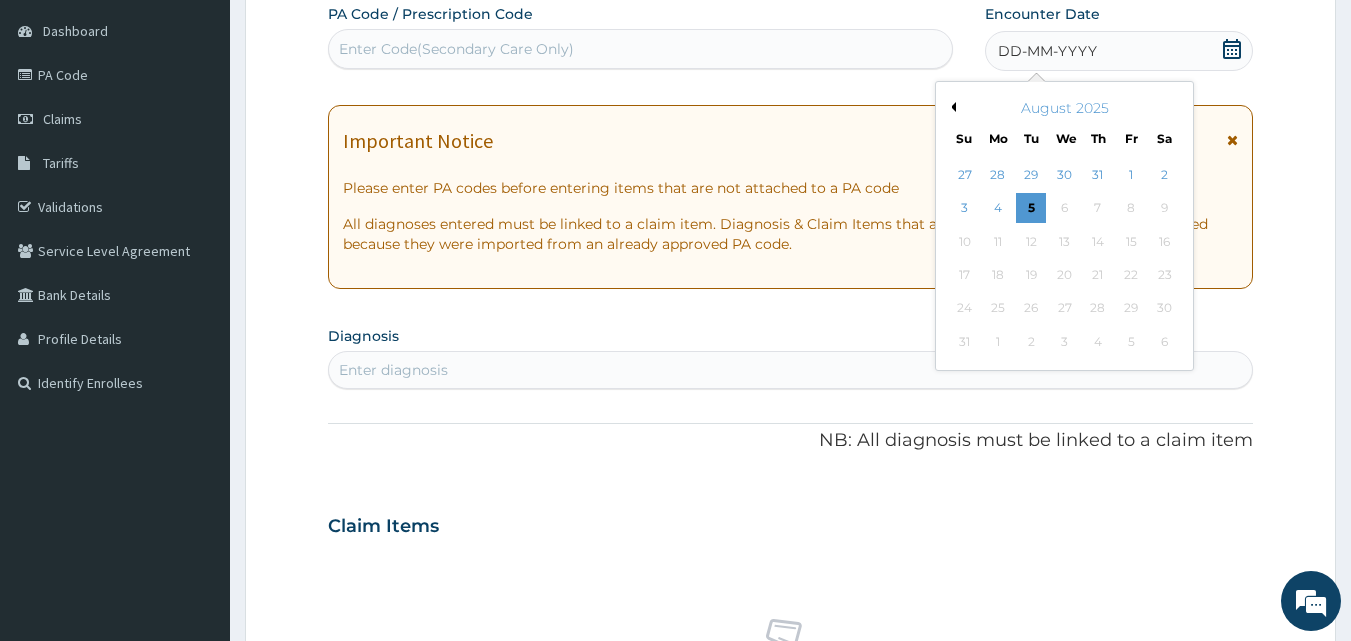 click on "Previous Month" at bounding box center [951, 107] 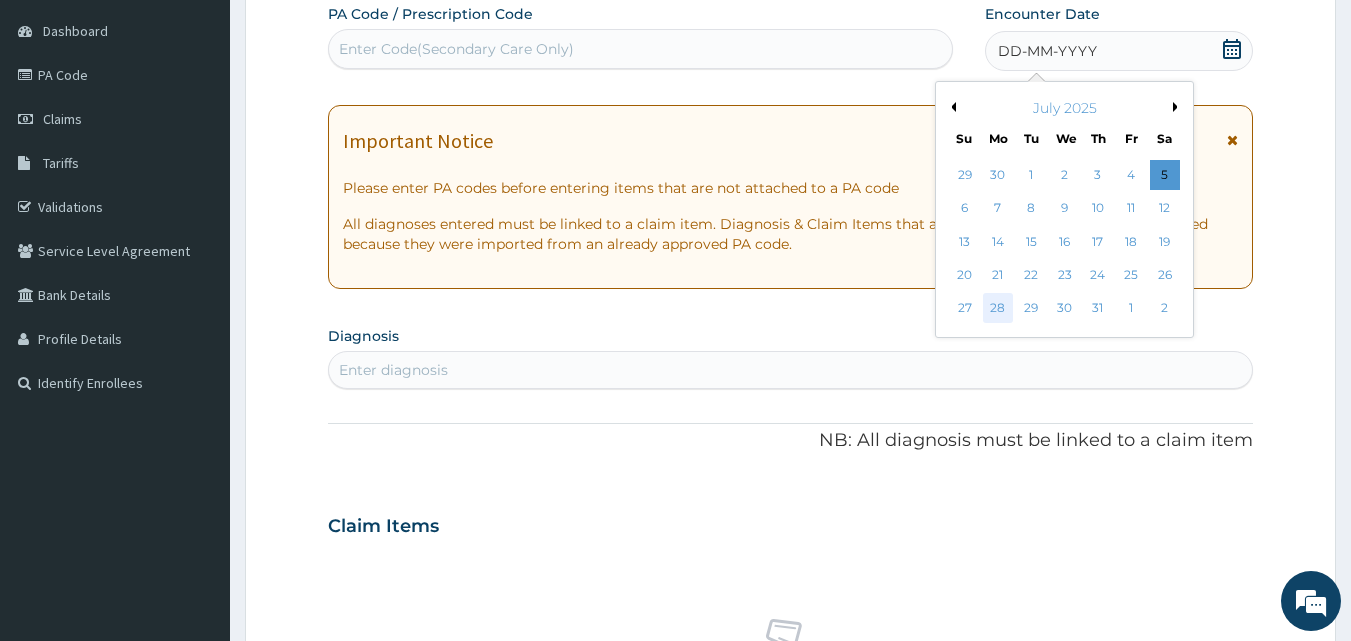 click on "28" at bounding box center [998, 309] 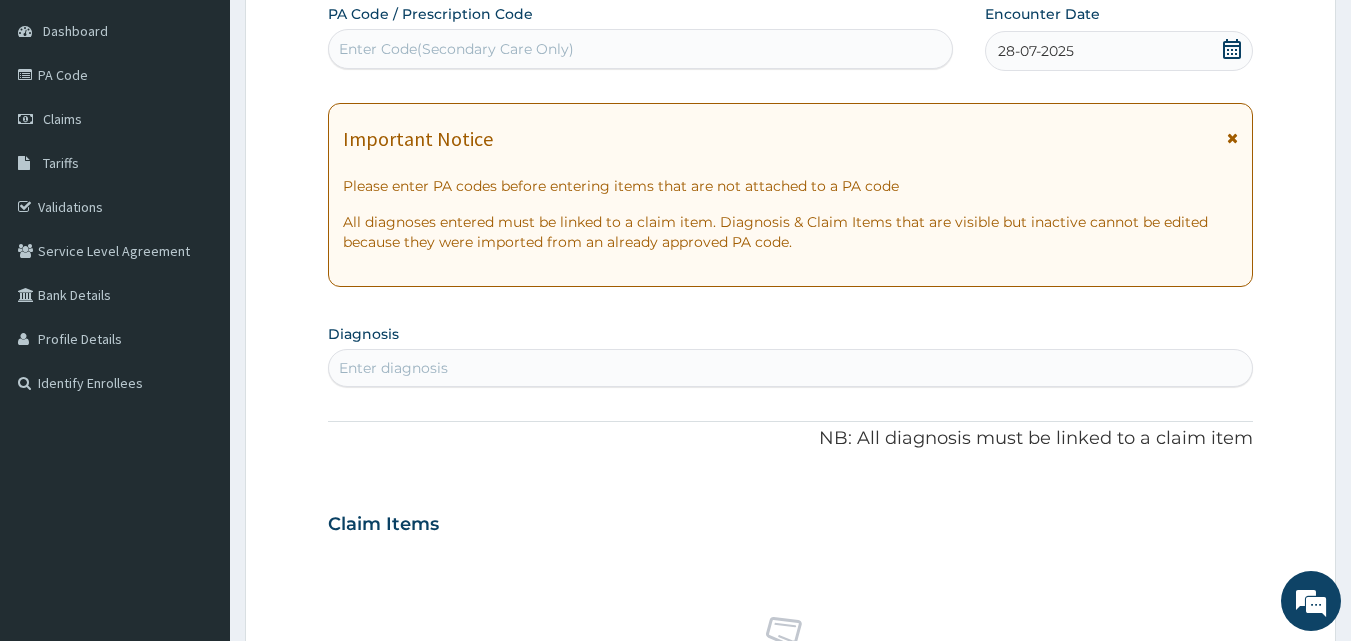 click at bounding box center (1232, 138) 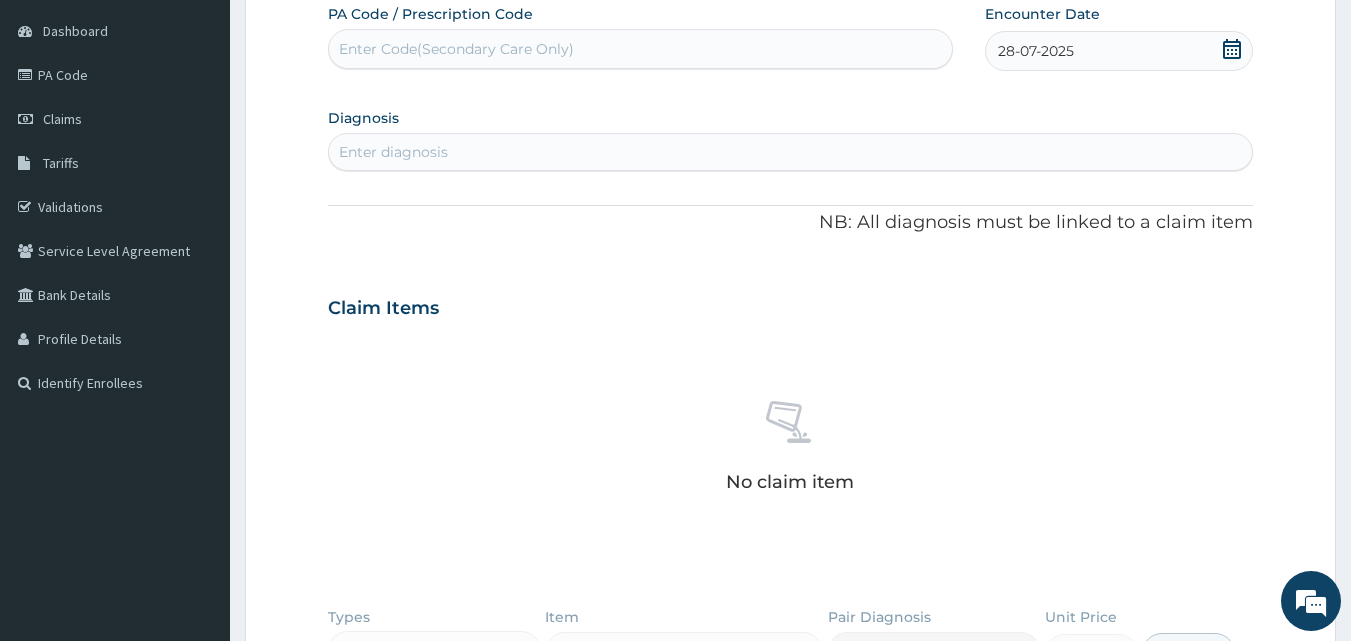 click on "Enter diagnosis" at bounding box center [393, 152] 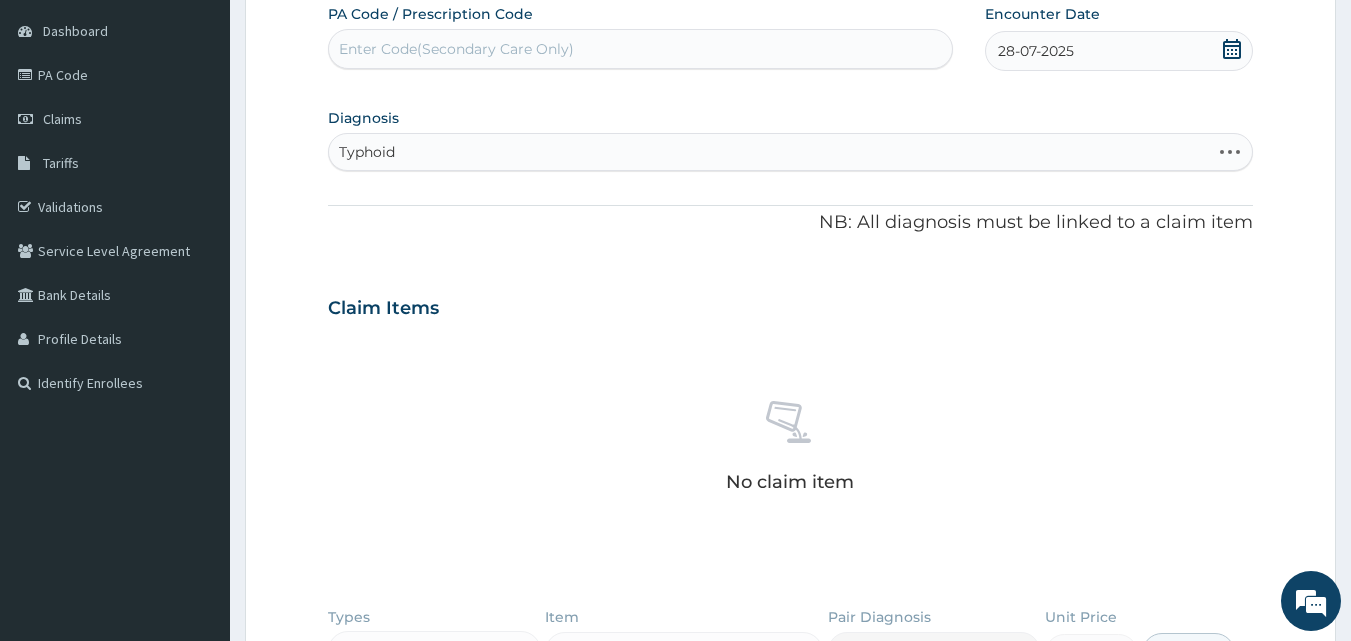 type on "Typhoid" 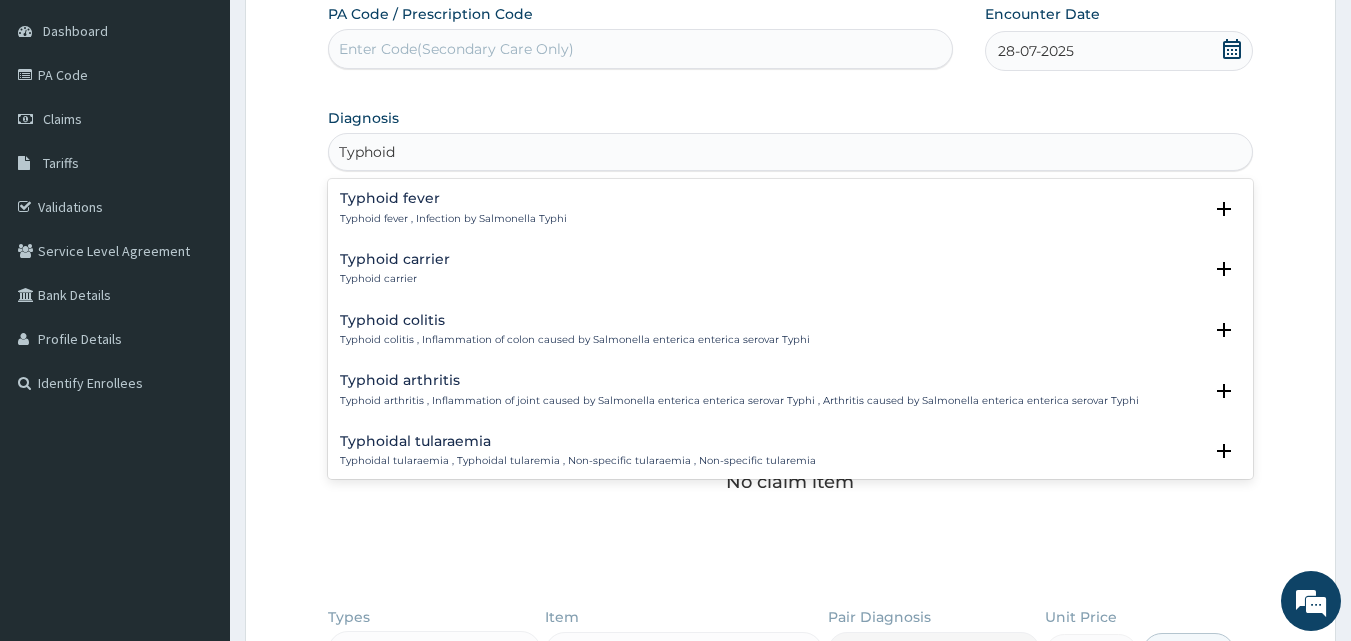 click on "Typhoid fever" at bounding box center [453, 198] 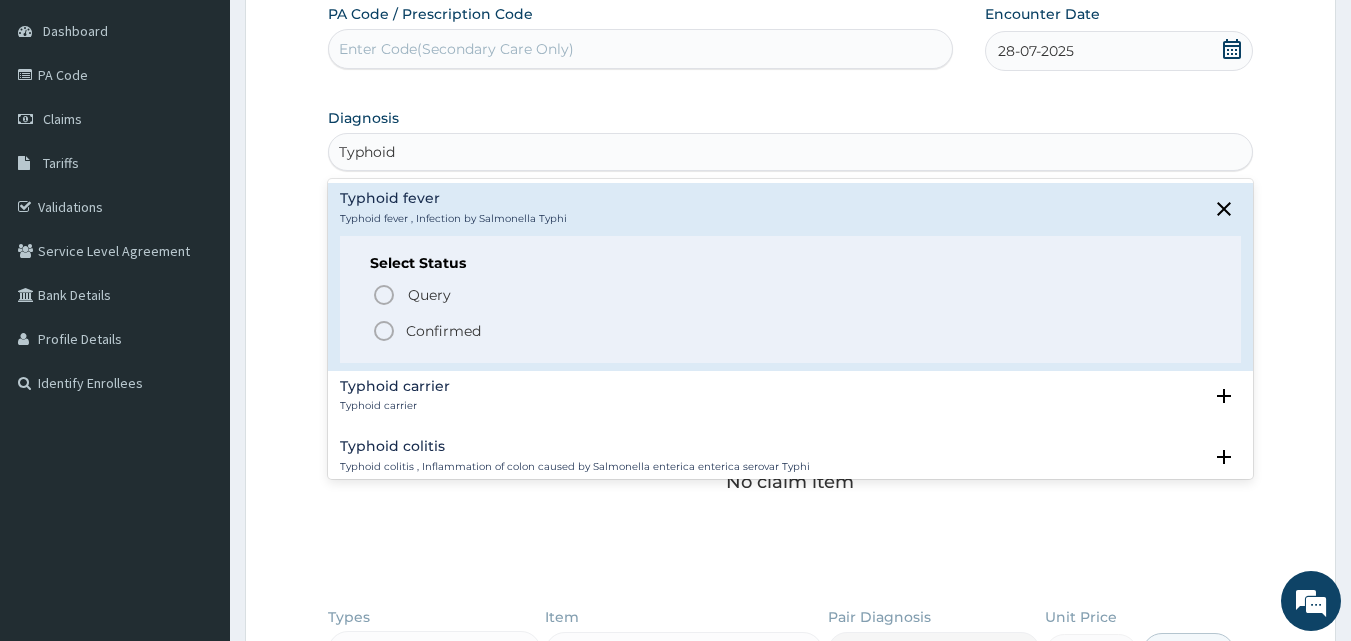 click 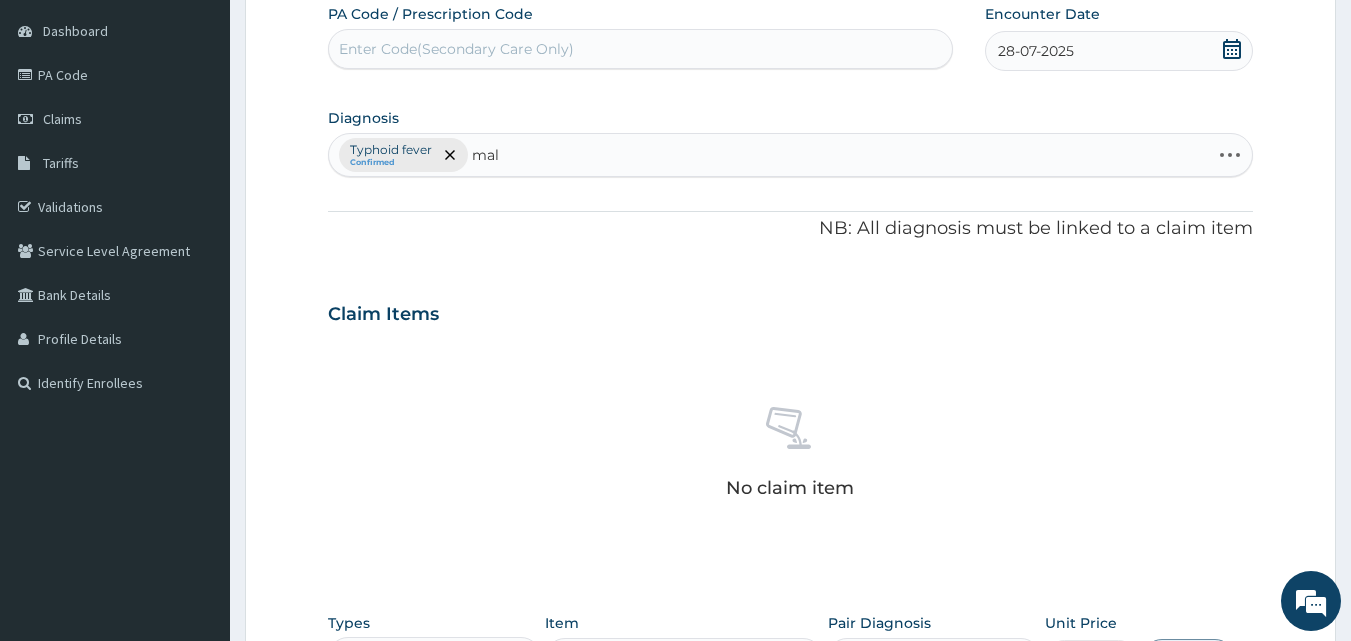 type on "mala" 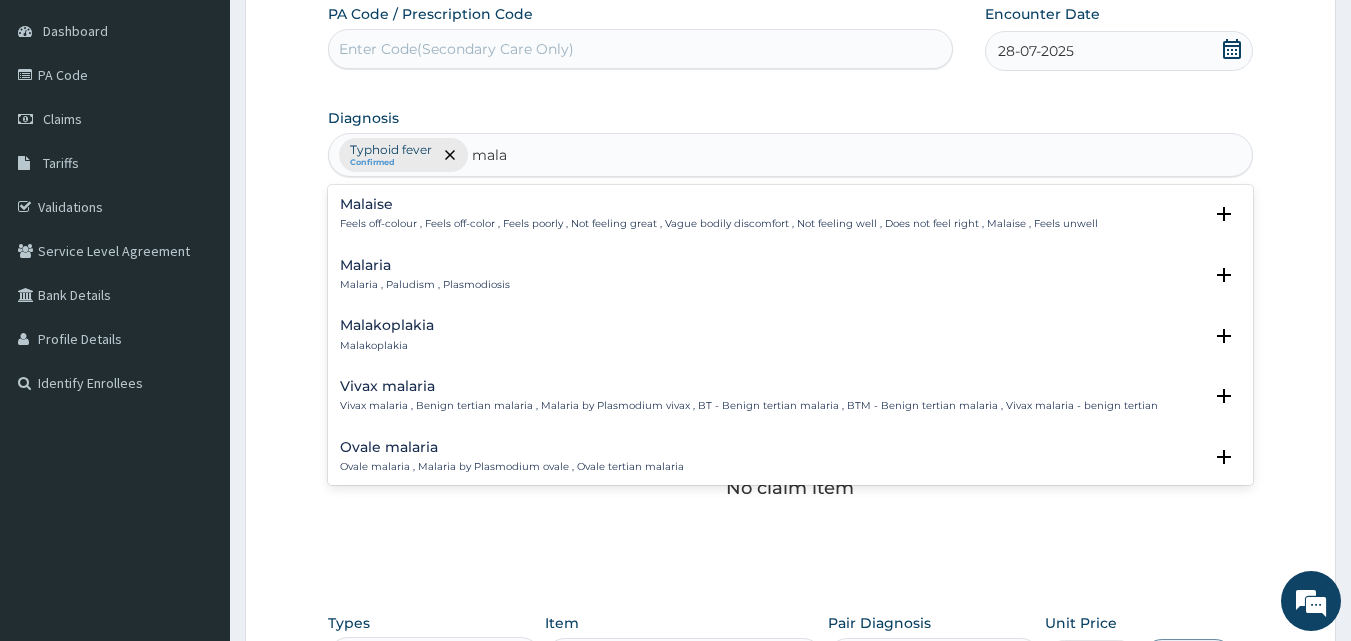 click on "Malaria , Paludism , Plasmodiosis" at bounding box center (425, 285) 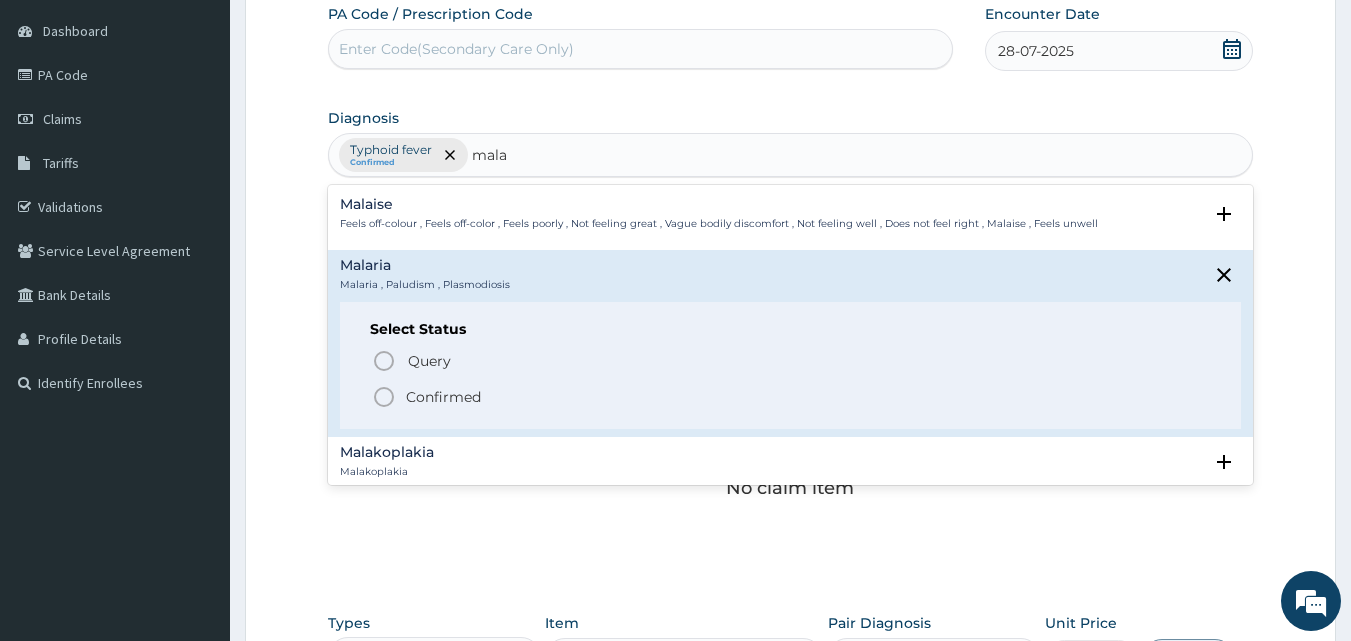 click 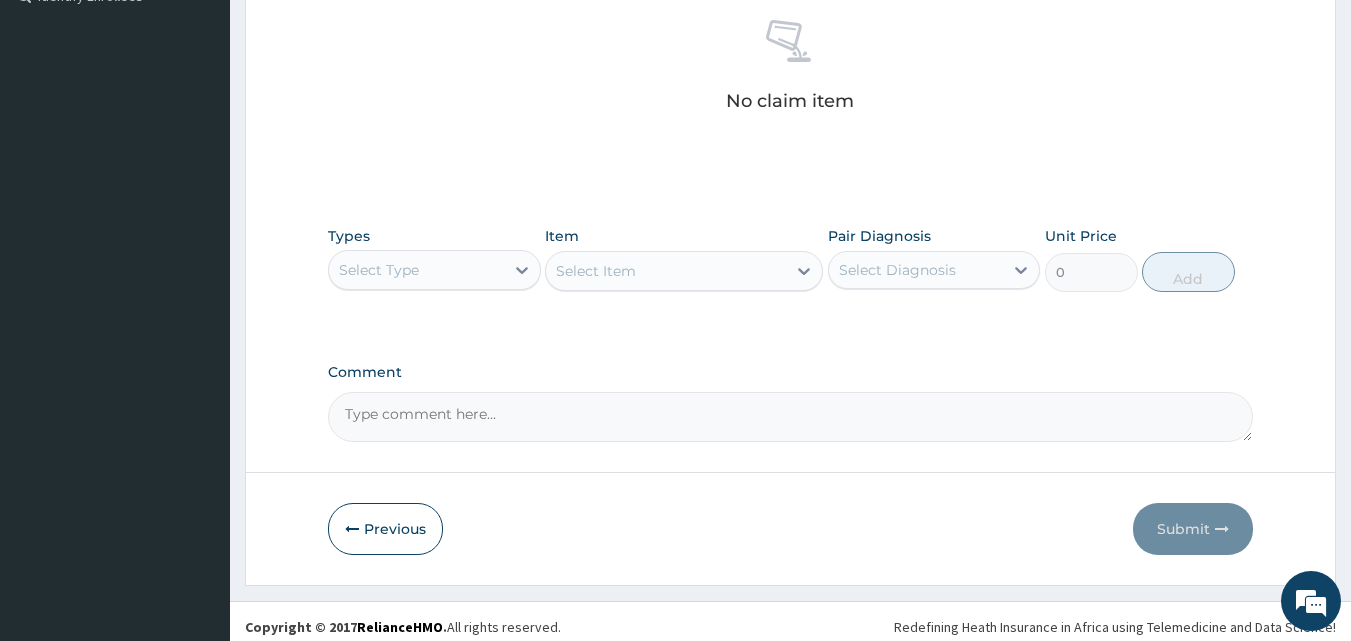 scroll, scrollTop: 585, scrollLeft: 0, axis: vertical 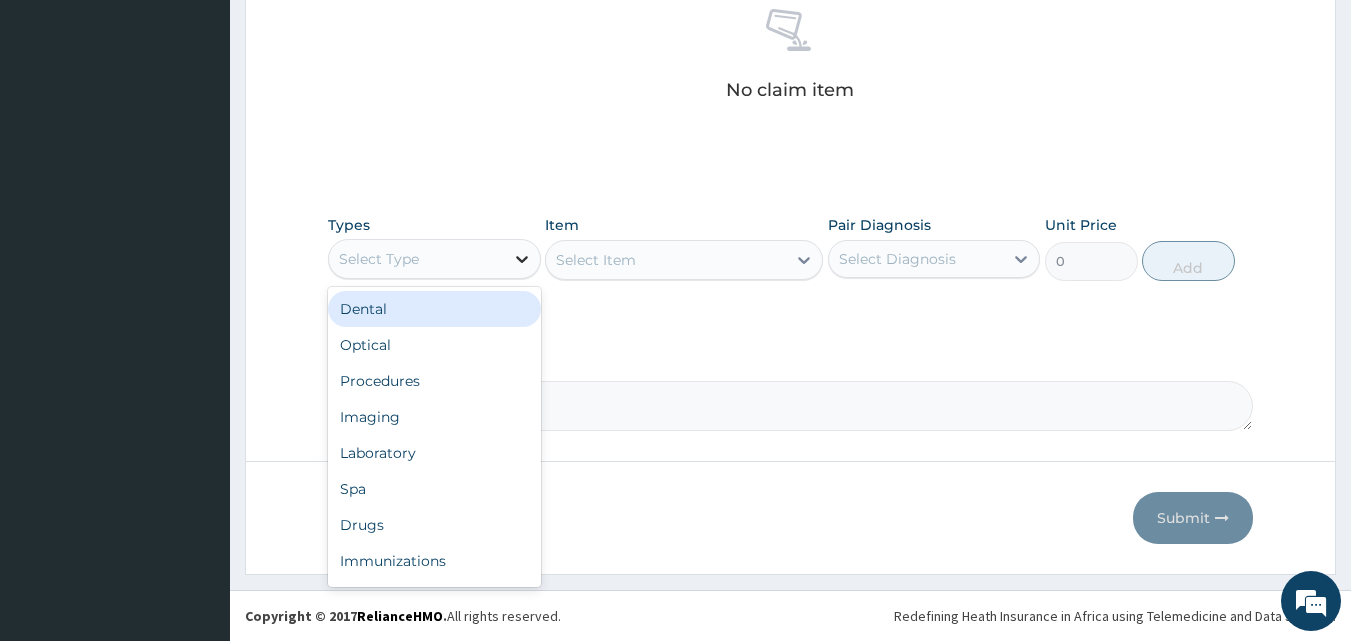 click 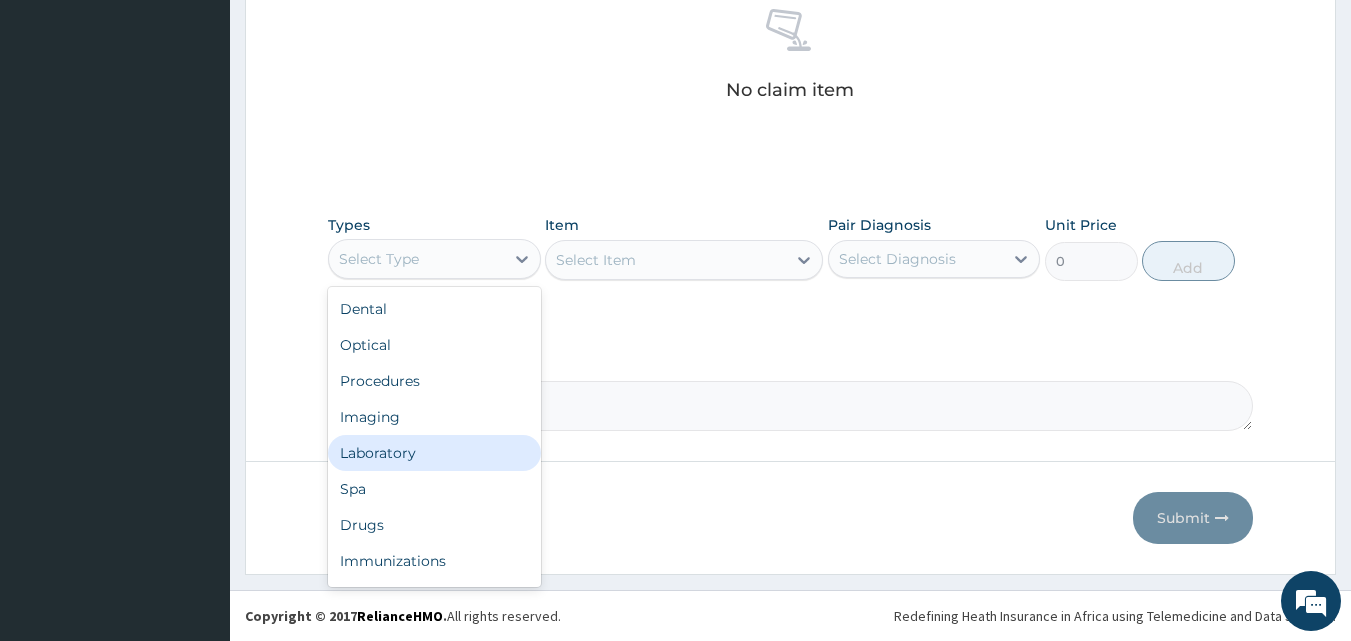 click on "Laboratory" at bounding box center [434, 453] 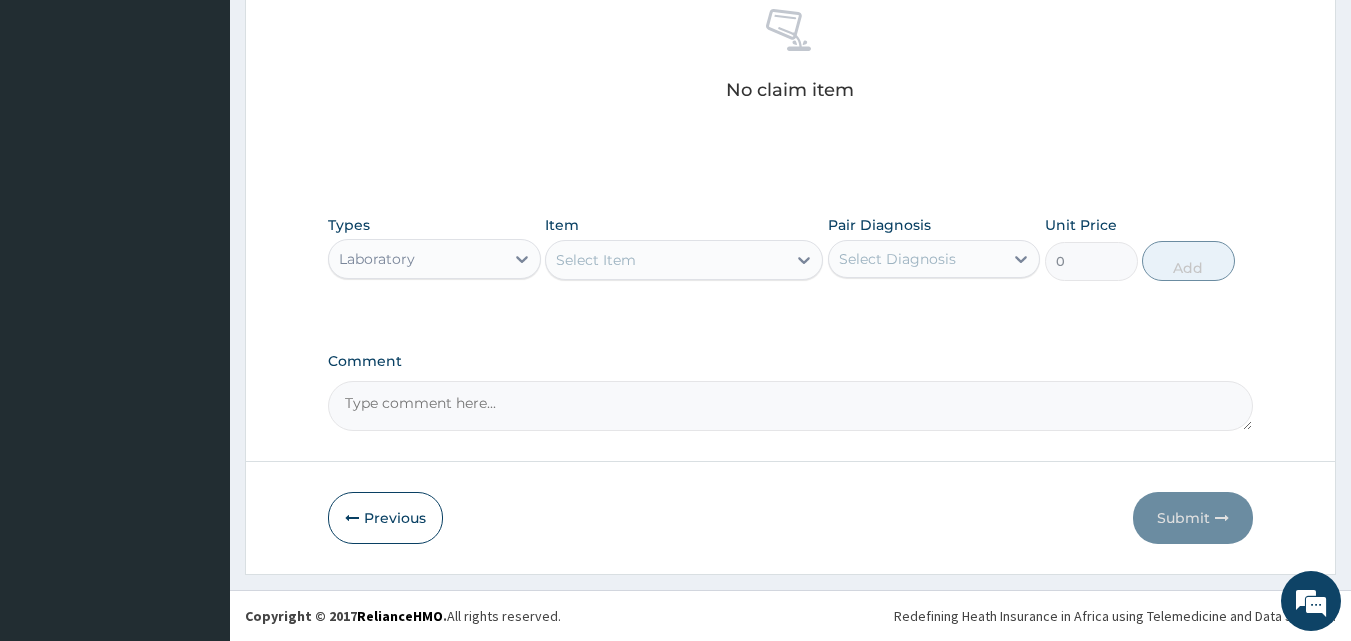 click 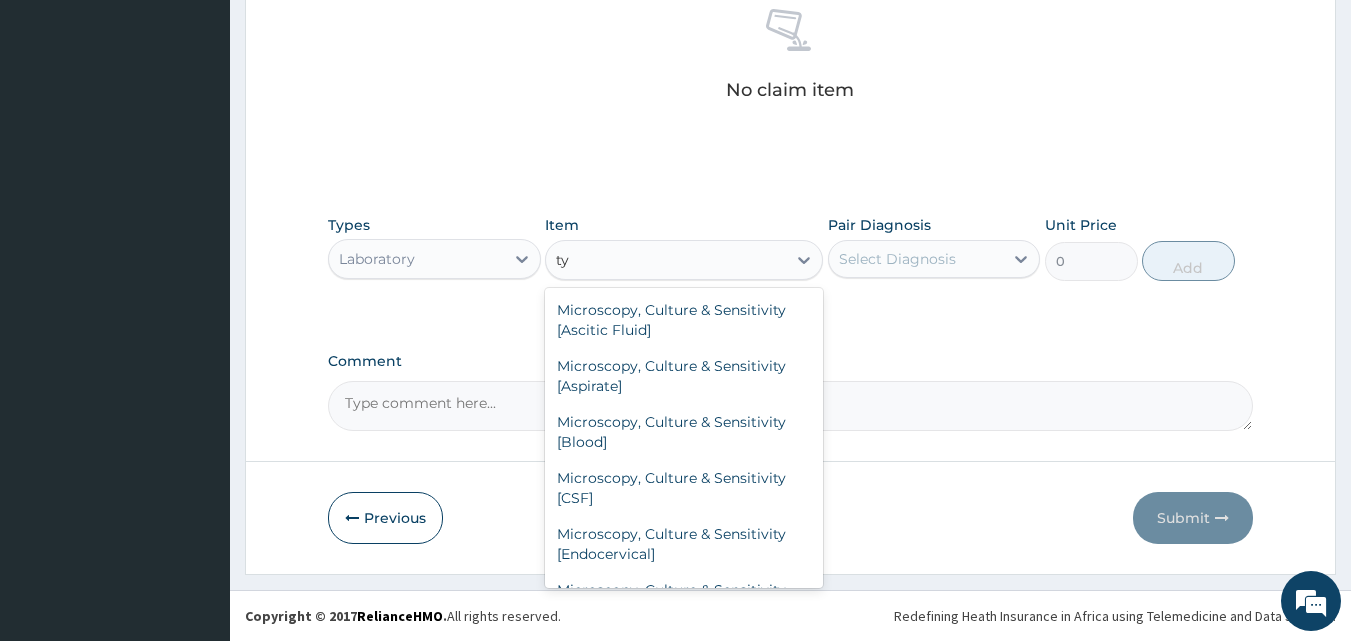 type on "t" 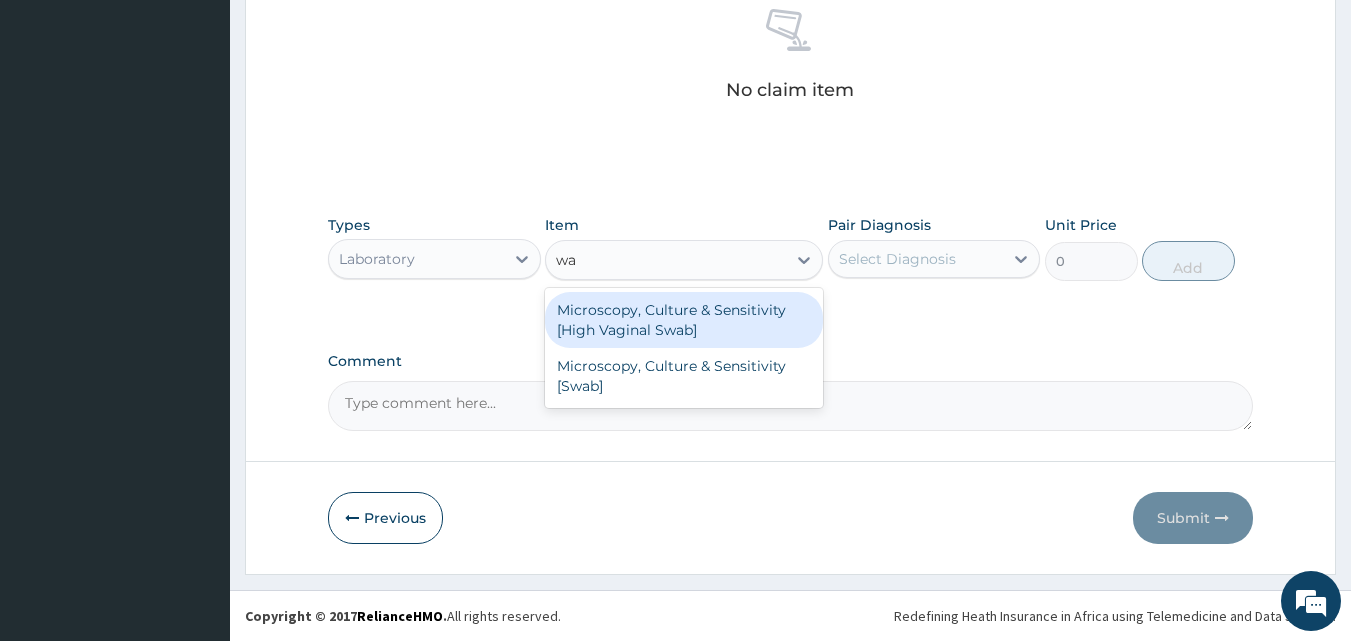 type on "w" 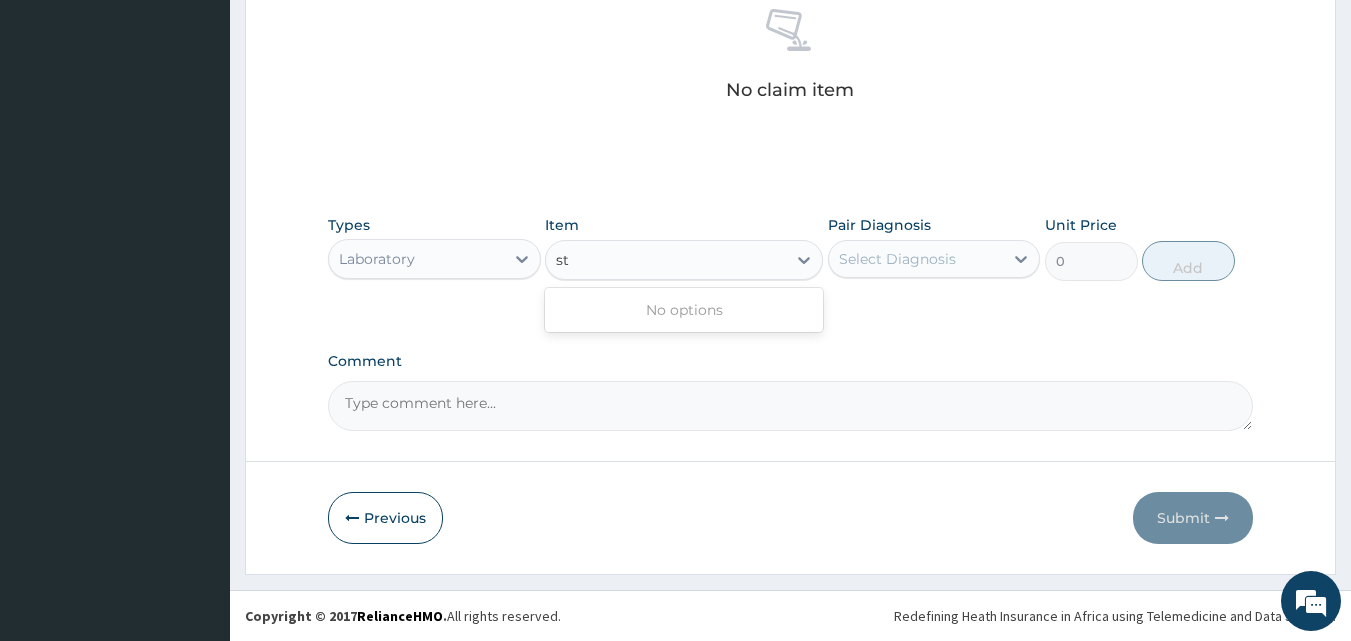 type on "s" 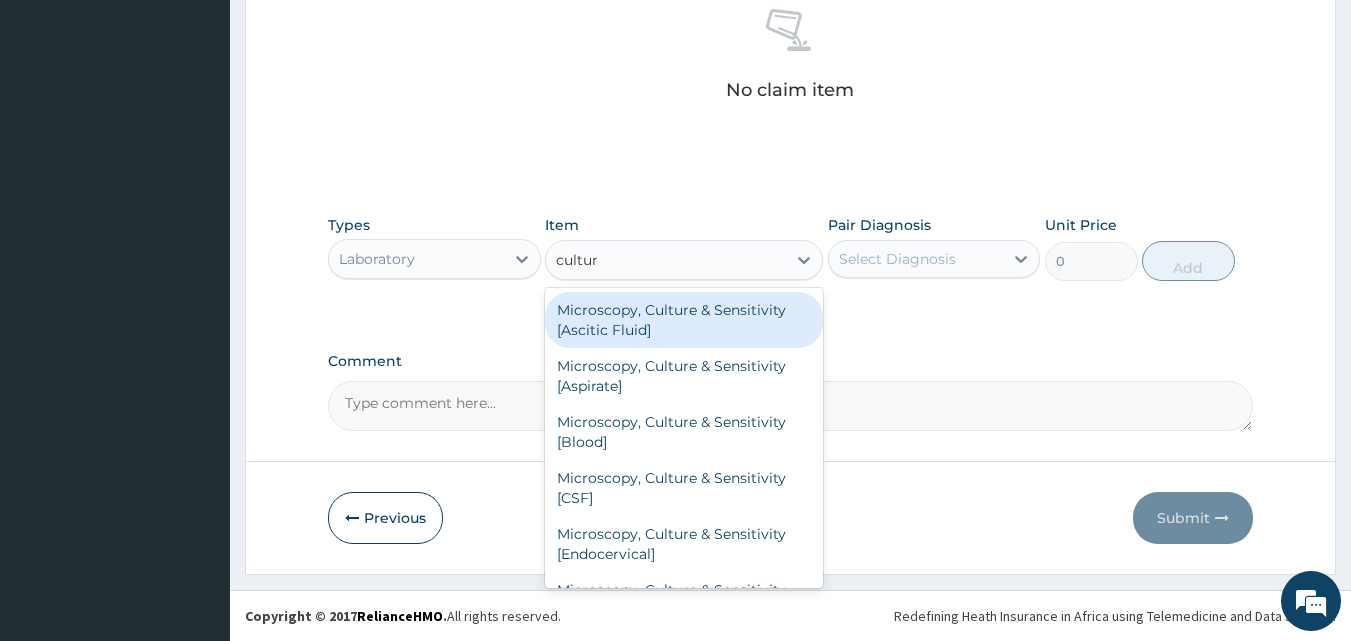 type on "culture" 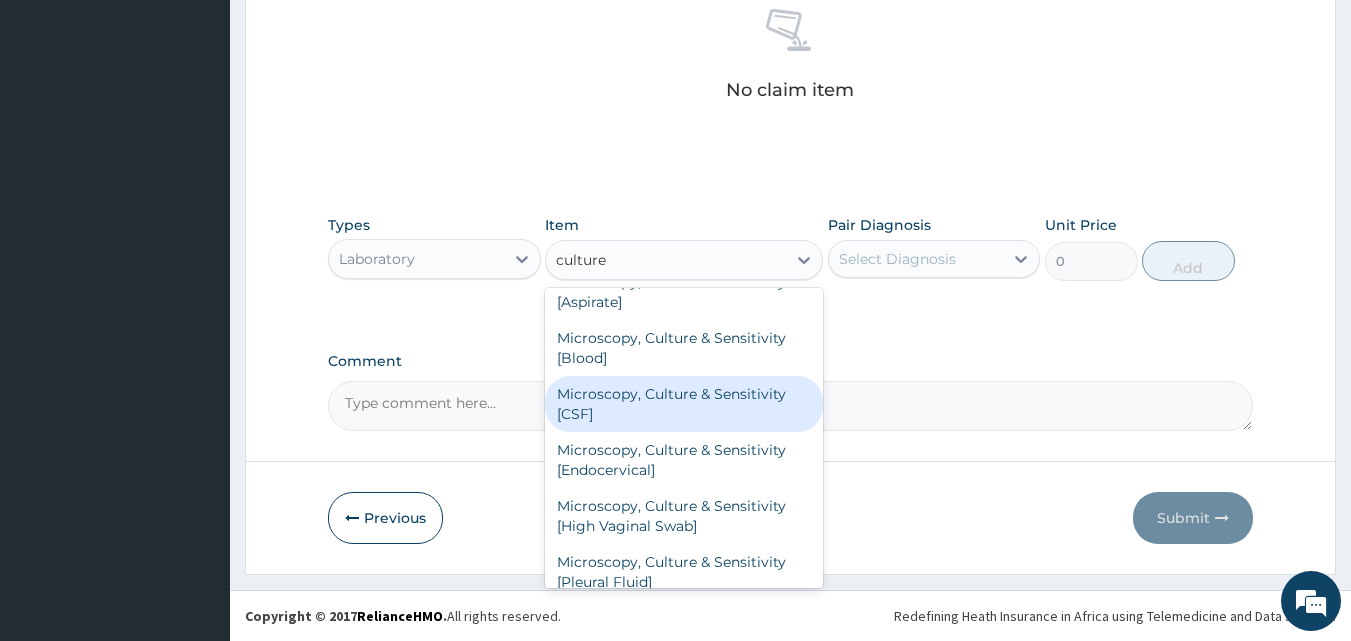 scroll, scrollTop: 120, scrollLeft: 0, axis: vertical 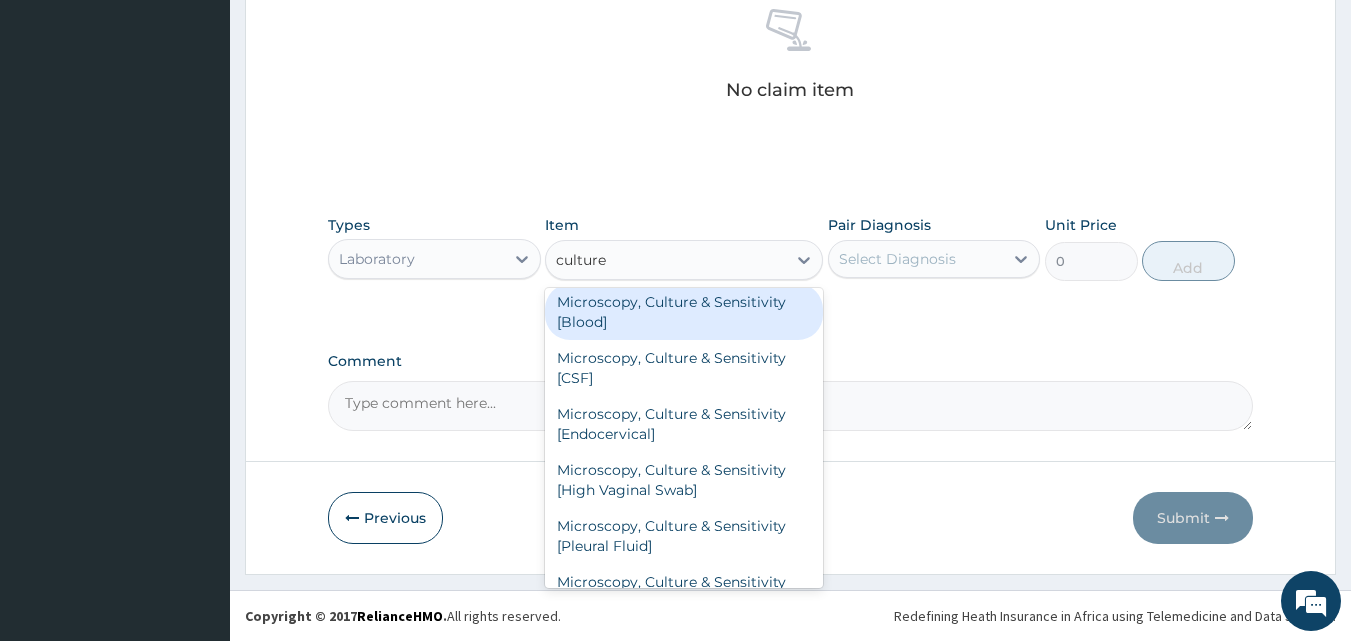 click on "Microscopy, Culture & Sensitivity [Blood]" at bounding box center [684, 312] 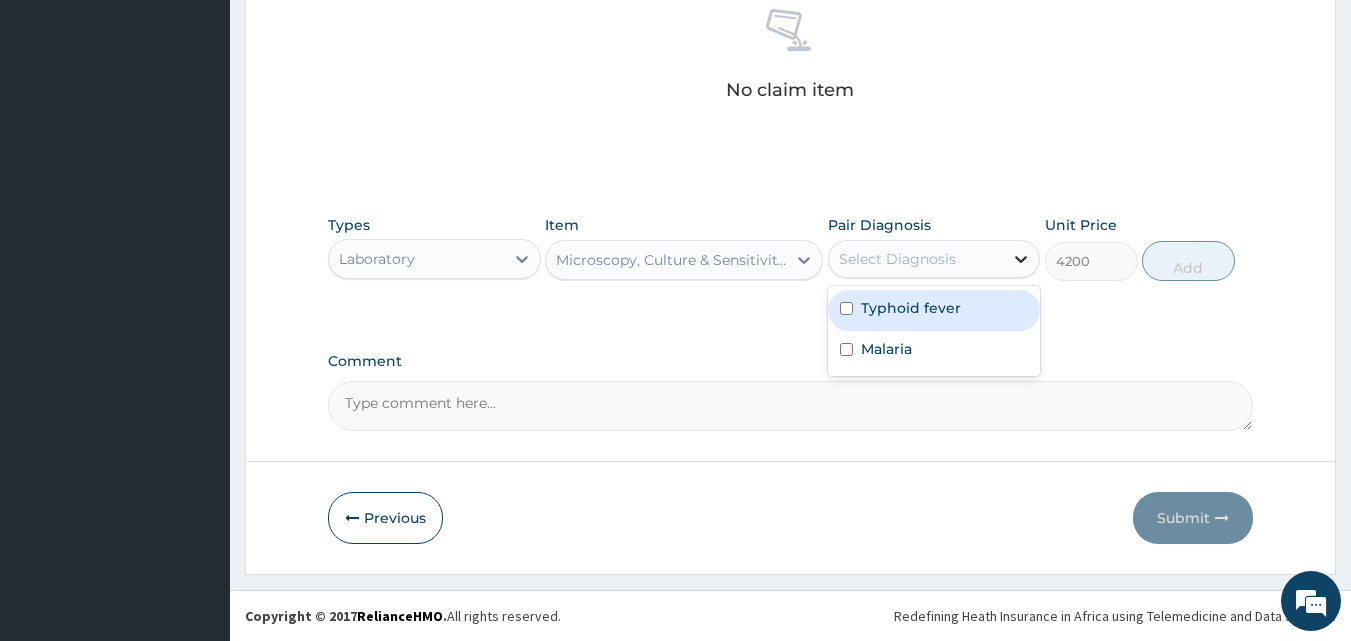 click 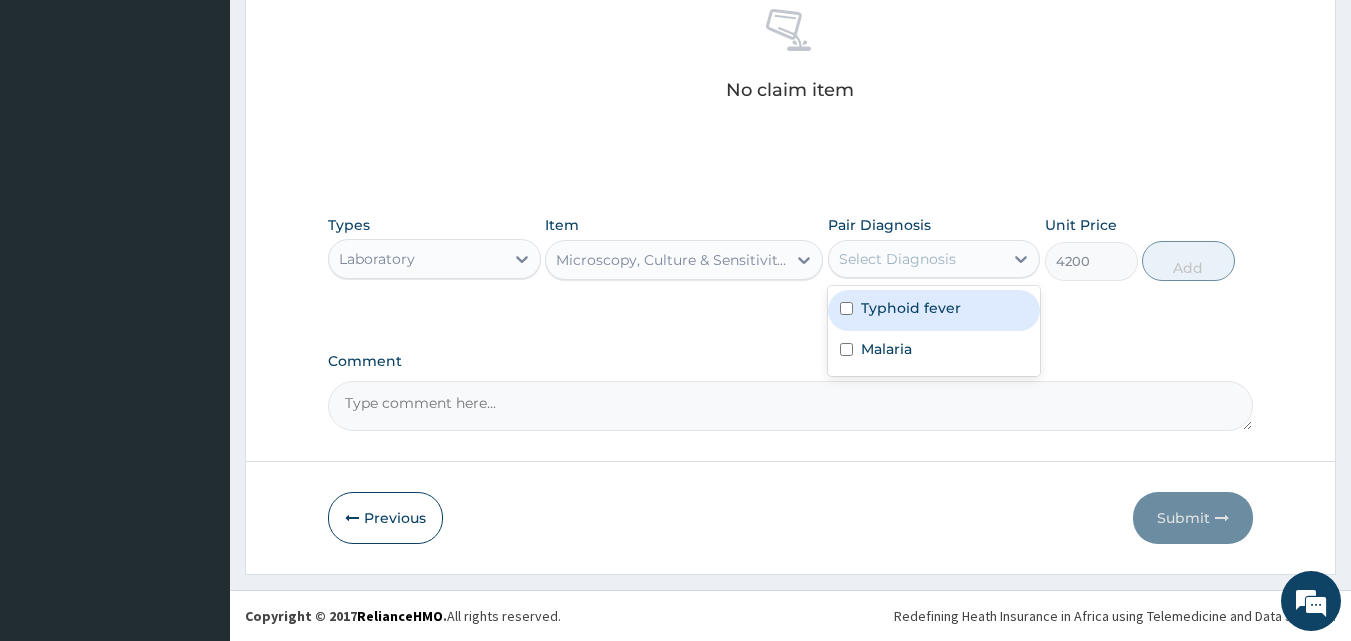 click on "Typhoid fever" at bounding box center [934, 310] 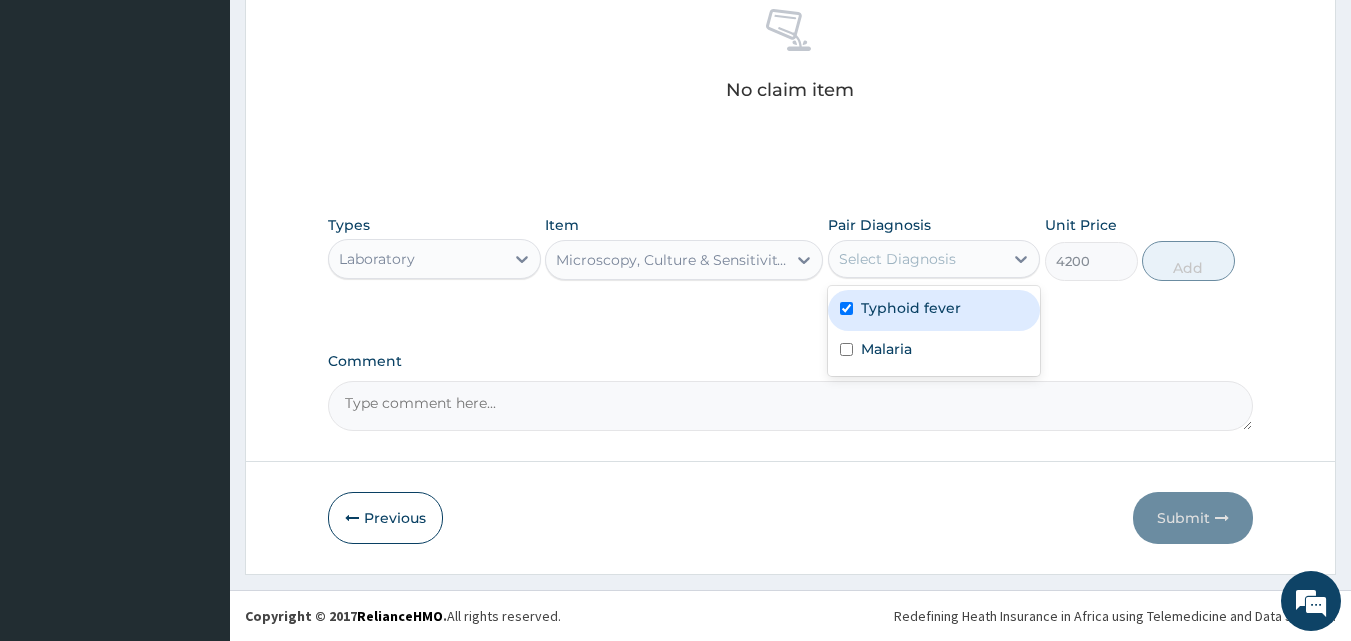 checkbox on "true" 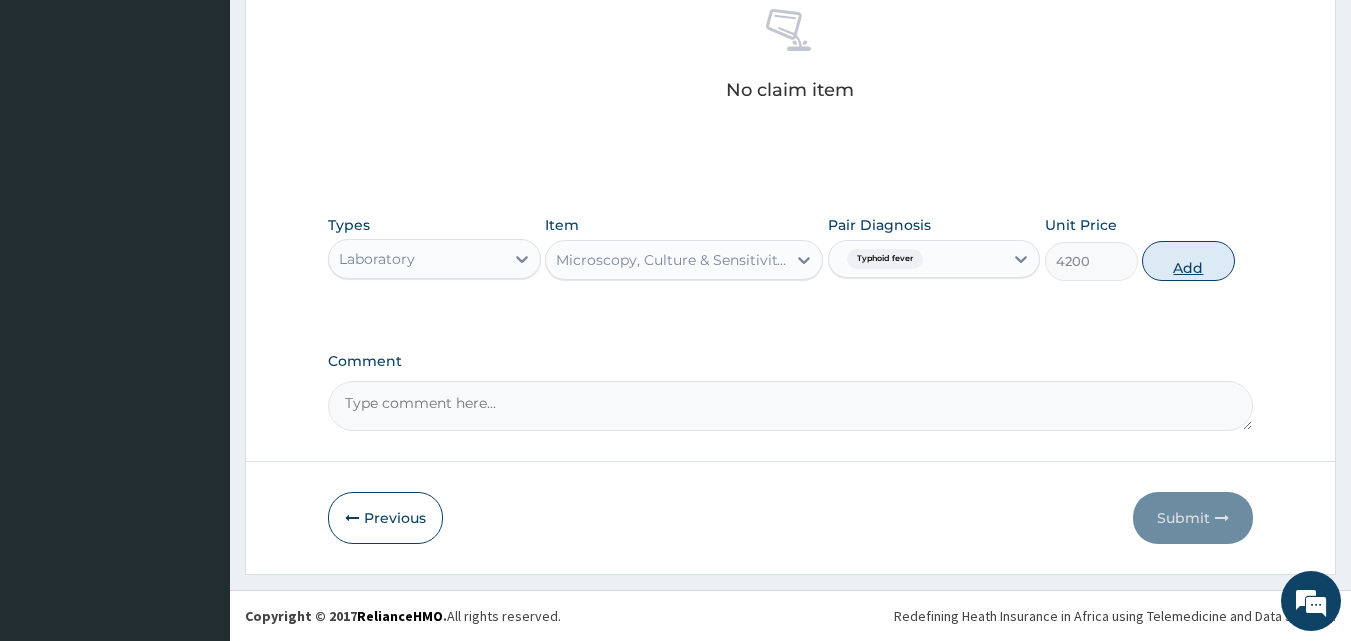 click on "Add" at bounding box center [1188, 261] 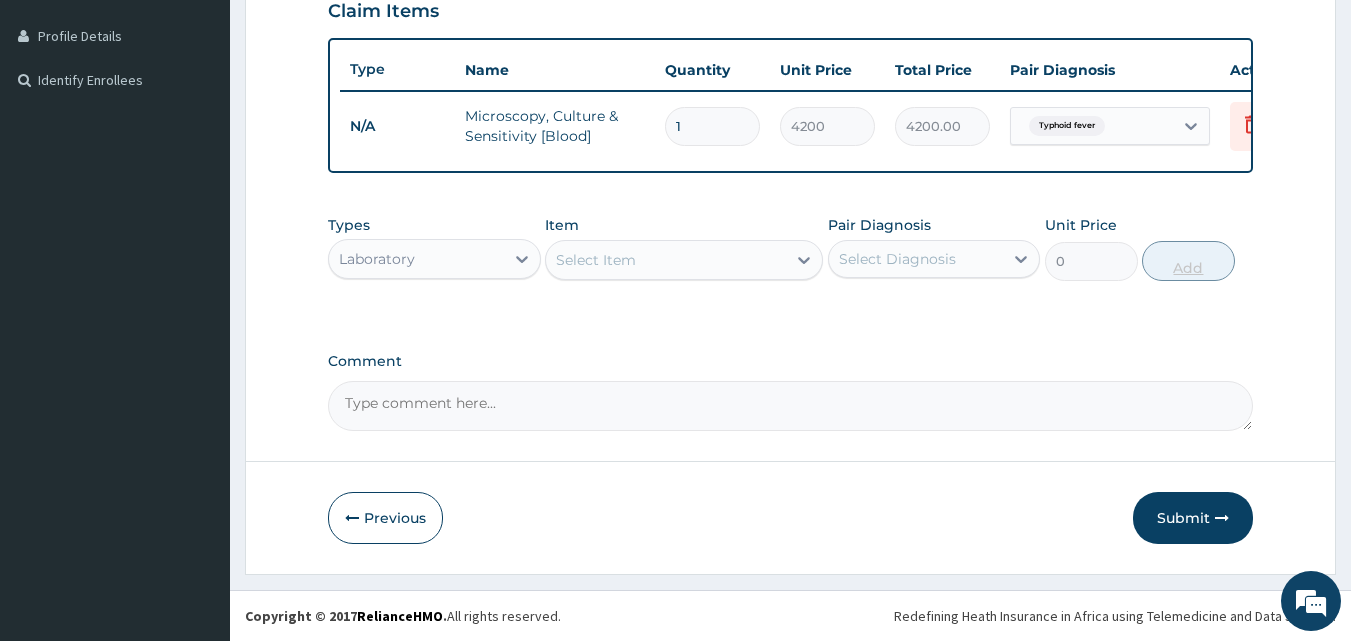scroll, scrollTop: 505, scrollLeft: 0, axis: vertical 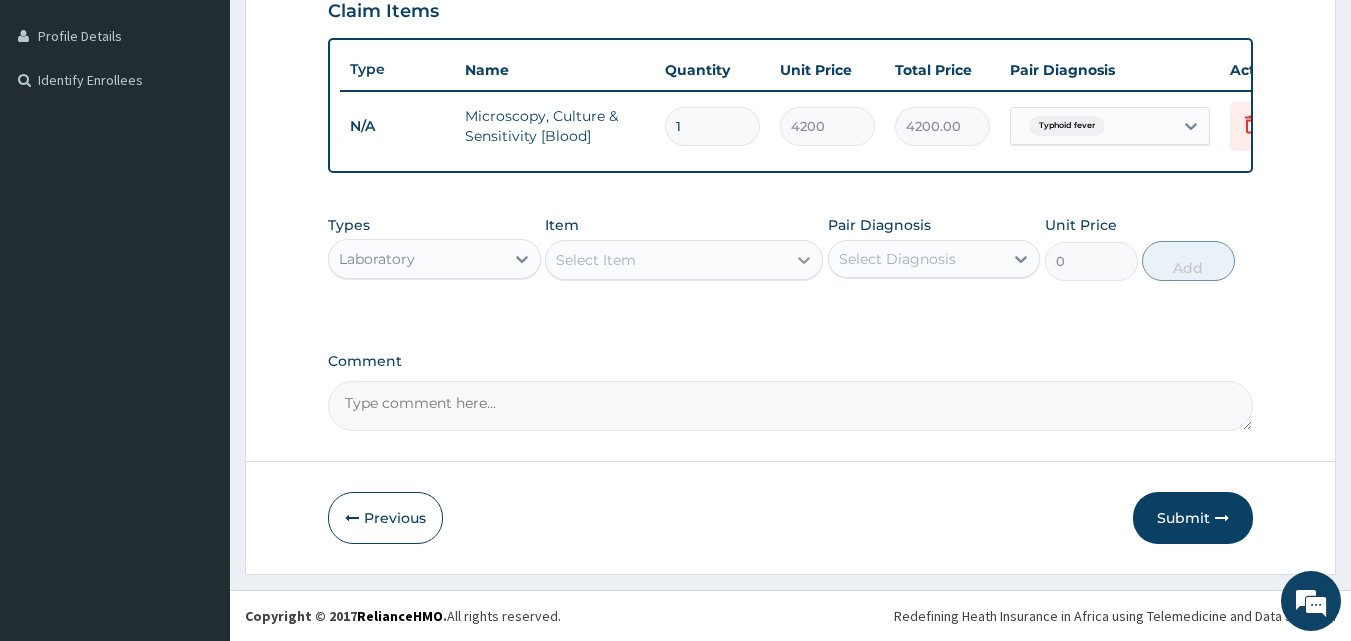 click 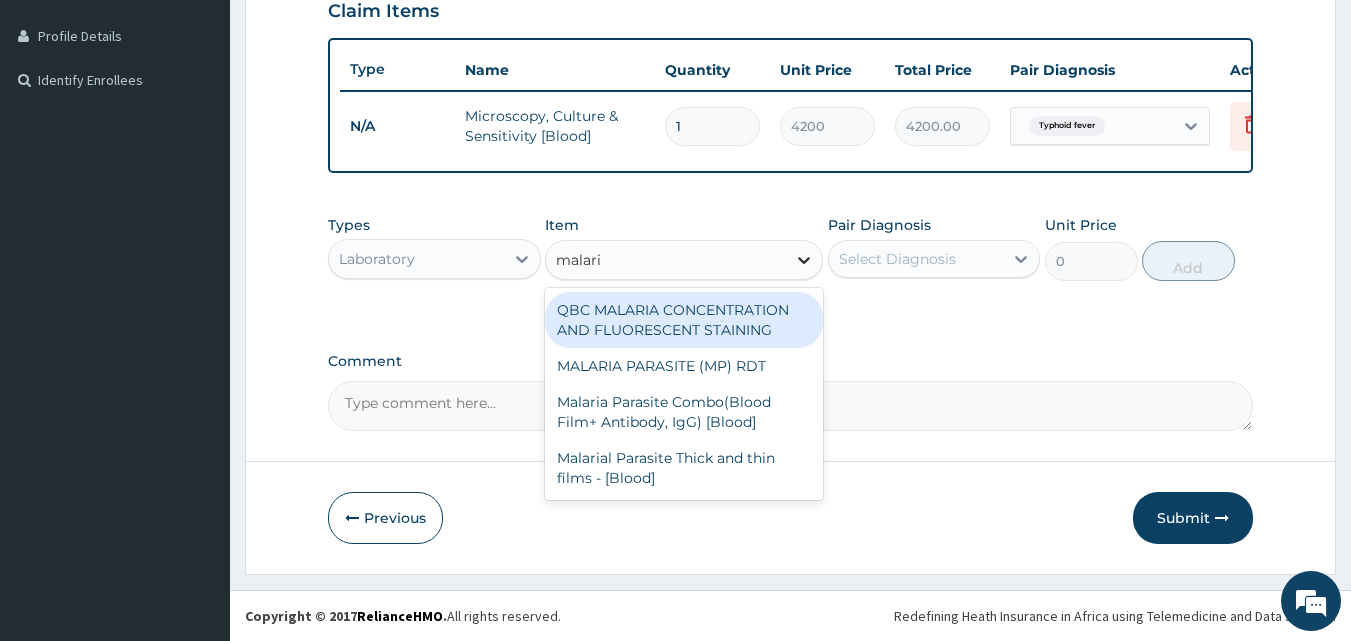type on "malaria" 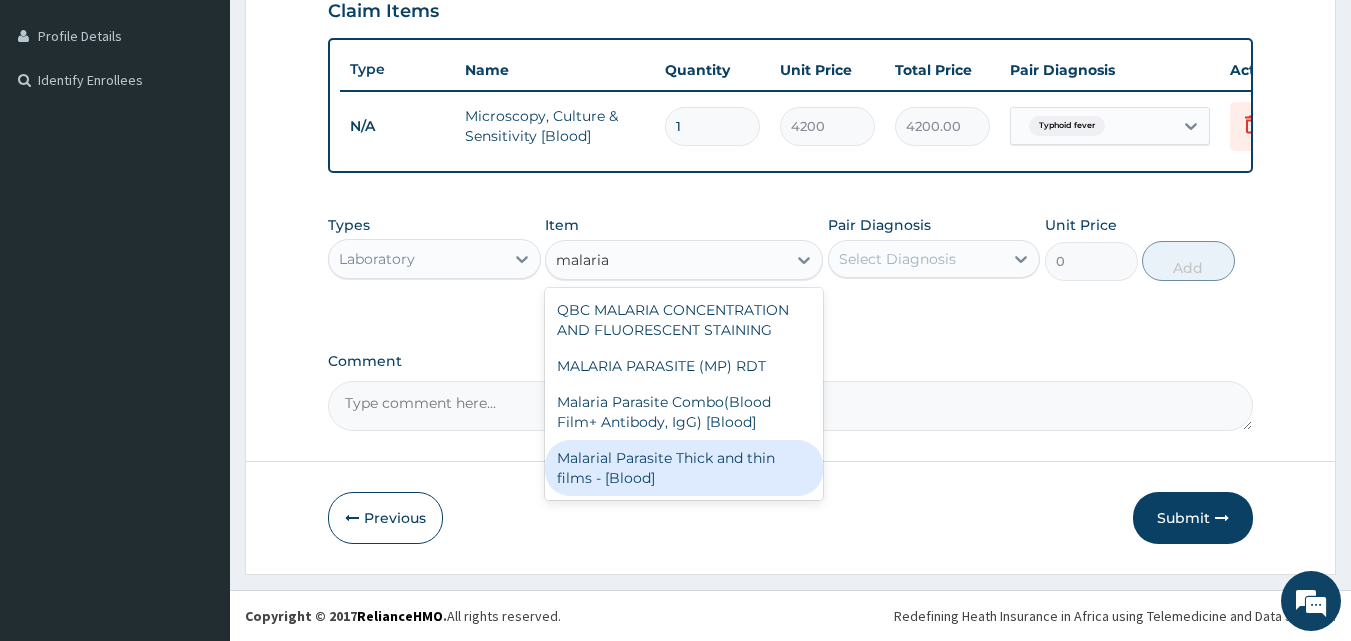 click on "Malarial Parasite Thick and thin films - [Blood]" at bounding box center (684, 468) 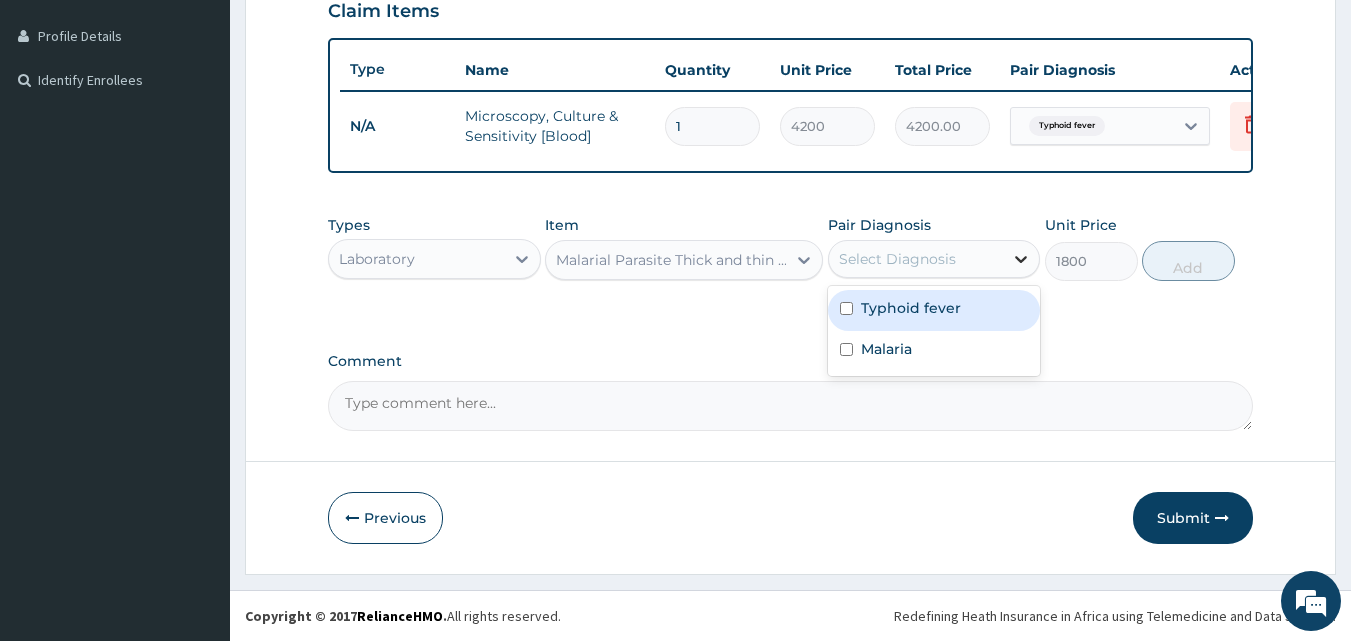 click 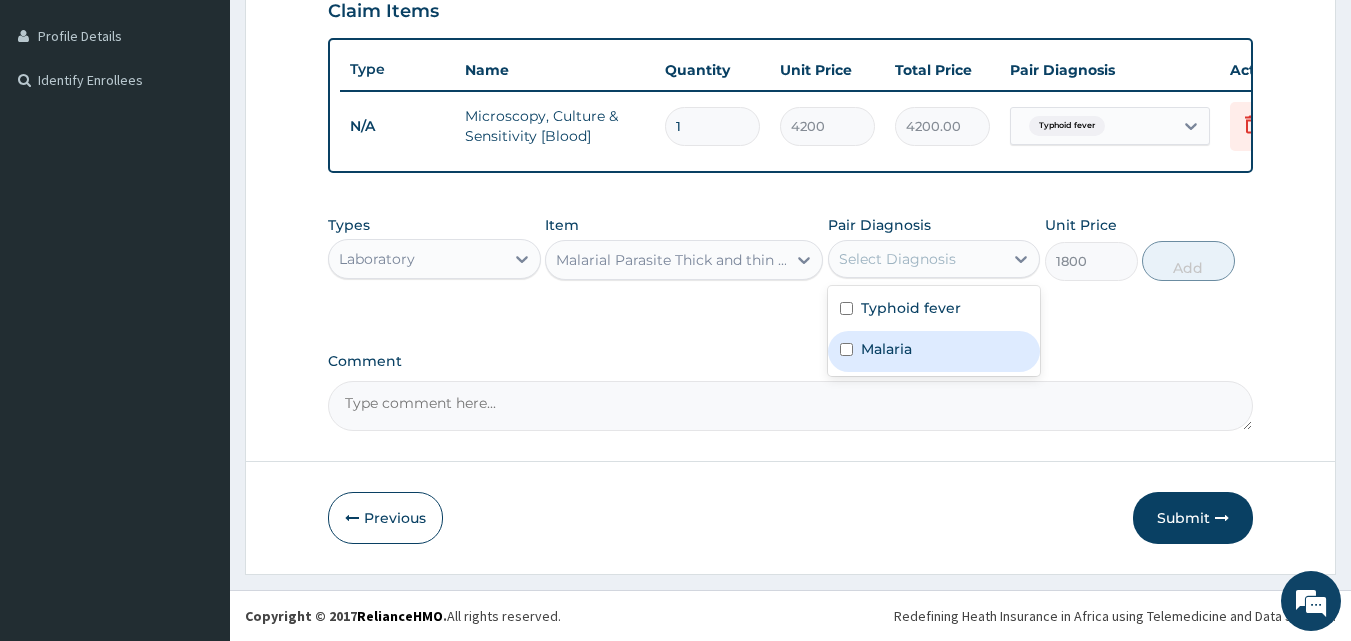 click on "Malaria" at bounding box center [934, 351] 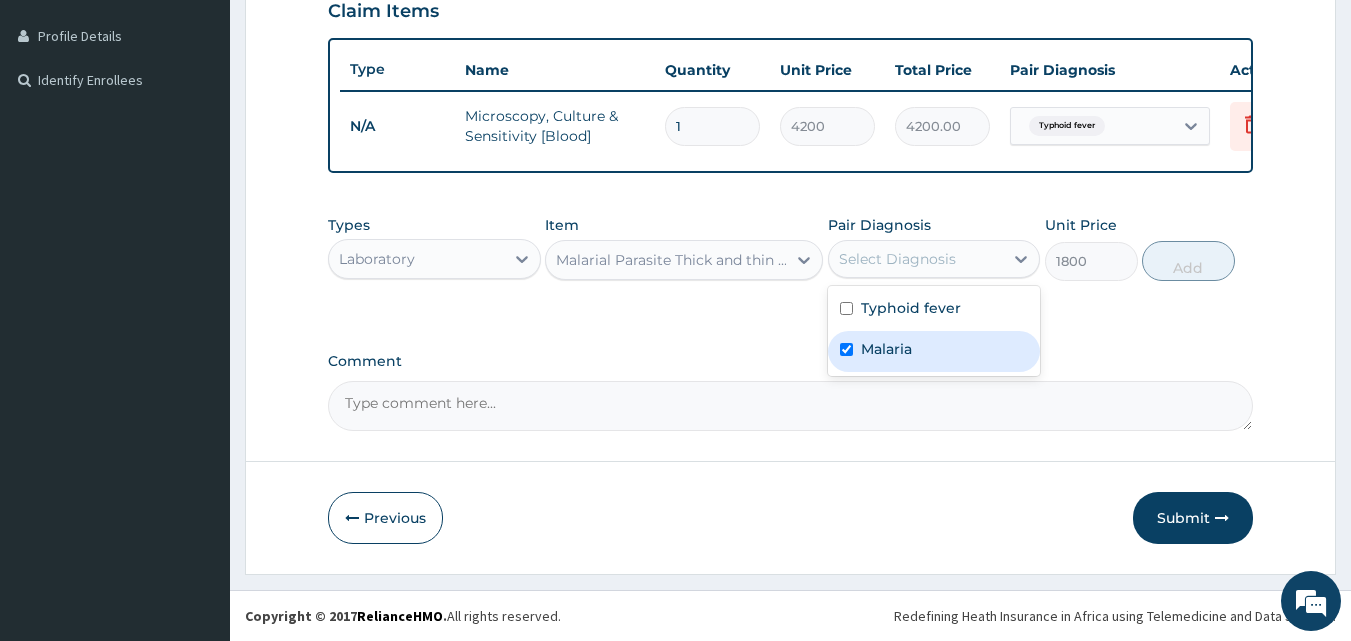 checkbox on "true" 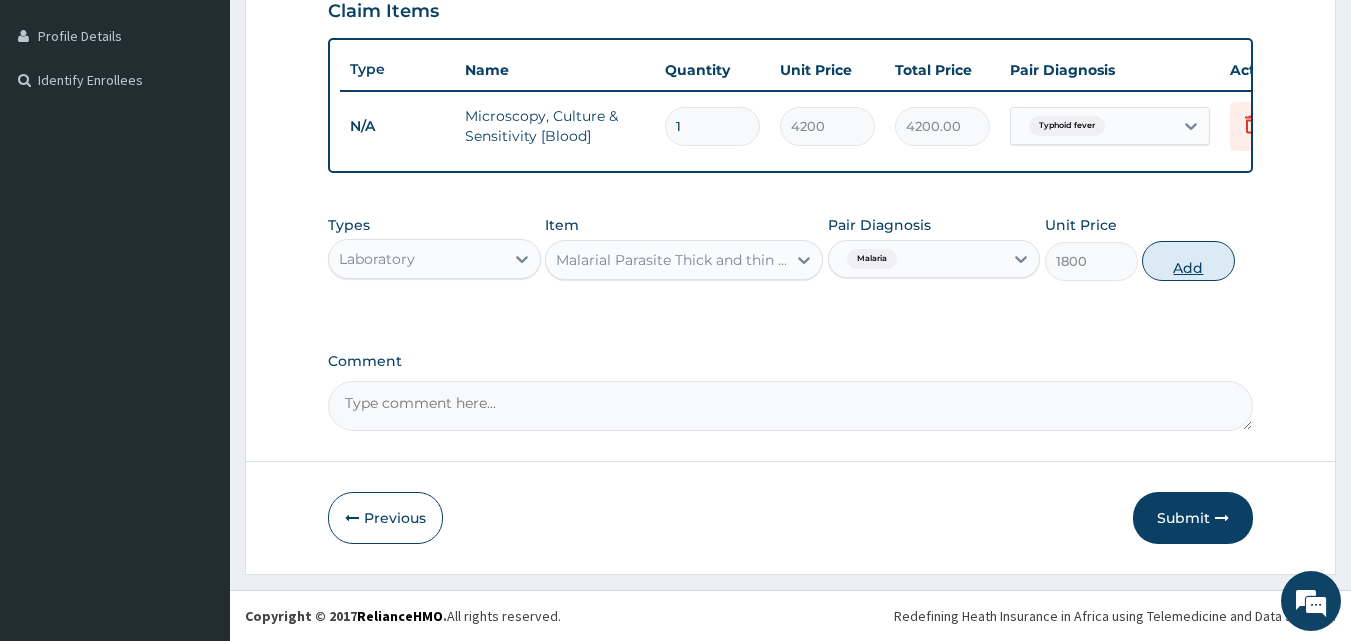 click on "Add" at bounding box center (1188, 261) 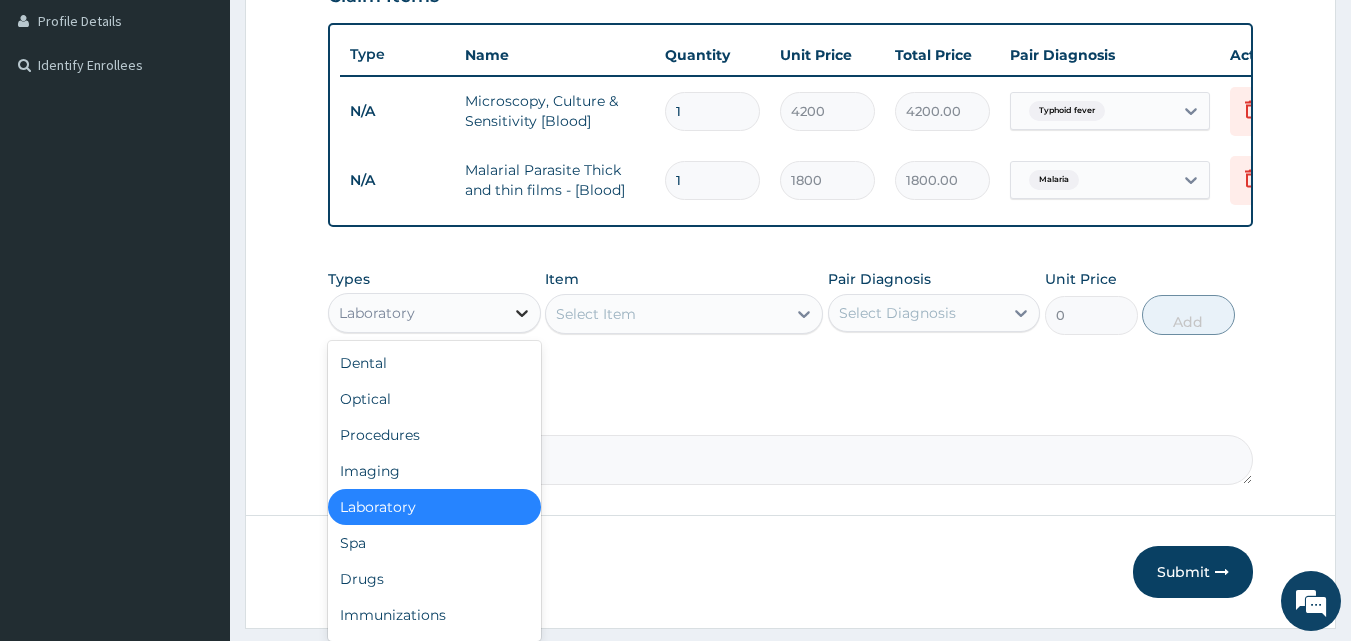 click 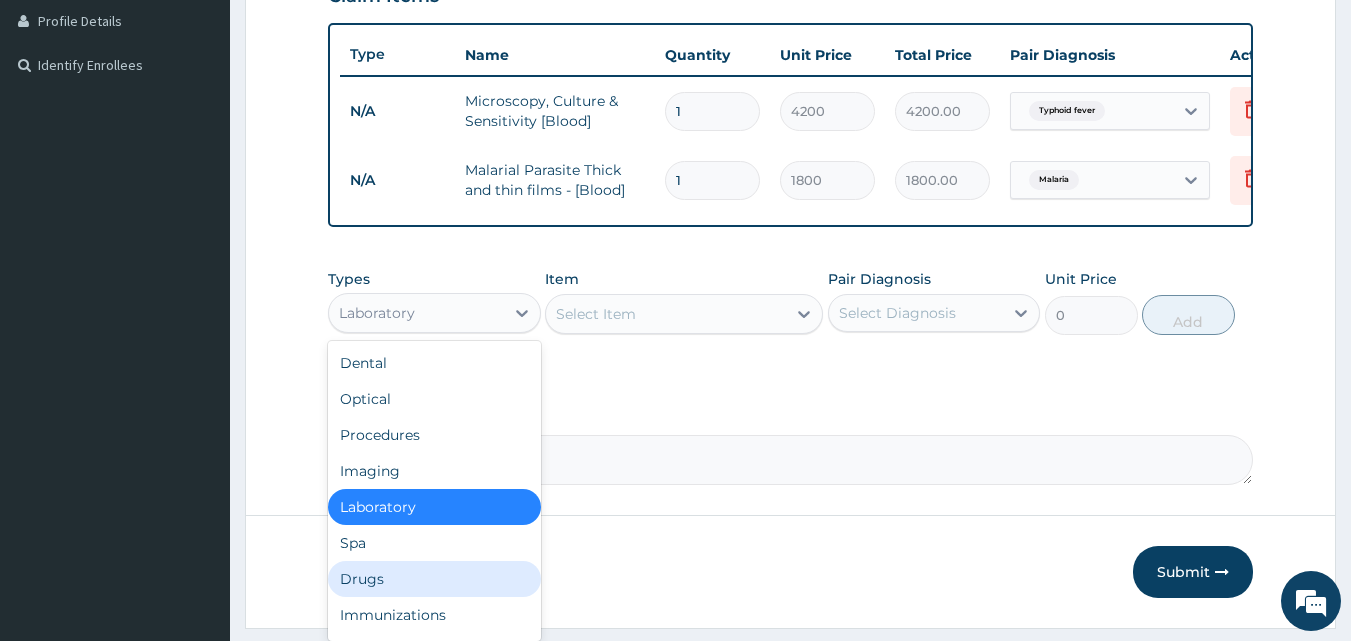 click on "Drugs" at bounding box center (434, 579) 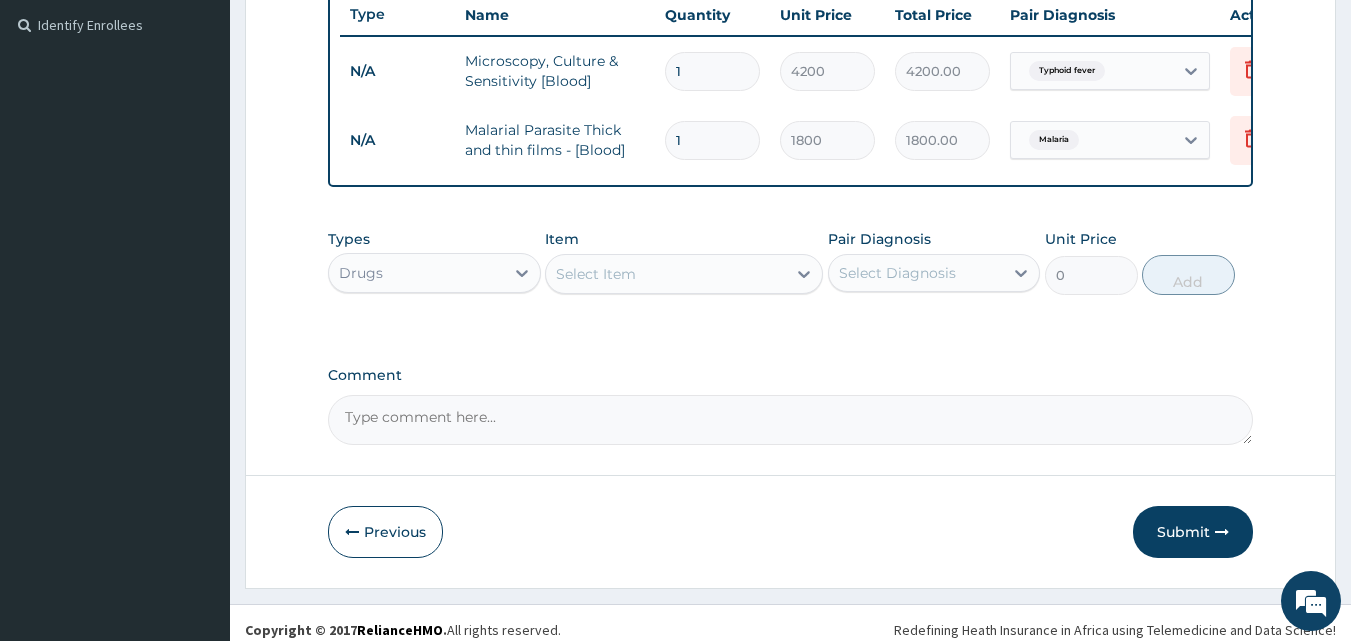 scroll, scrollTop: 574, scrollLeft: 0, axis: vertical 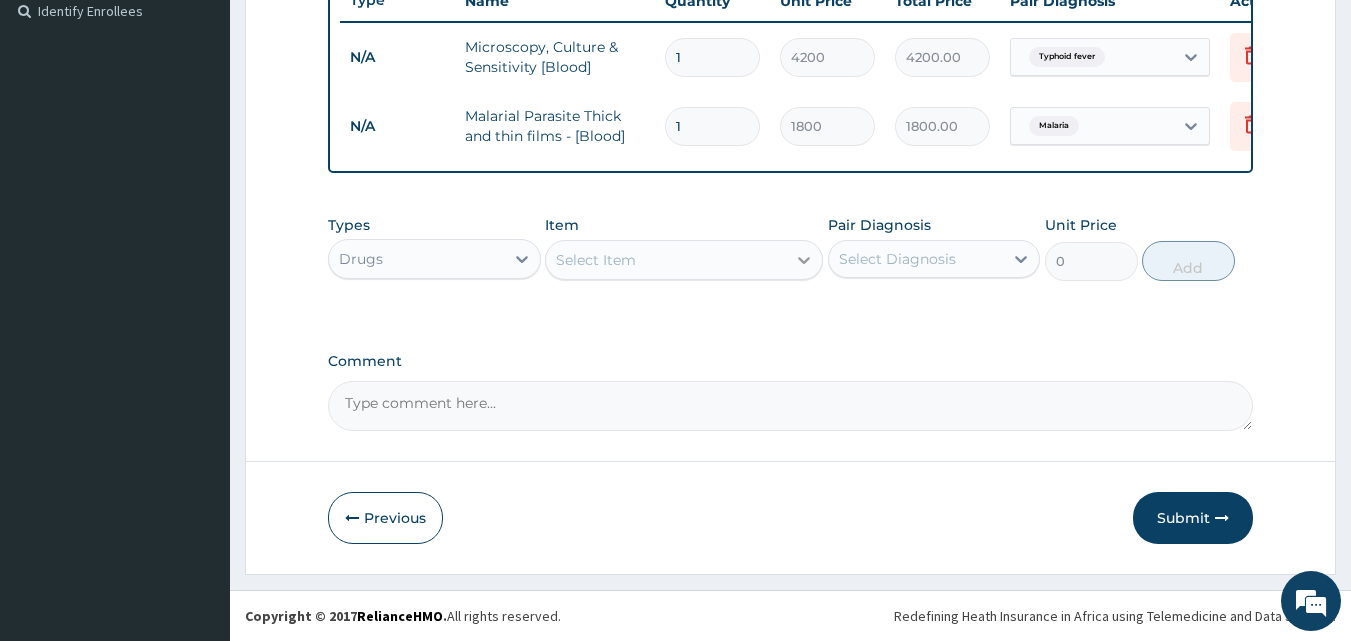 click 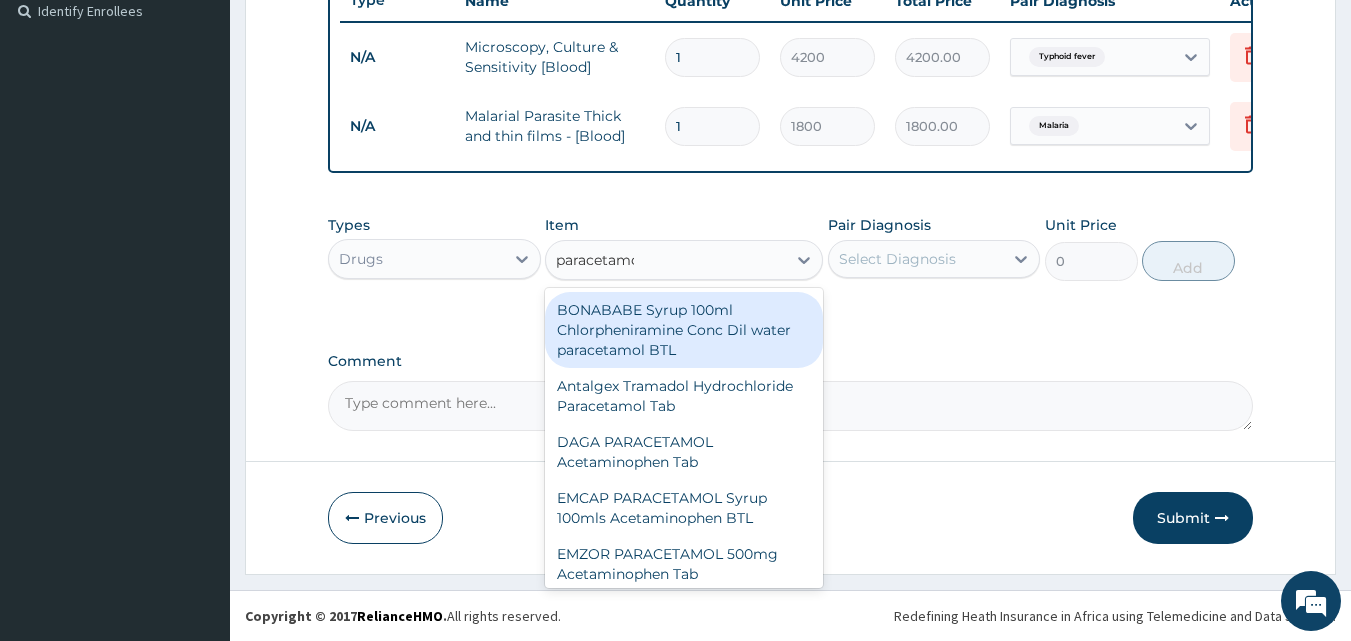 type on "paracetamol" 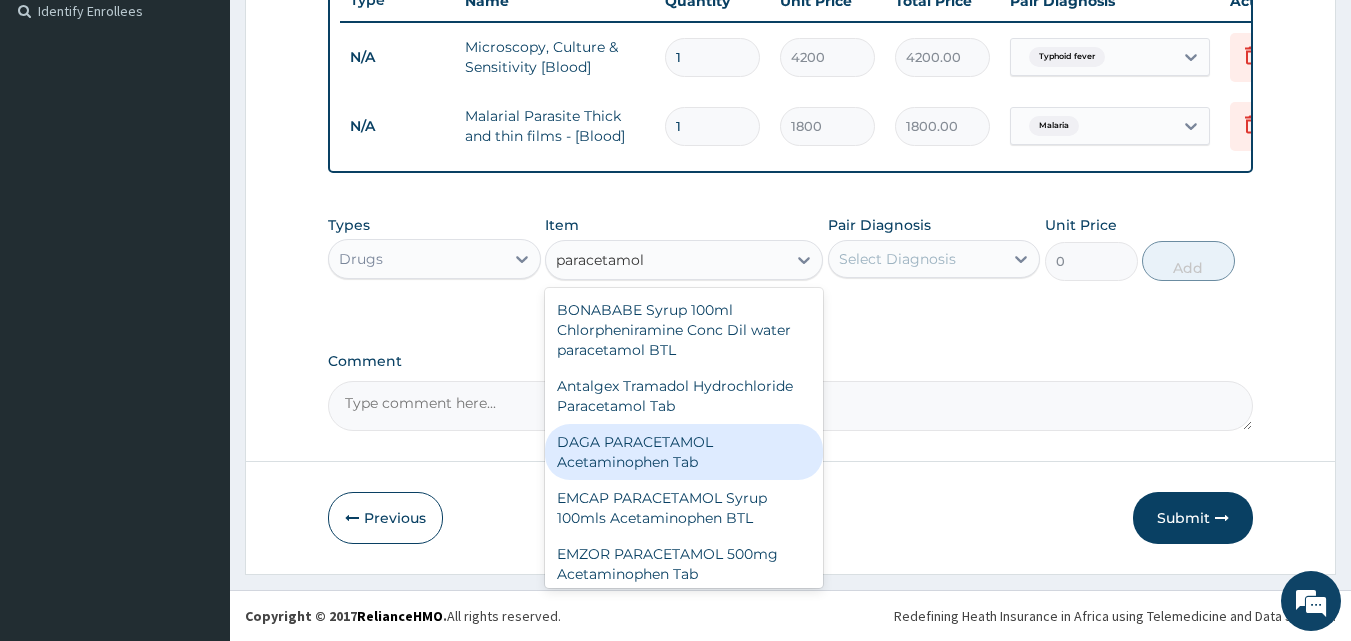 click on "DAGA PARACETAMOL Acetaminophen Tab" at bounding box center (684, 452) 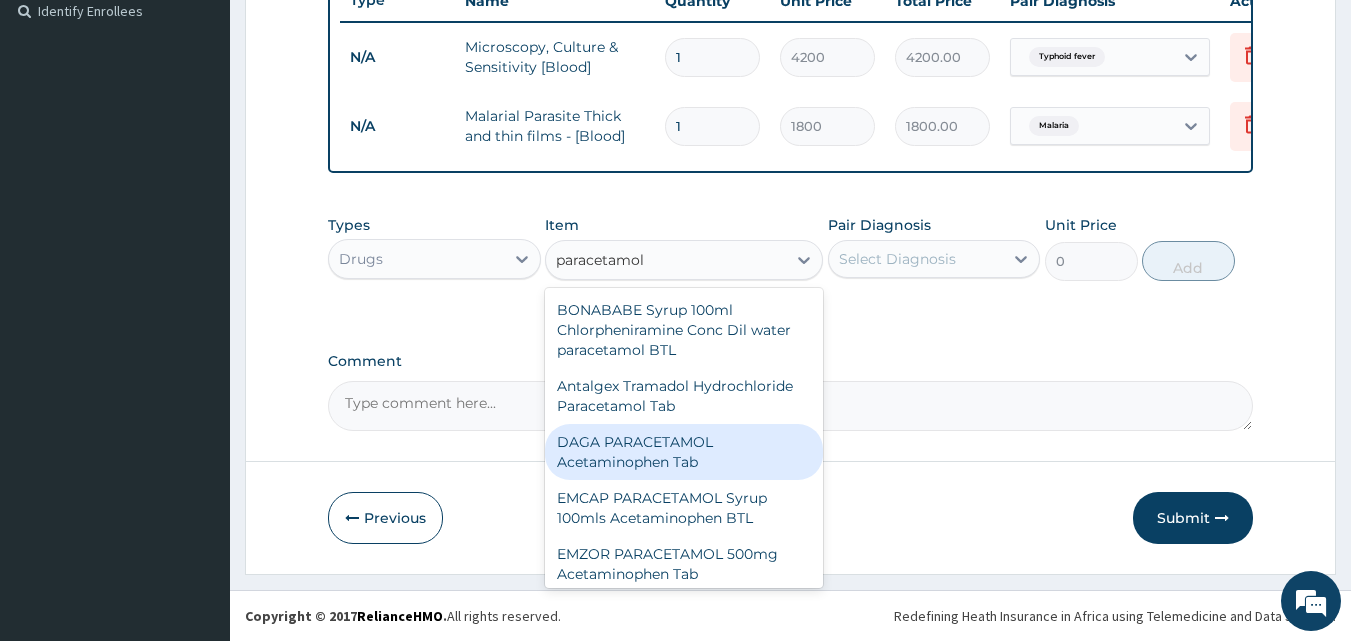 type 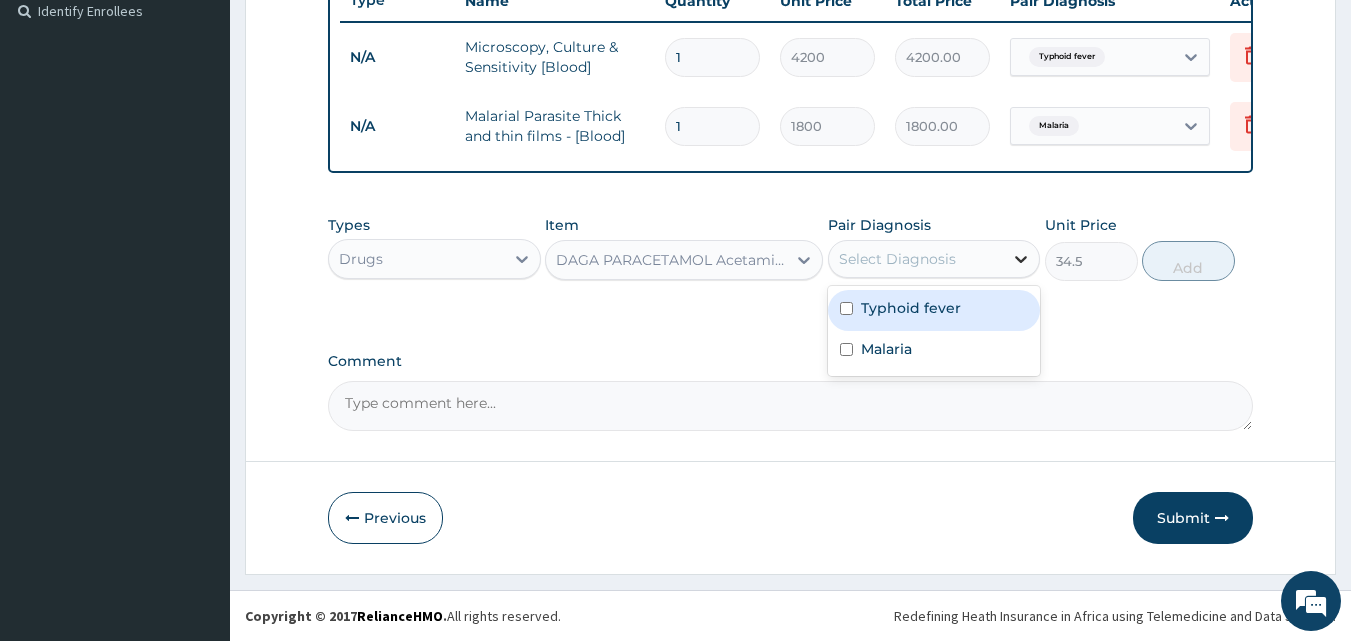 click 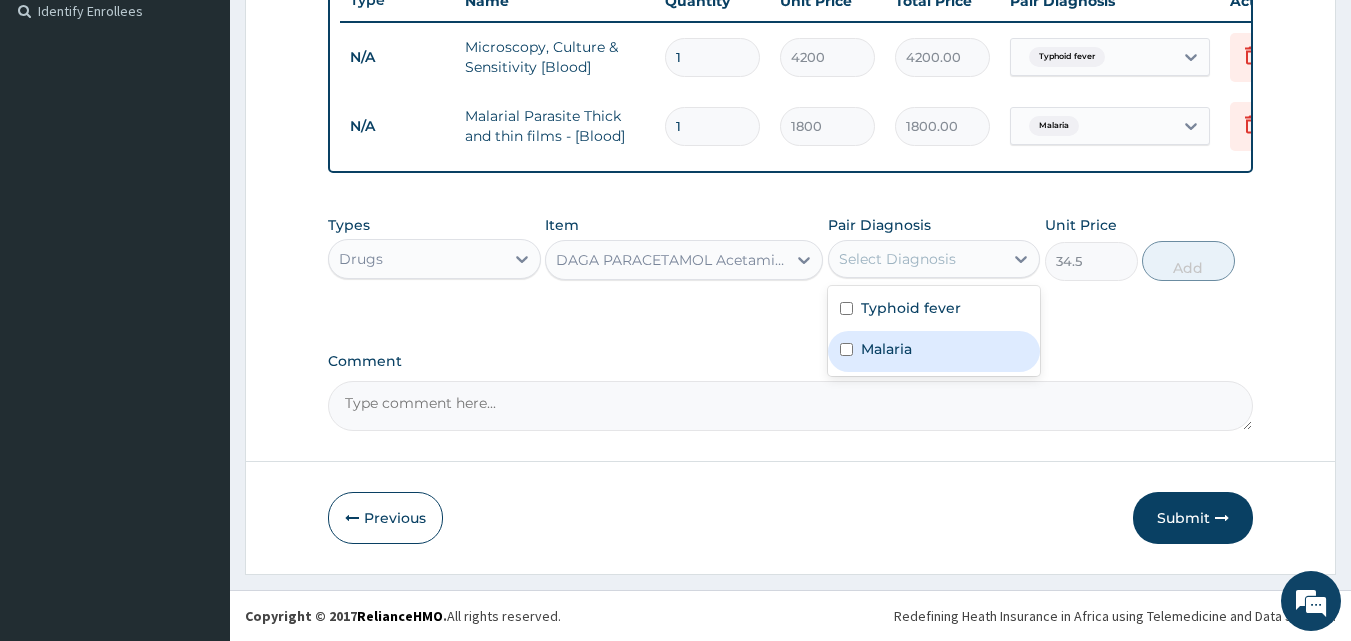 click on "Malaria" at bounding box center (934, 351) 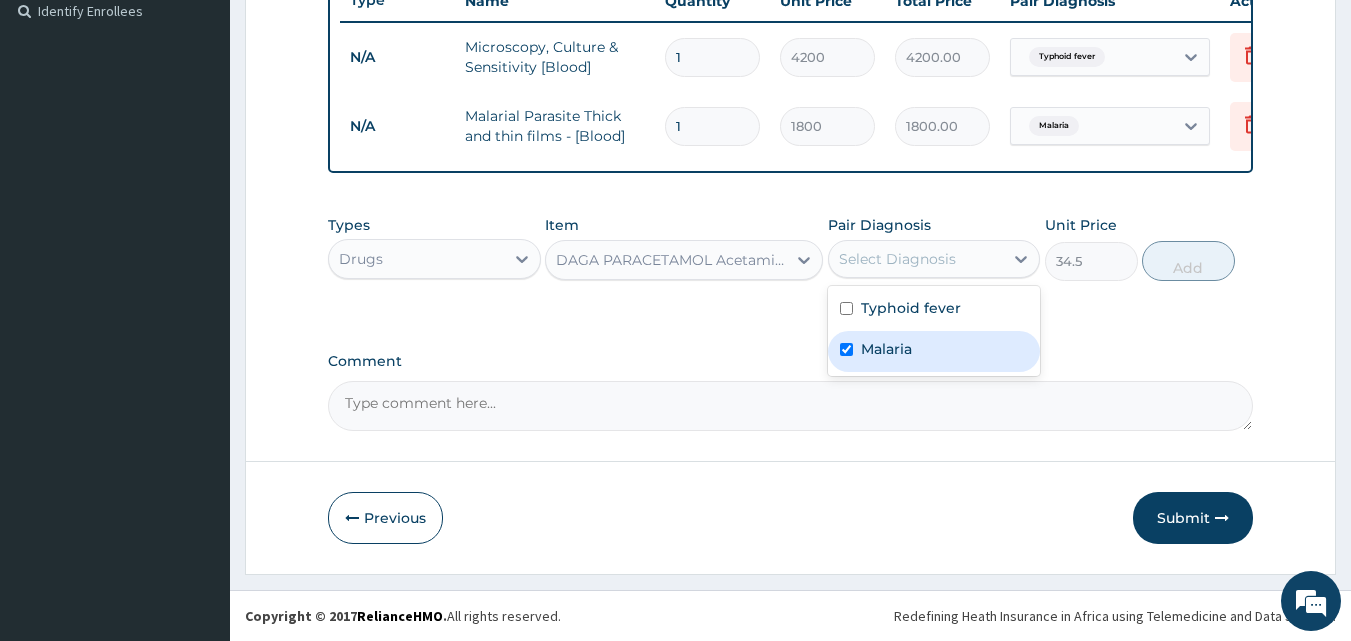 checkbox on "true" 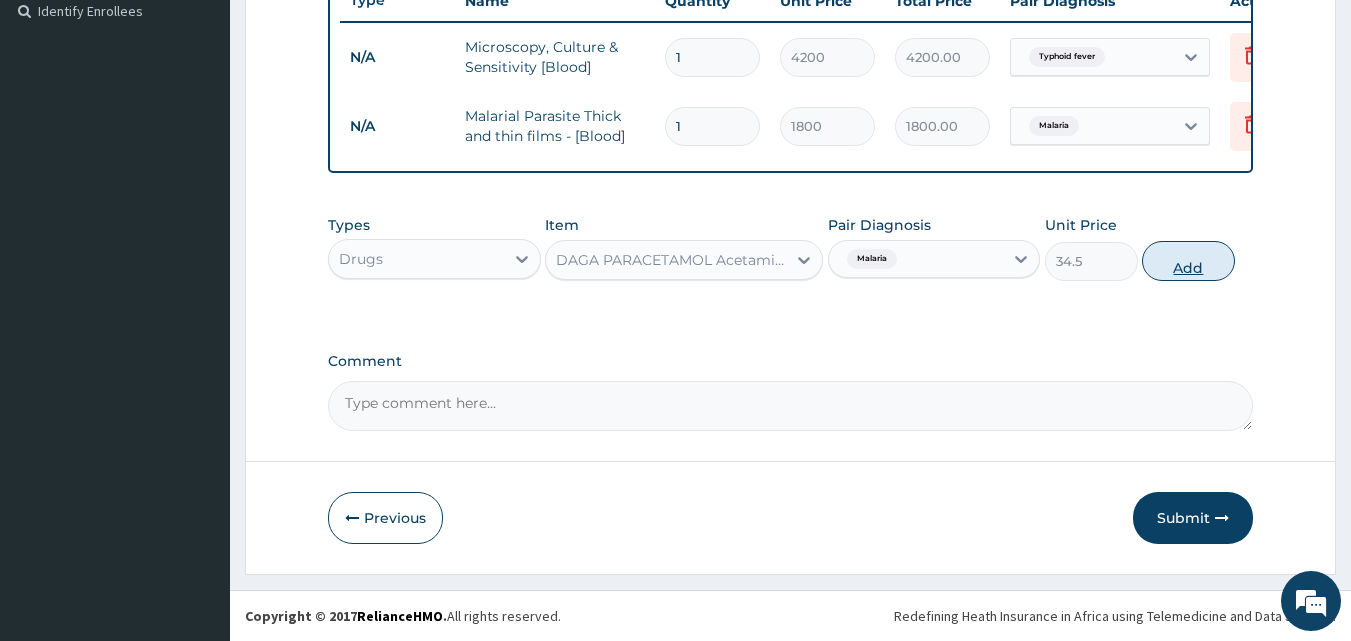 click on "Add" at bounding box center (1188, 261) 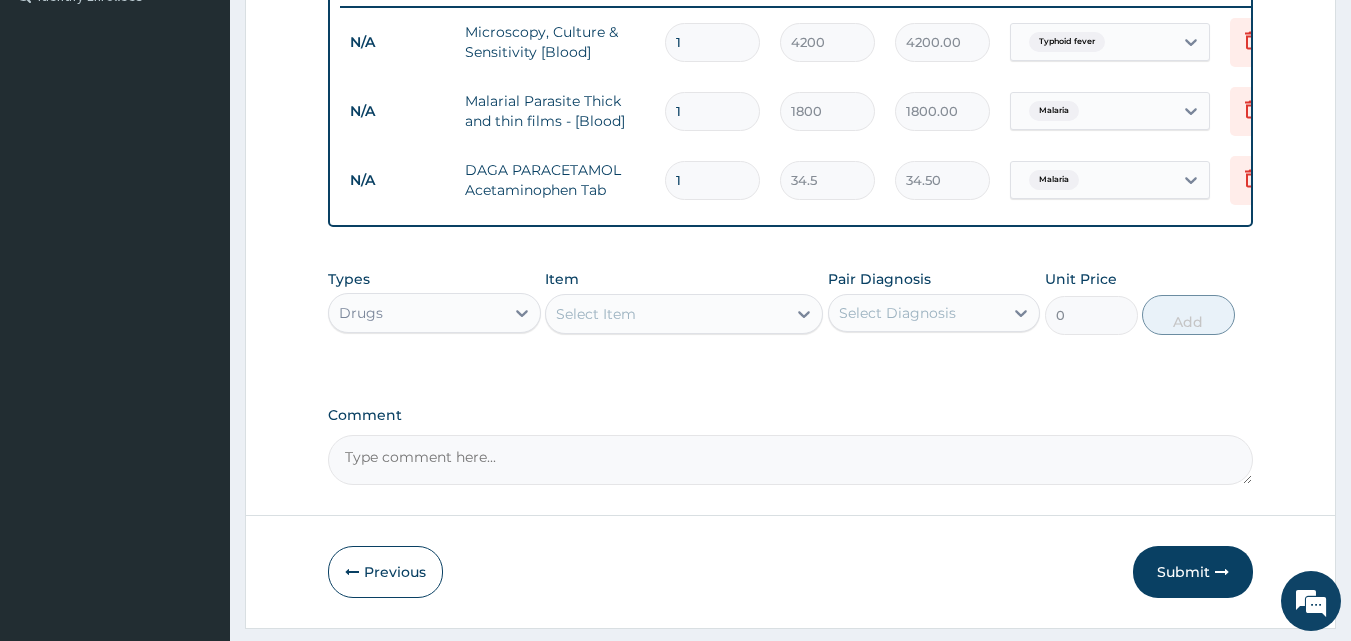 type on "18" 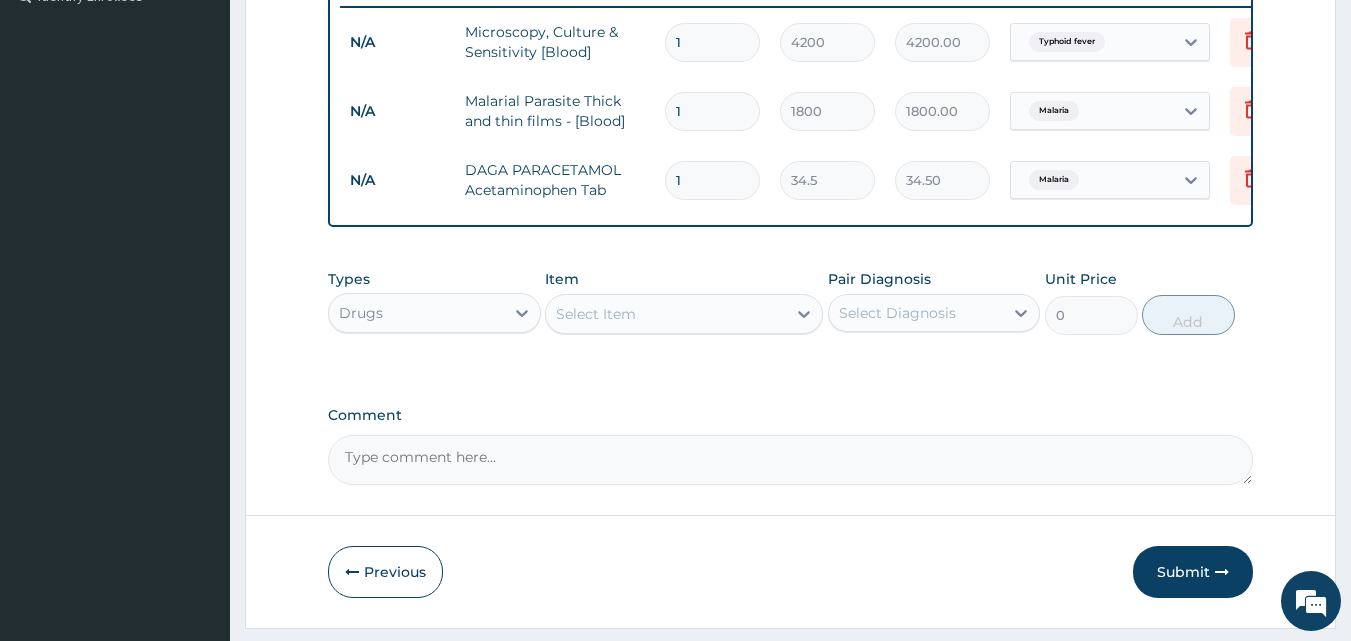 type on "621.00" 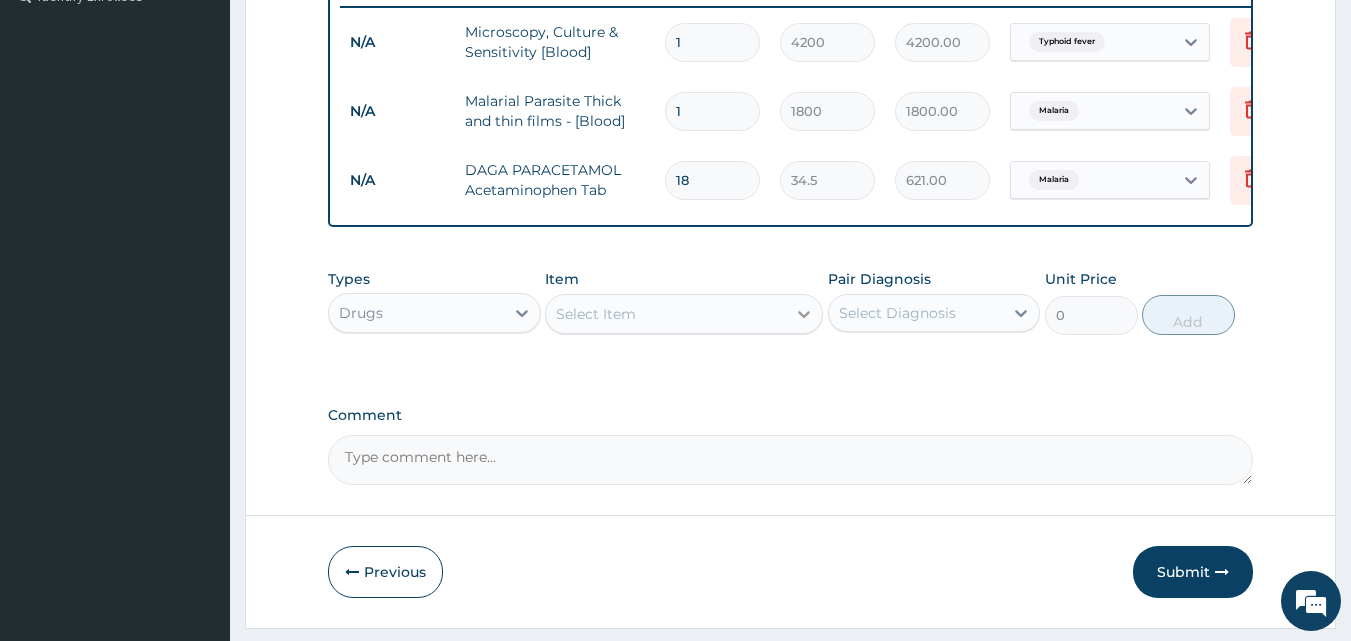 type on "18" 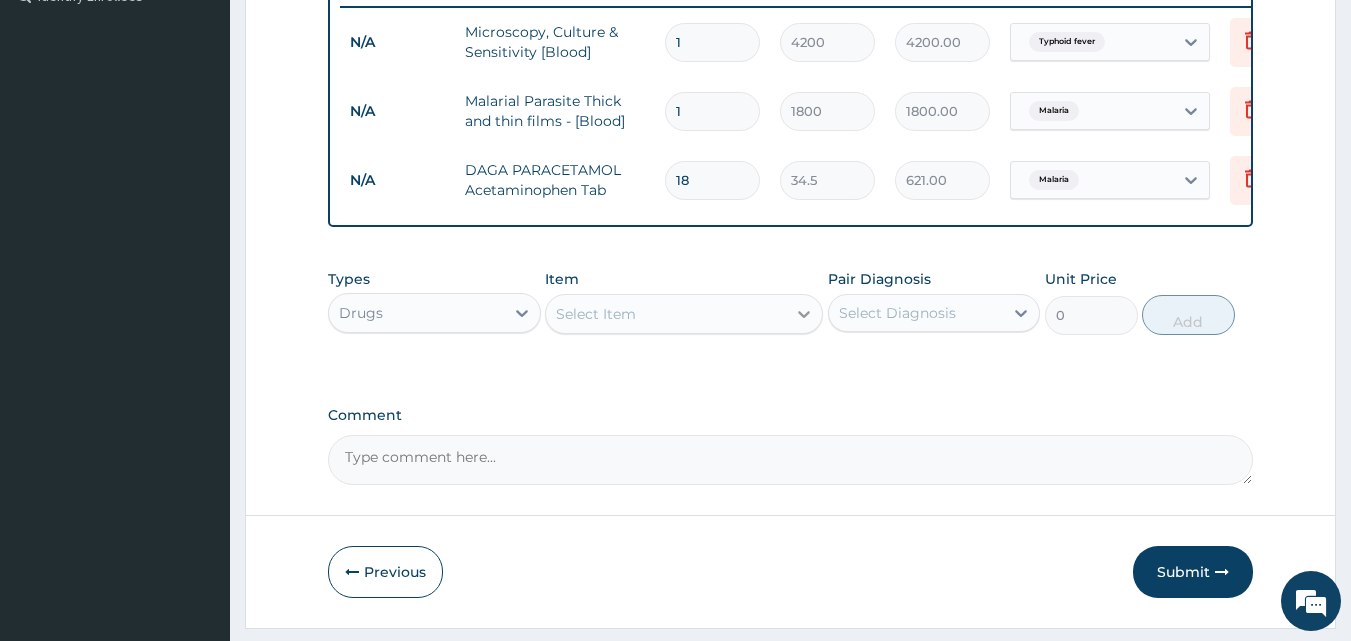click 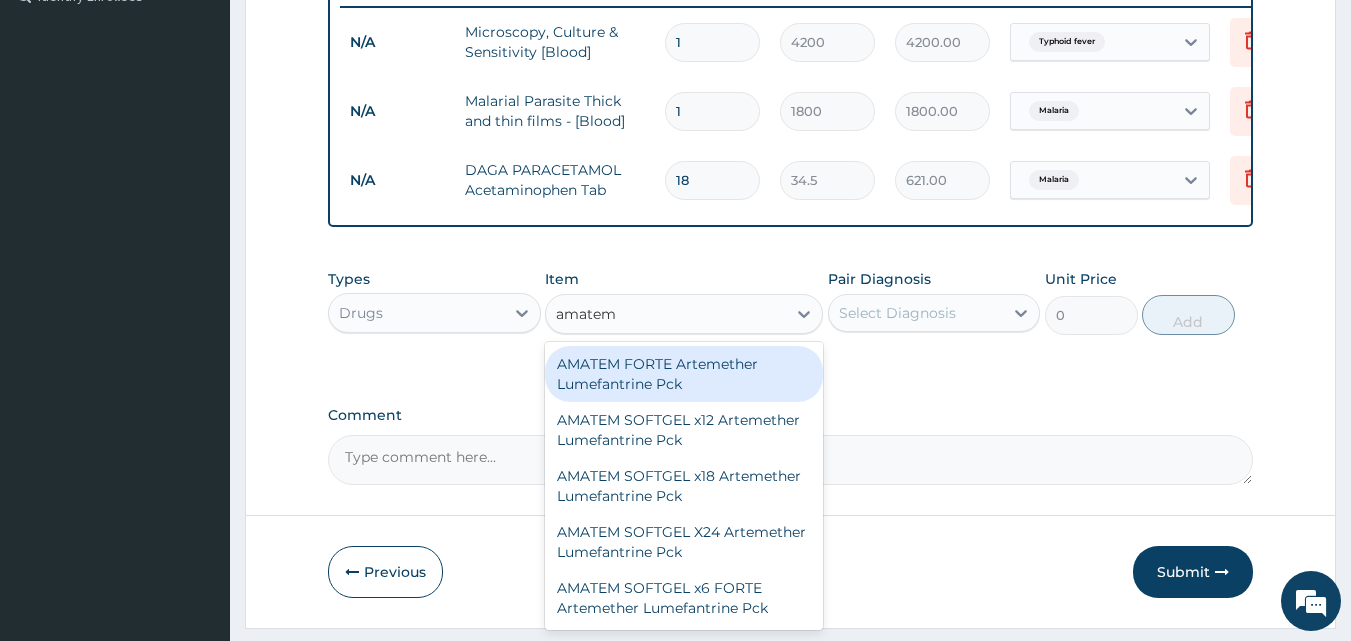 type on "amatem f" 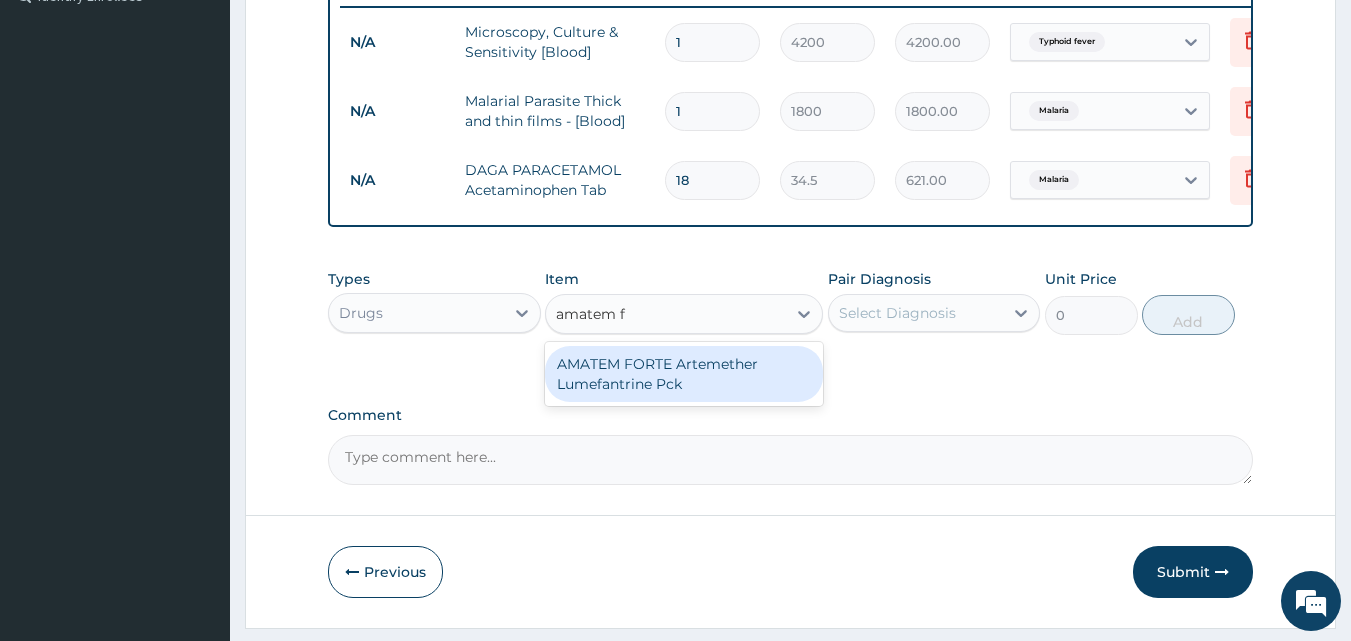 click on "AMATEM FORTE Artemether Lumefantrine Pck" at bounding box center (684, 374) 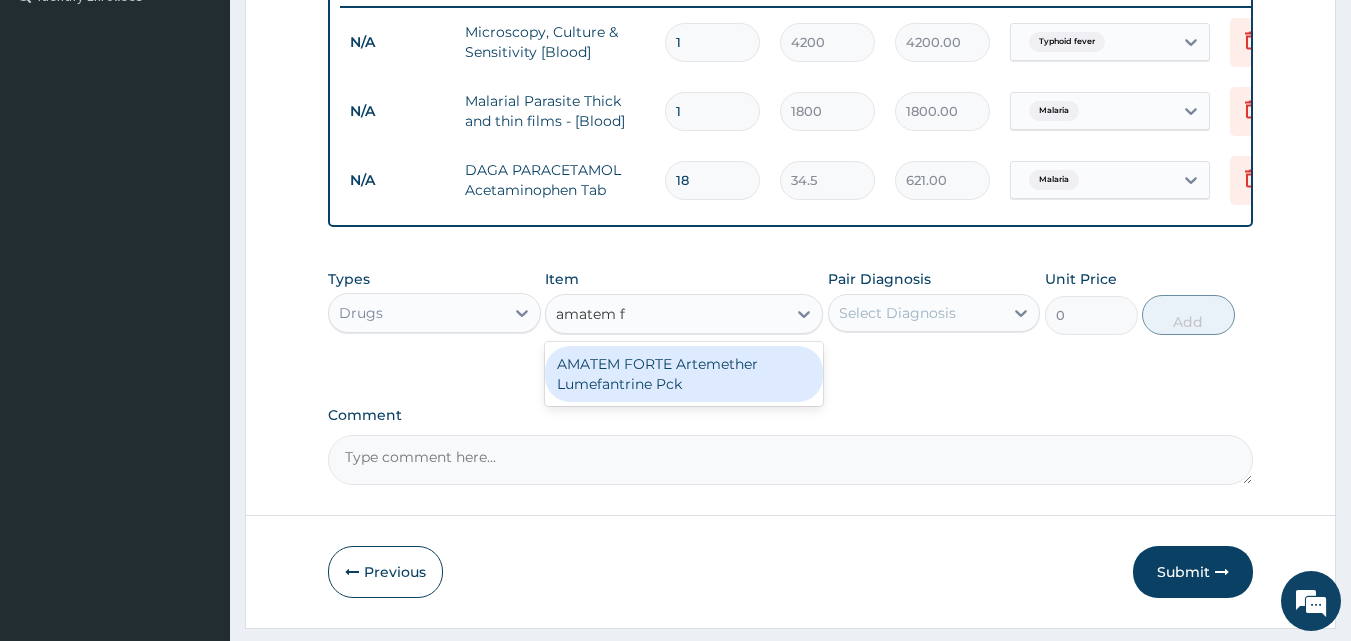 type 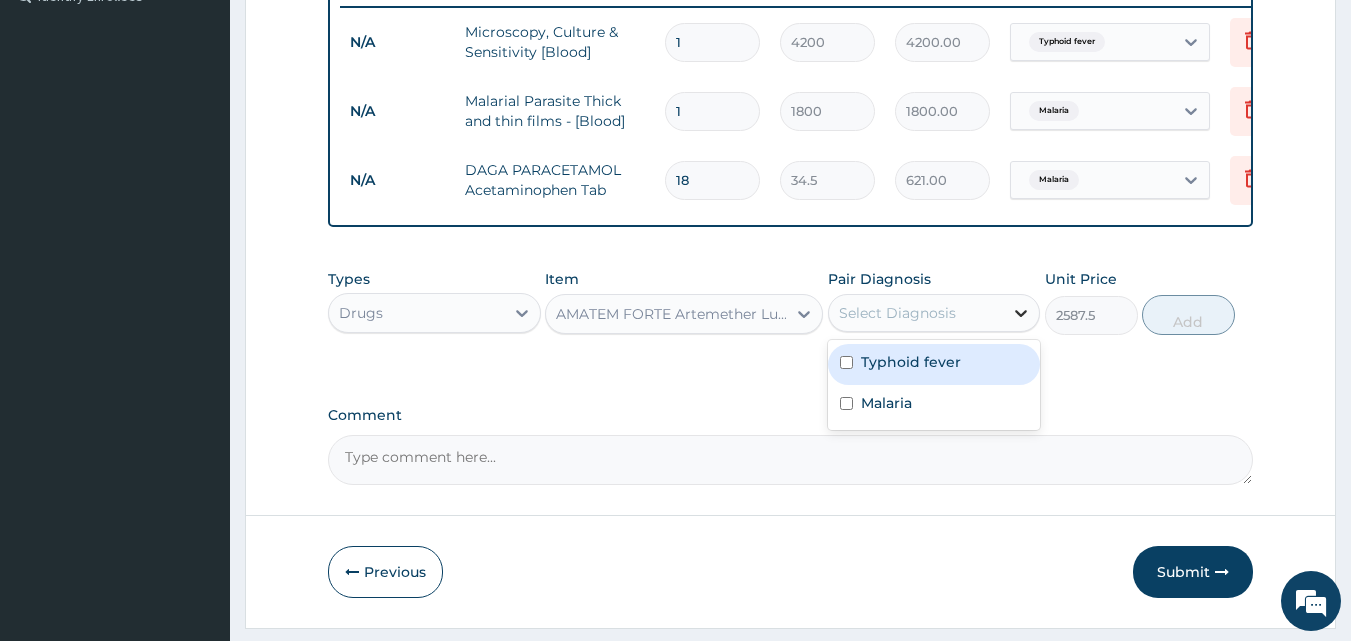 click 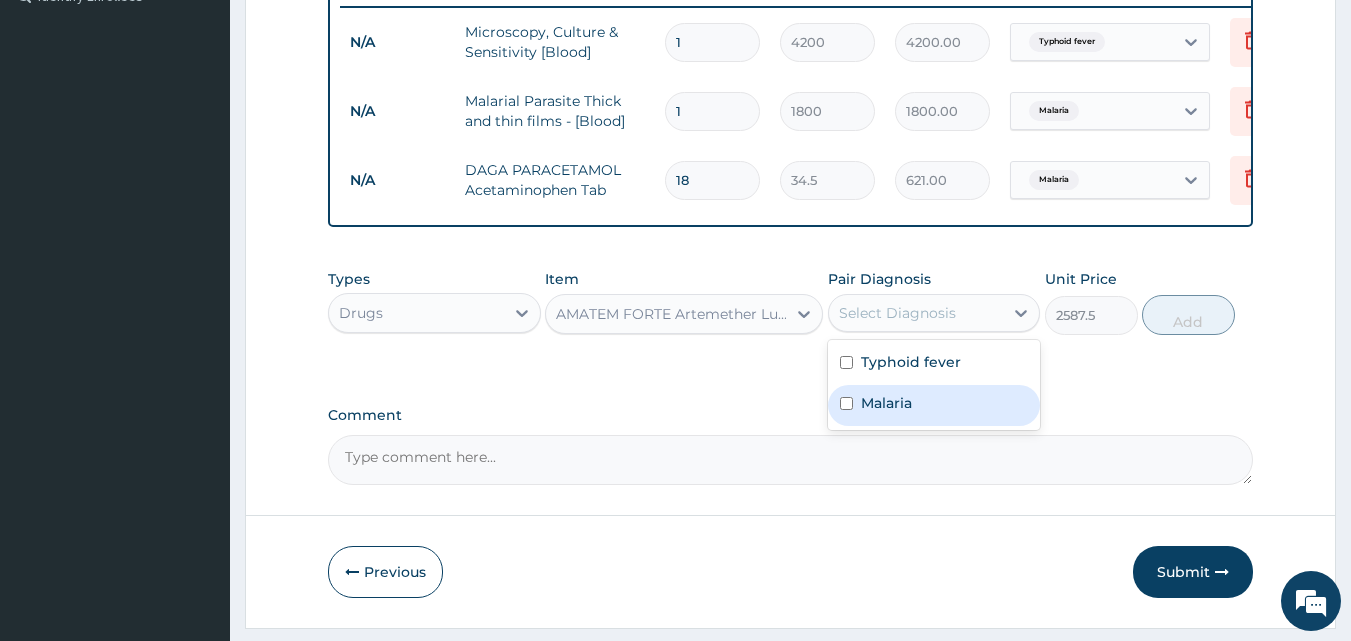 click on "Malaria" at bounding box center [934, 405] 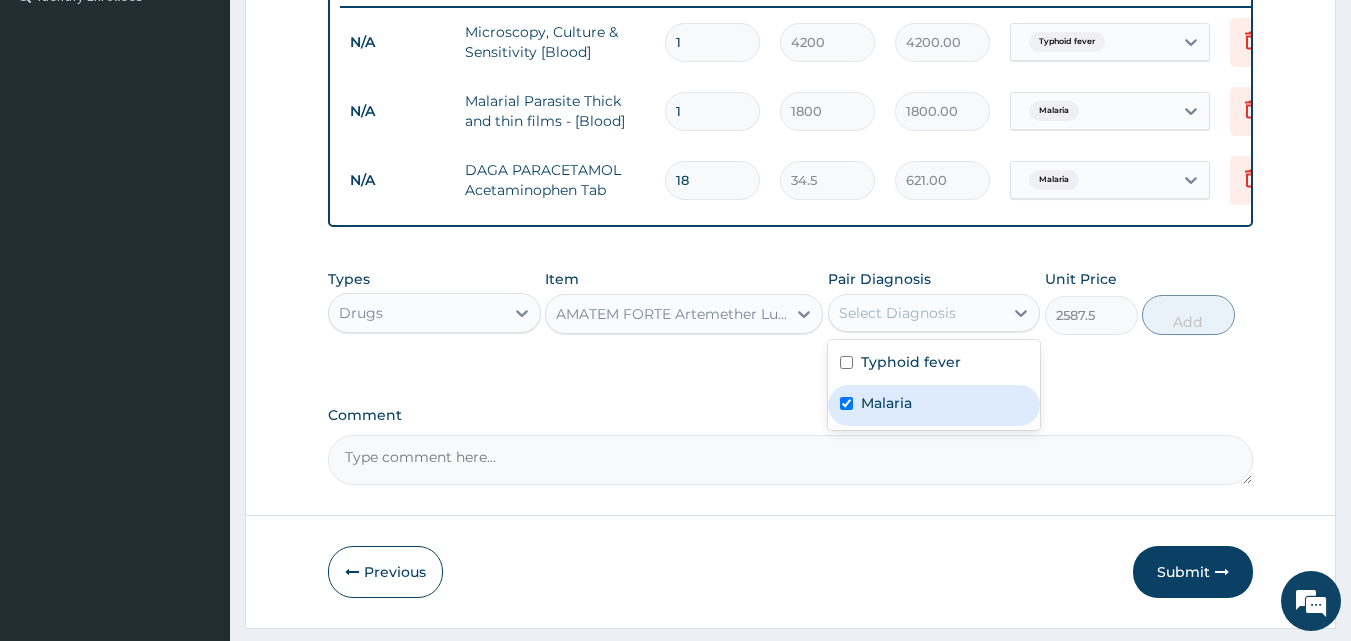 checkbox on "true" 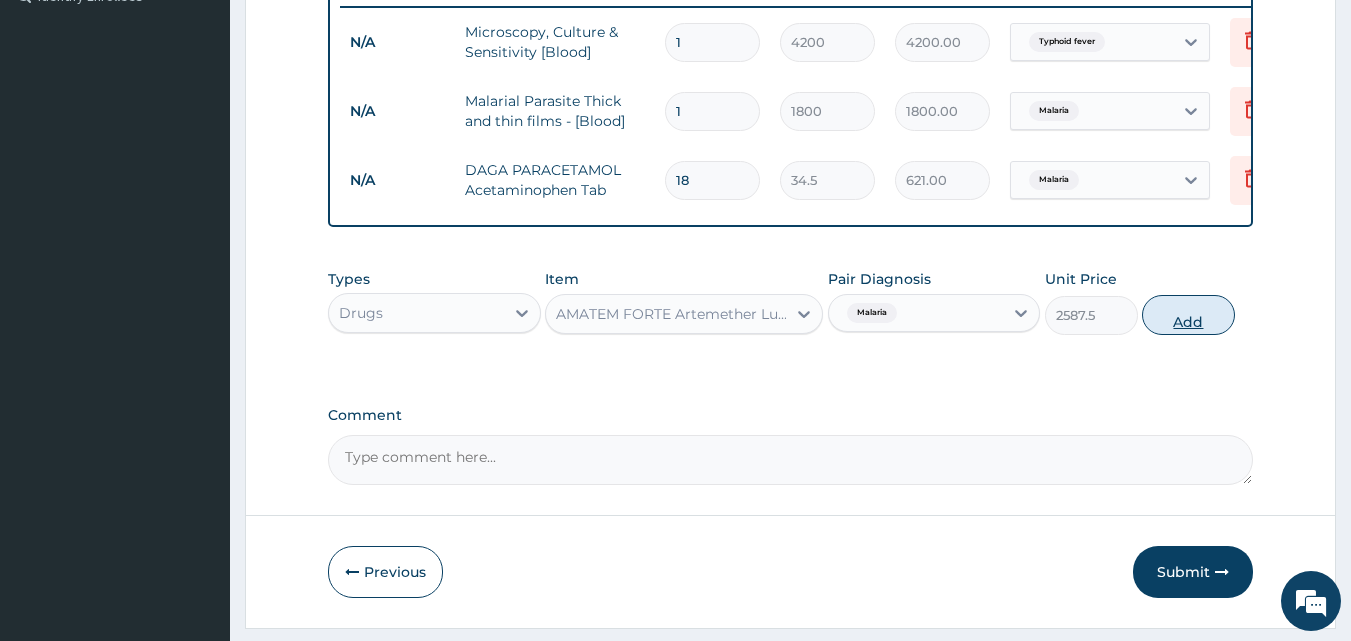 click on "Add" at bounding box center [1188, 315] 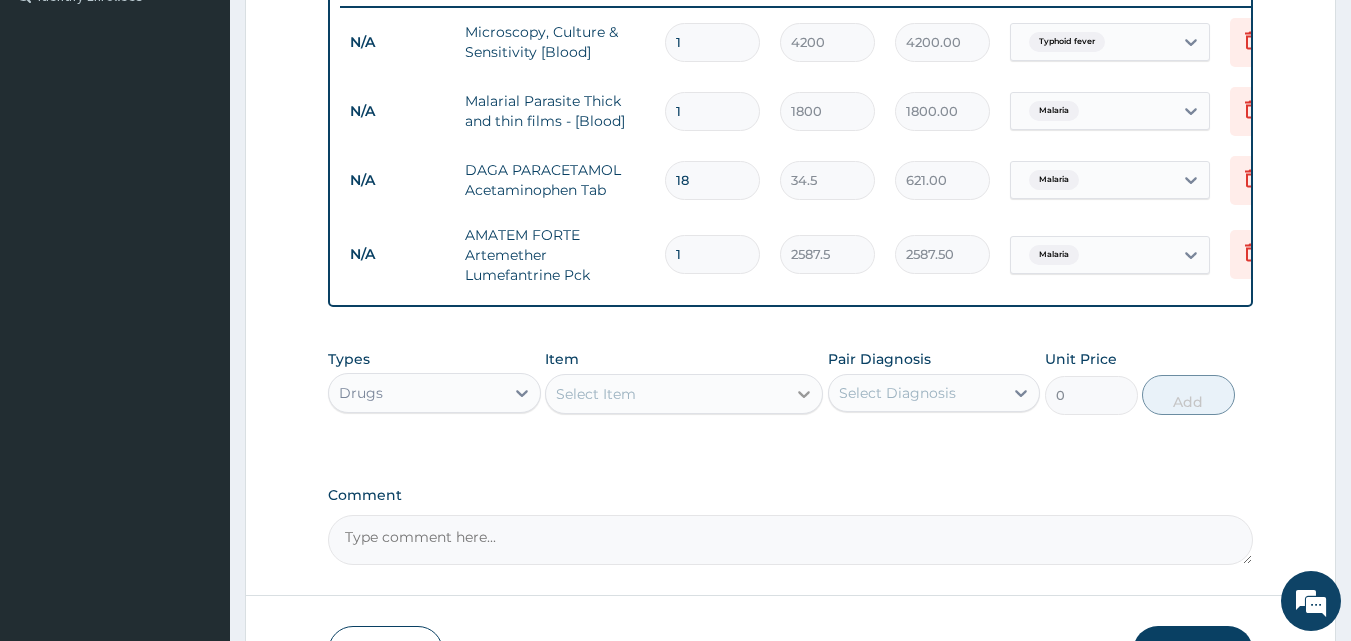 click 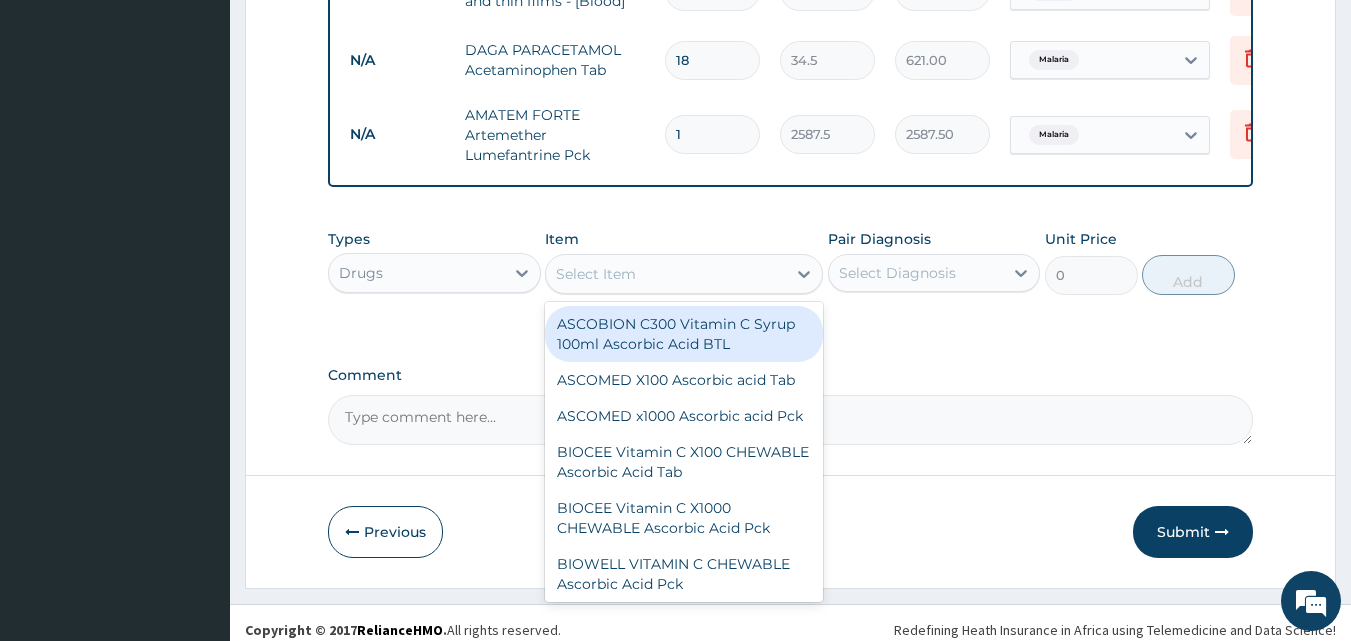 scroll, scrollTop: 723, scrollLeft: 0, axis: vertical 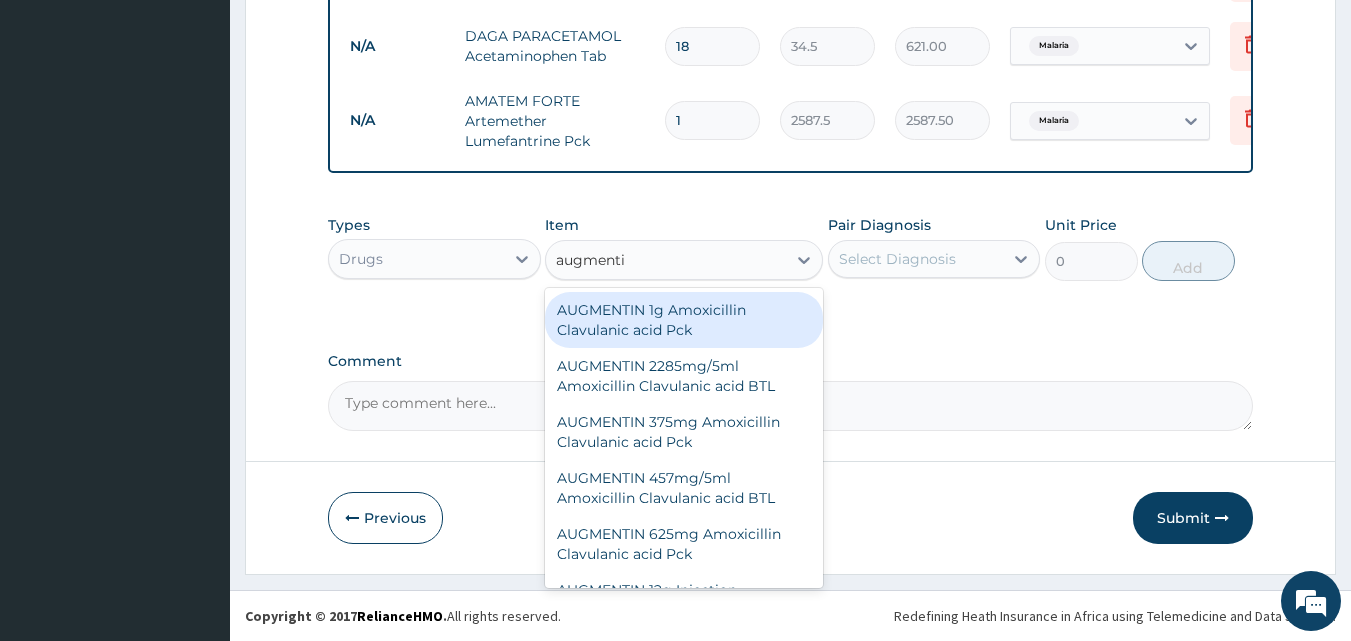 type on "augmentin" 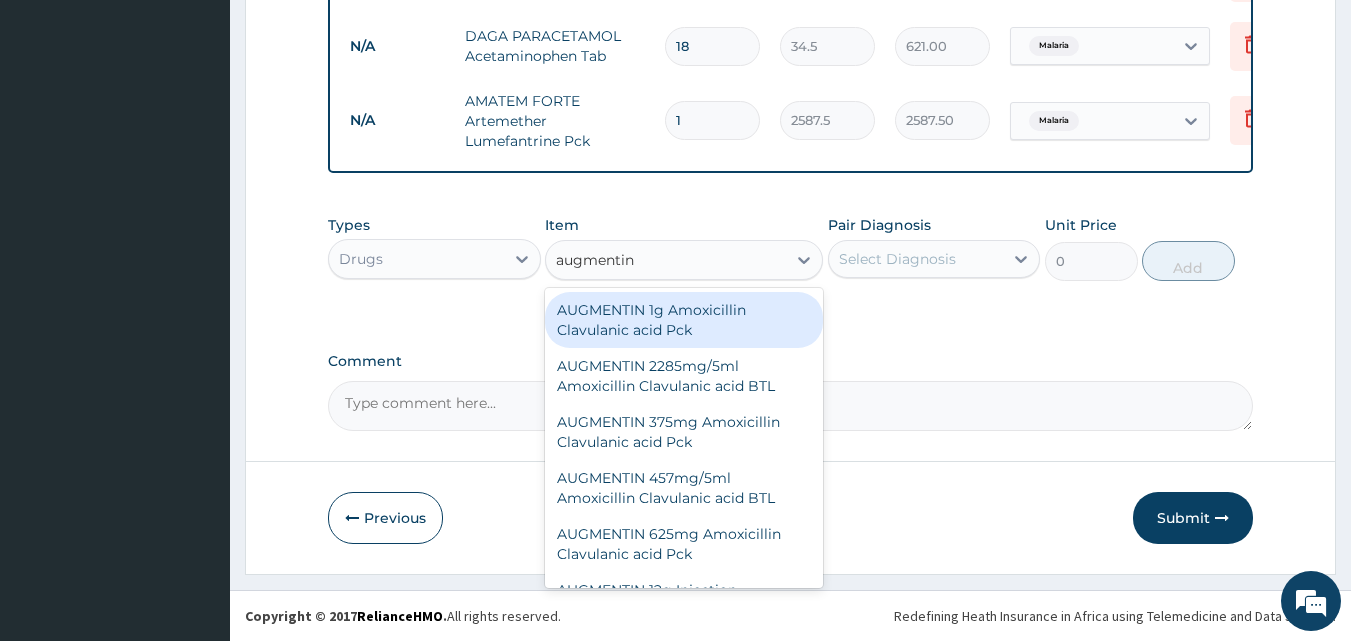 click on "AUGMENTIN 1g Amoxicillin Clavulanic acid Pck" at bounding box center [684, 320] 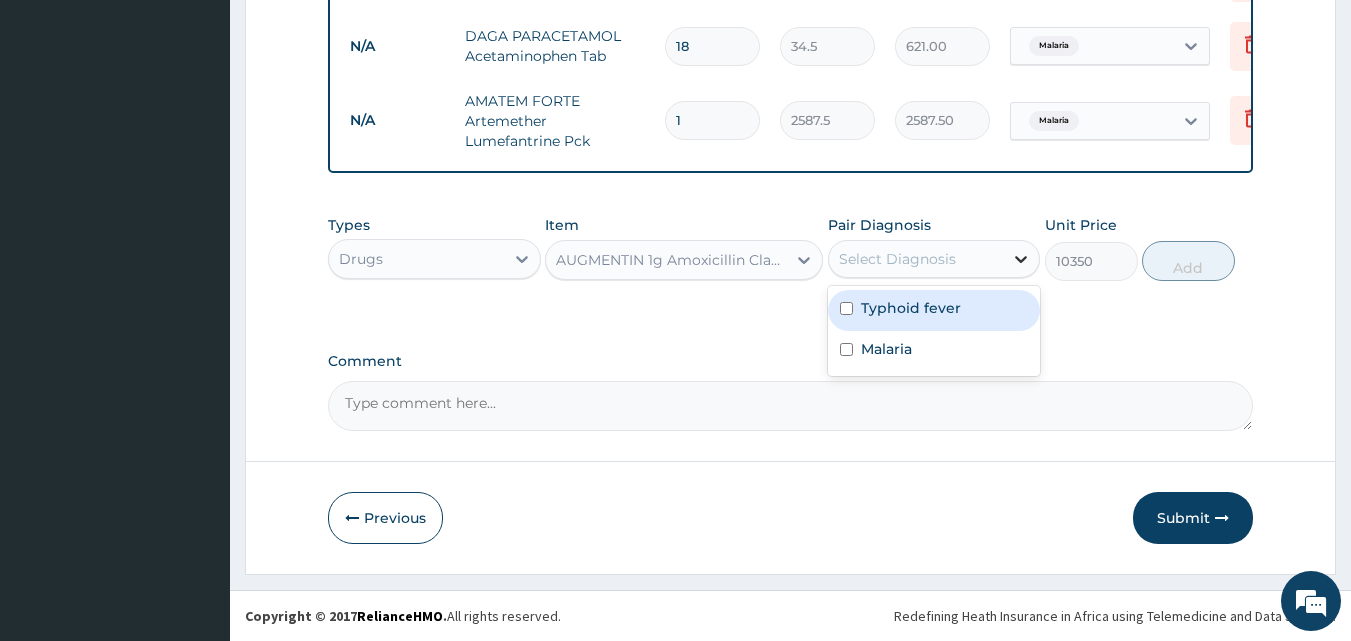 click 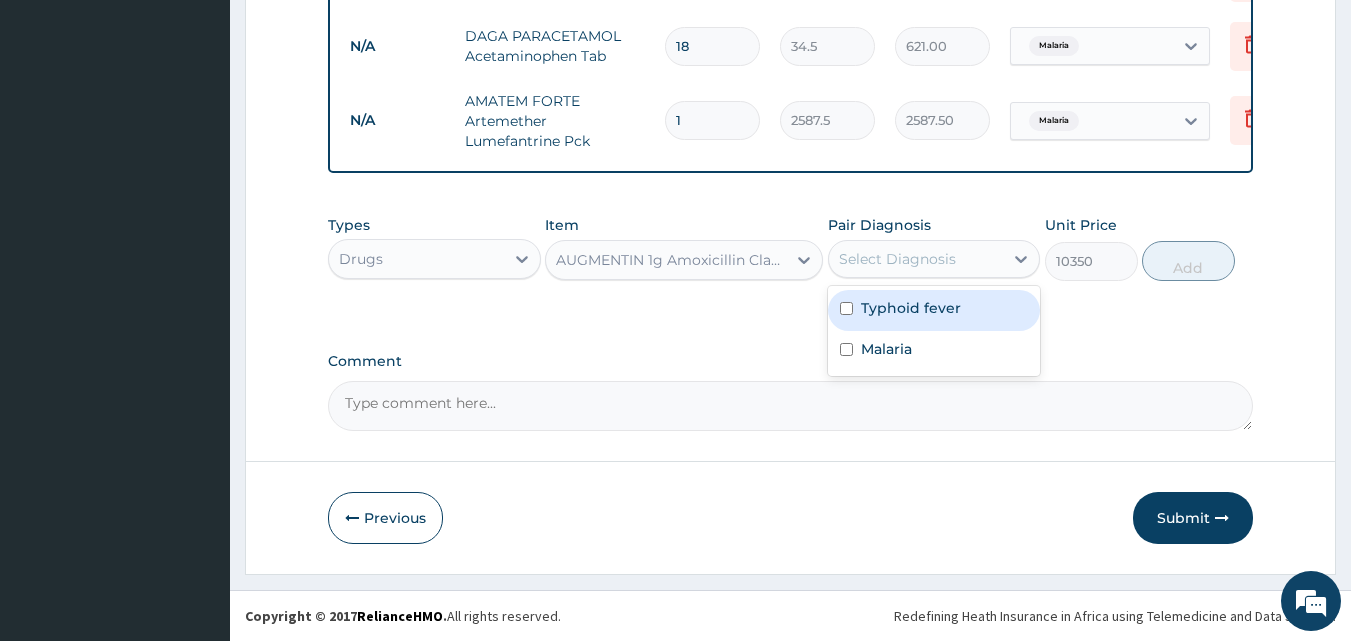 click on "Typhoid fever" at bounding box center (934, 310) 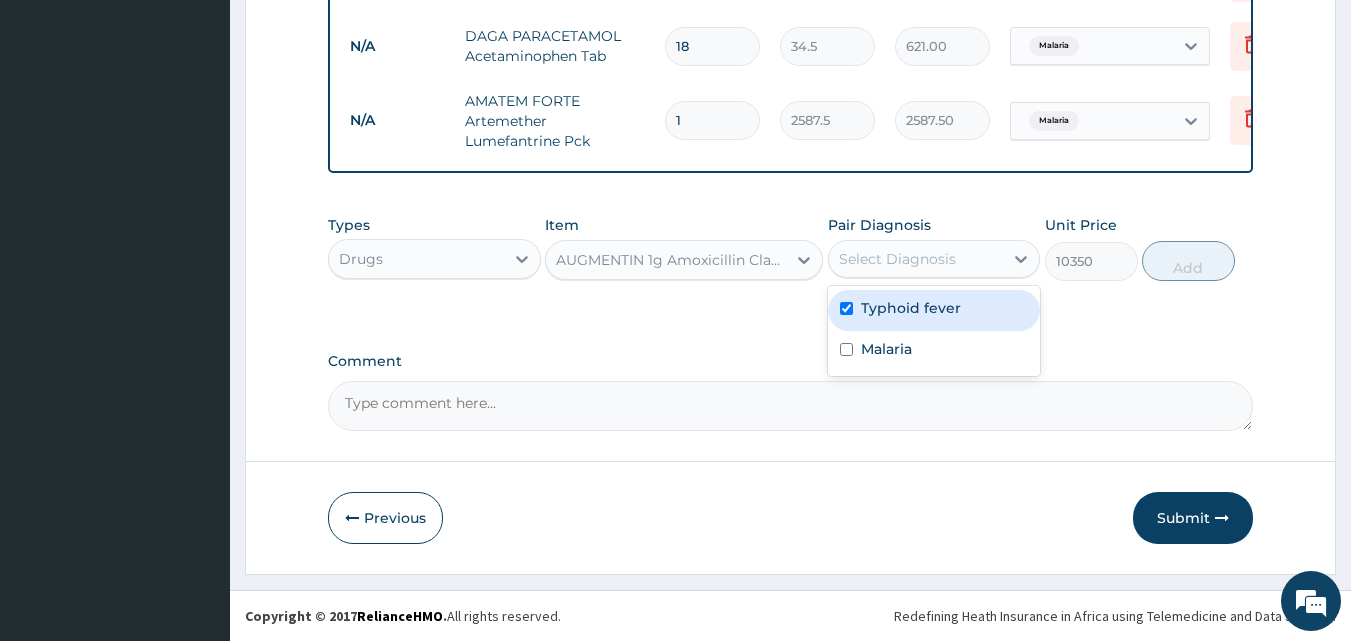 checkbox on "true" 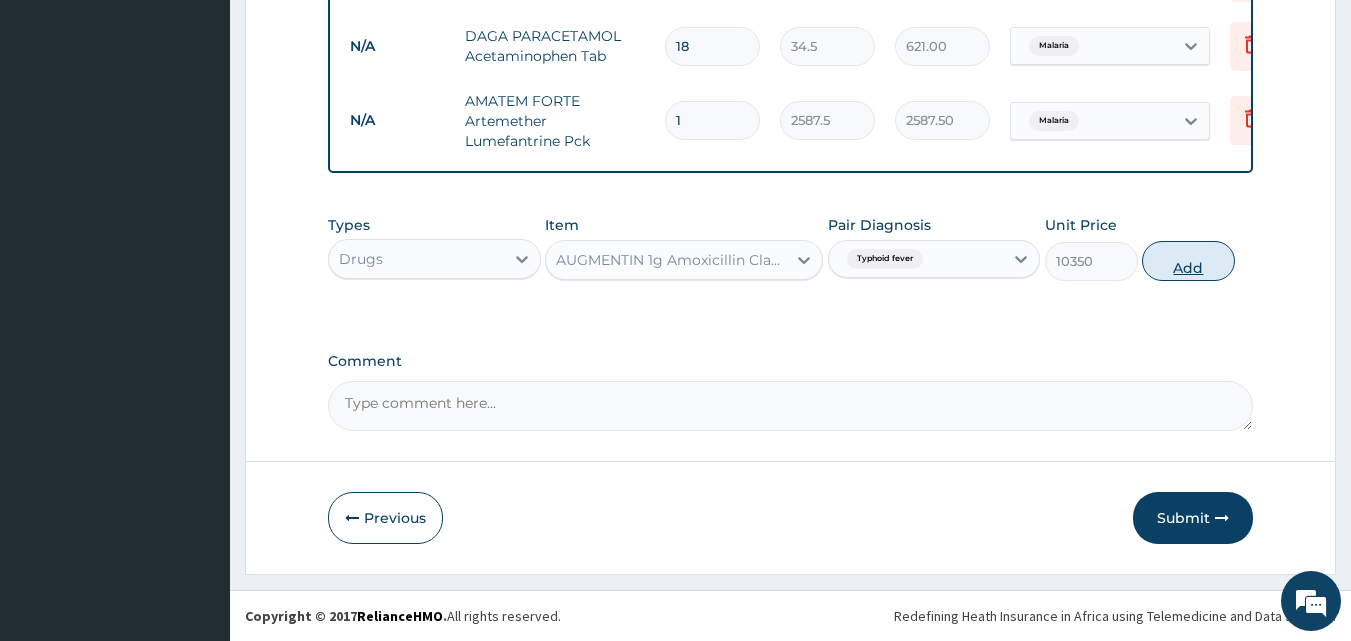 click on "Add" at bounding box center (1188, 261) 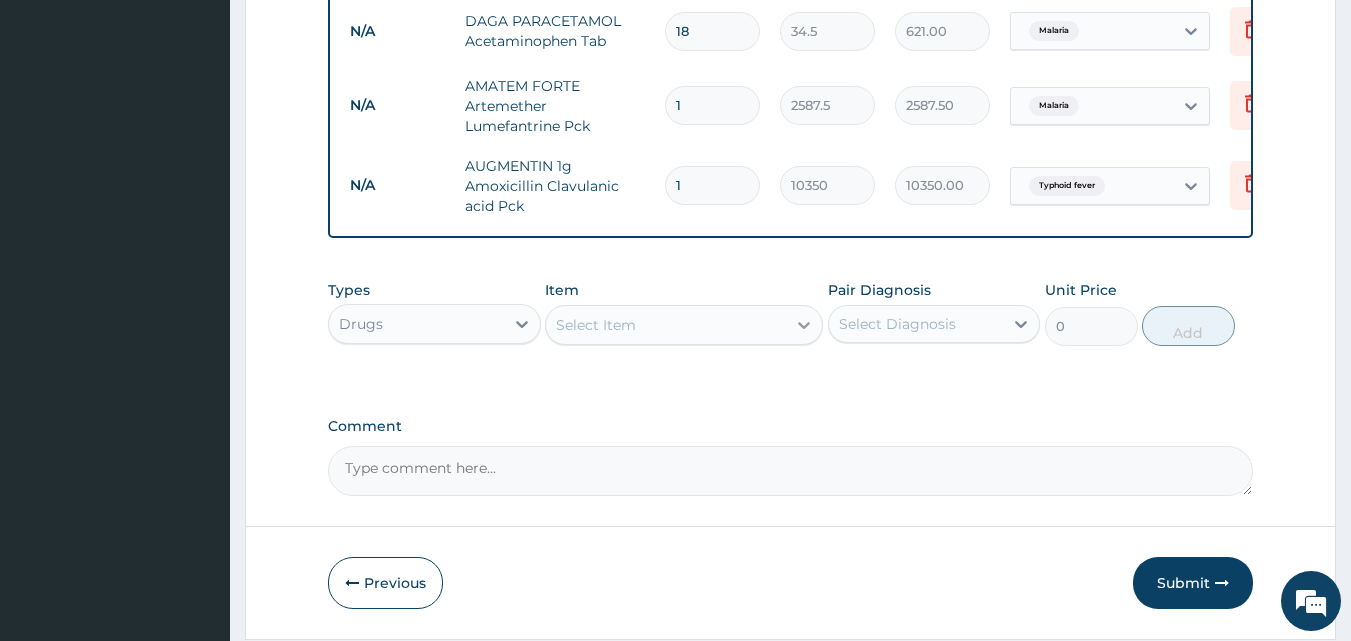 click 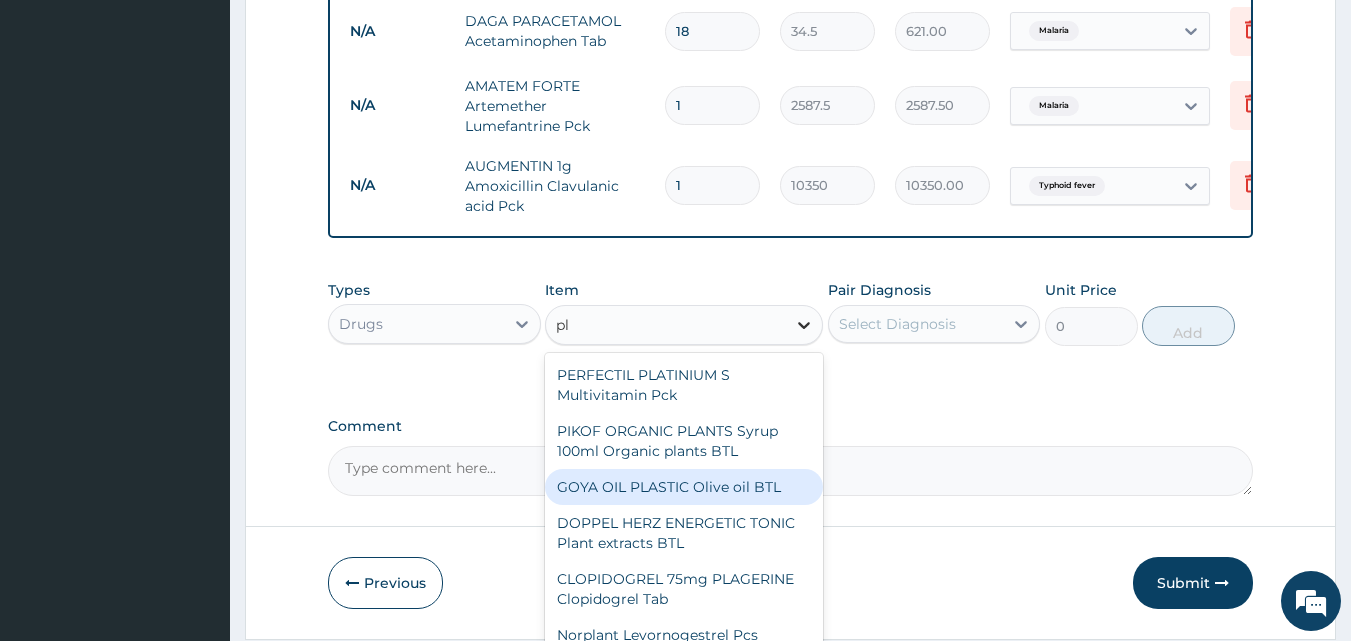 type on "p" 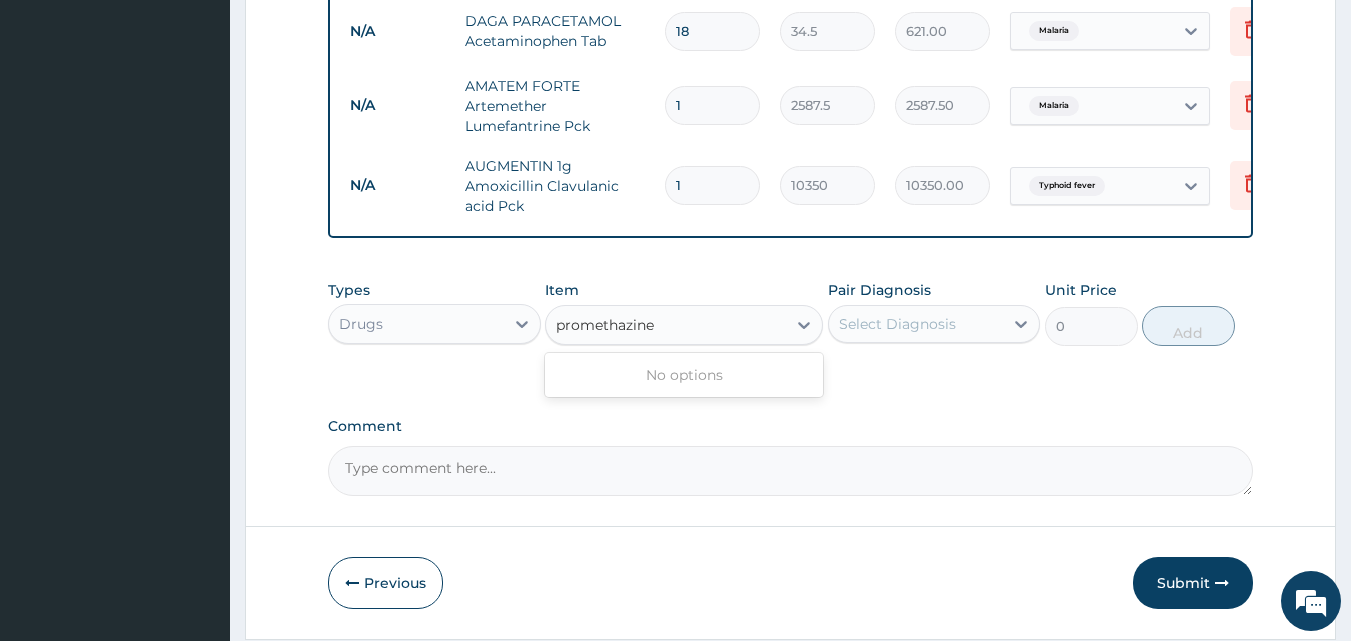 click on "prometrhazine" at bounding box center [609, 325] 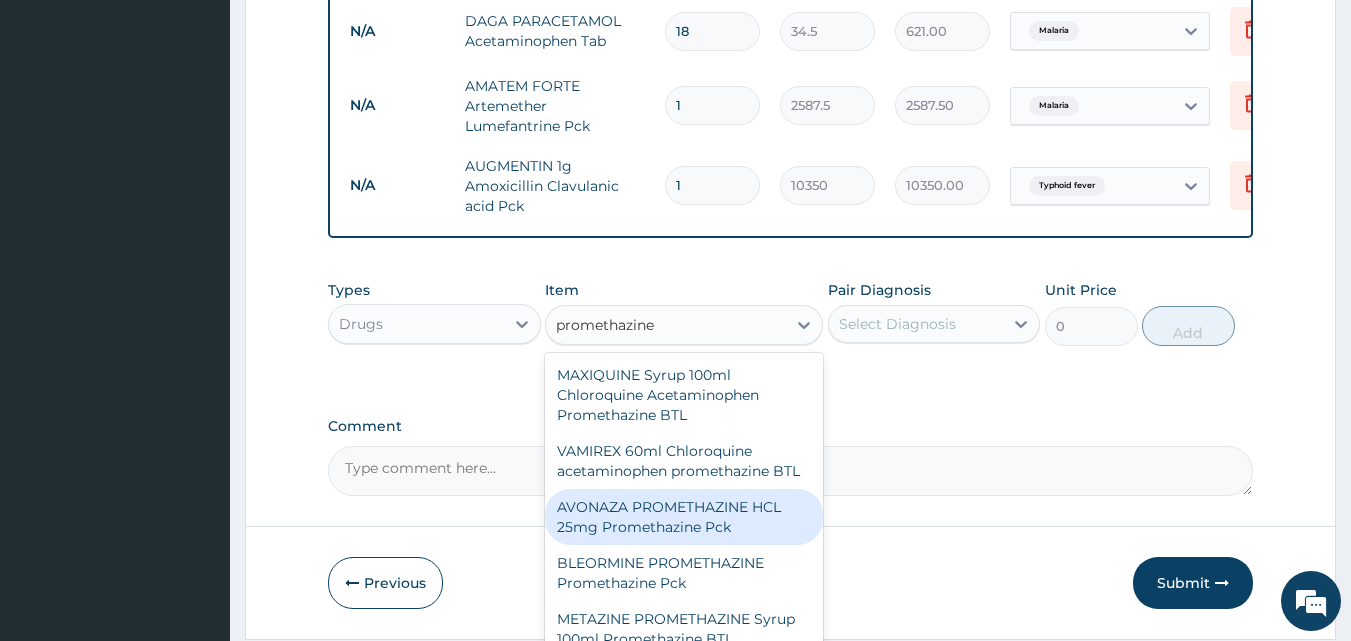 click on "AVONAZA PROMETHAZINE HCL 25mg Promethazine Pck" at bounding box center [684, 517] 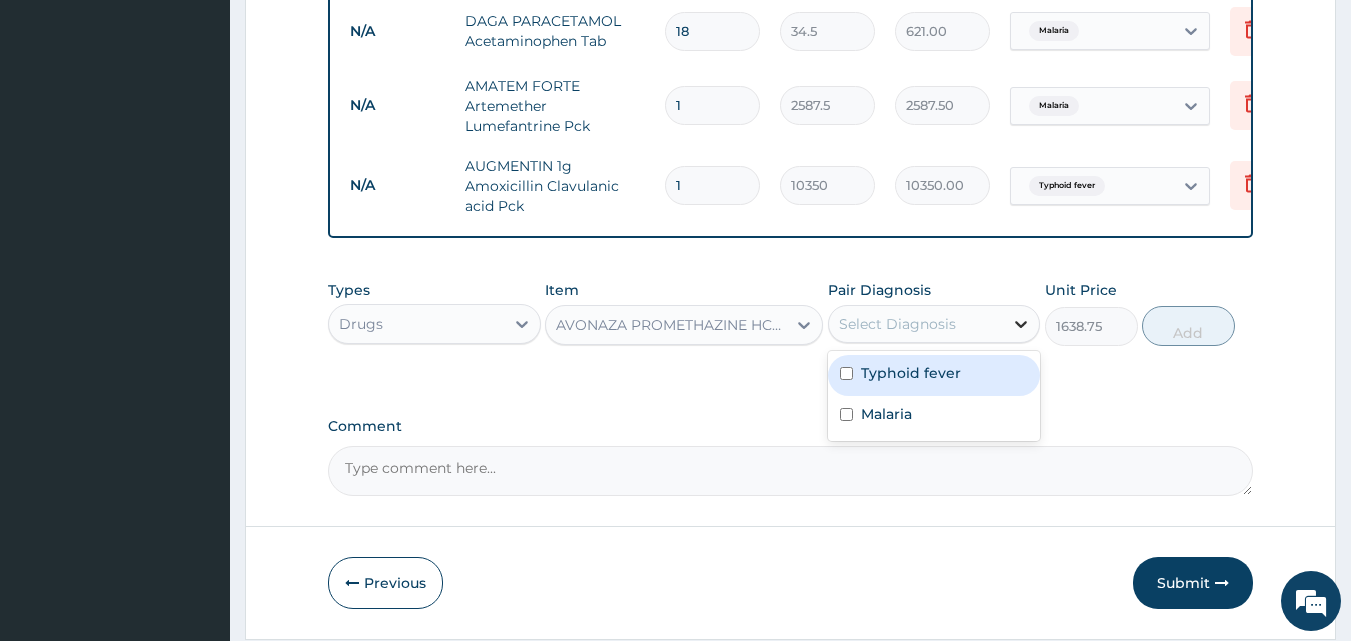 click 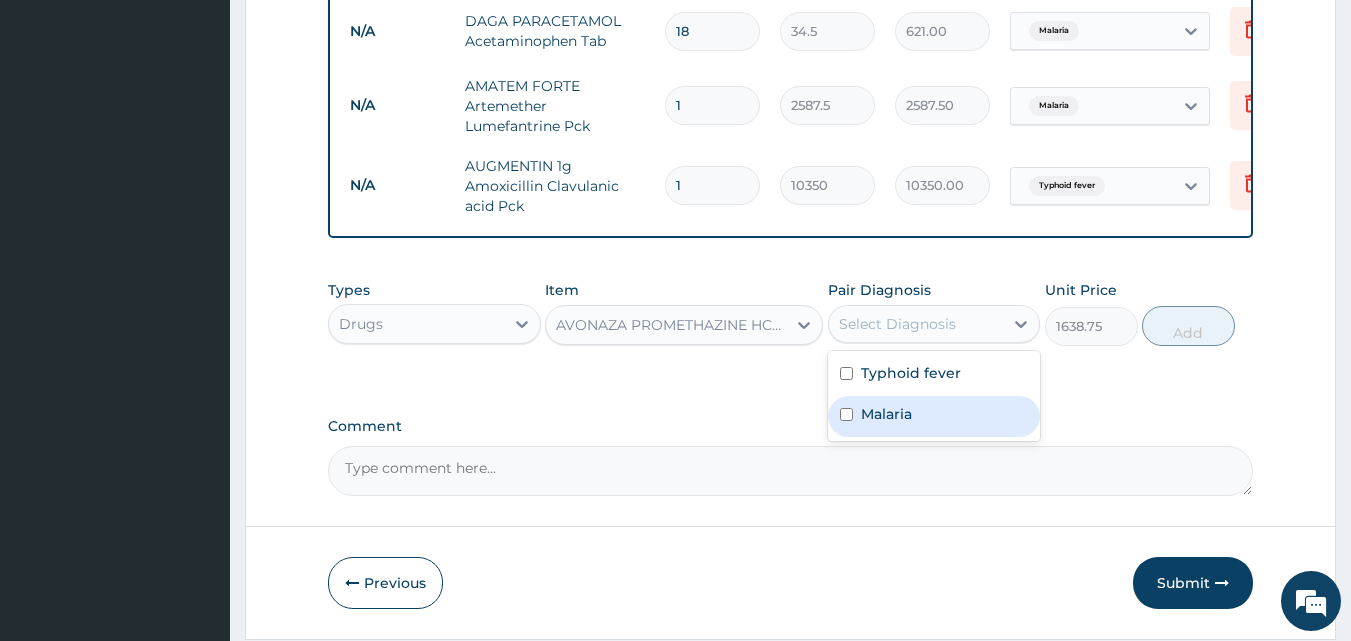 click on "Malaria" at bounding box center [934, 416] 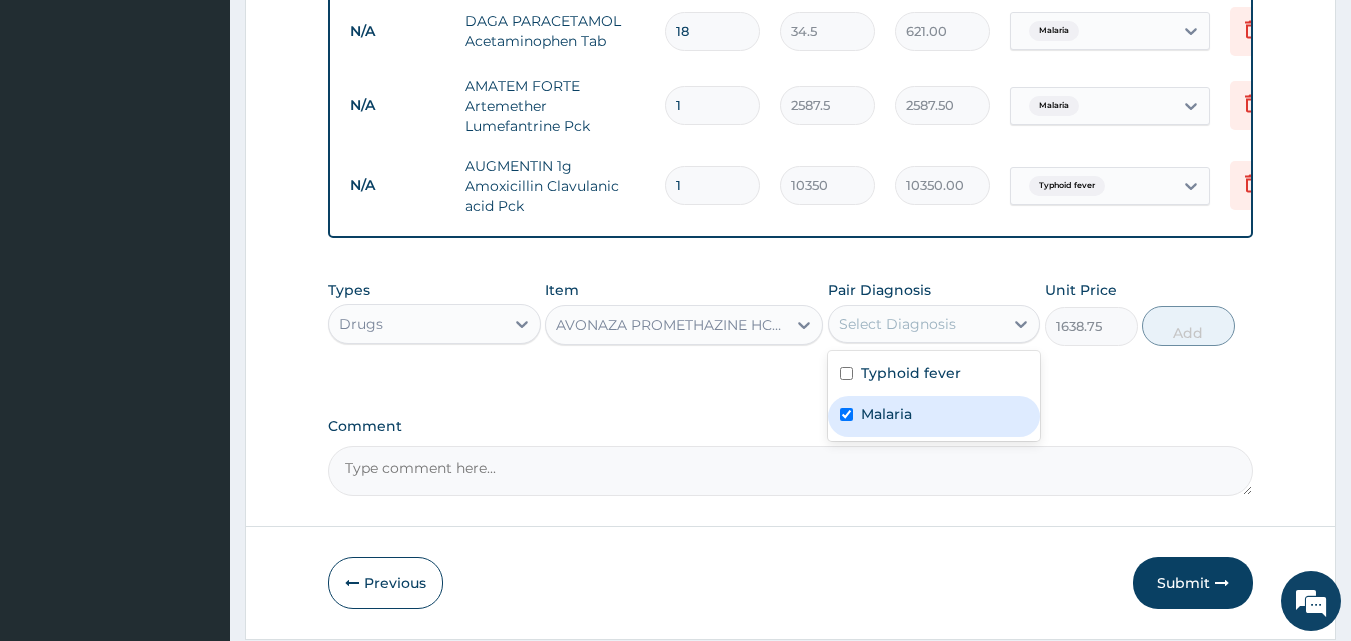 checkbox on "true" 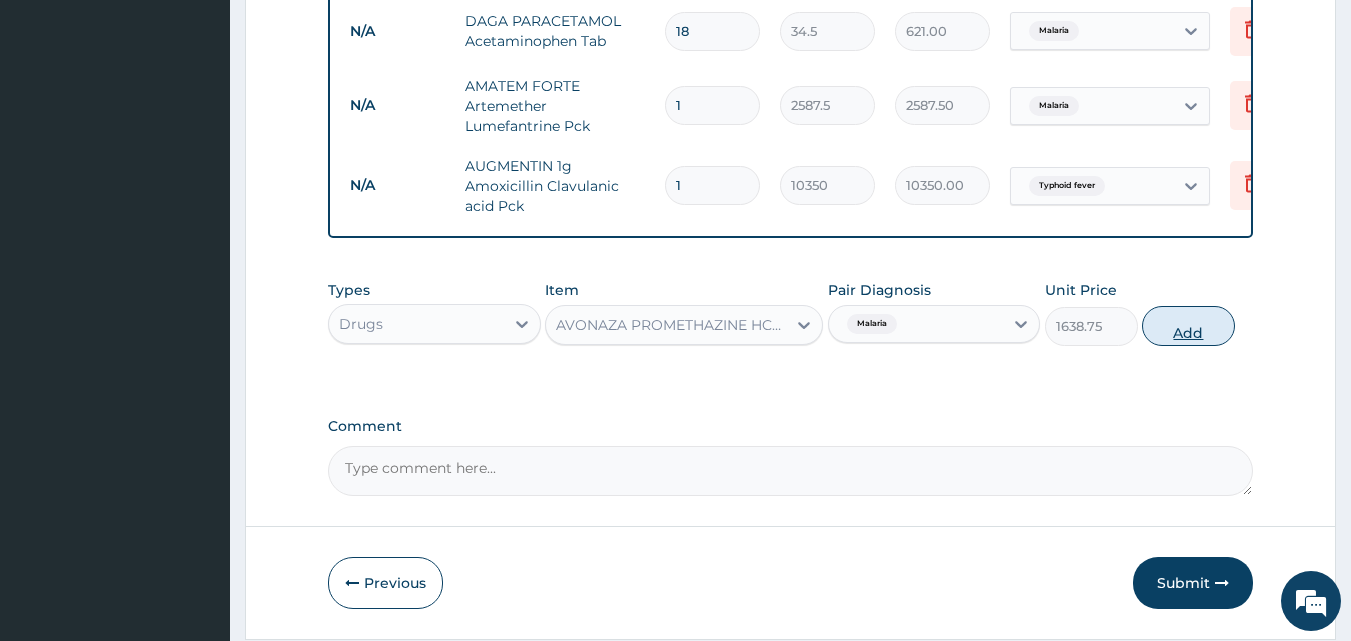 click on "Add" at bounding box center [1188, 326] 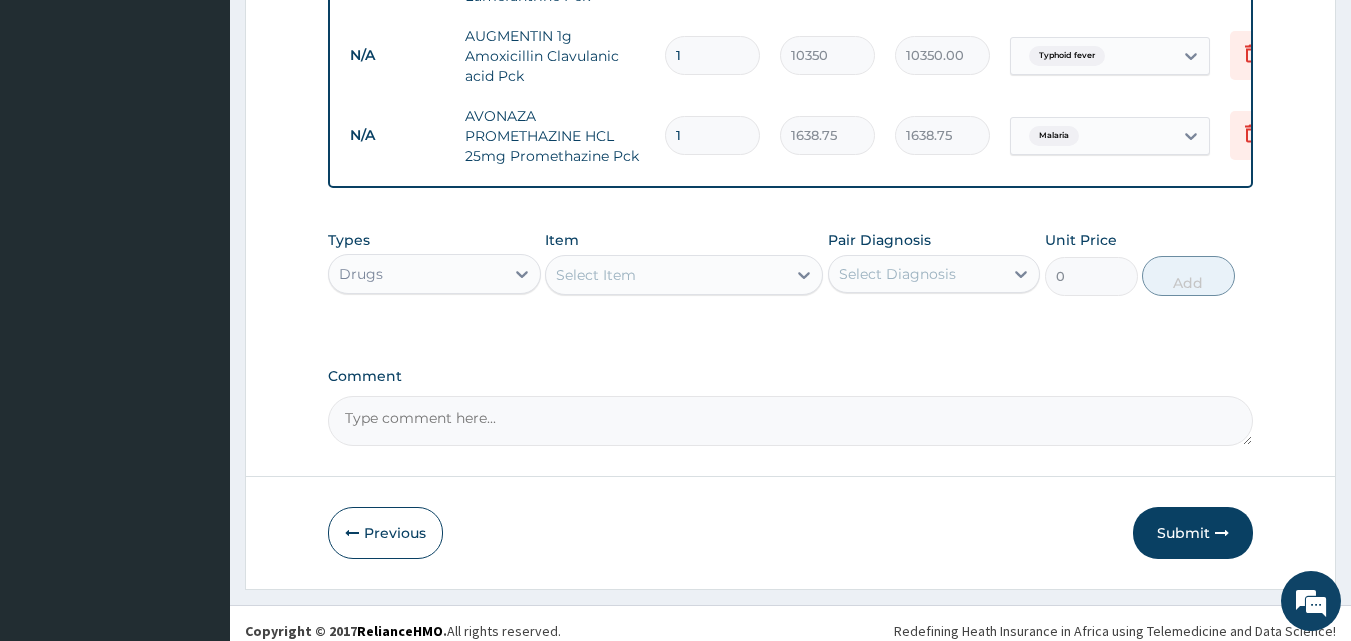 scroll, scrollTop: 883, scrollLeft: 0, axis: vertical 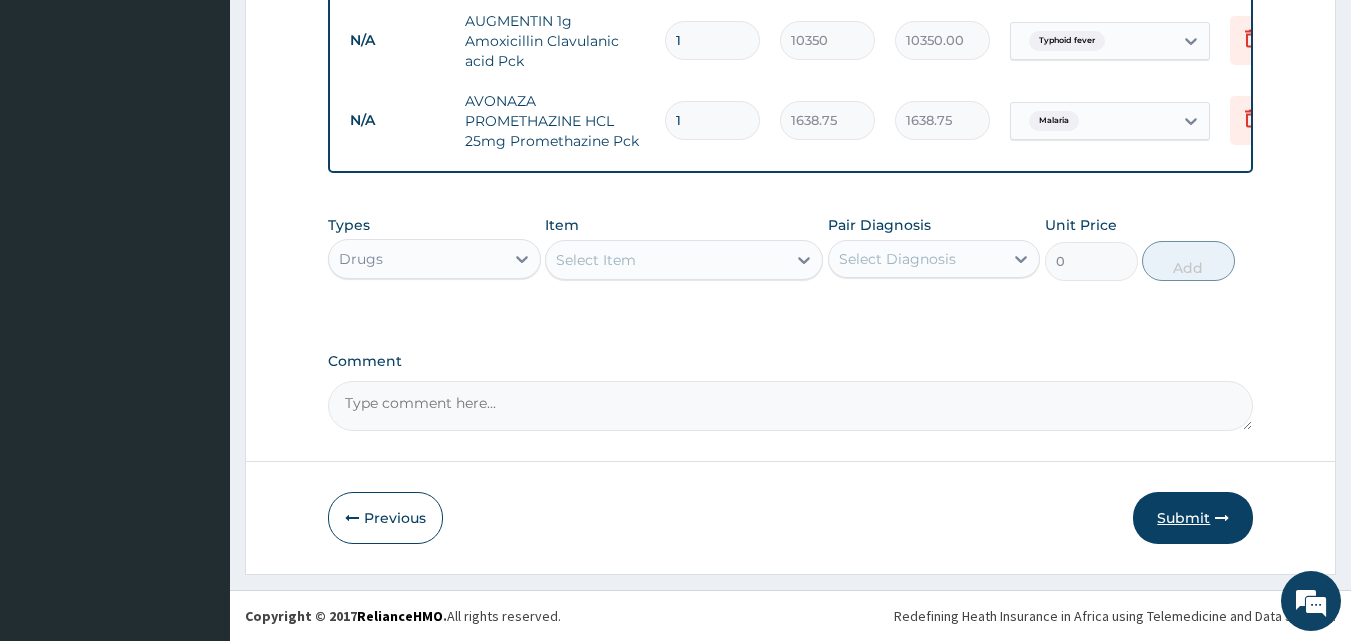 click on "Submit" at bounding box center [1193, 518] 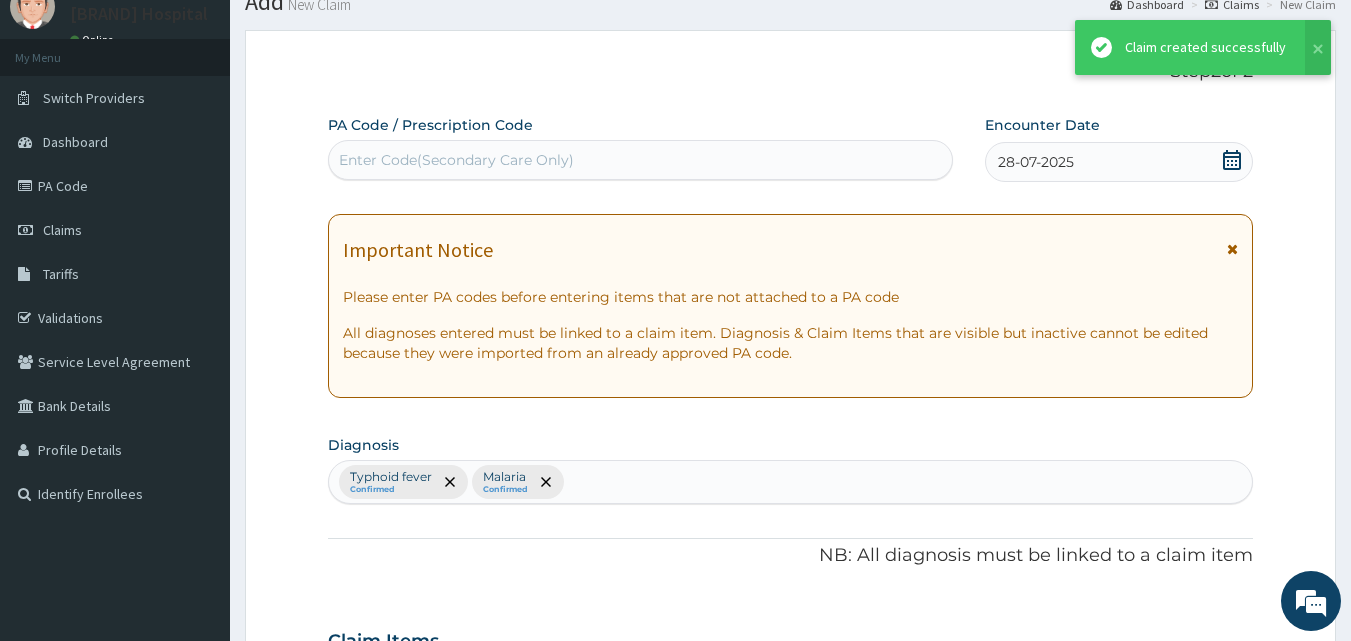 scroll, scrollTop: 883, scrollLeft: 0, axis: vertical 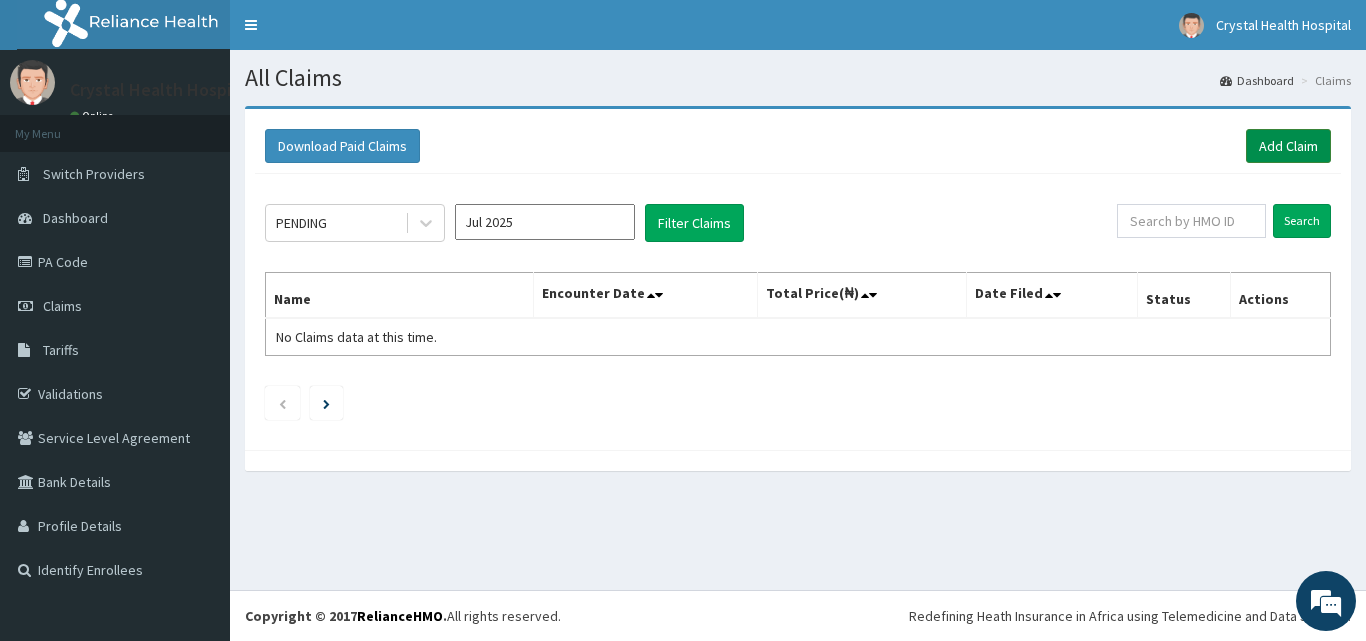 click on "Add Claim" at bounding box center [1288, 146] 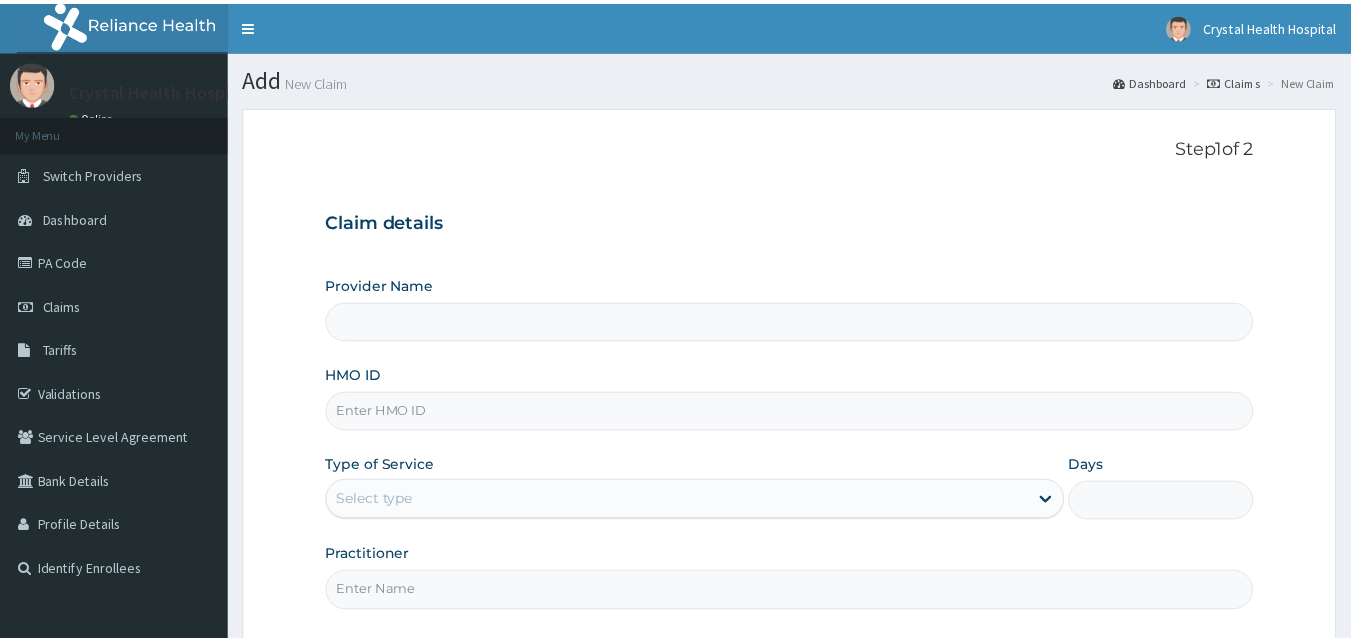 scroll, scrollTop: 0, scrollLeft: 0, axis: both 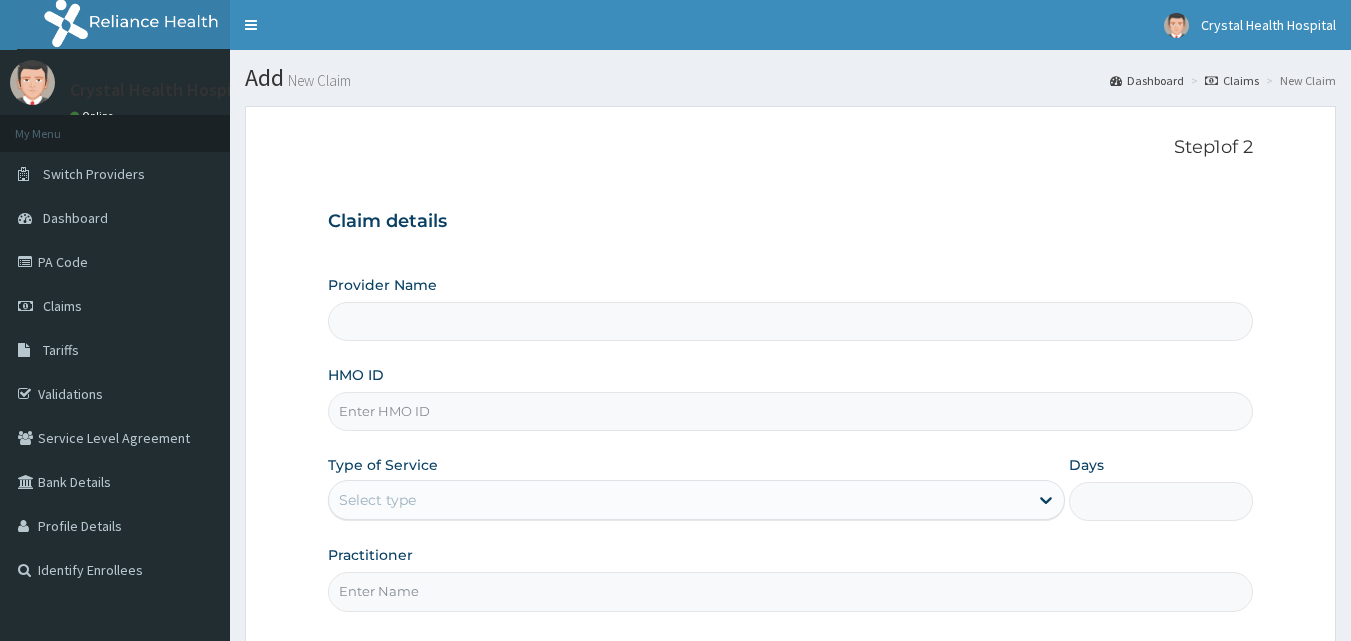 type on "Shabu Crystal Health Hospital, Lafia" 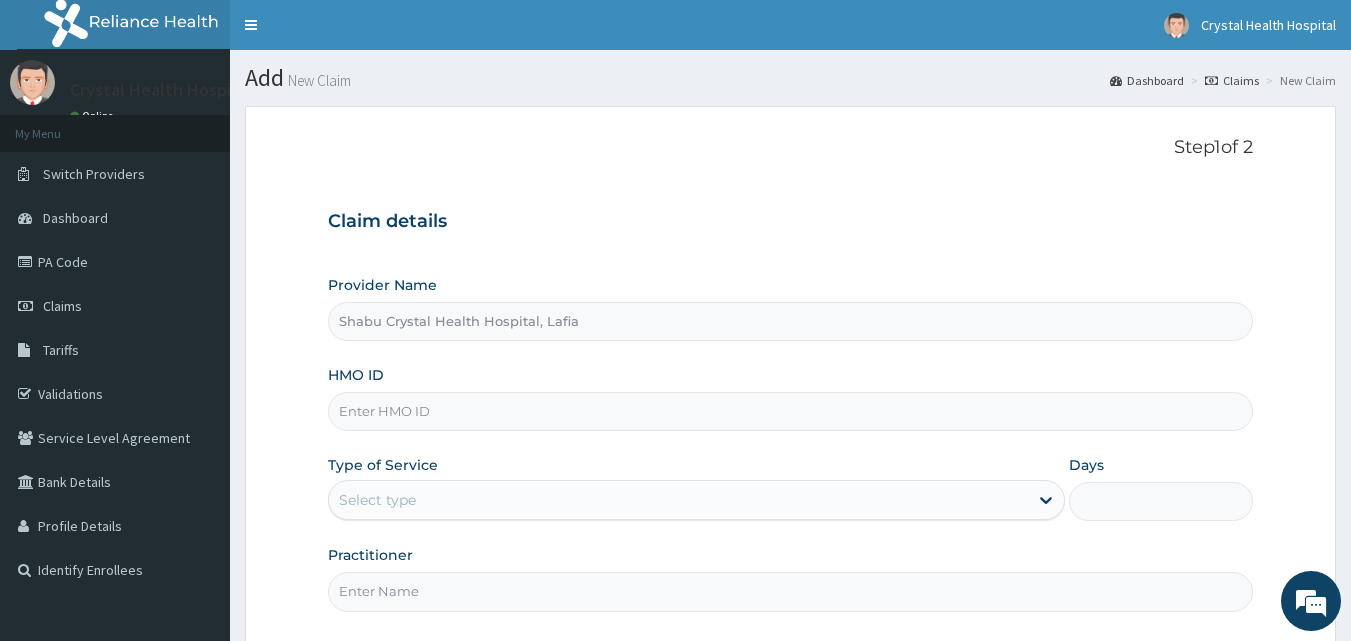 click on "HMO ID" at bounding box center (791, 411) 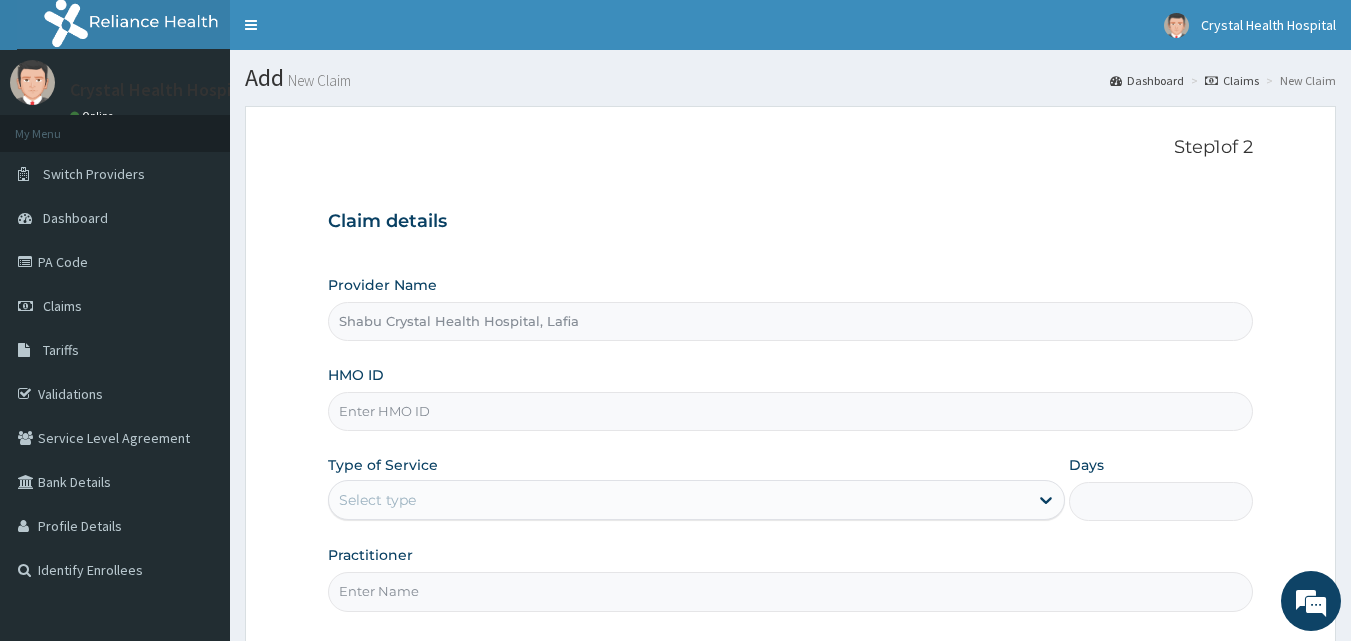 scroll, scrollTop: 0, scrollLeft: 0, axis: both 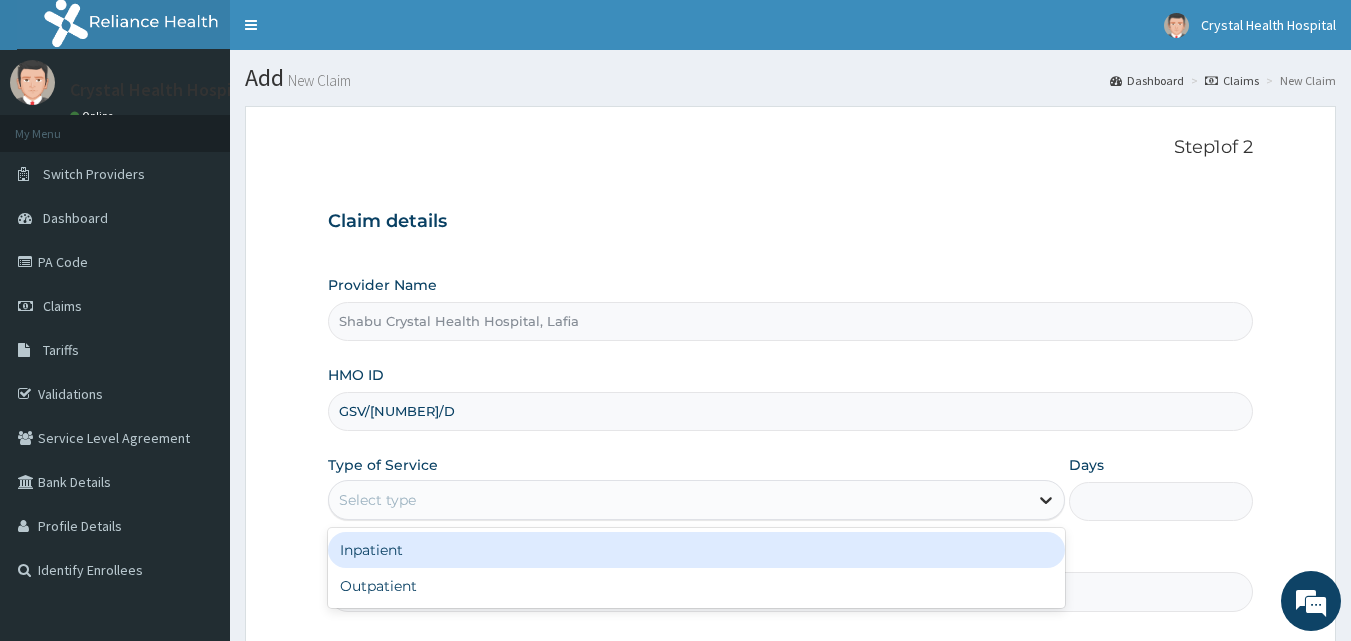 click 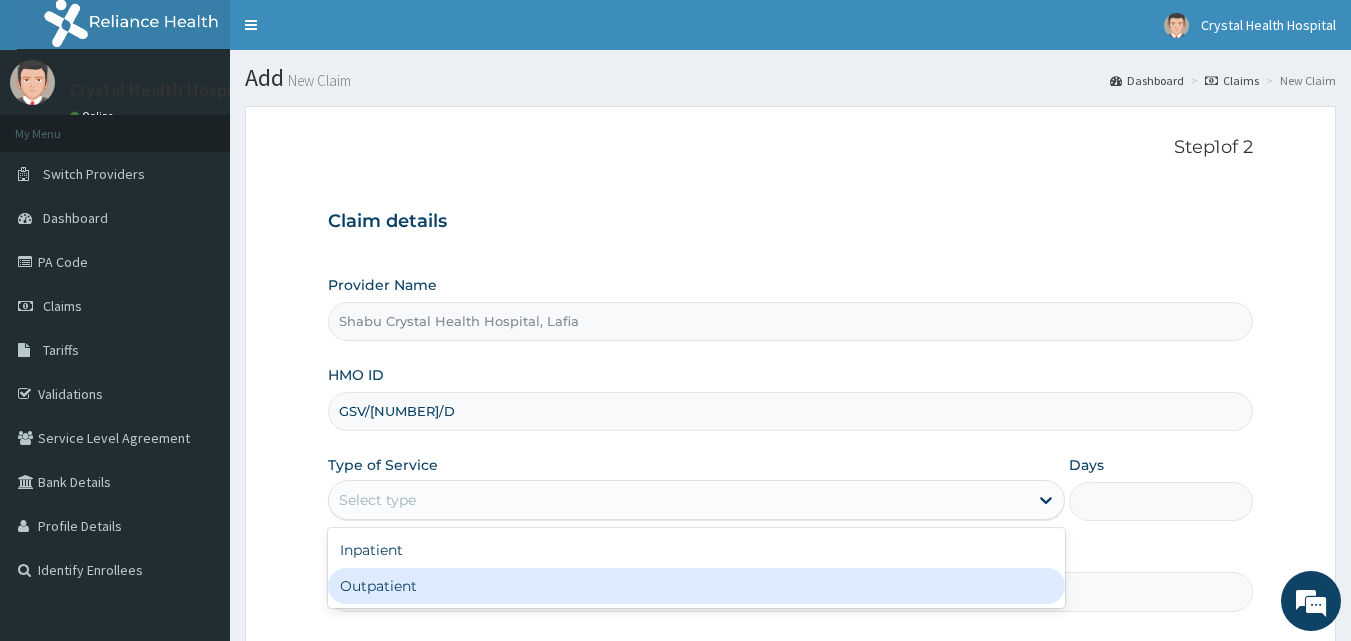 click on "Outpatient" at bounding box center [696, 586] 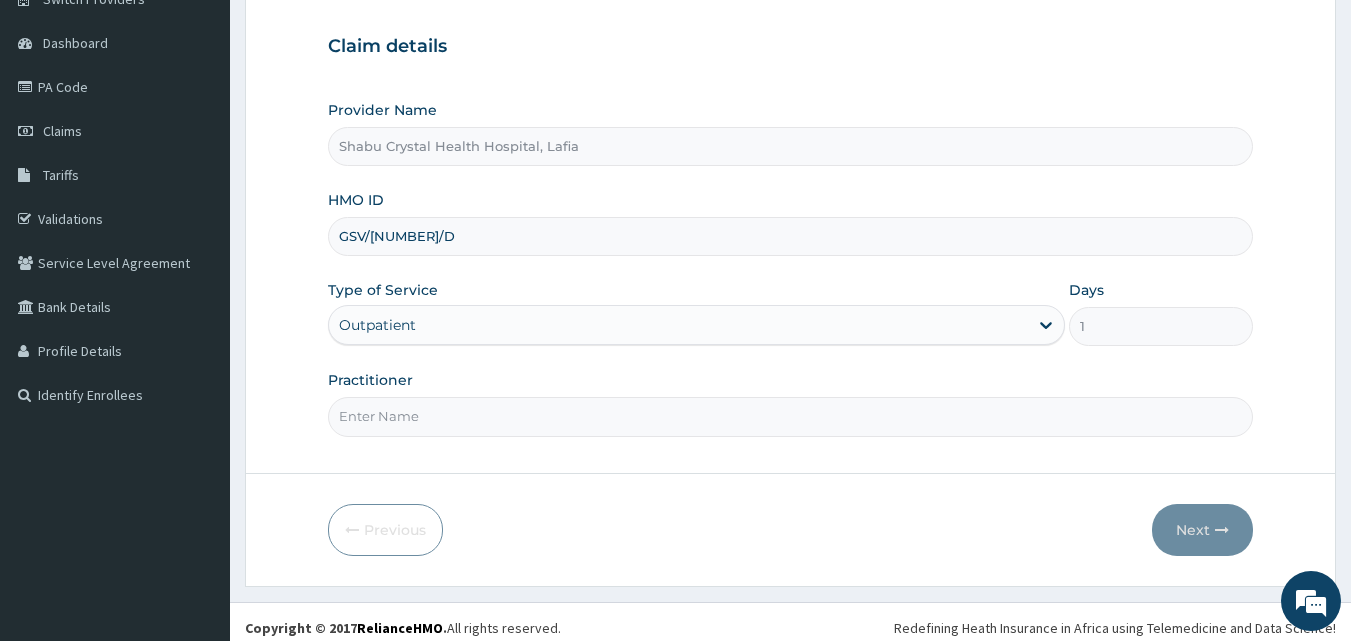 scroll, scrollTop: 187, scrollLeft: 0, axis: vertical 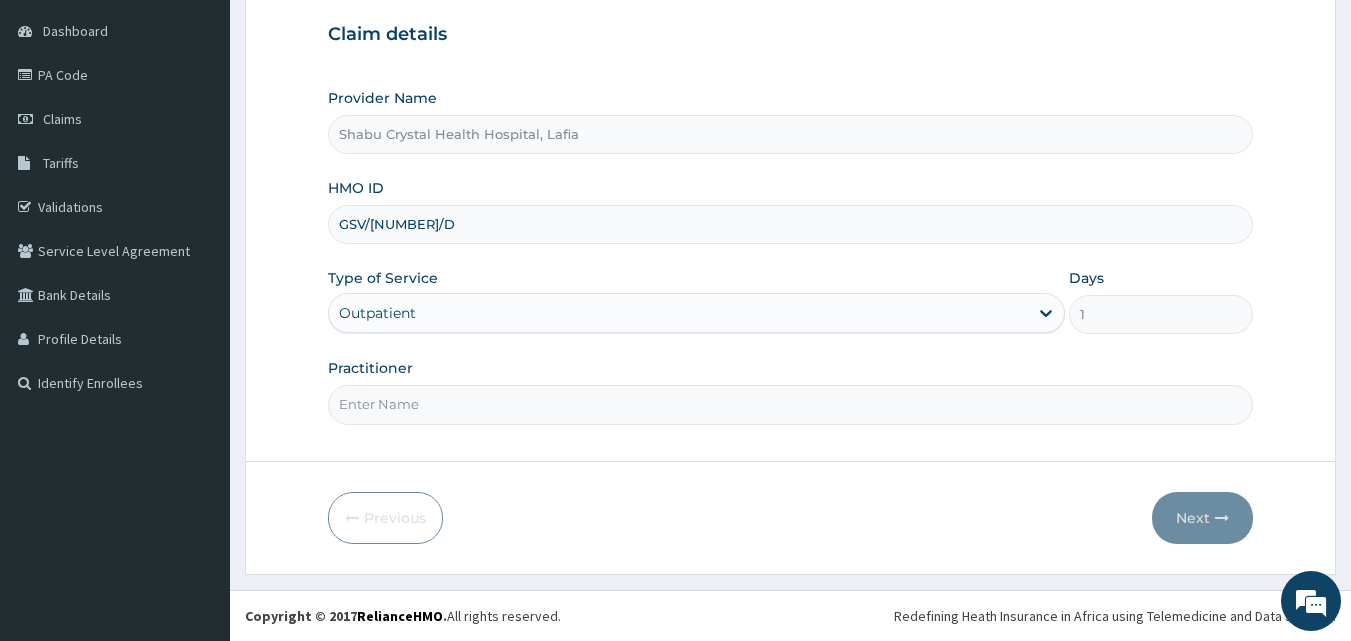click on "Practitioner" at bounding box center (791, 404) 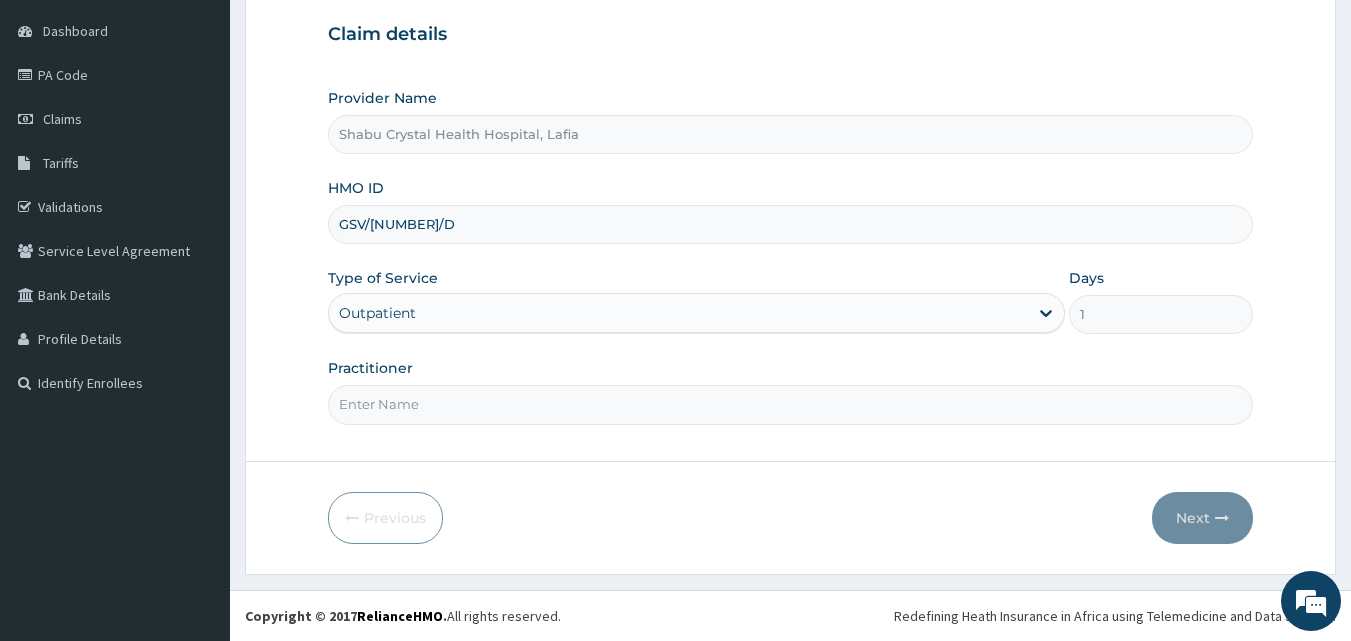 type on "[LAST_NAME] [FIRST_NAME]" 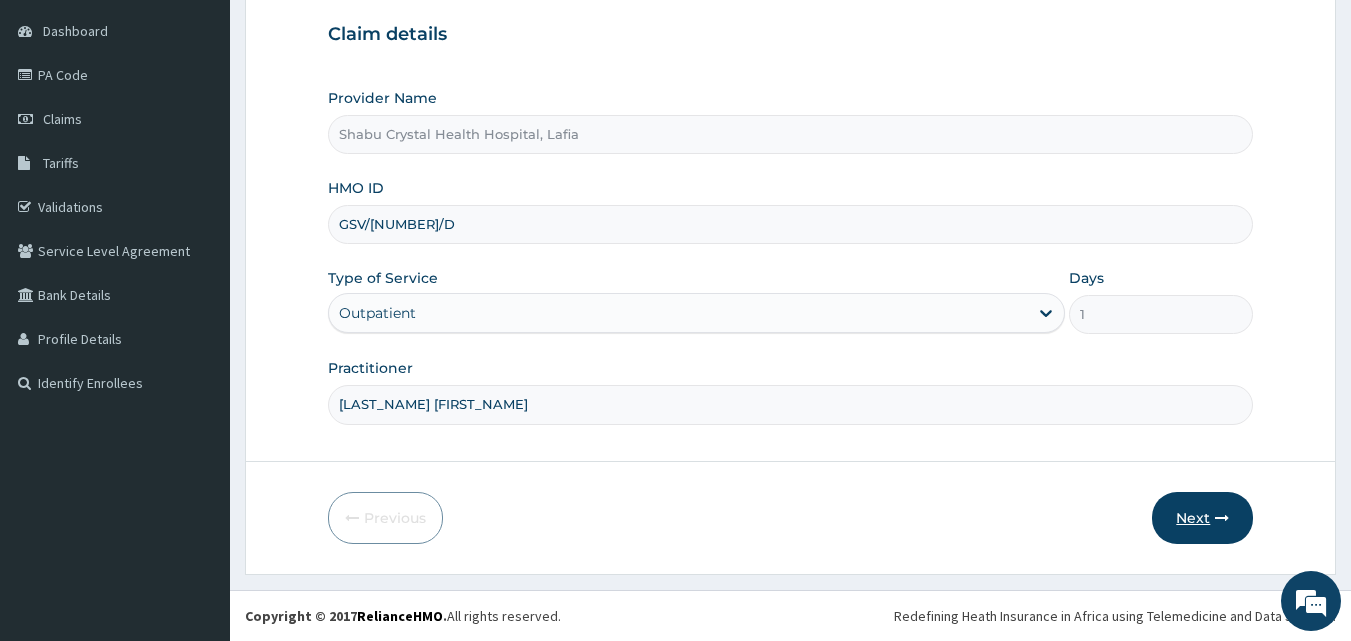 click on "Next" at bounding box center [1202, 518] 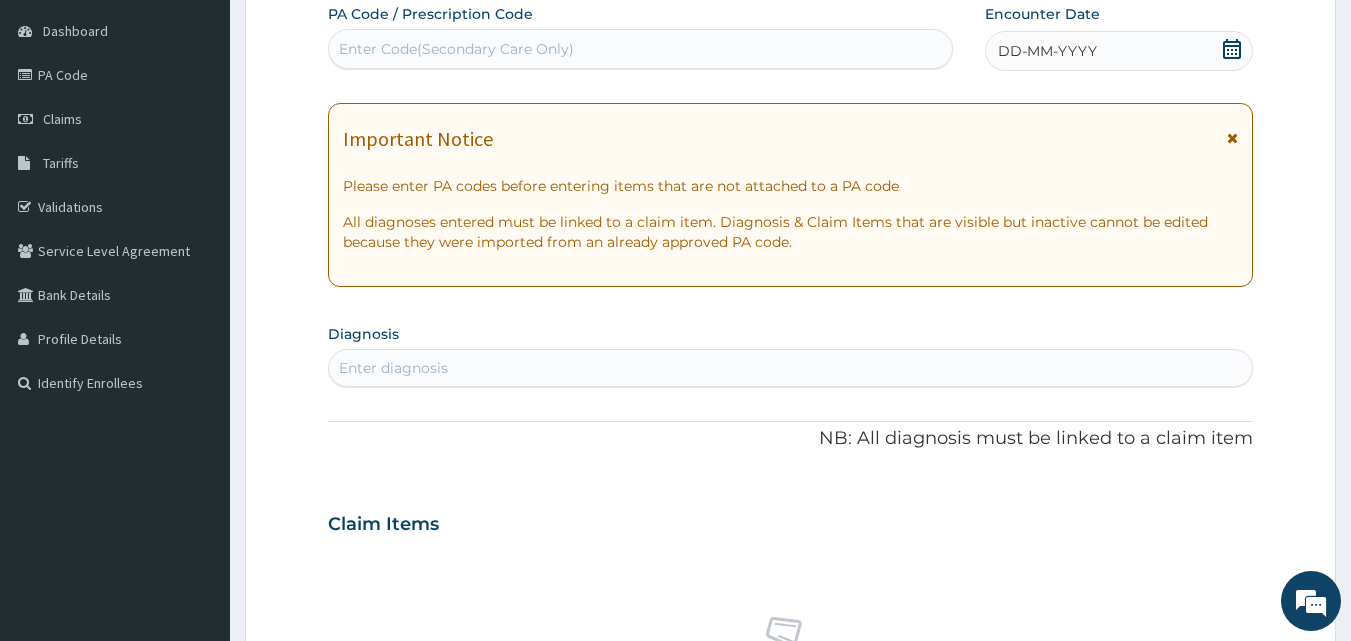 click 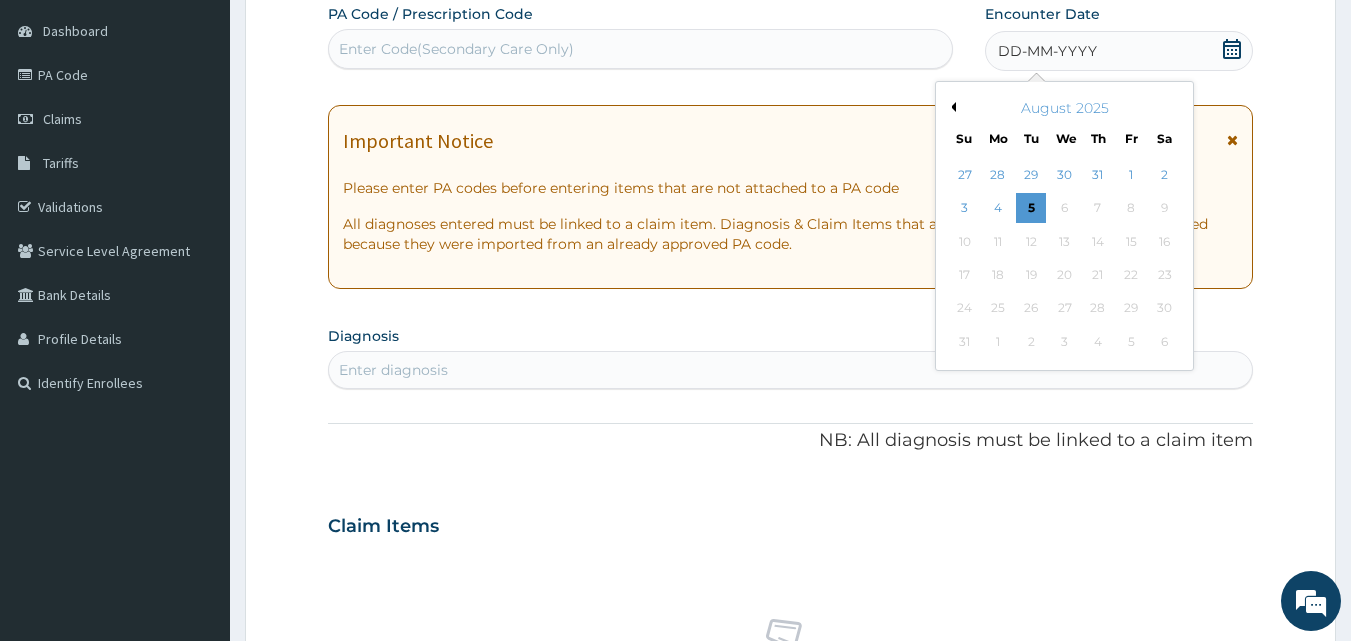 click on "August 2025" at bounding box center [1064, 108] 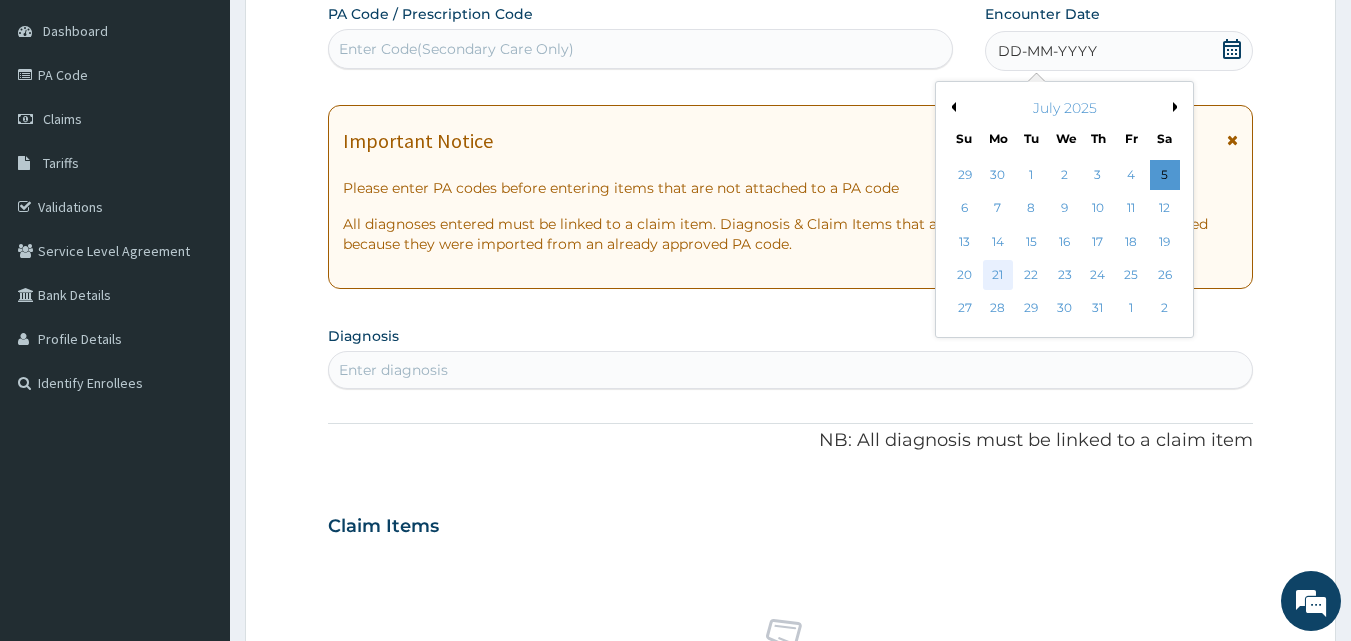click on "21" at bounding box center [998, 275] 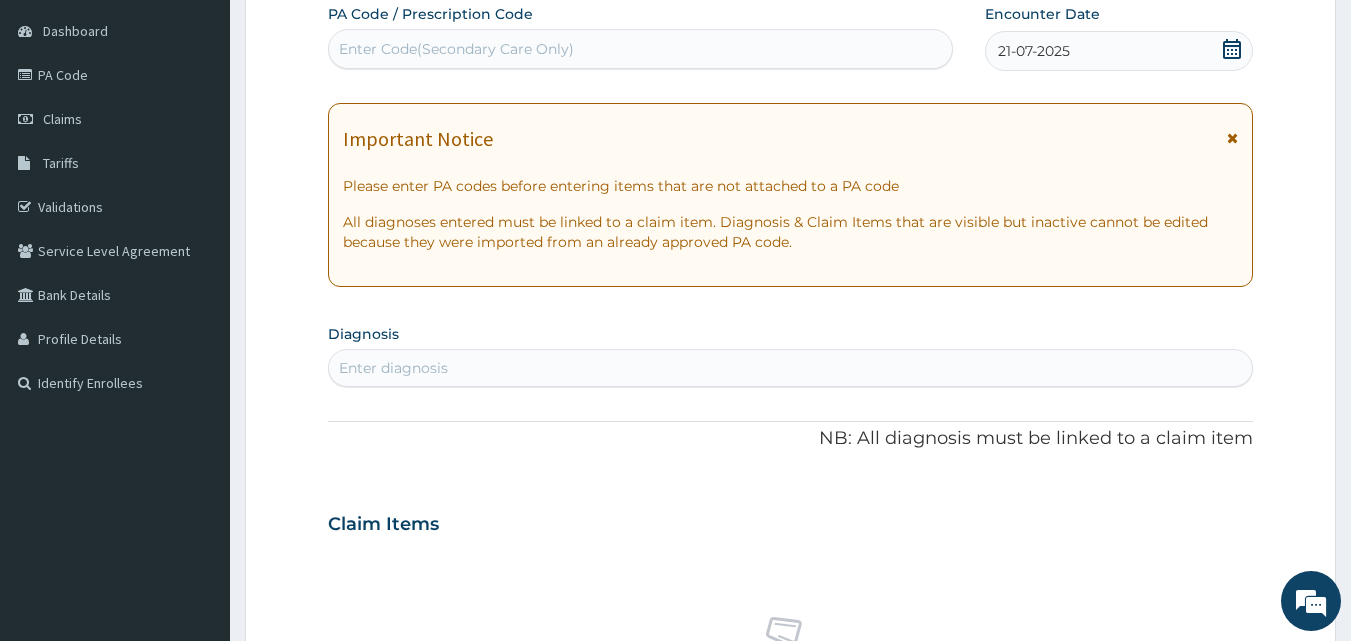 click at bounding box center [1232, 138] 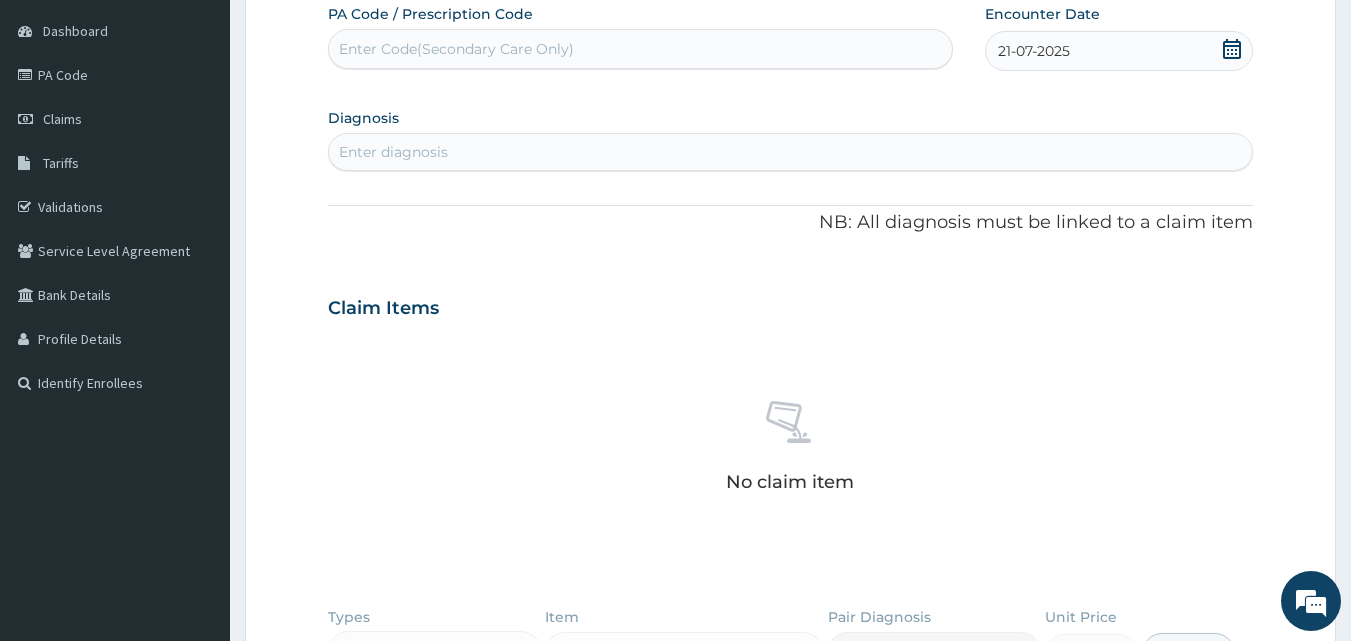 click on "Enter diagnosis" at bounding box center (393, 152) 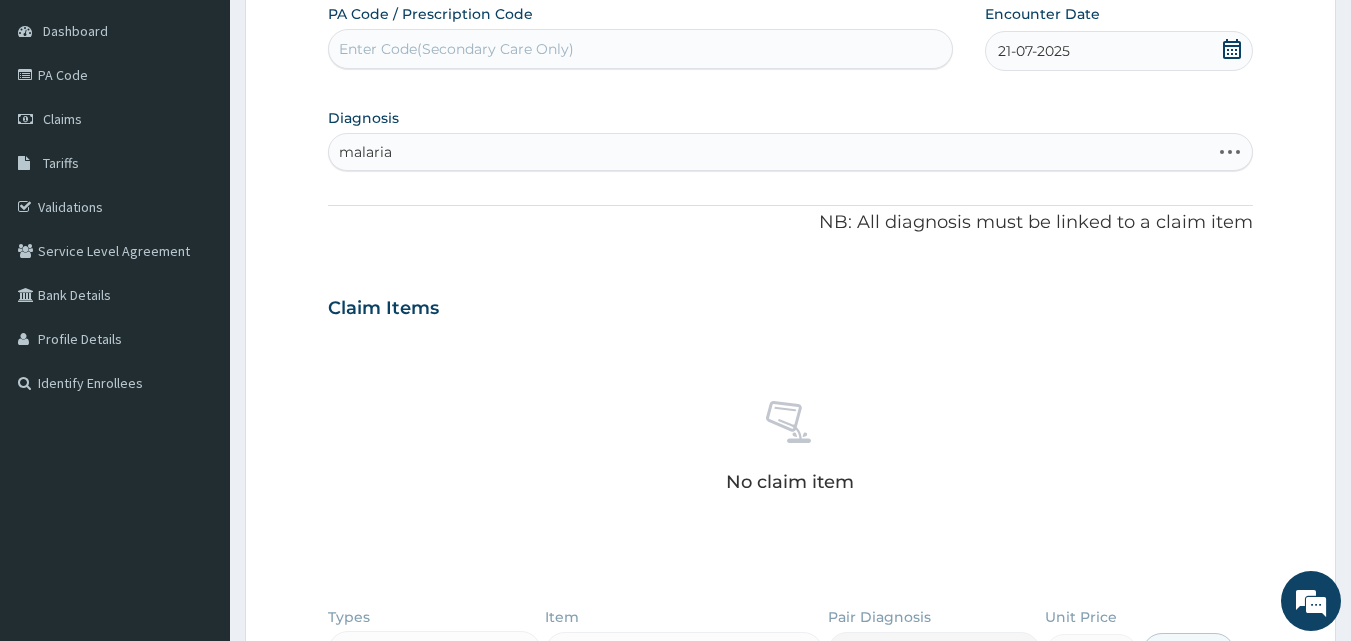 type on "malaria" 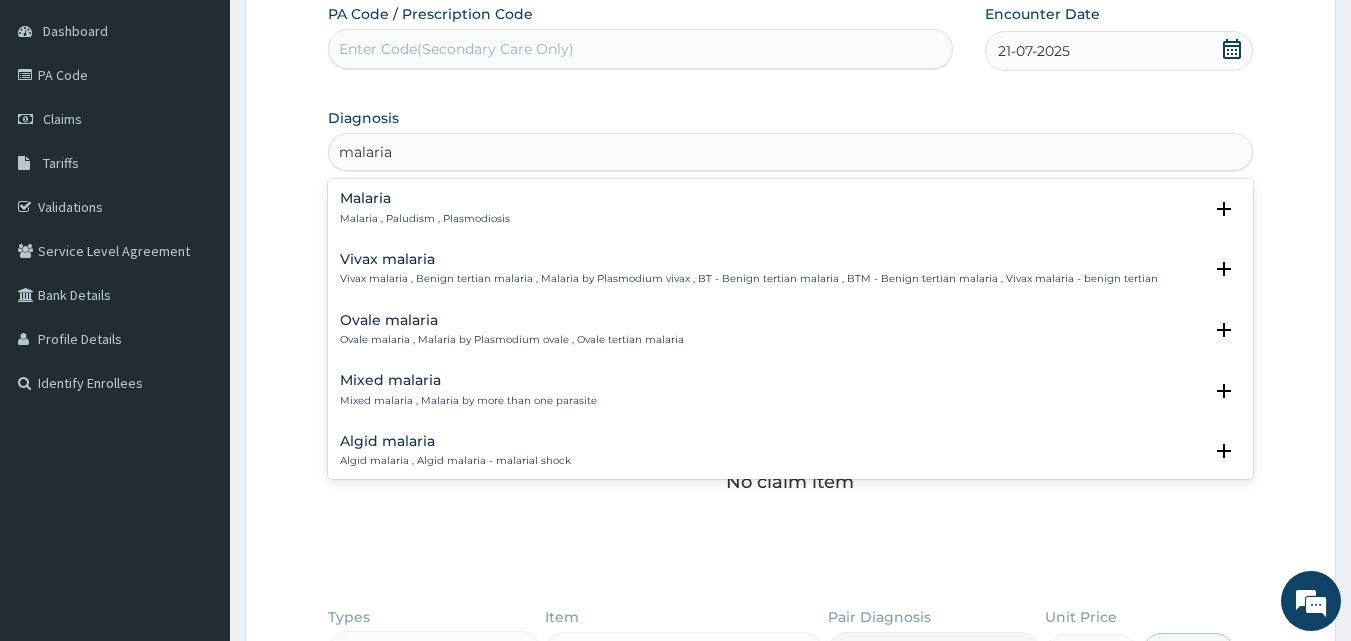 click on "Malaria Malaria , Paludism , Plasmodiosis" at bounding box center [425, 208] 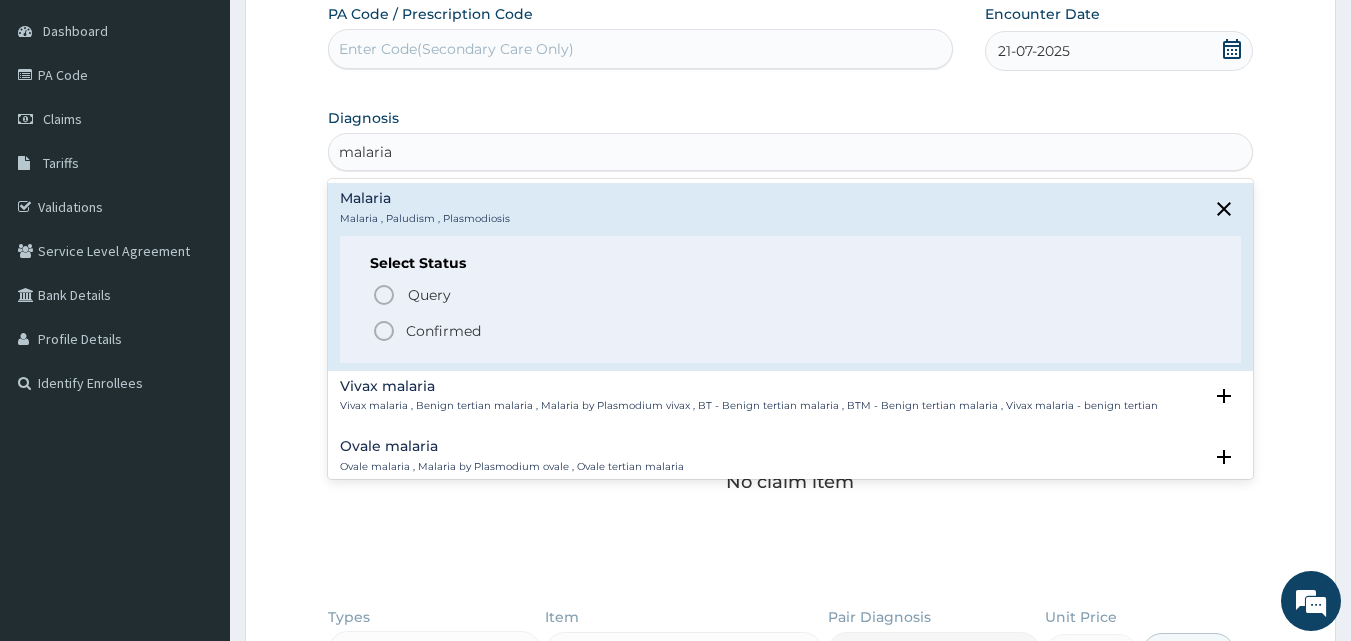 click 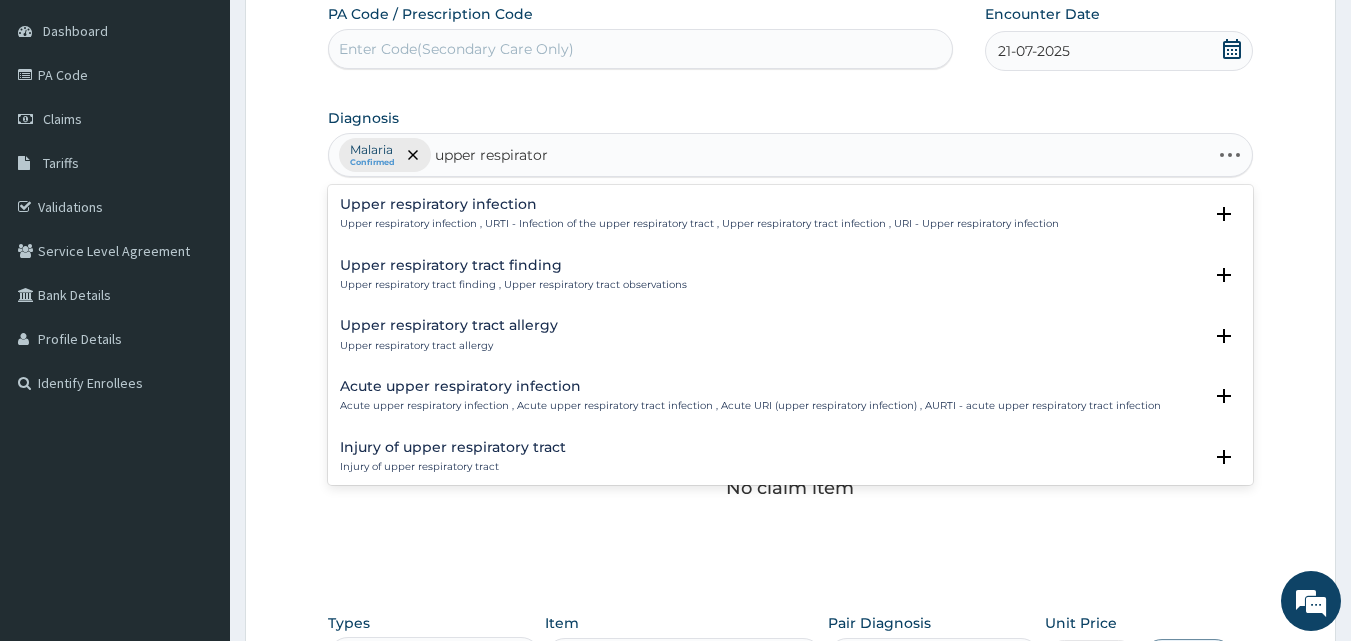 type on "upper respiratory" 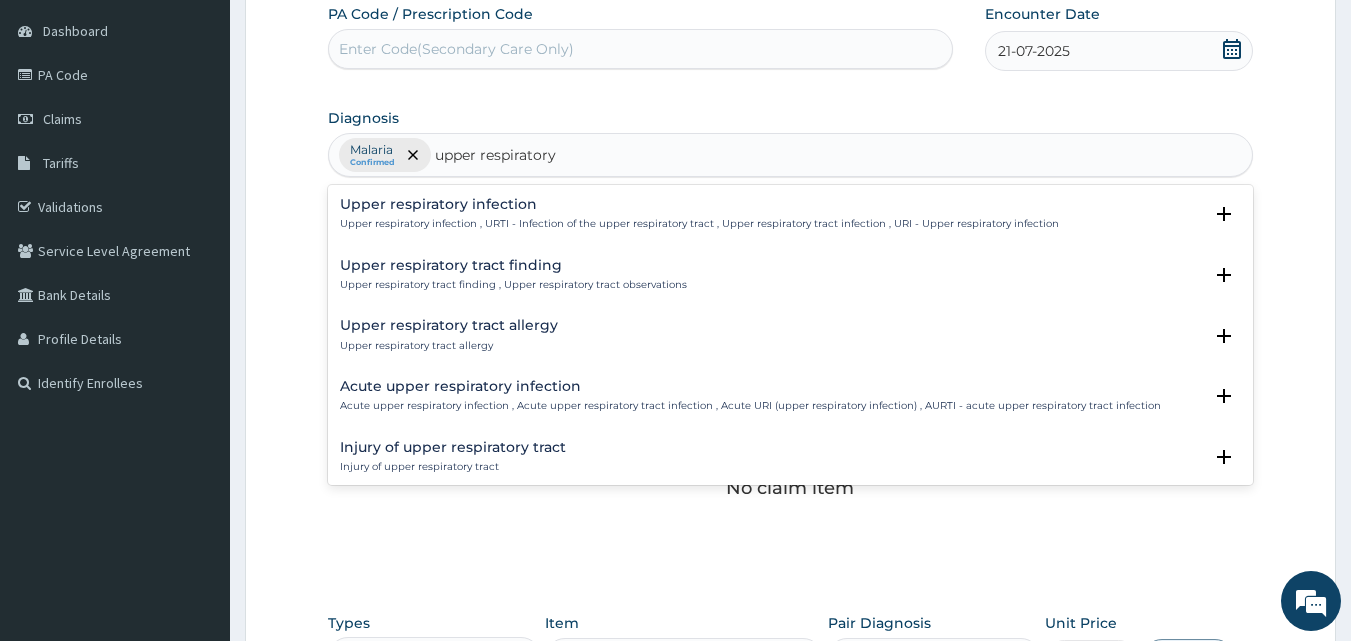 click on "Upper respiratory infection Upper respiratory infection , URTI - Infection of the upper respiratory tract , Upper respiratory tract infection , URI - Upper respiratory infection" at bounding box center (699, 214) 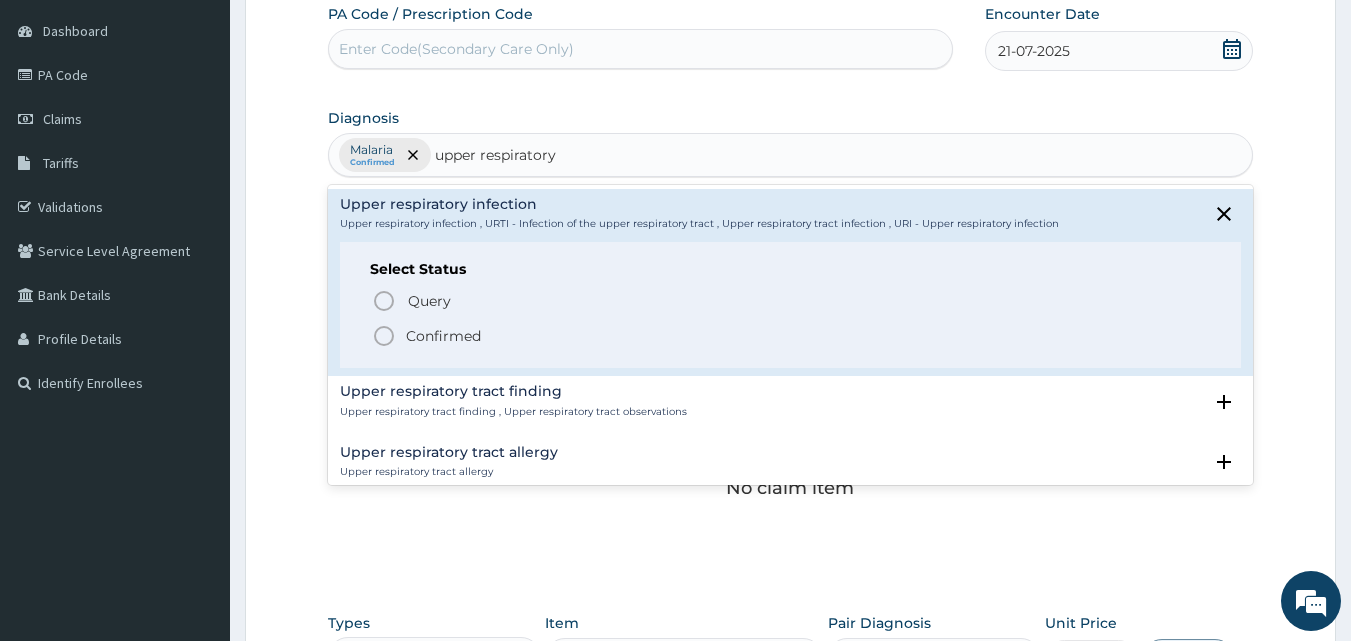 click 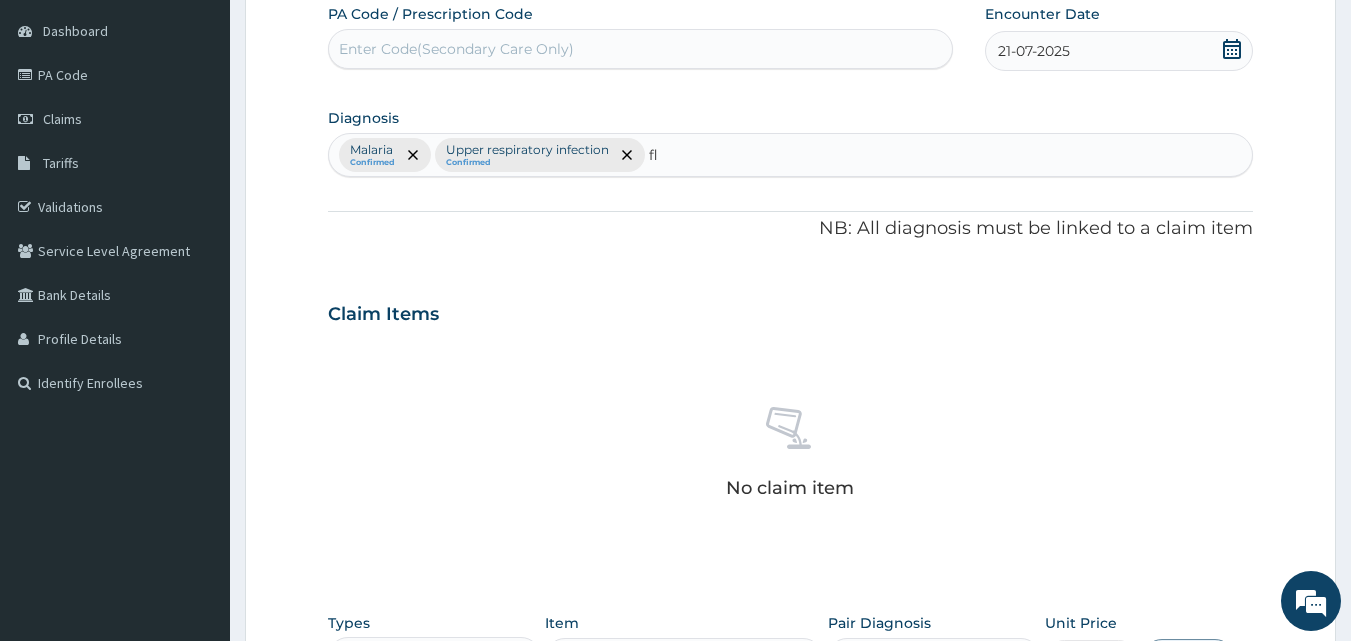 type on "flu" 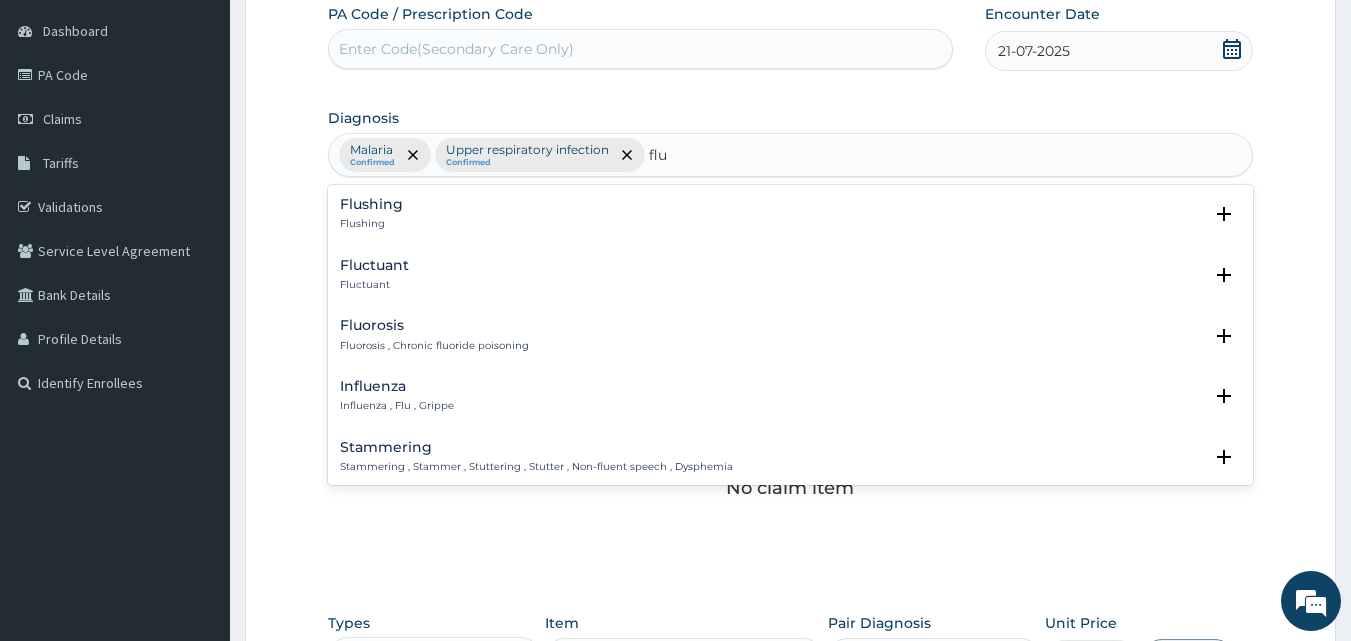 click on "Influenza , Flu , Grippe" at bounding box center [397, 406] 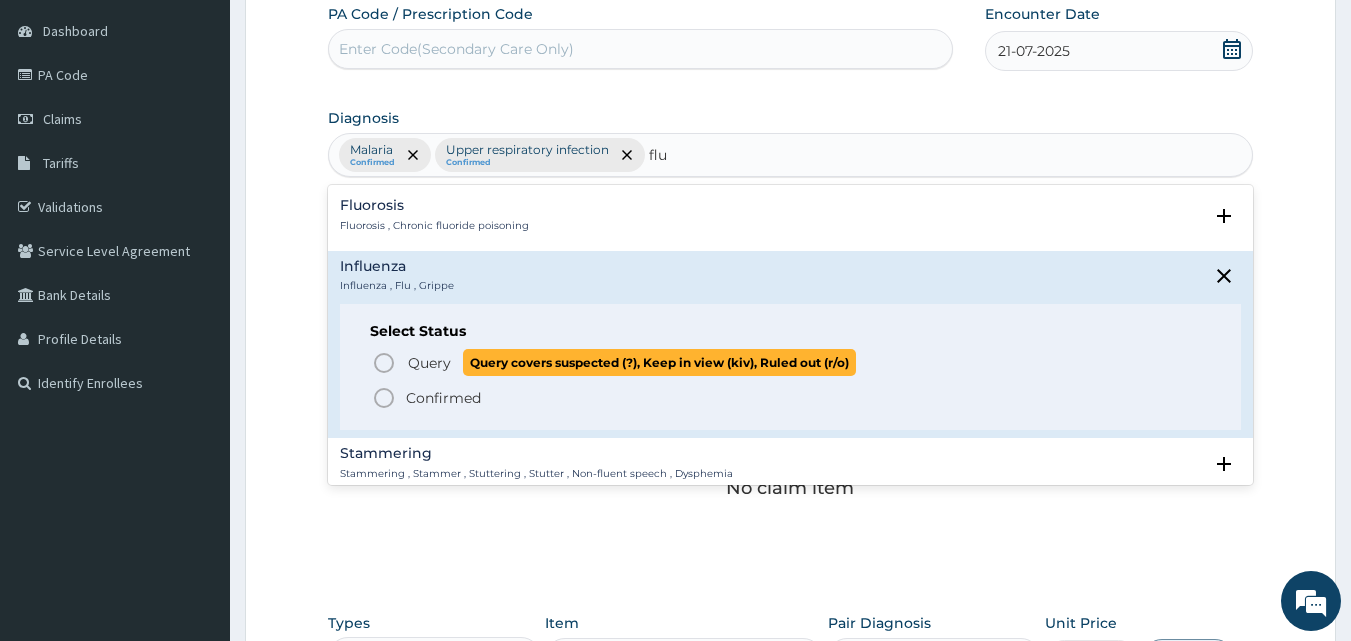 scroll, scrollTop: 160, scrollLeft: 0, axis: vertical 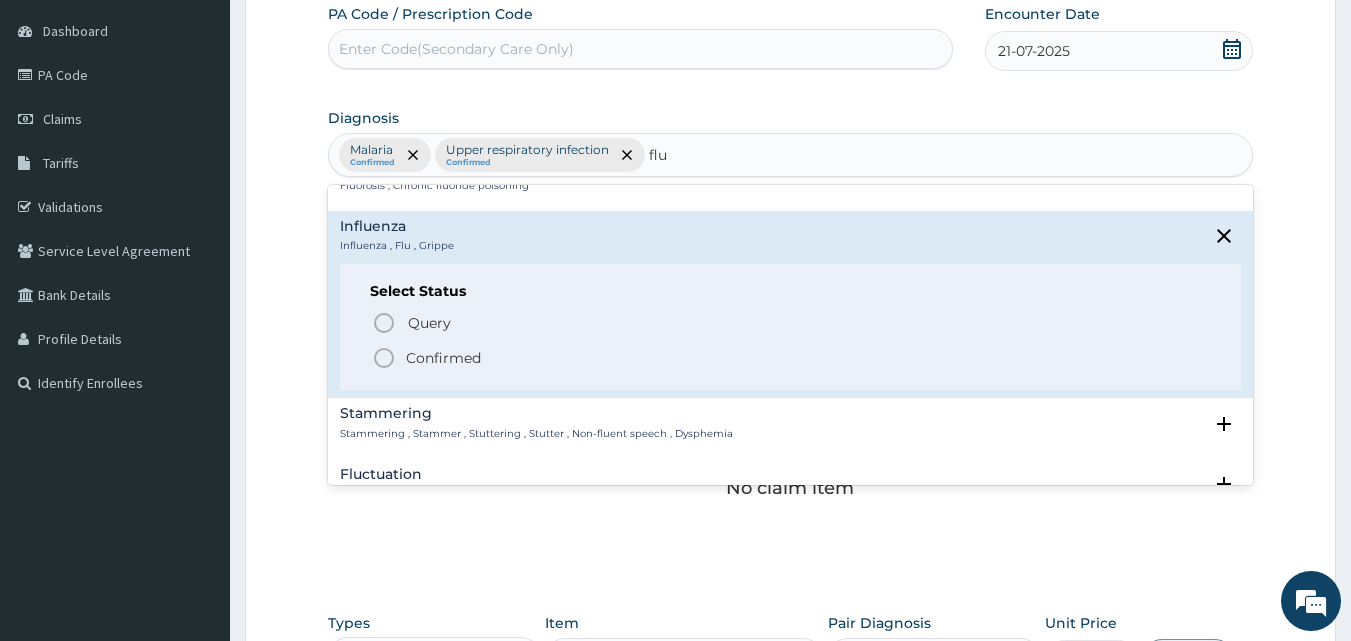 click 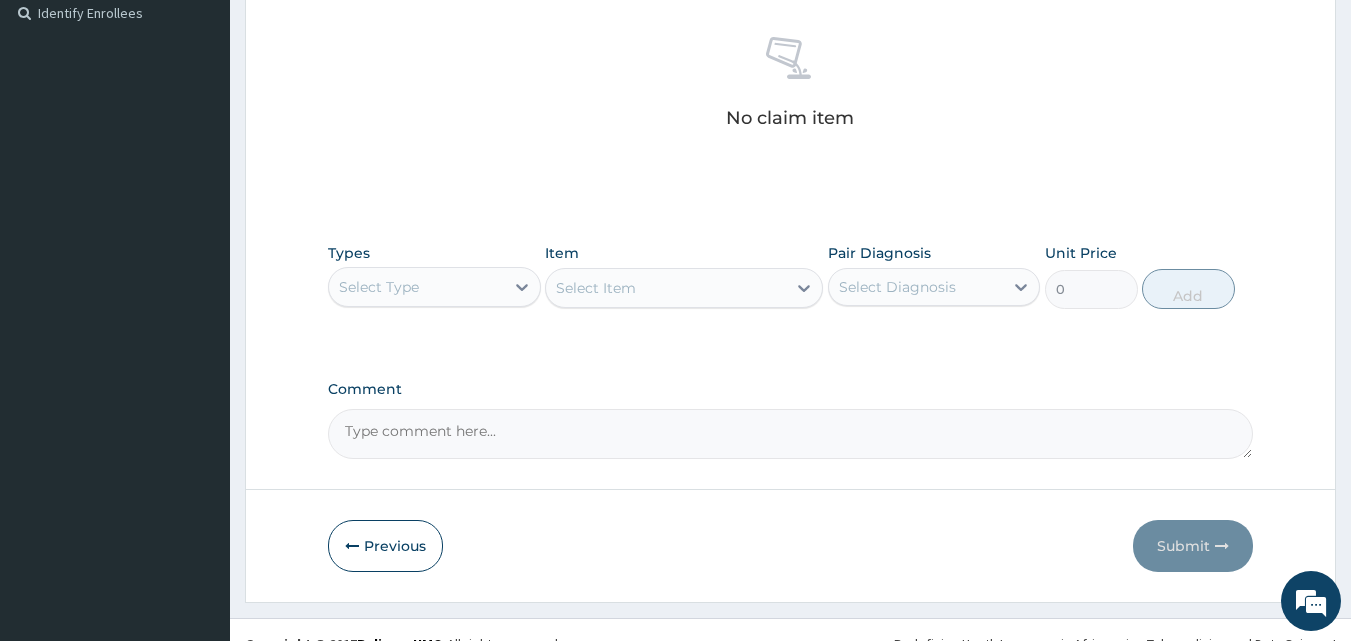 scroll, scrollTop: 585, scrollLeft: 0, axis: vertical 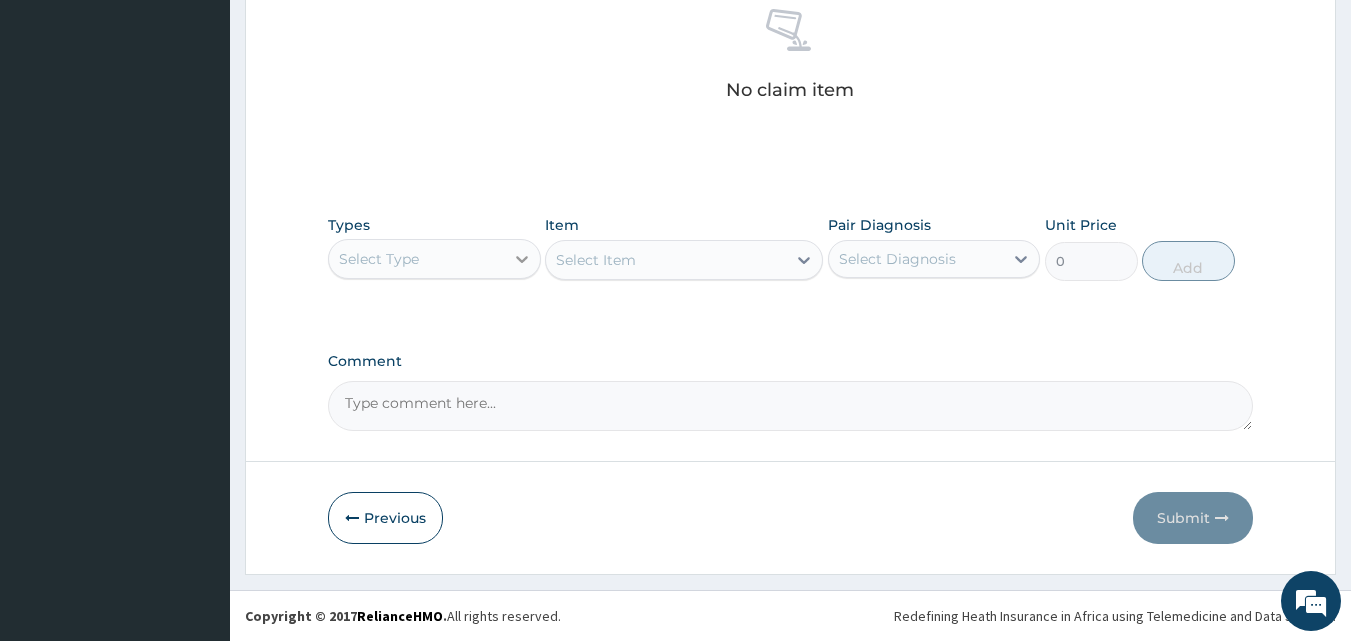 click 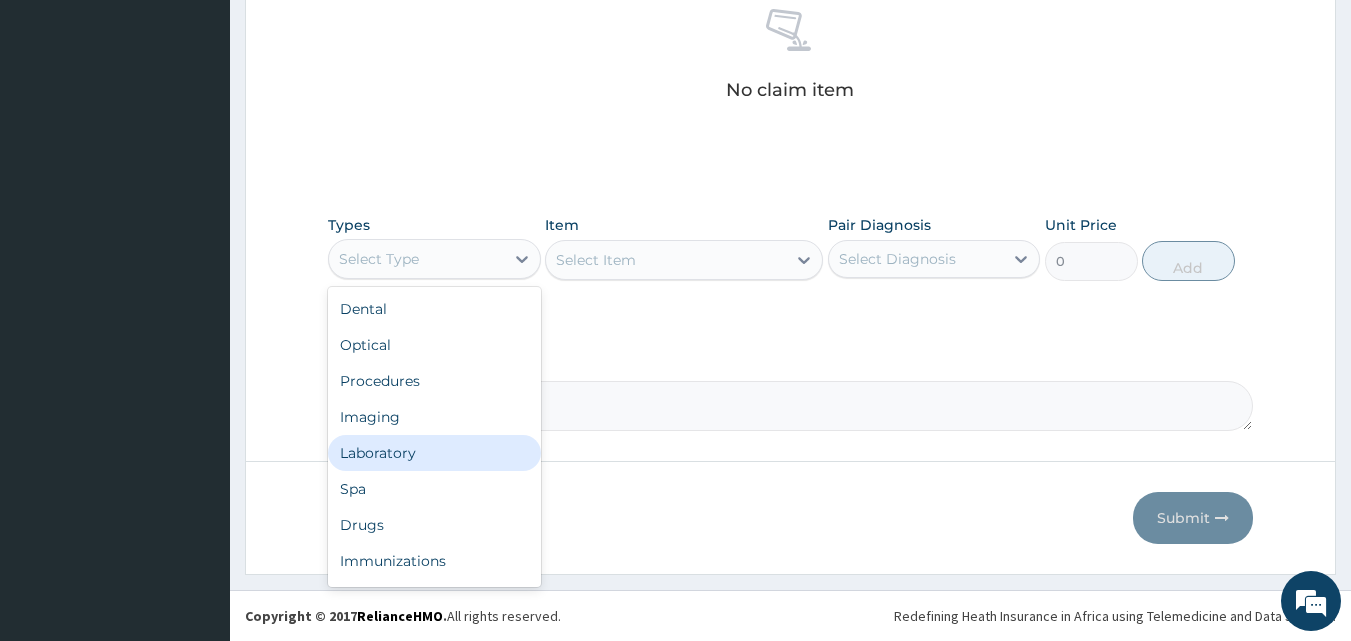 click on "Laboratory" at bounding box center (434, 453) 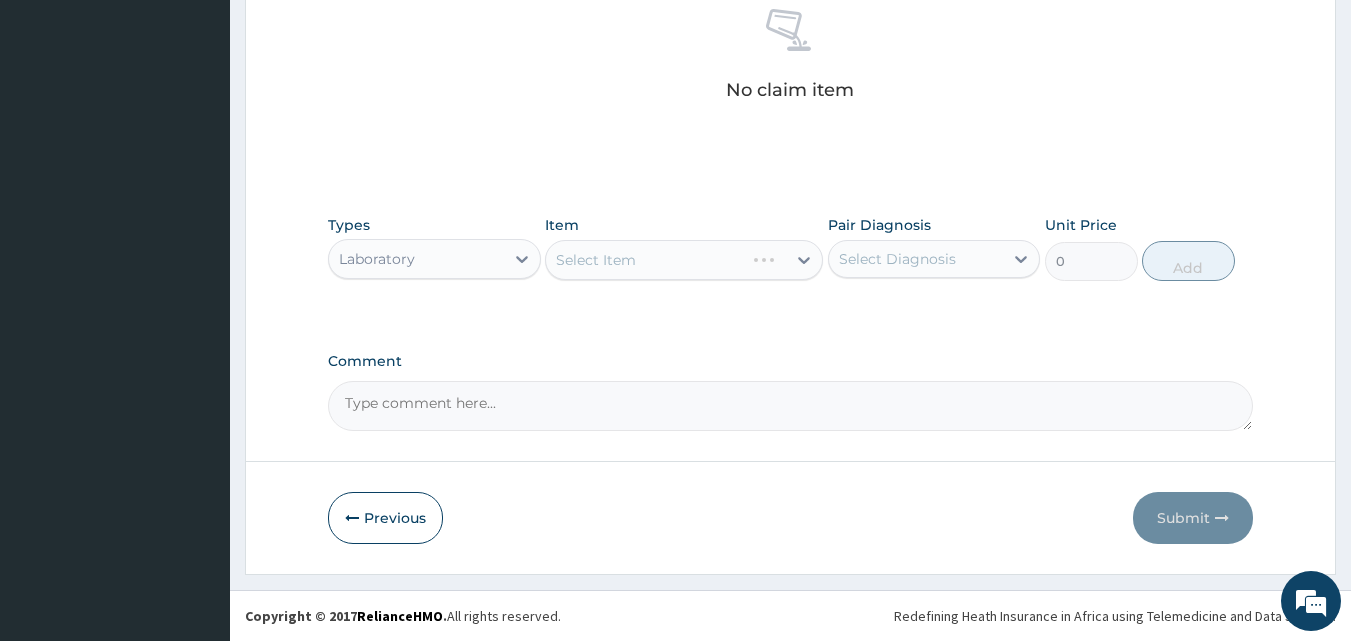 click on "Select Item" at bounding box center [684, 260] 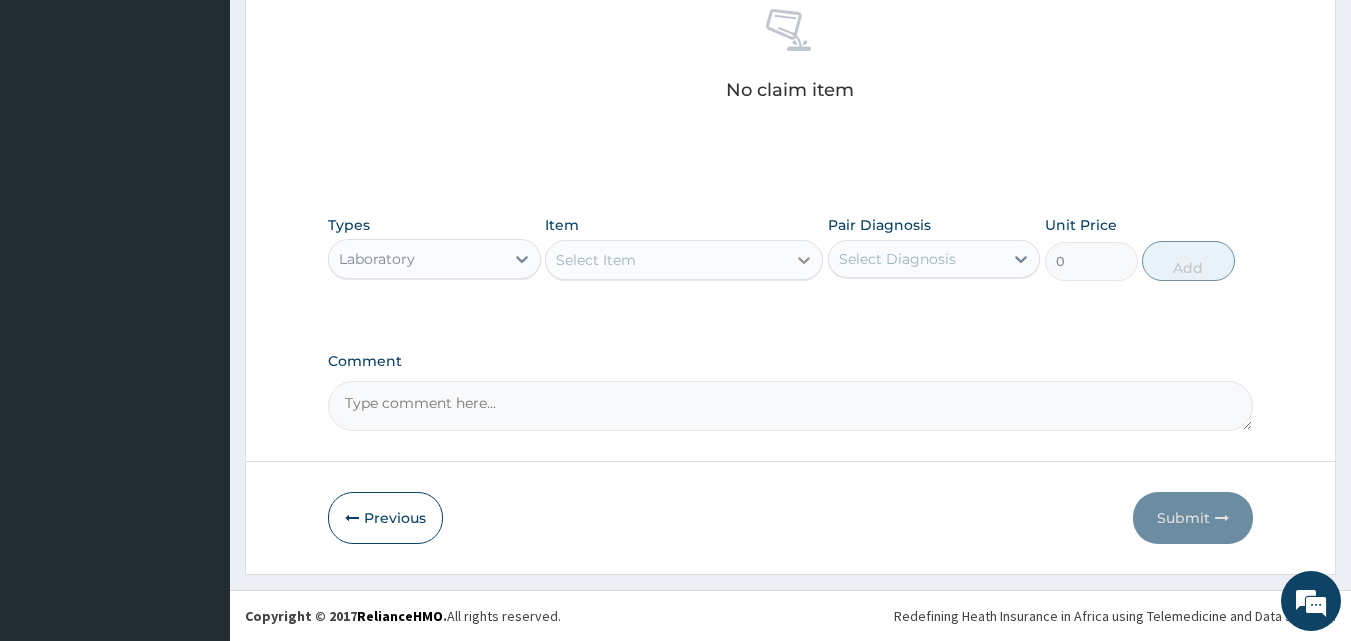 click 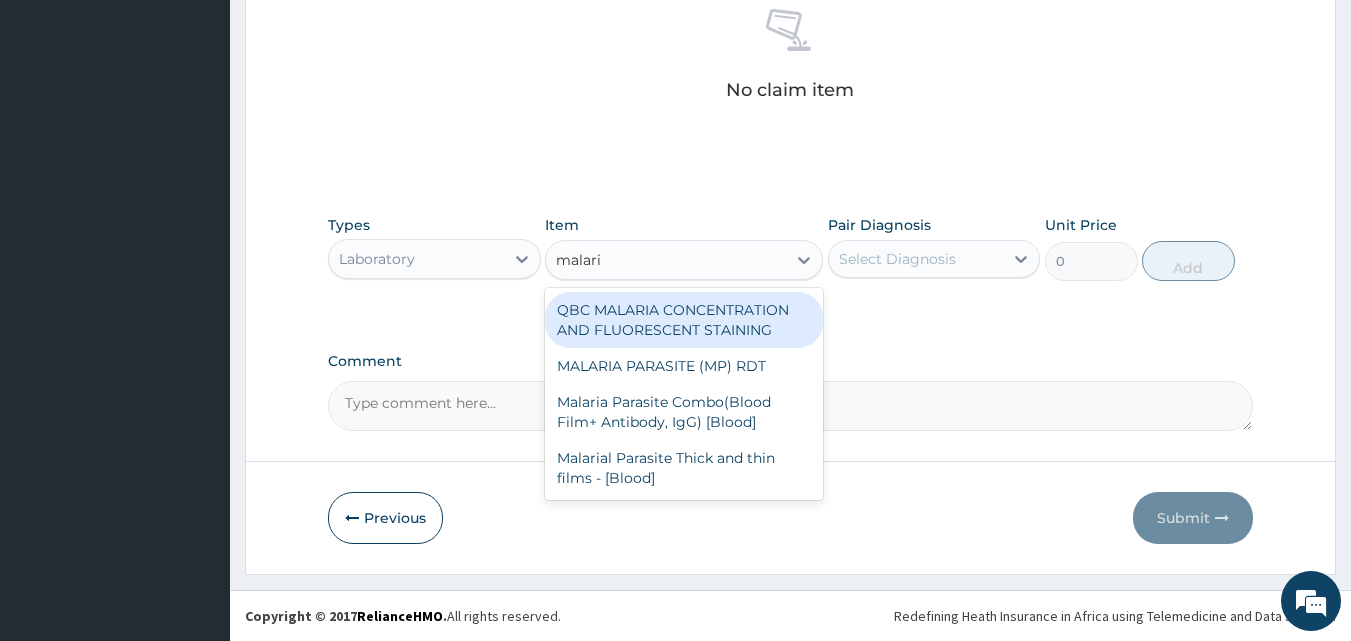 type on "malaria" 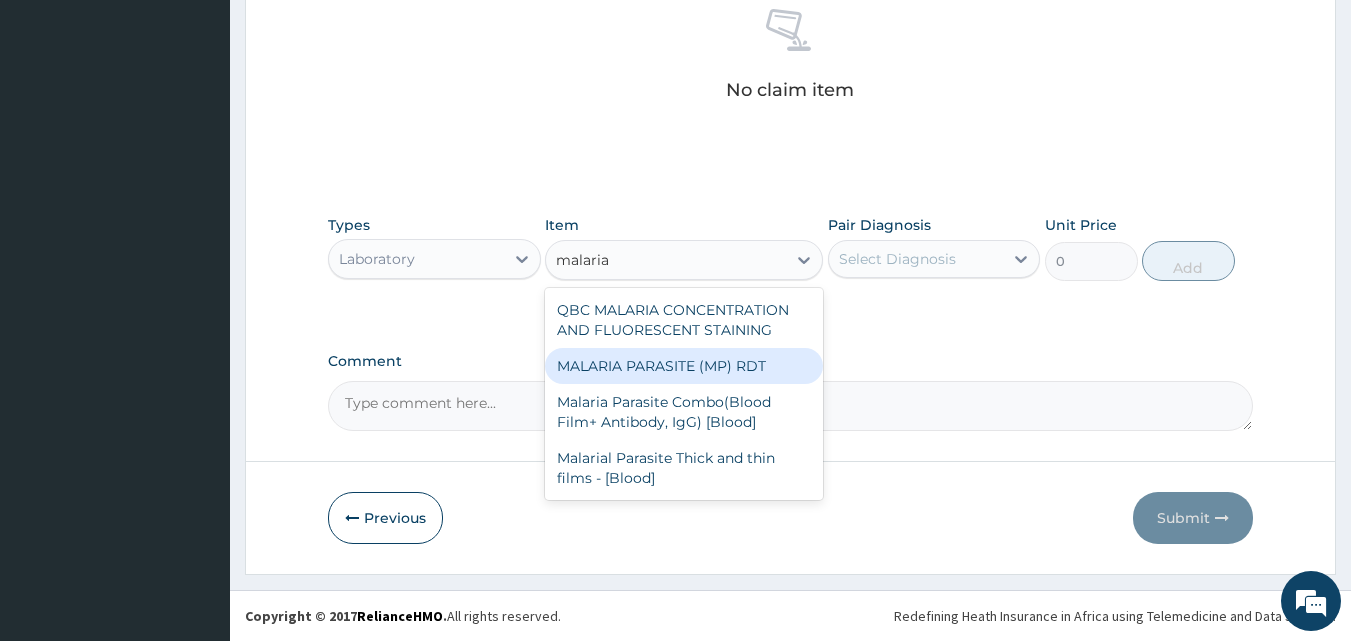 click on "MALARIA PARASITE (MP) RDT" at bounding box center [684, 366] 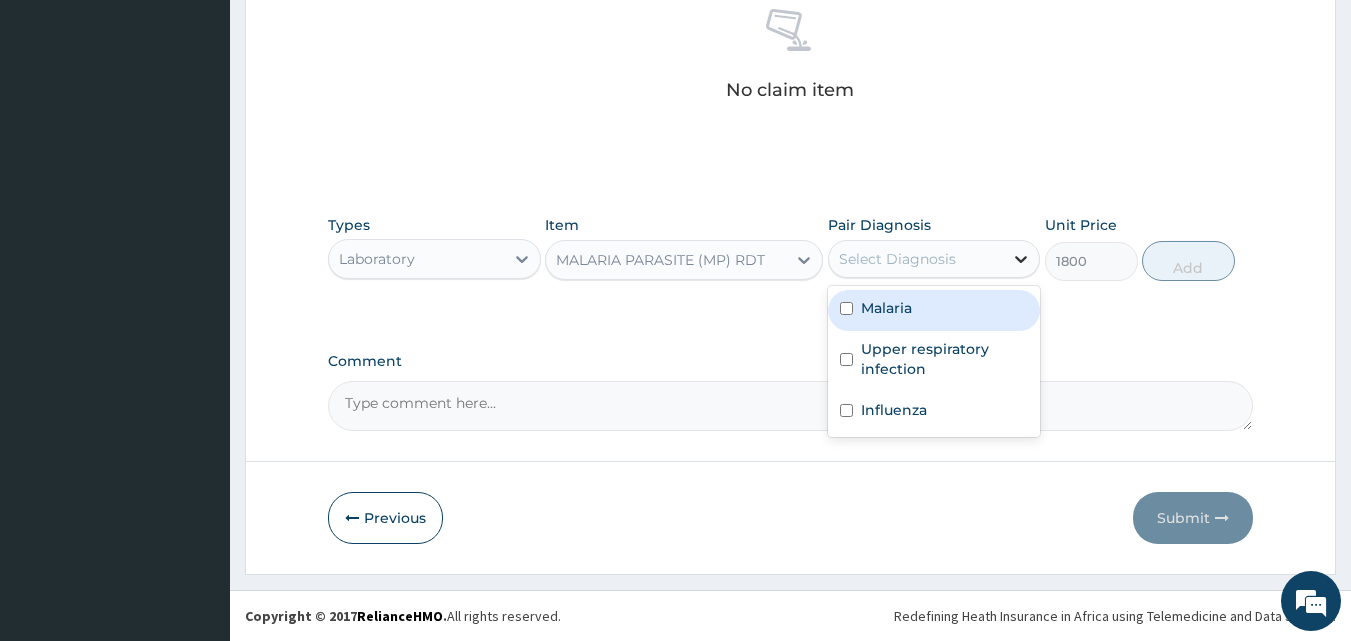 click 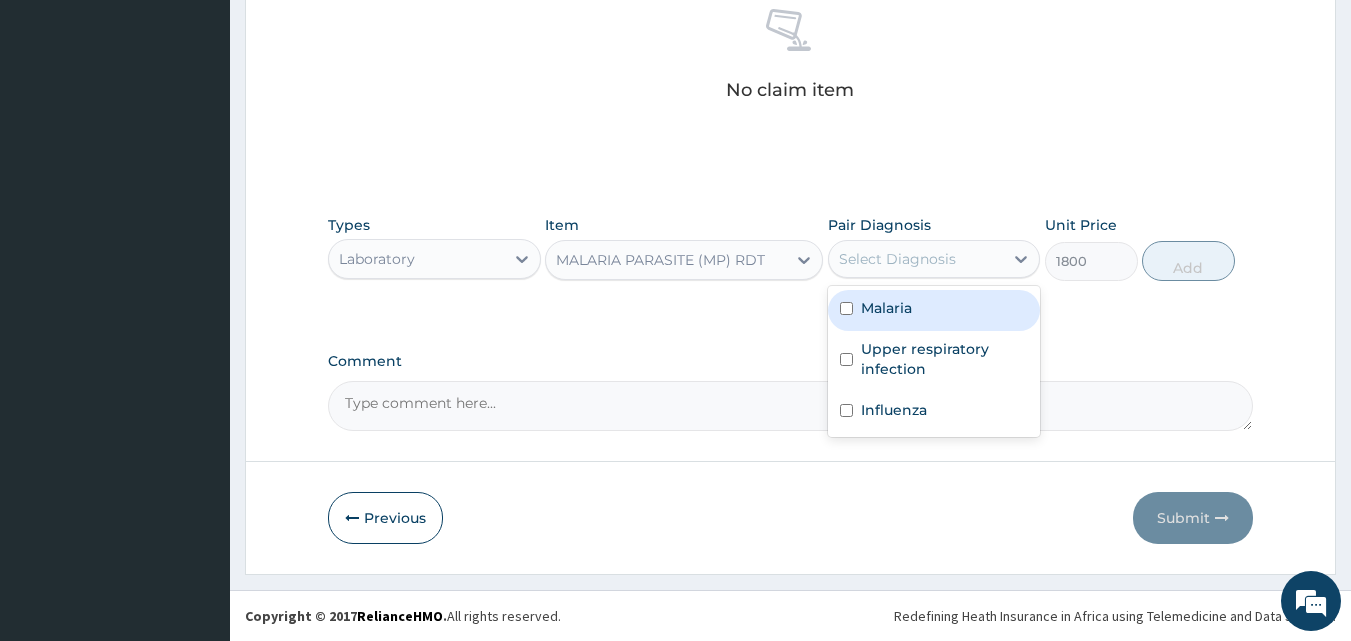 click on "Malaria" at bounding box center (934, 310) 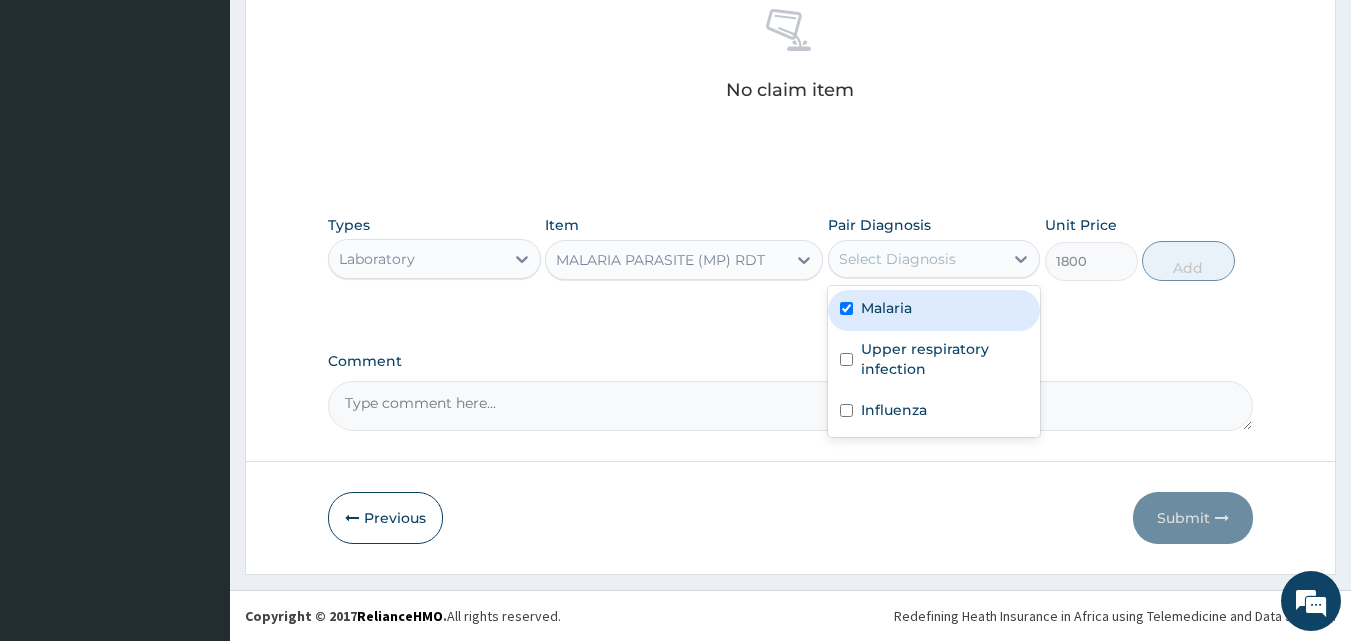 checkbox on "true" 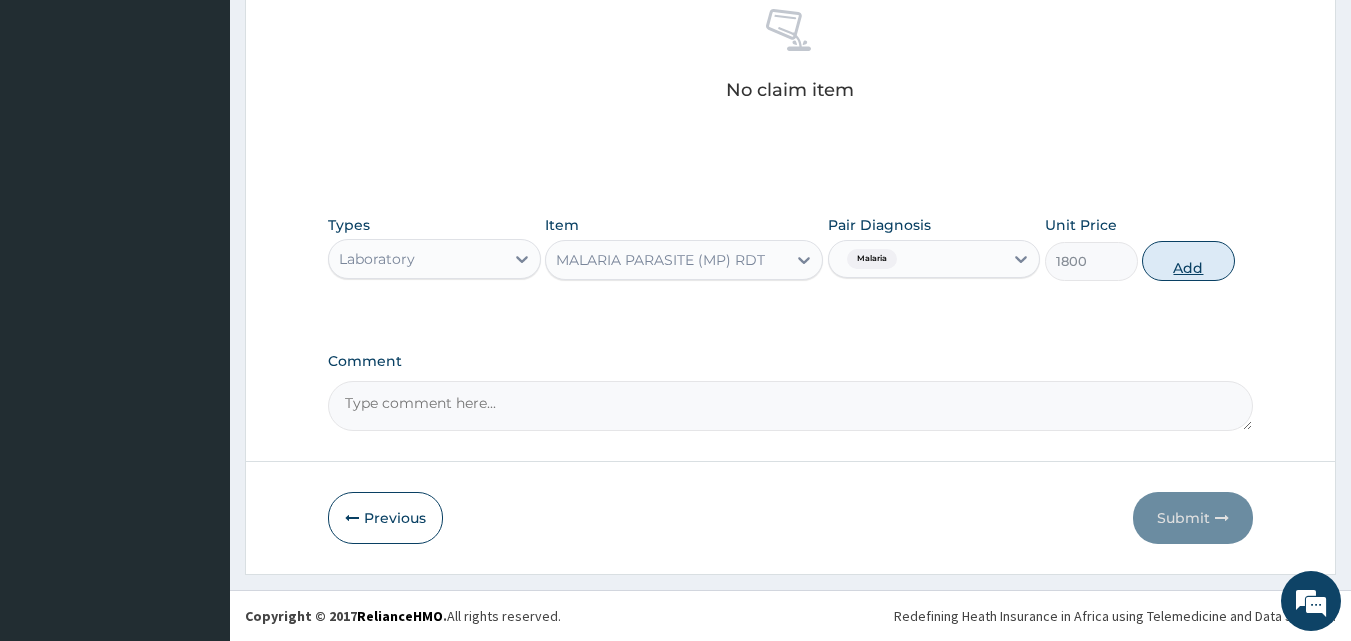 click on "Add" at bounding box center [1188, 261] 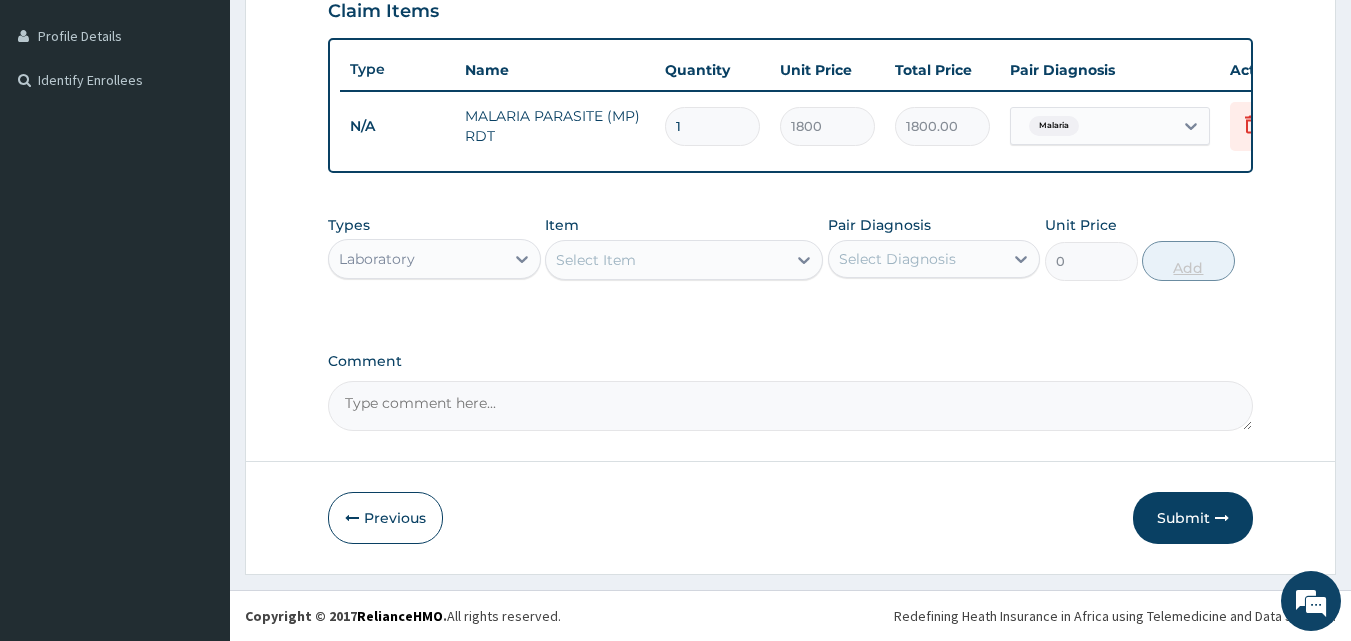 scroll, scrollTop: 505, scrollLeft: 0, axis: vertical 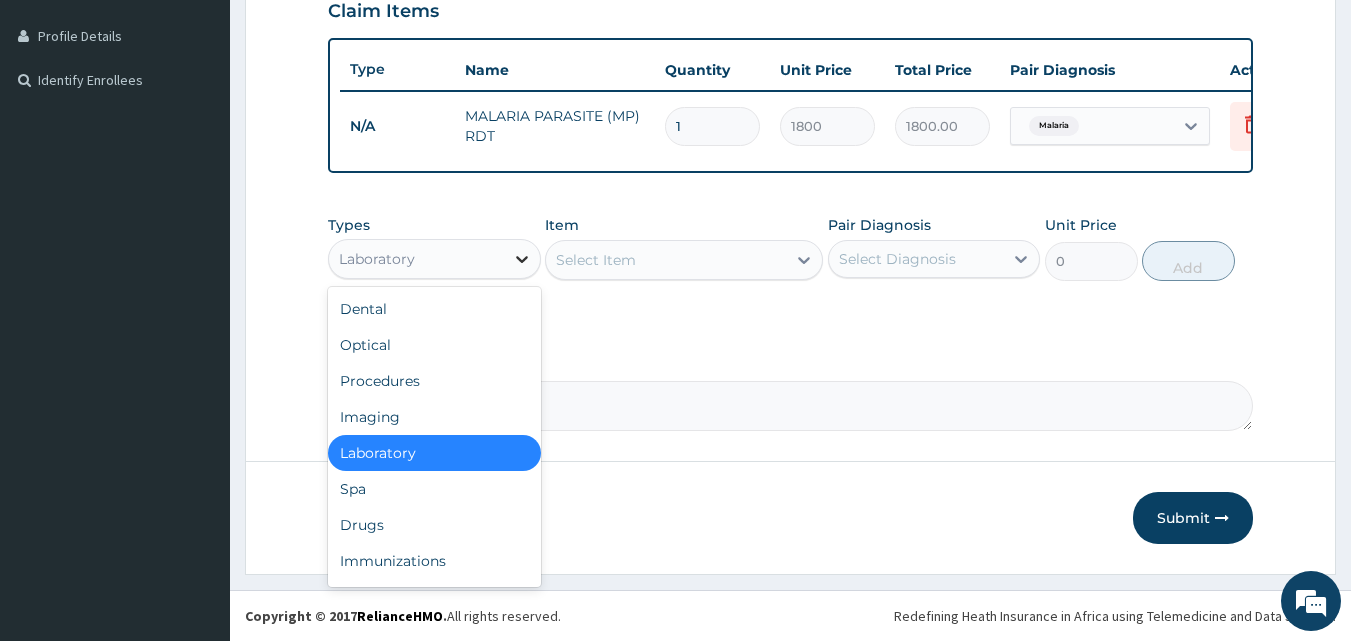 click 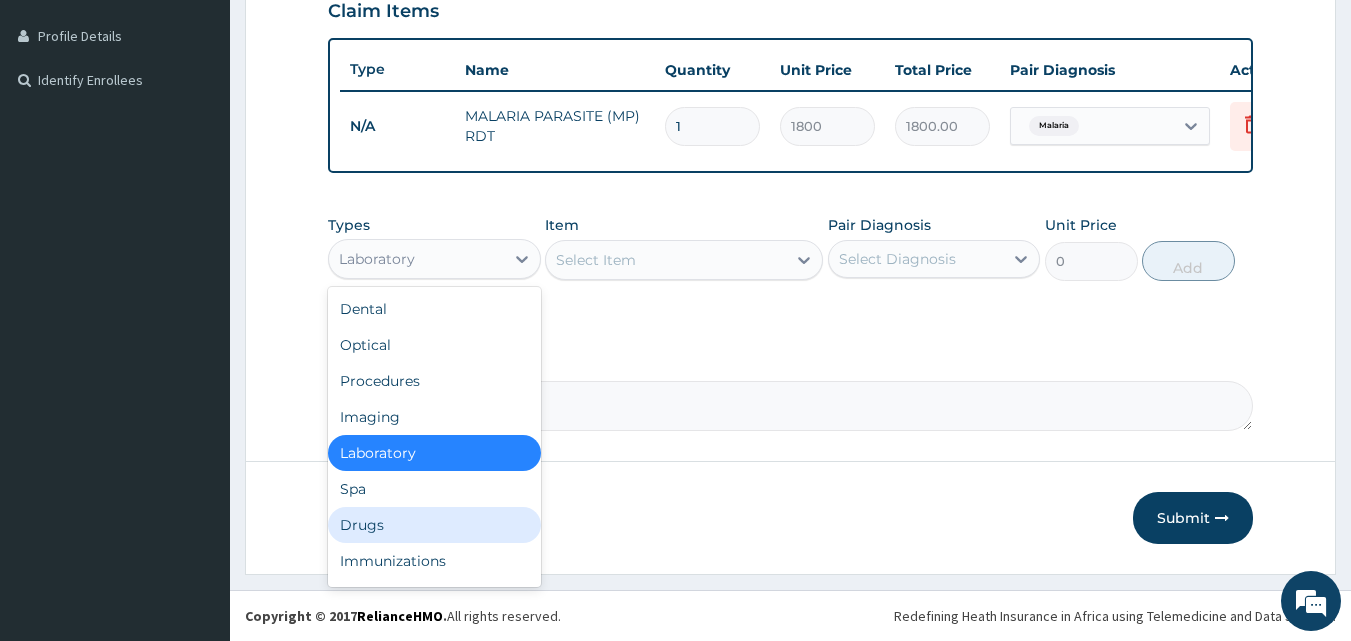 click on "Drugs" at bounding box center (434, 525) 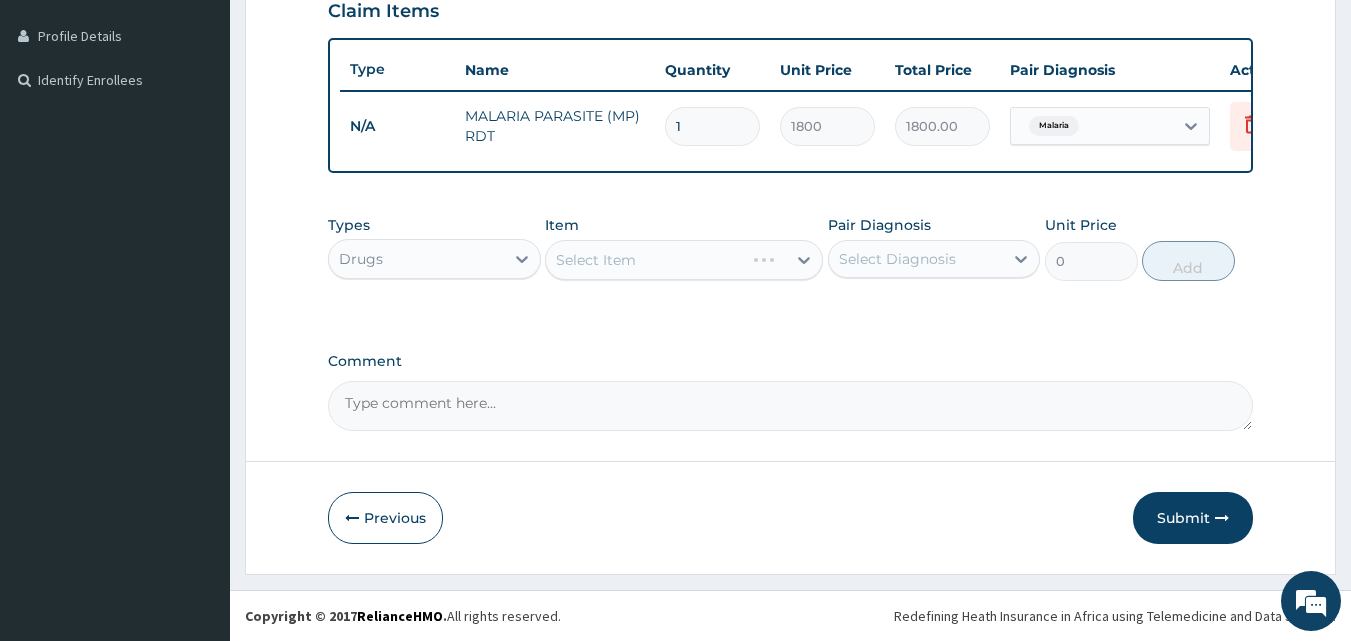 click on "Select Item" at bounding box center [684, 260] 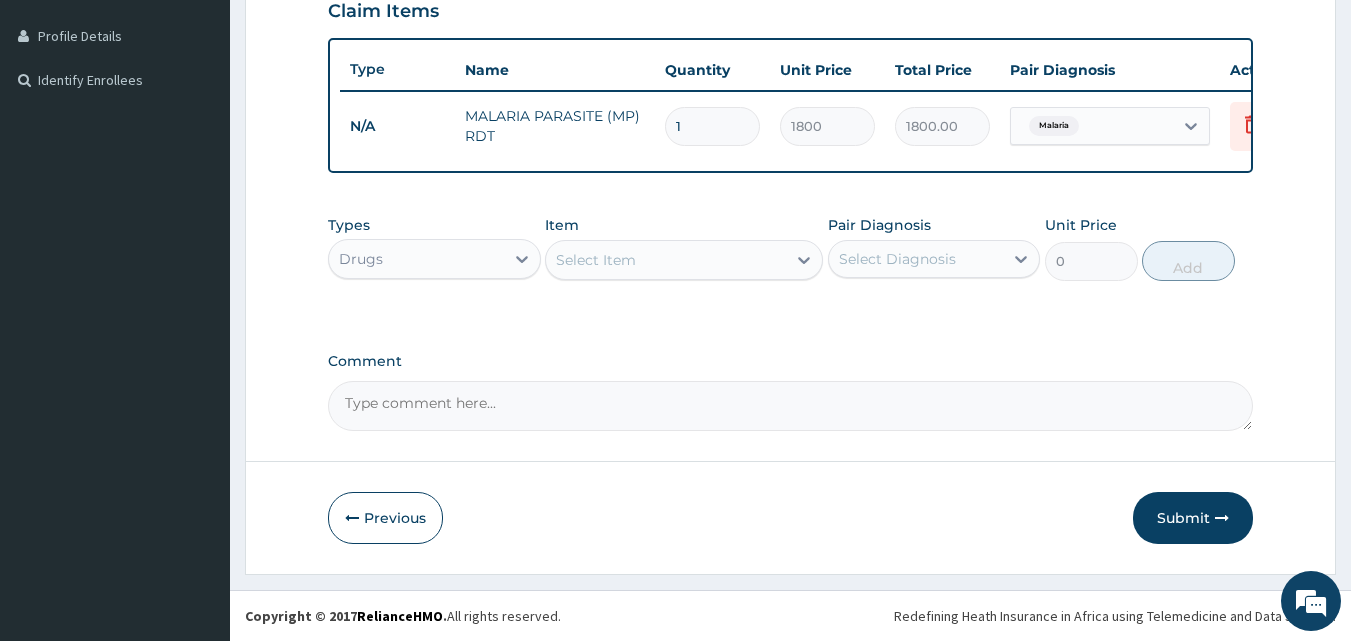 click 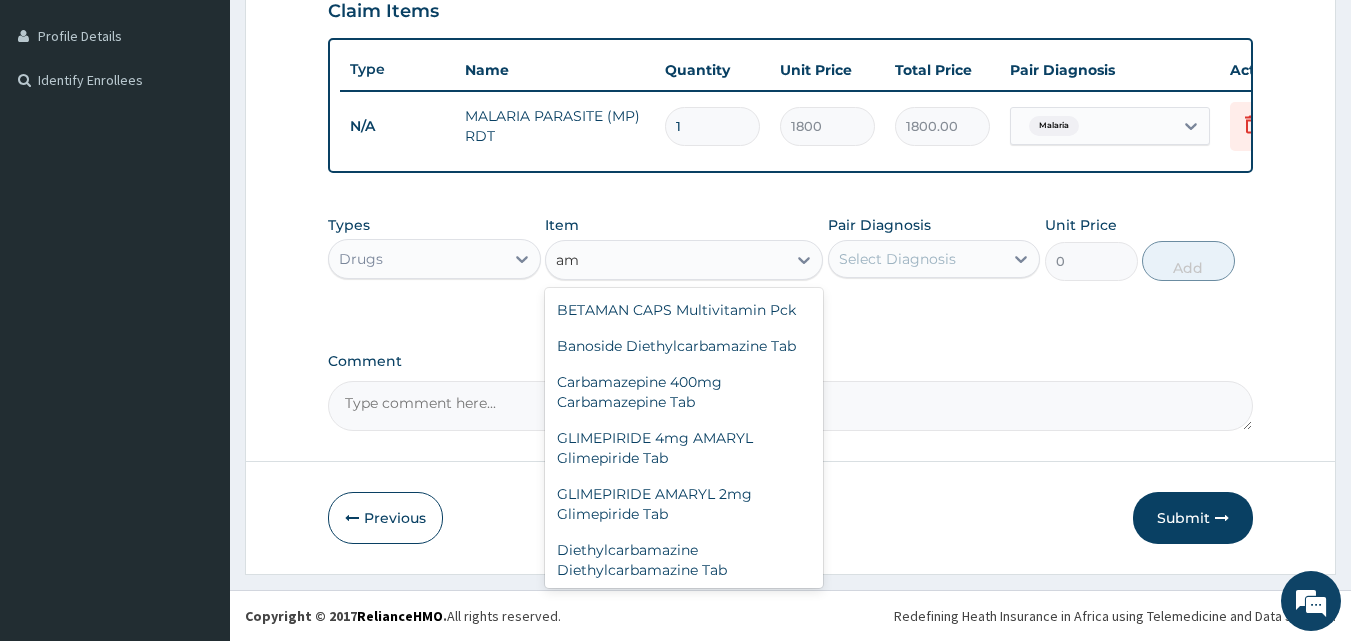 type on "a" 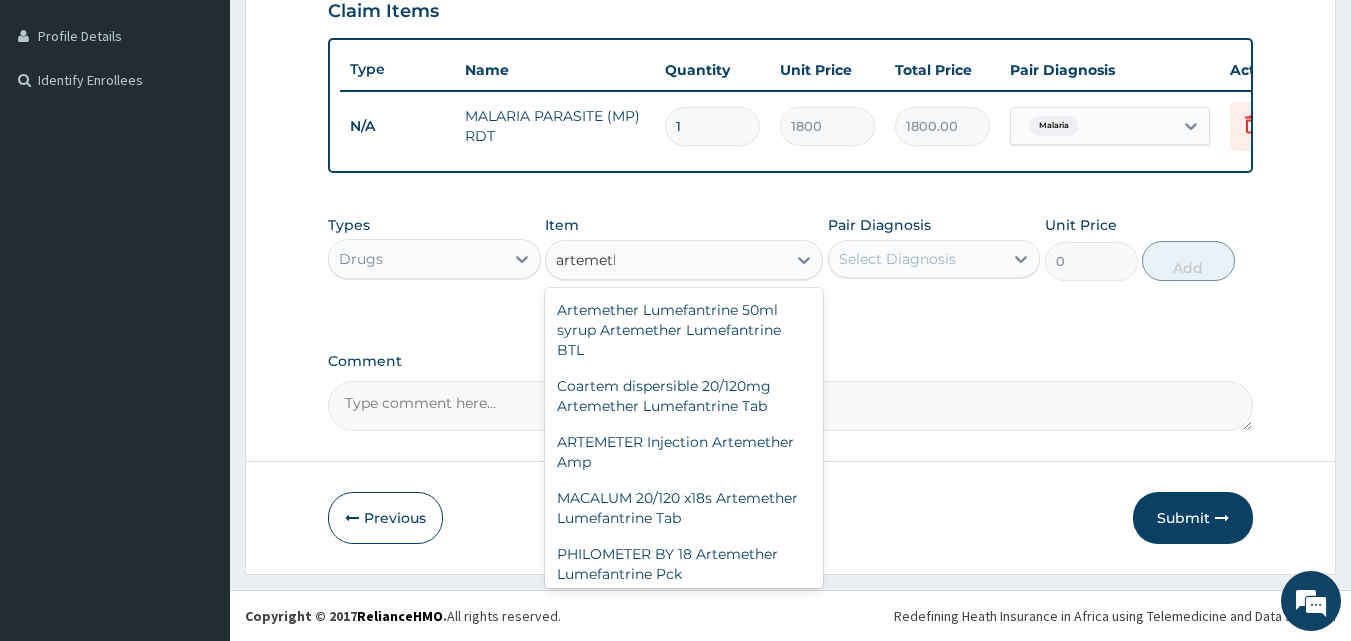 type on "artemethe" 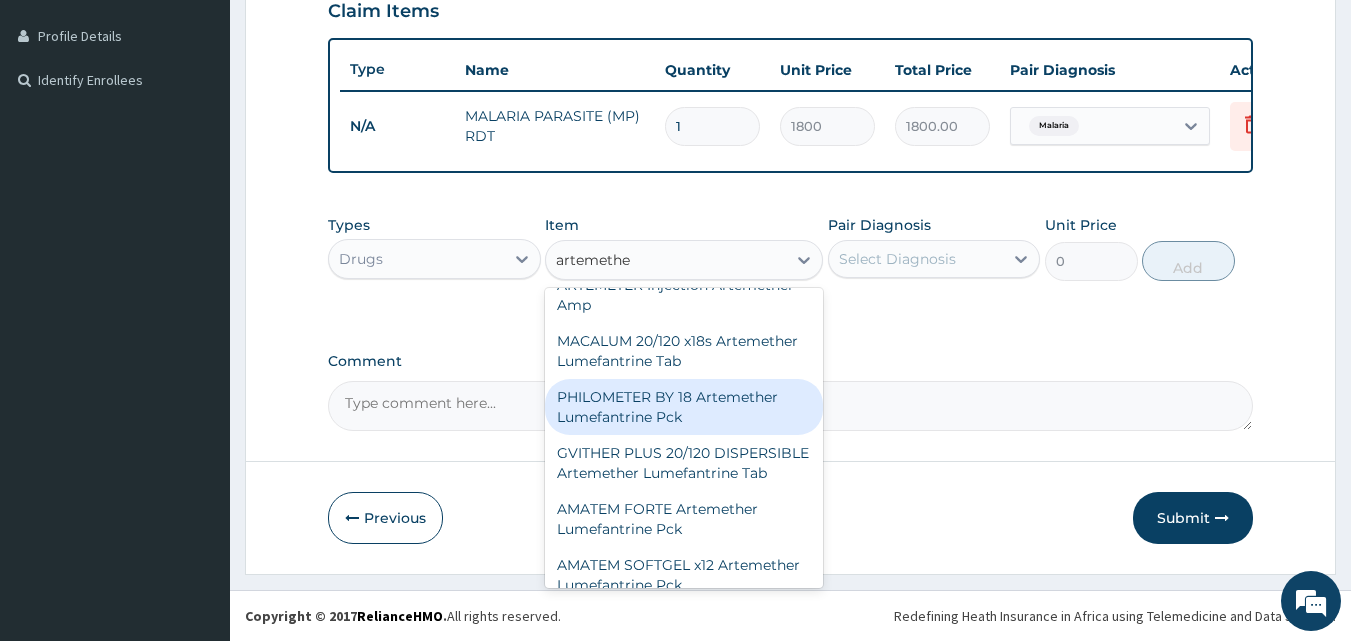 scroll, scrollTop: 200, scrollLeft: 0, axis: vertical 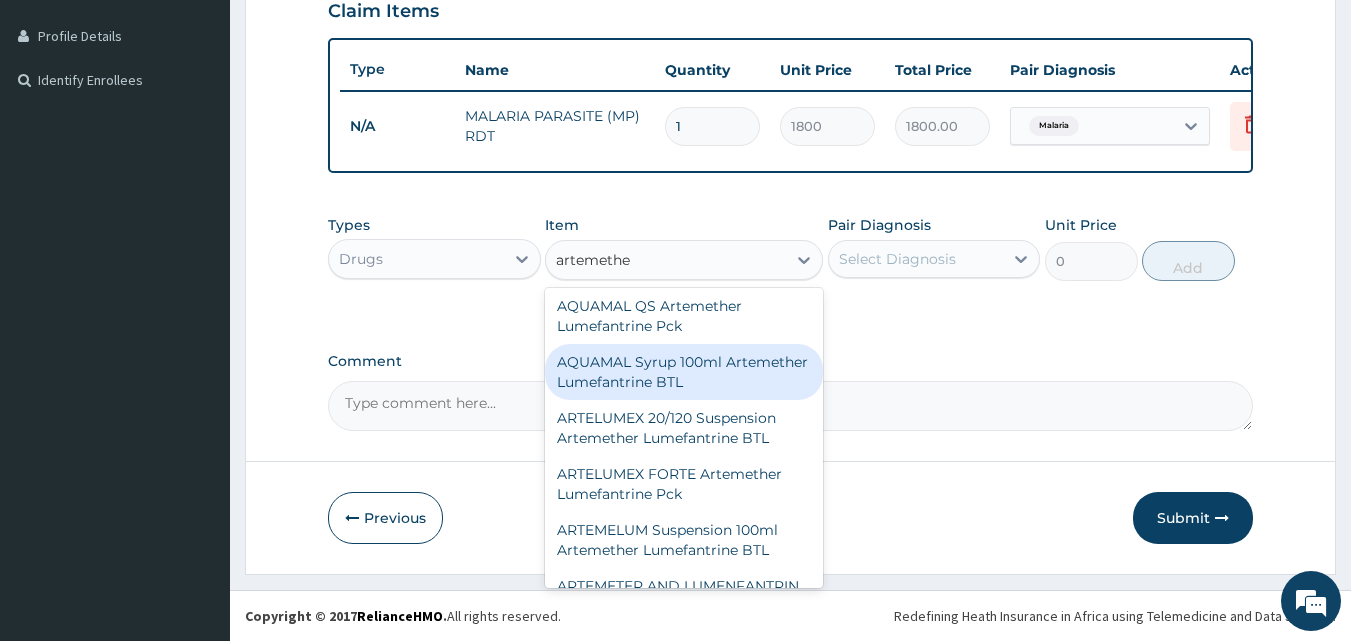 click on "AQUAMAL Syrup 100ml Artemether Lumefantrine BTL" at bounding box center [684, 372] 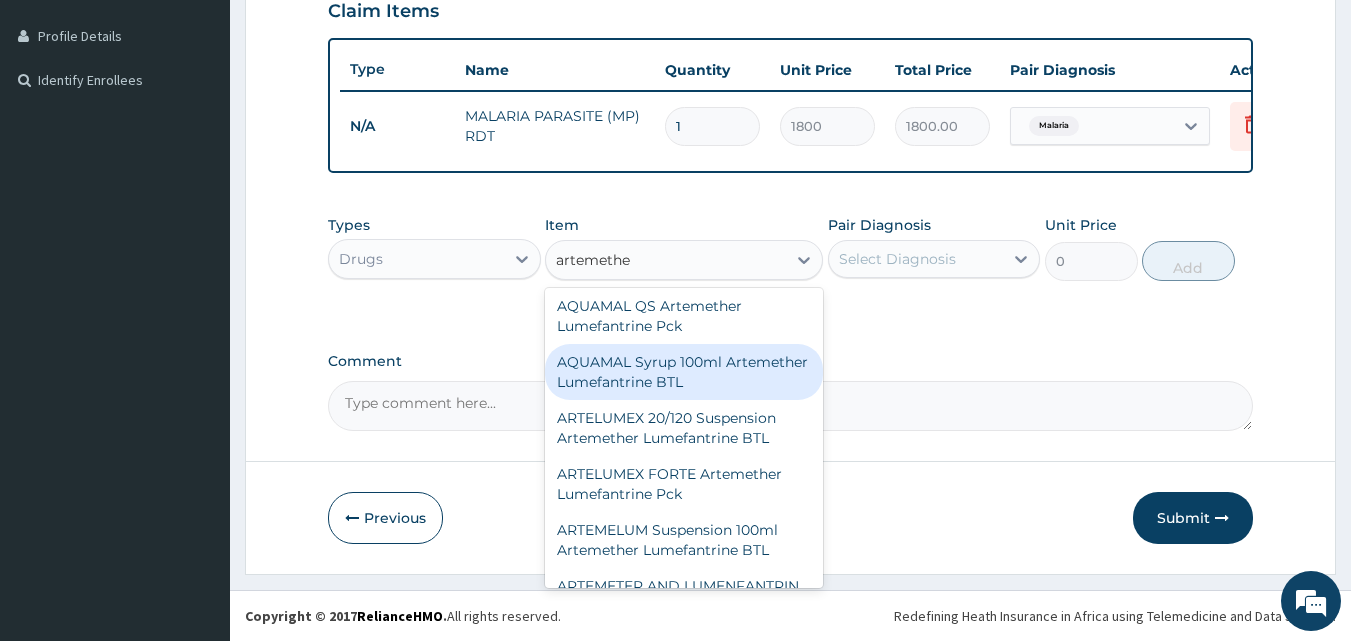 type 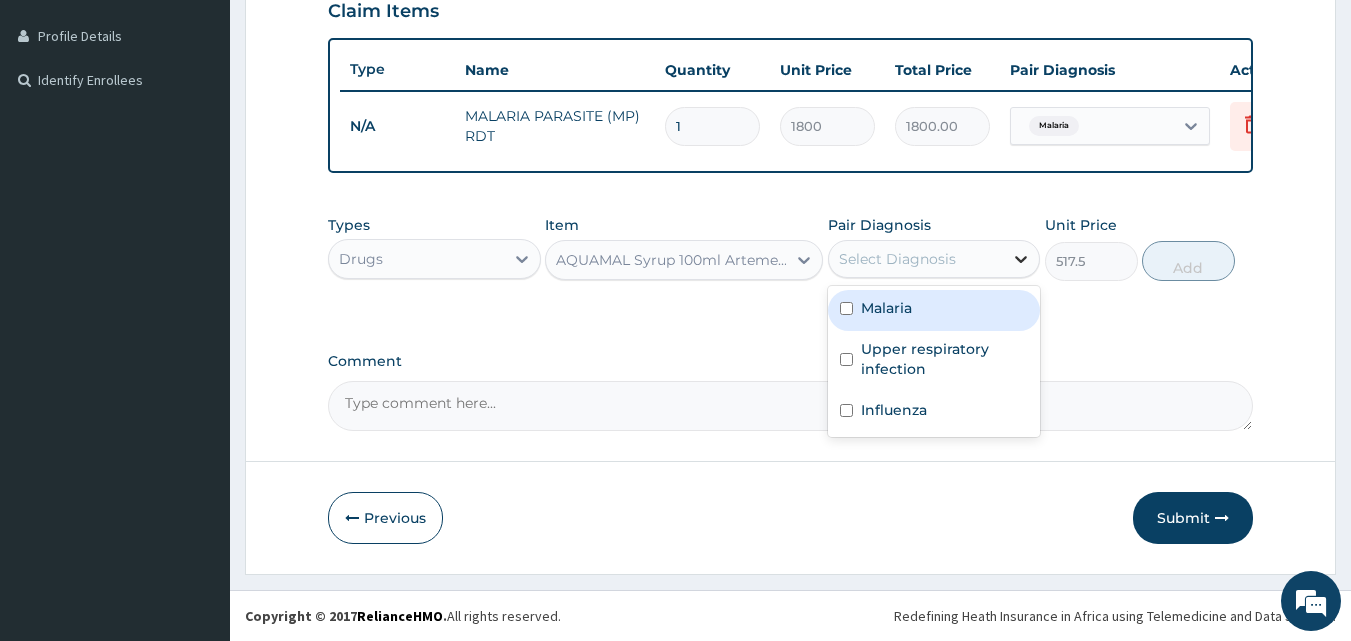 click 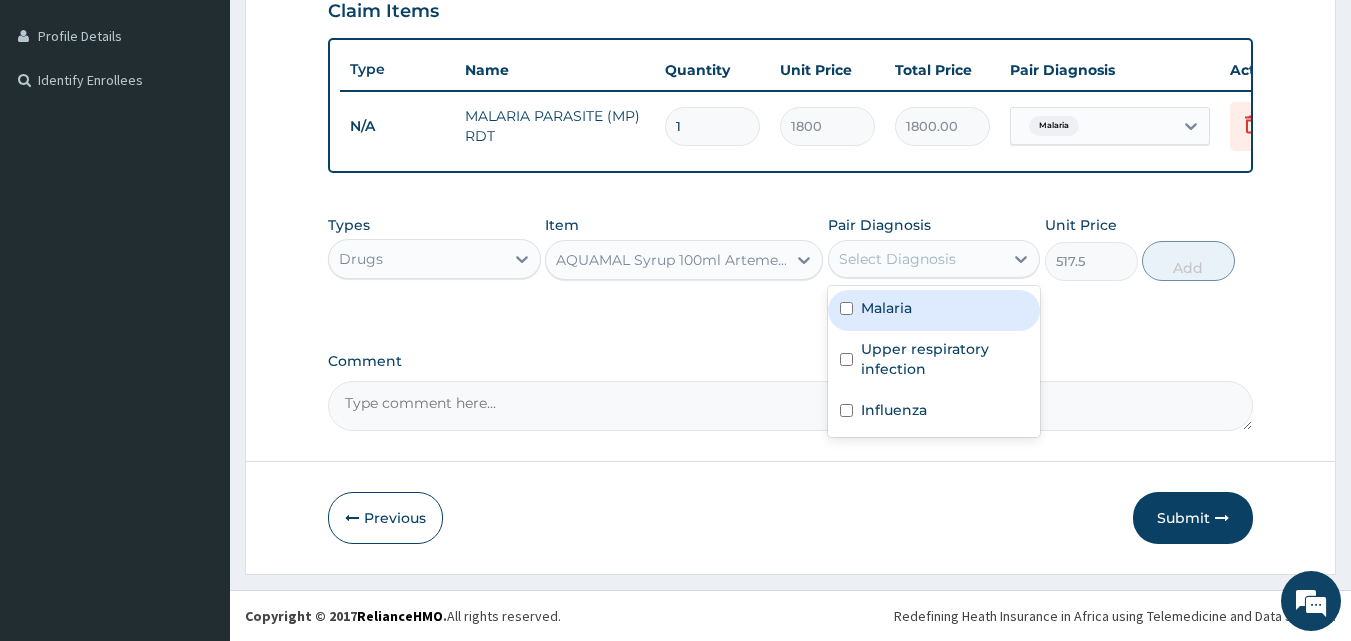 click on "Malaria" at bounding box center (934, 310) 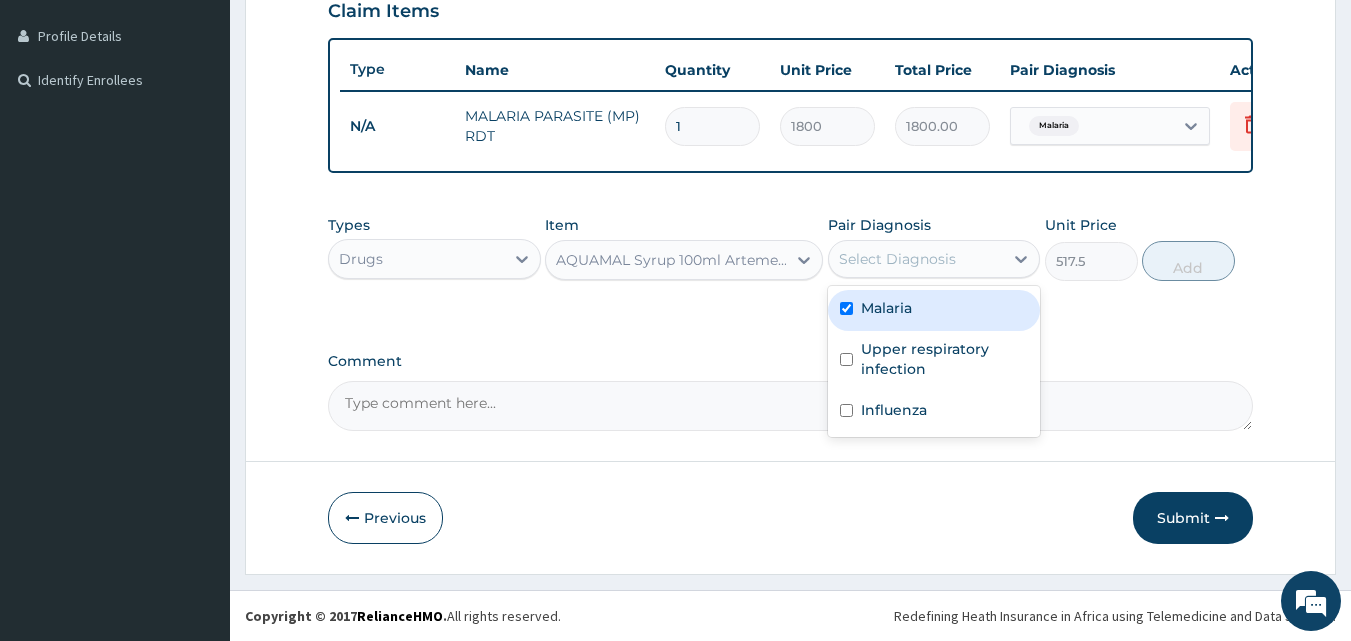 checkbox on "true" 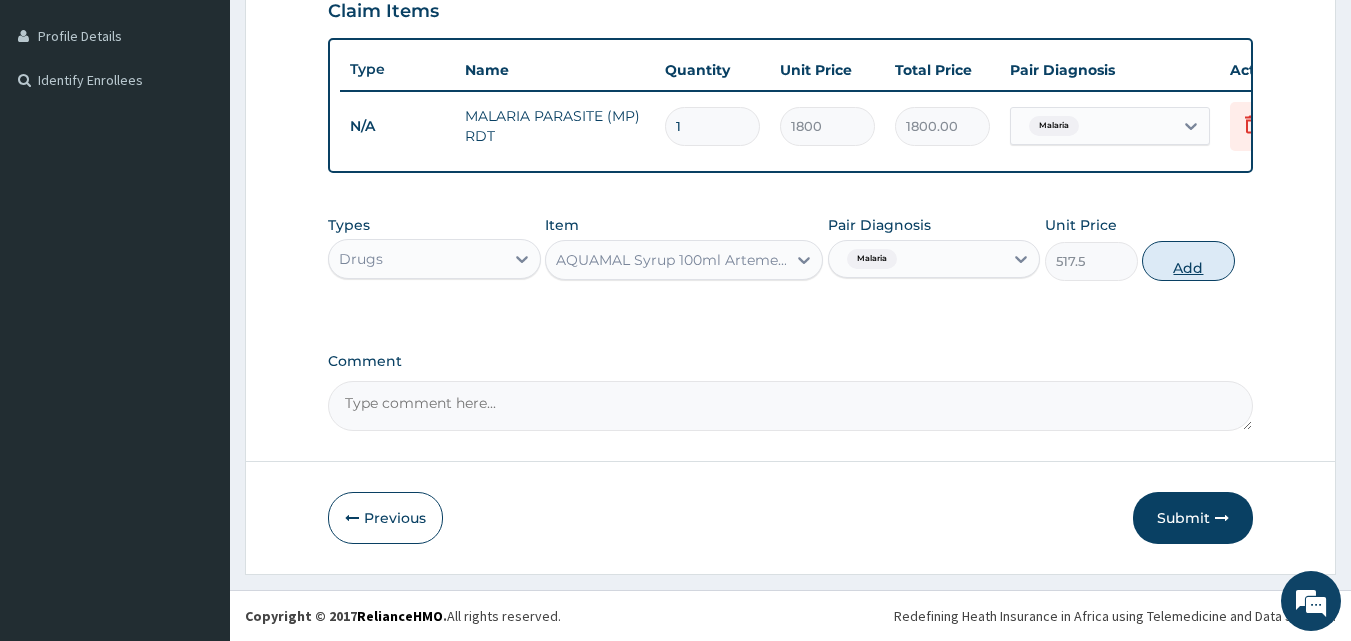 click on "Add" at bounding box center (1188, 261) 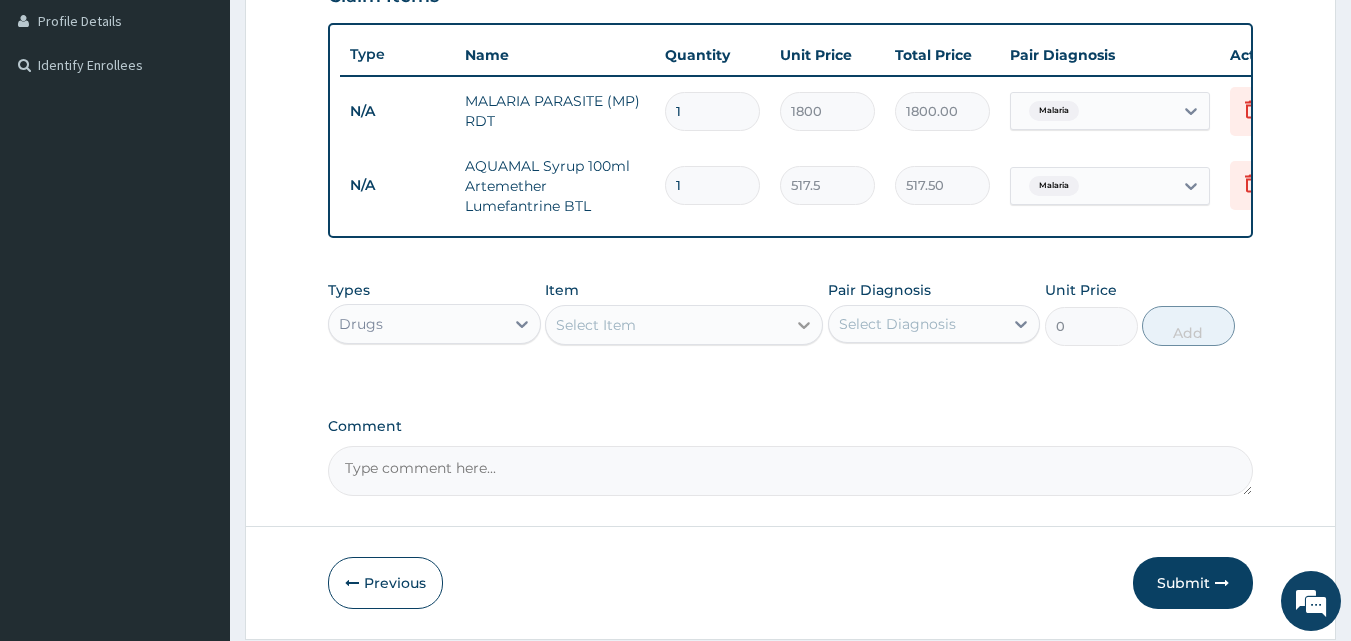 click 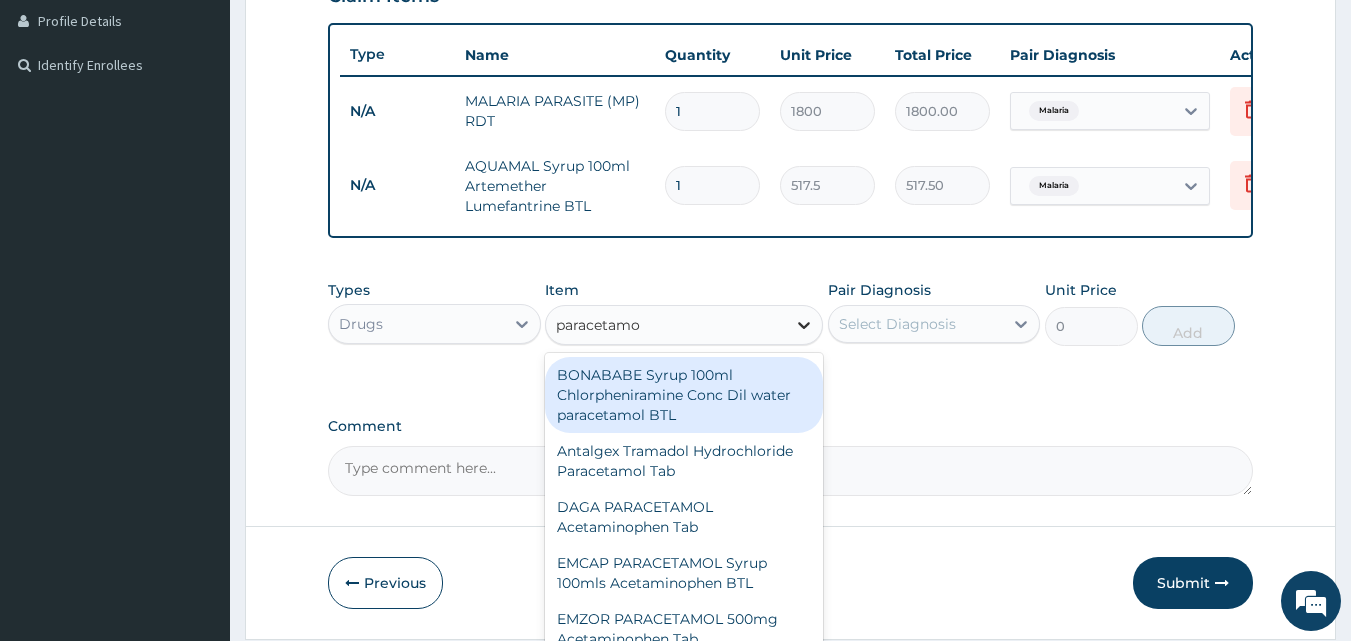 type on "paracetamol" 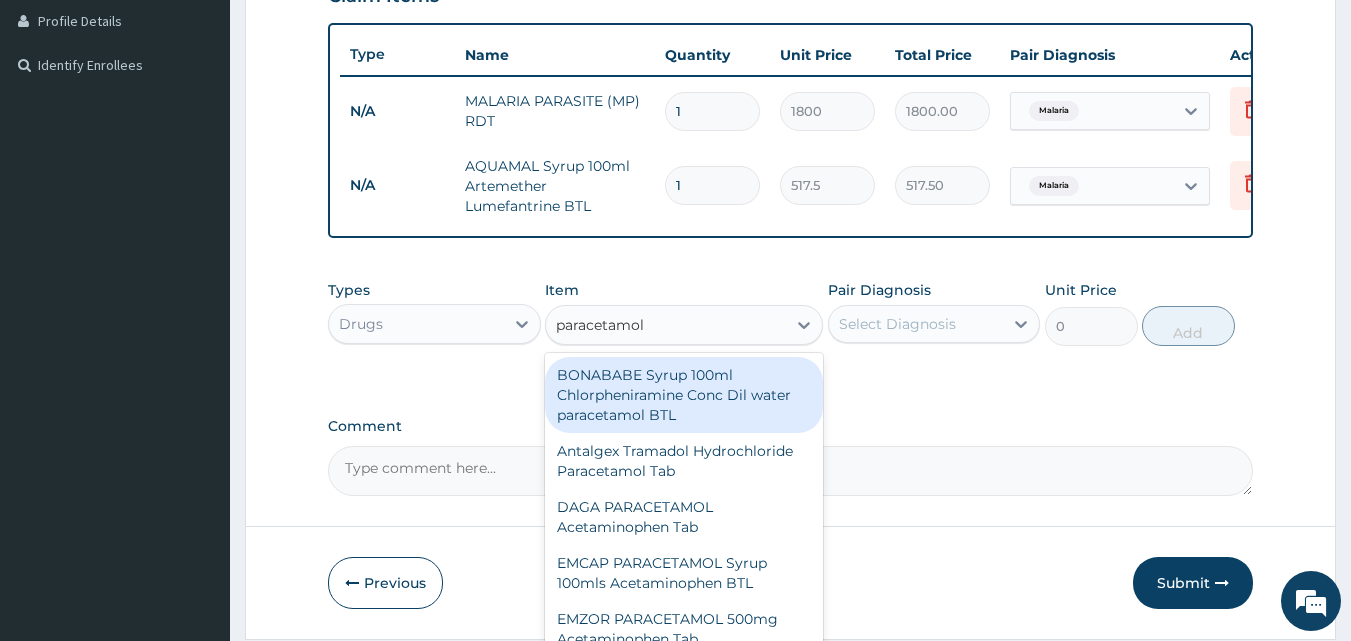 click on "BONABABE Syrup 100ml Chlorpheniramine Conc Dil water paracetamol BTL" at bounding box center [684, 395] 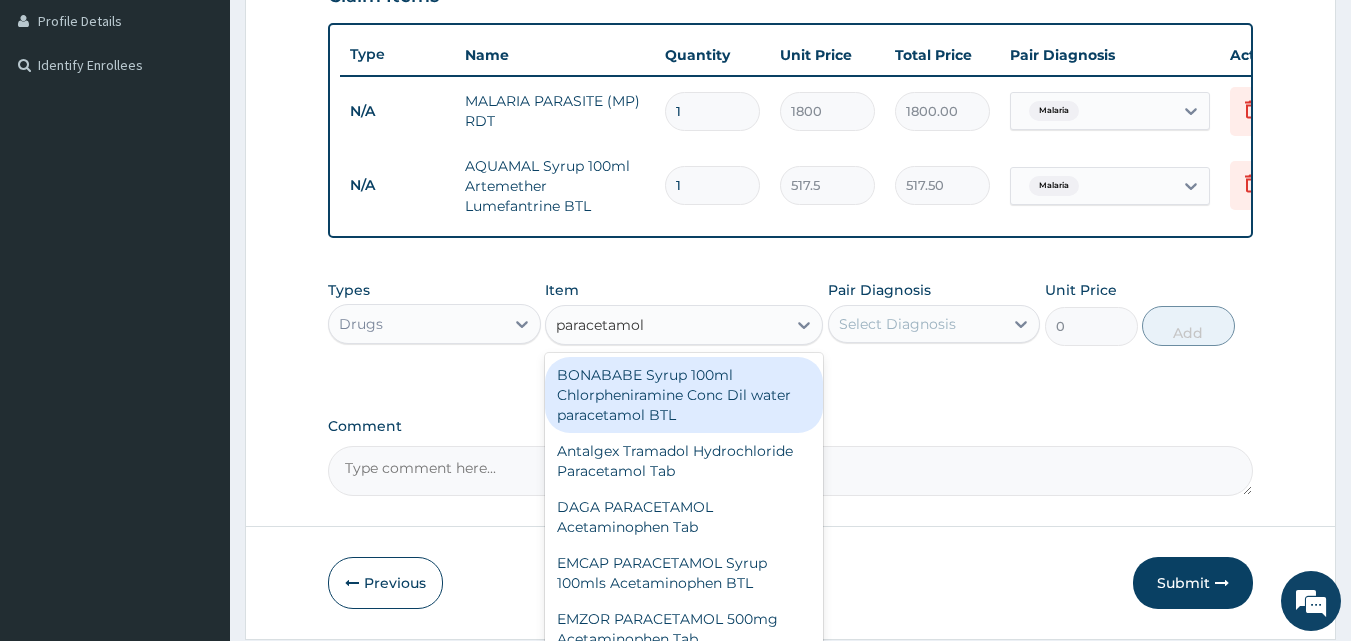 type 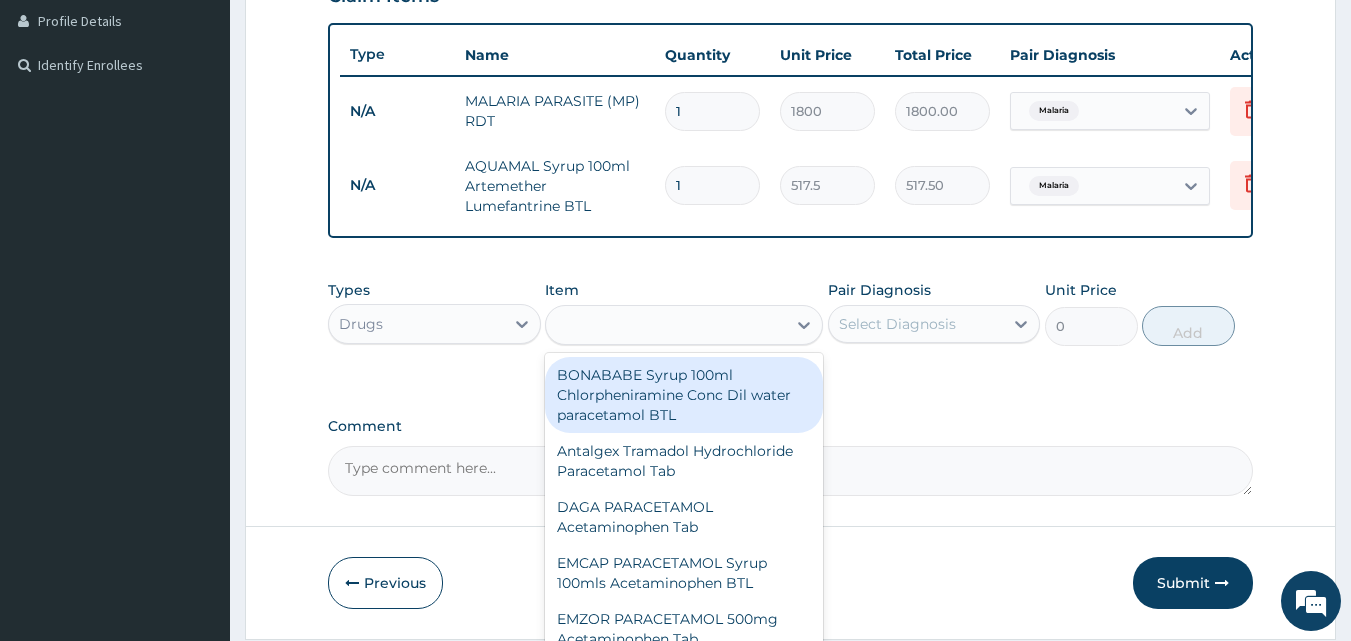 type on "517.5" 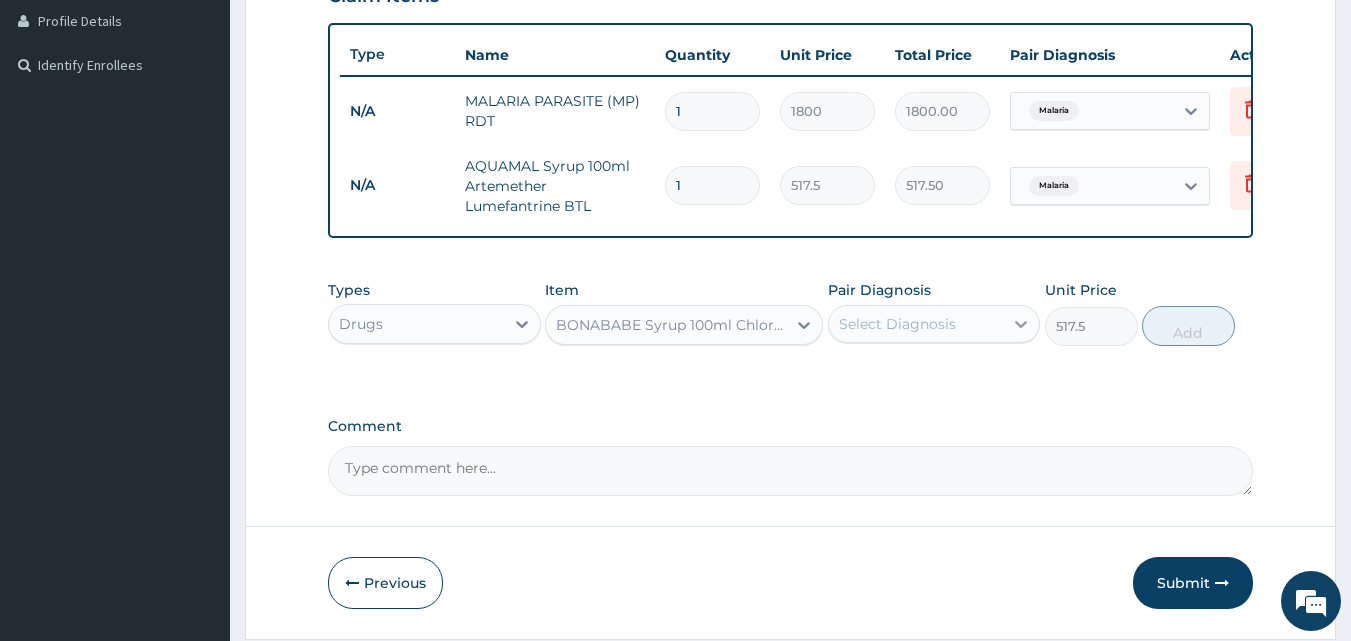 click 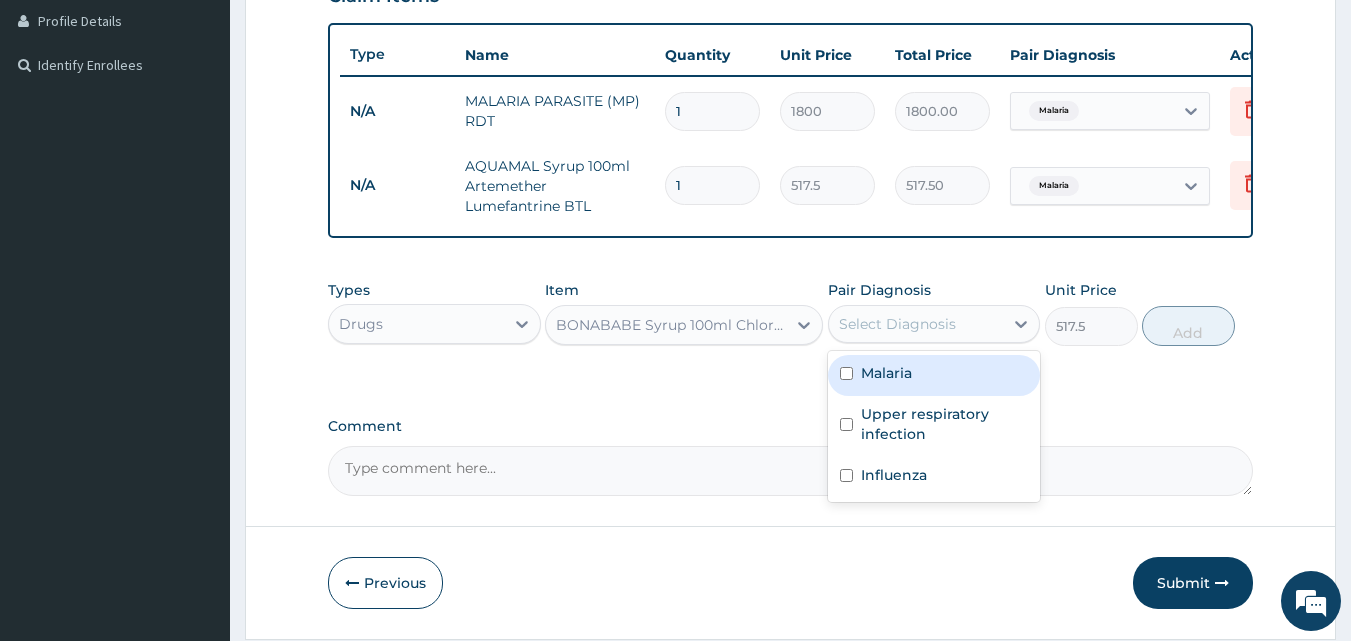 click on "Malaria" at bounding box center [934, 375] 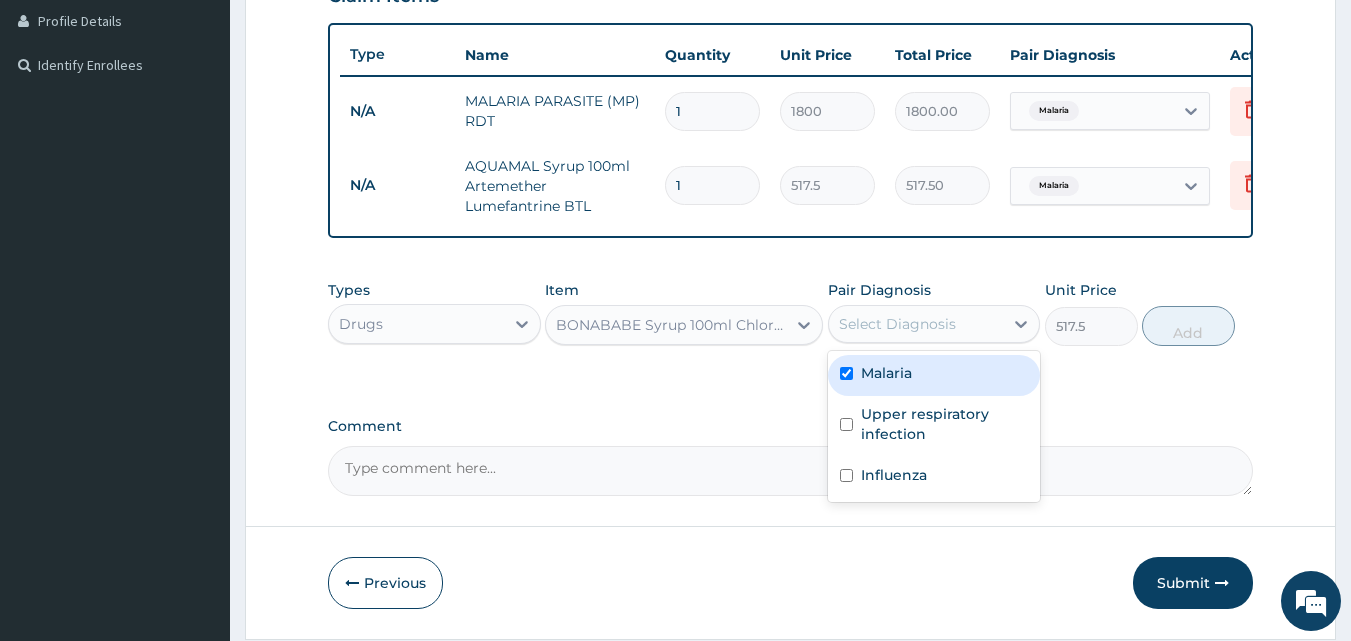 checkbox on "true" 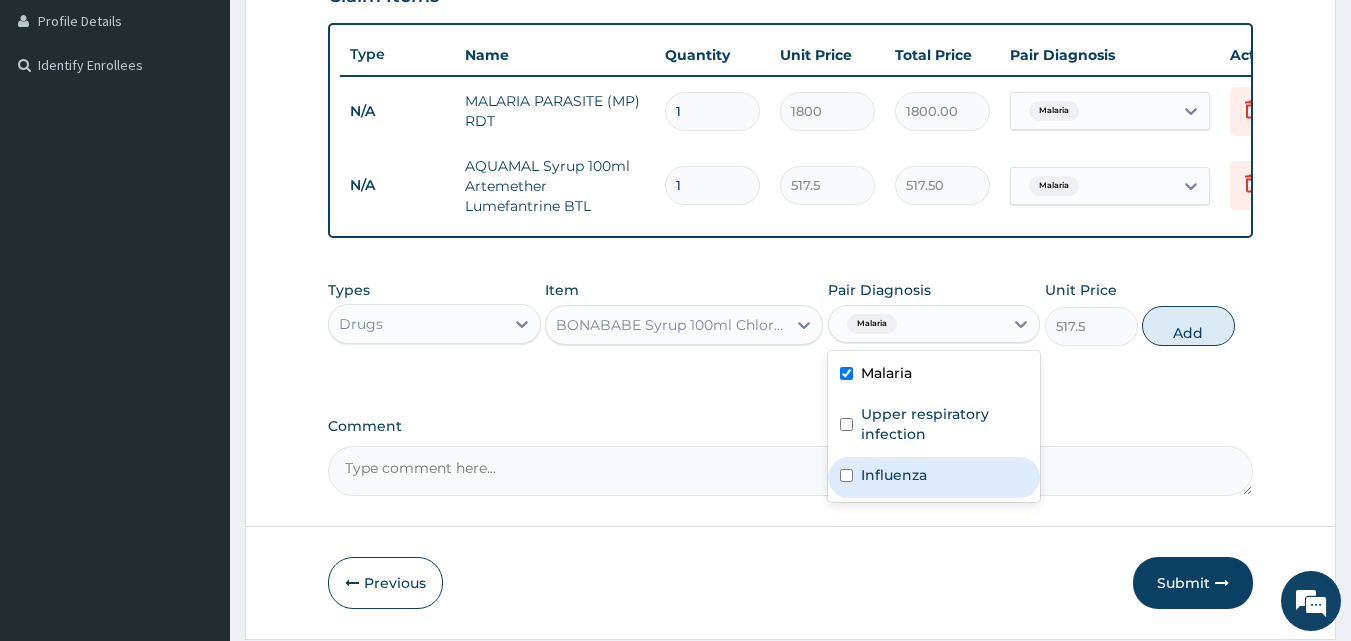 click on "Influenza" at bounding box center (894, 475) 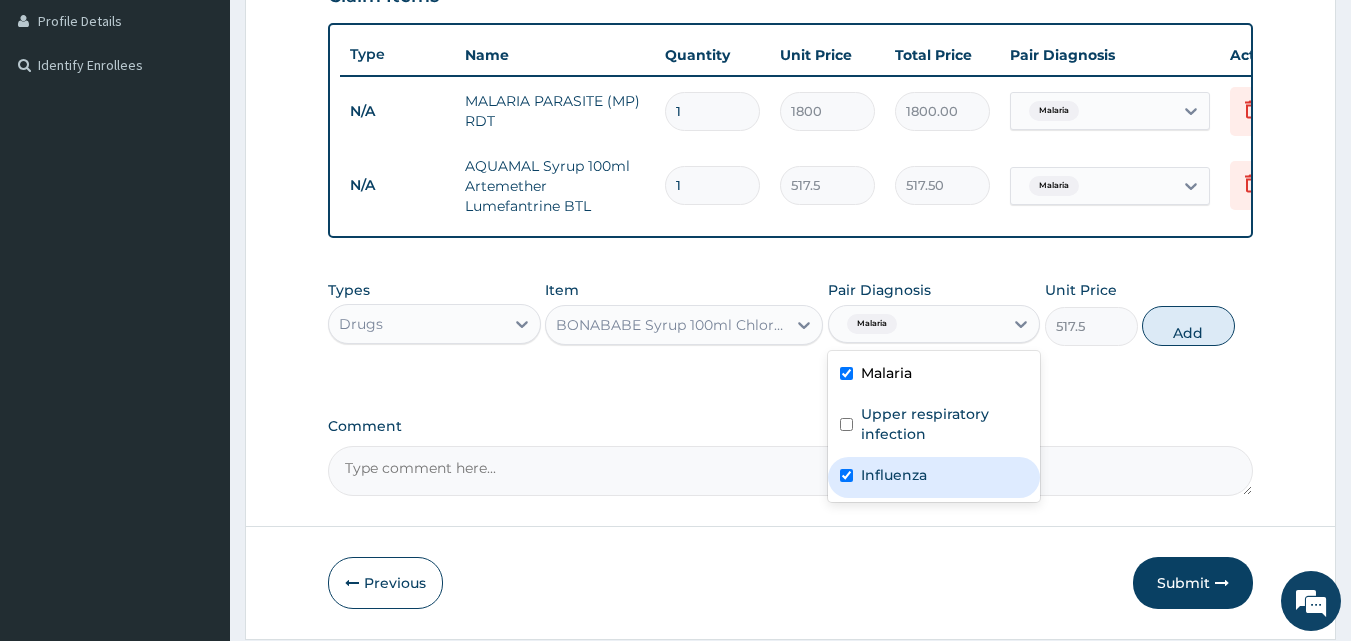 checkbox on "true" 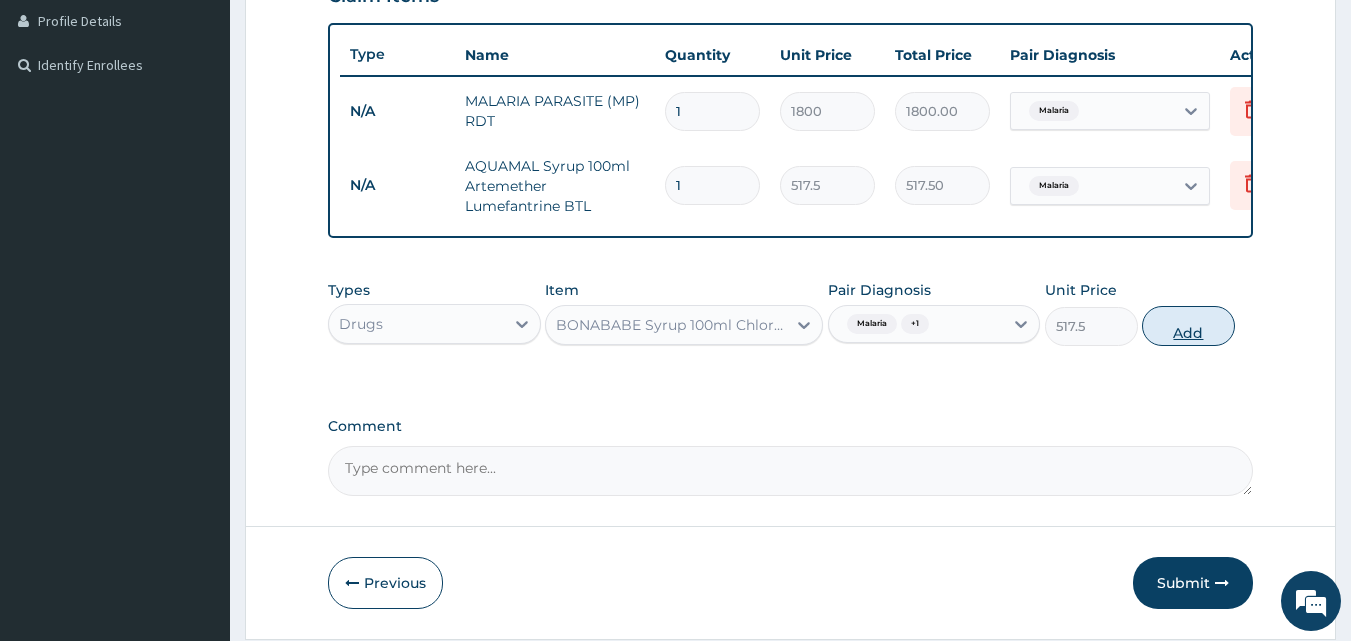 click on "Add" at bounding box center (1188, 326) 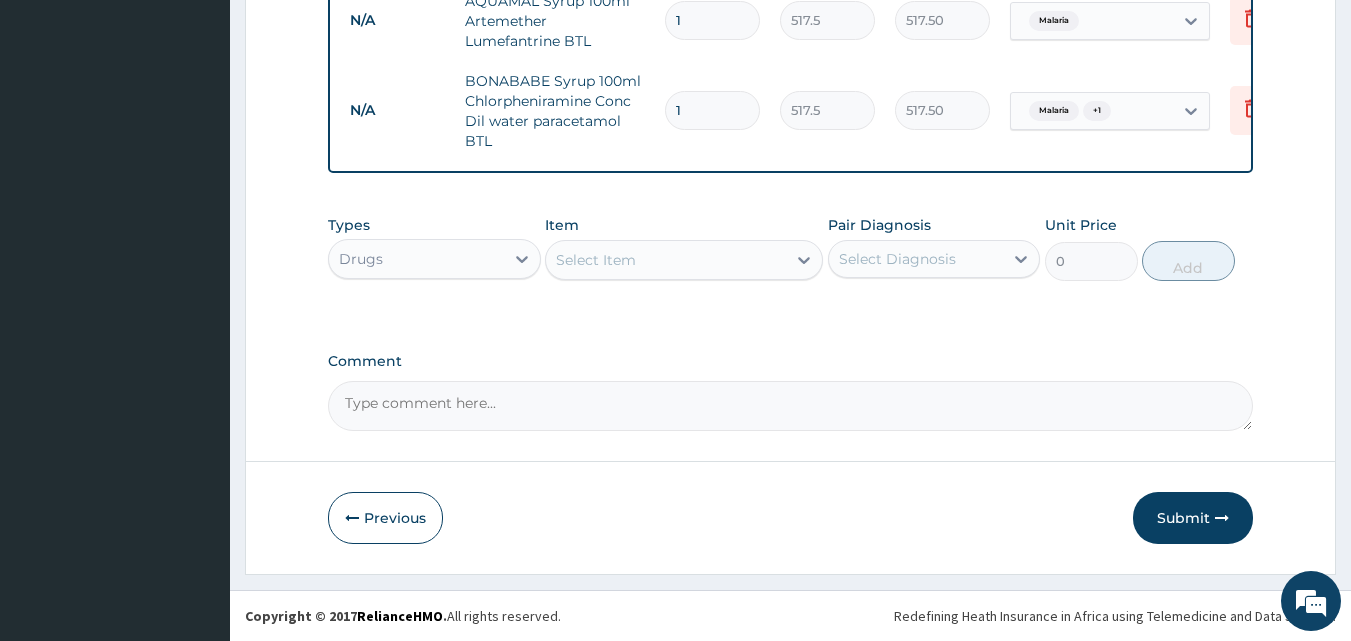 scroll, scrollTop: 685, scrollLeft: 0, axis: vertical 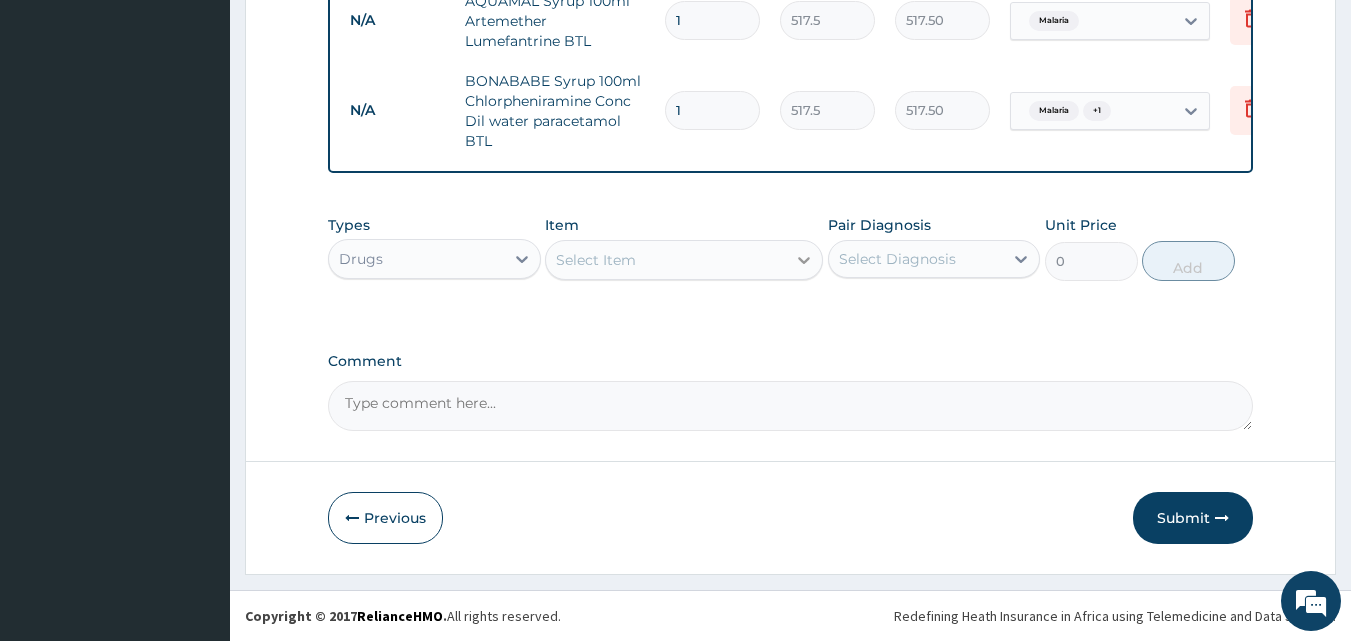 click 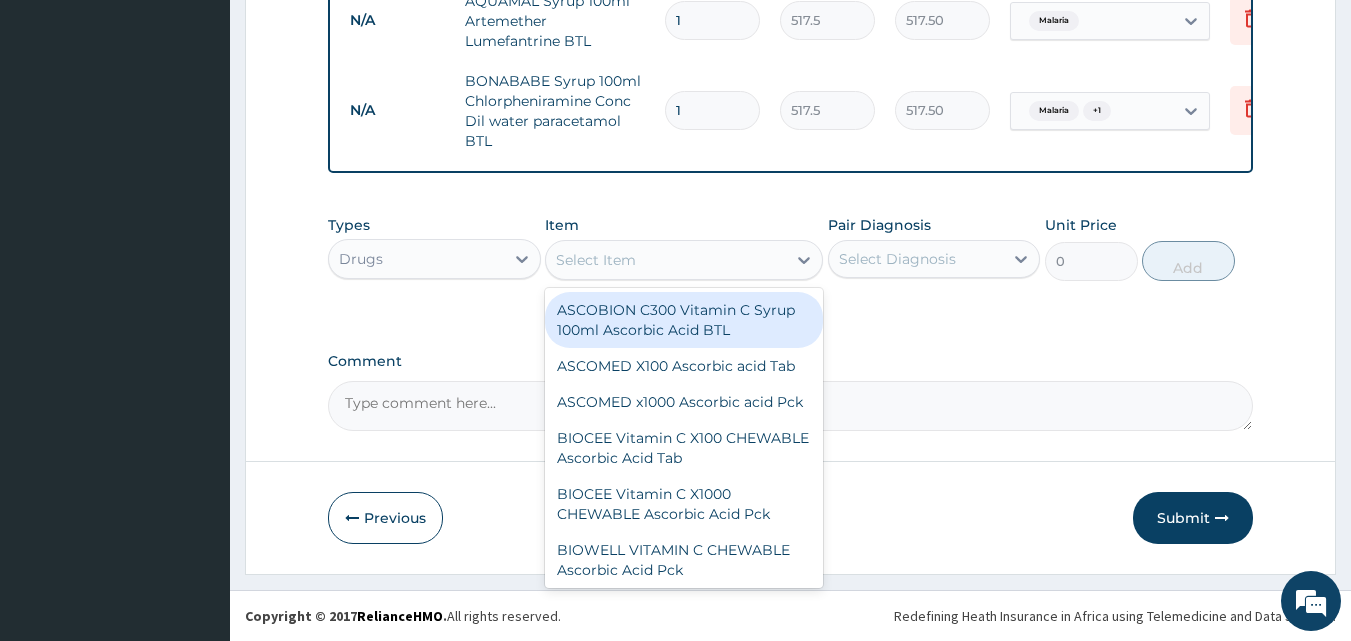 click on "ASCOBION C300 Vitamin C Syrup 100ml Ascorbic Acid BTL" at bounding box center (684, 320) 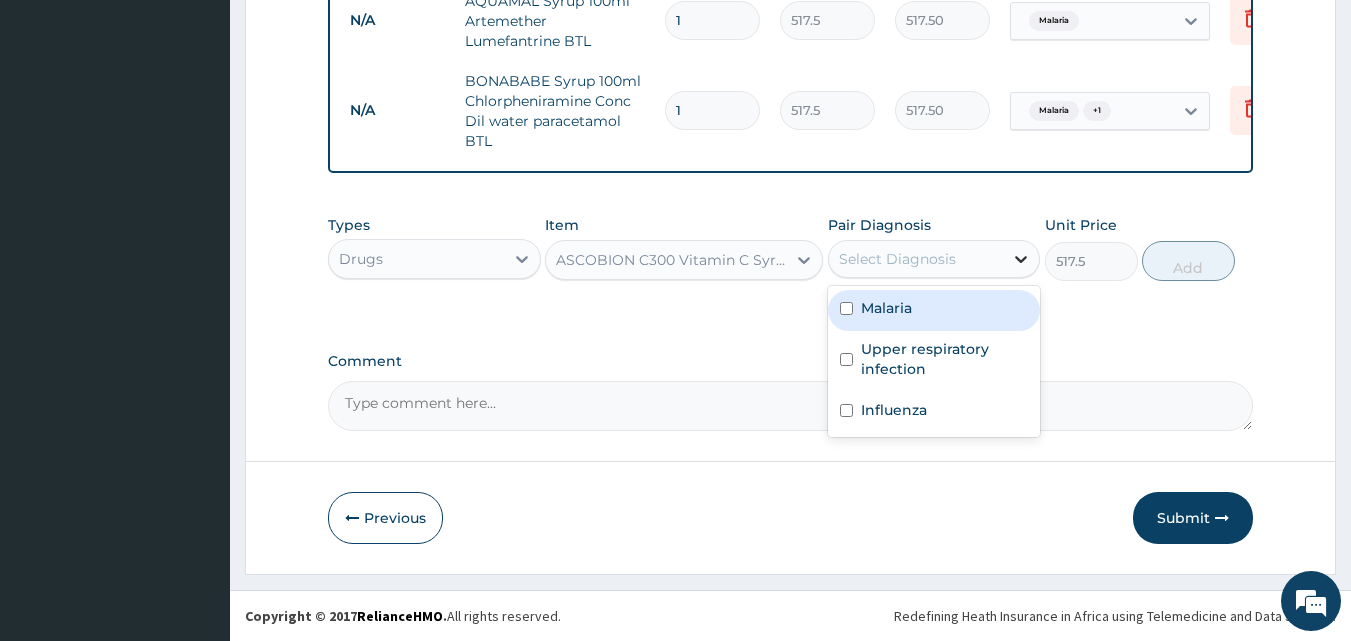 click 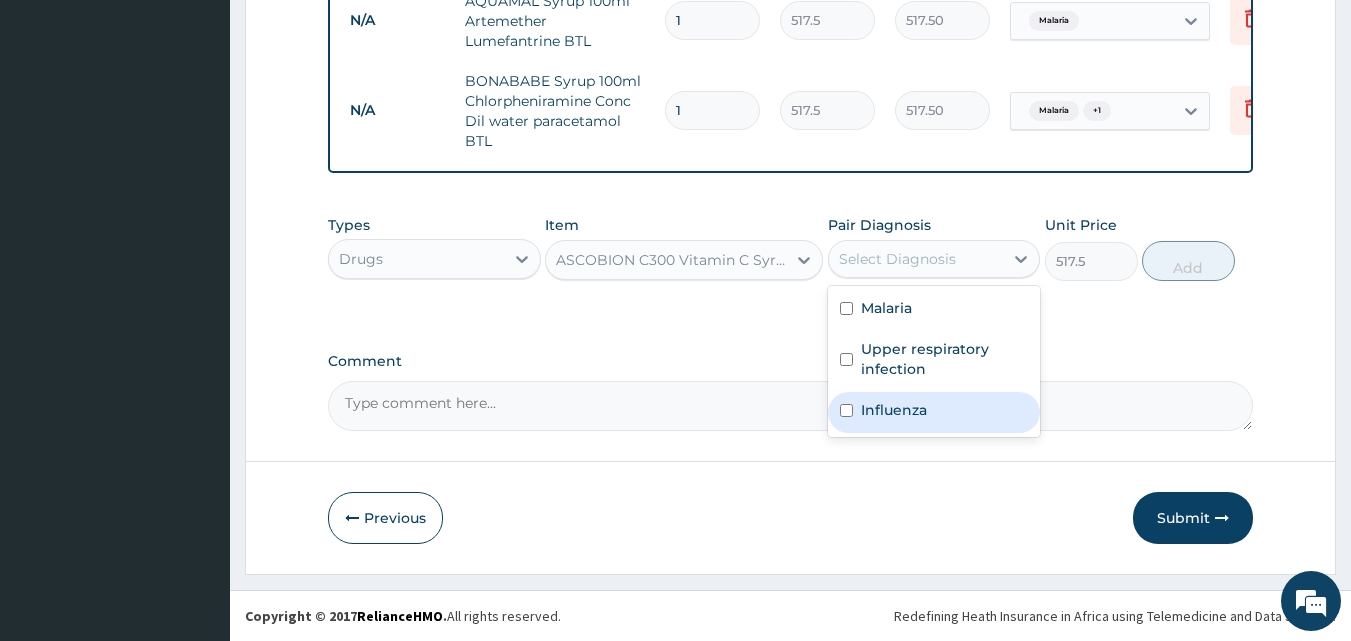 click on "Influenza" at bounding box center [894, 410] 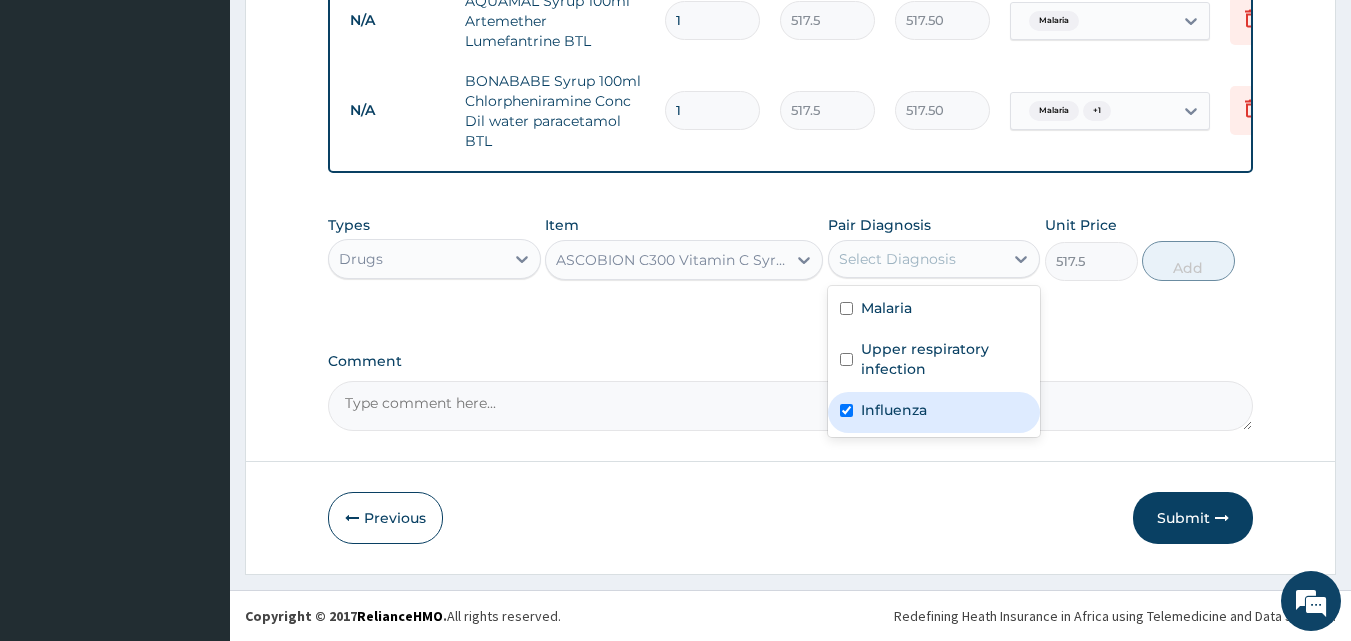checkbox on "true" 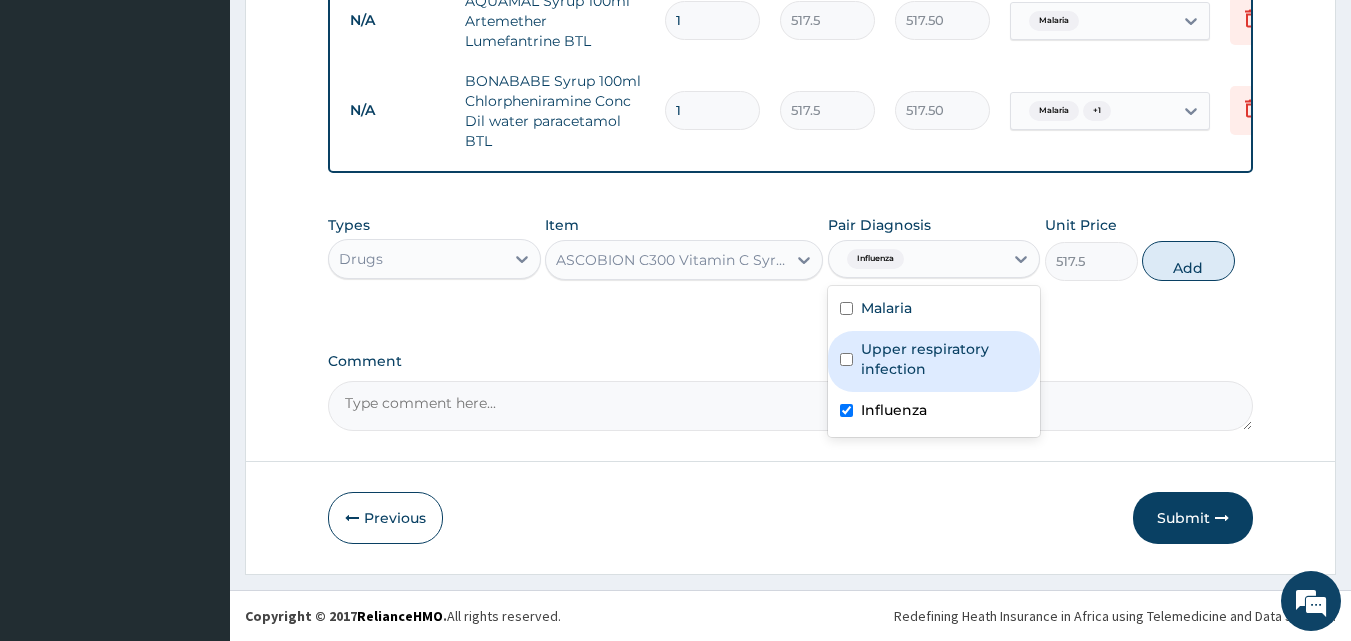 click on "Upper respiratory infection" at bounding box center (945, 359) 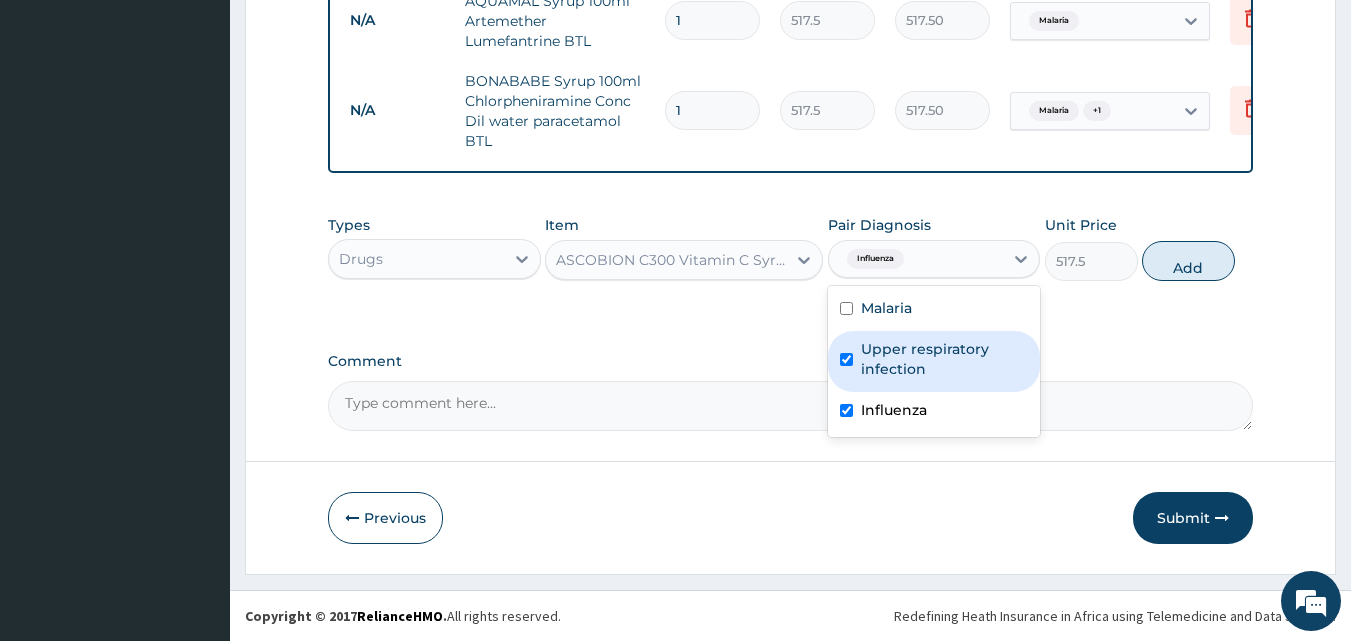 checkbox on "true" 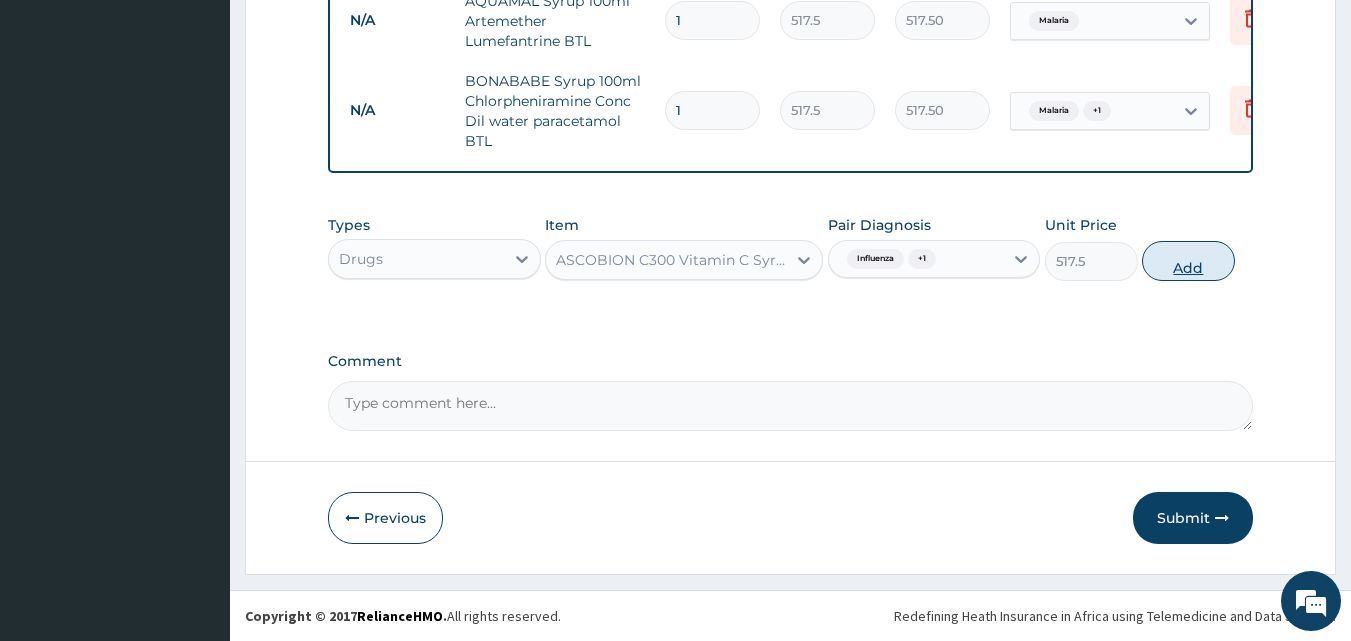 click on "Add" at bounding box center (1188, 261) 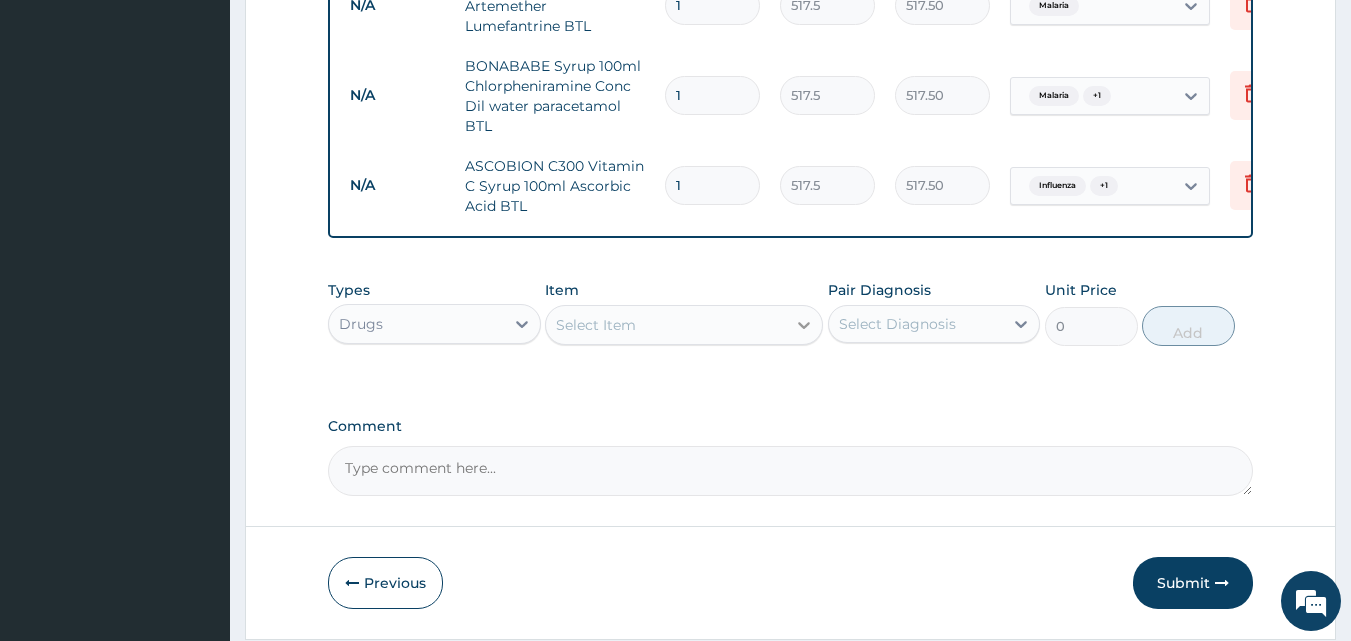 click 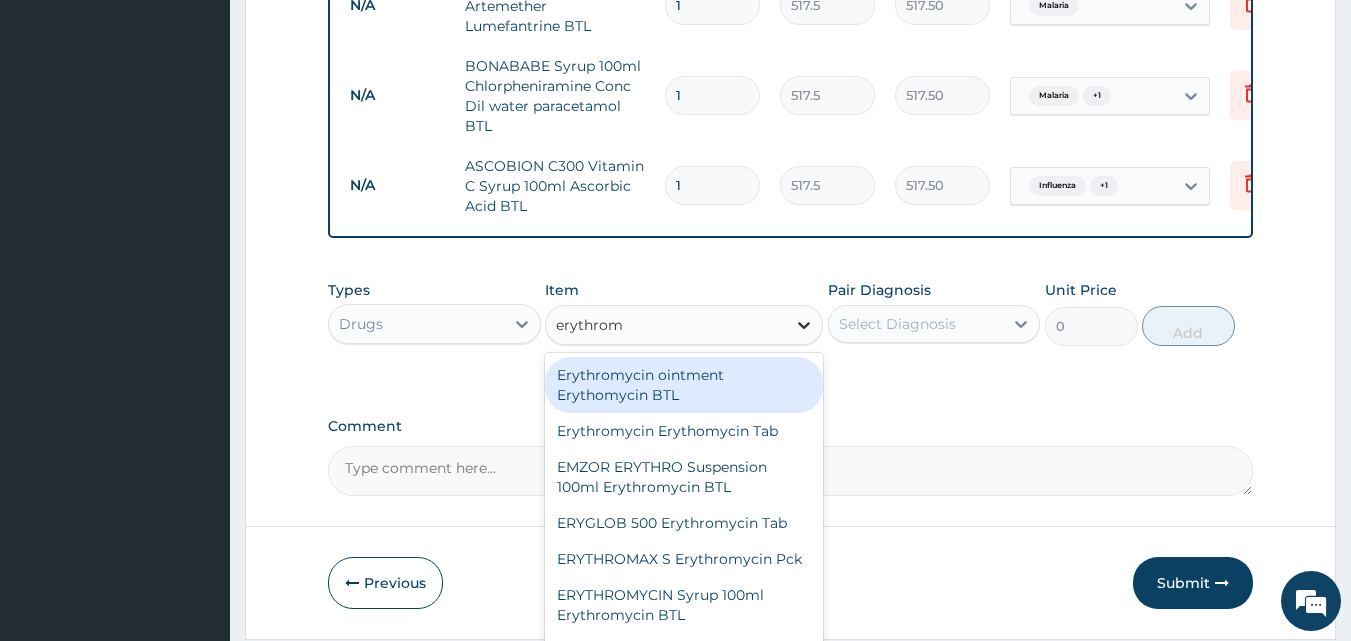 type on "erythromy" 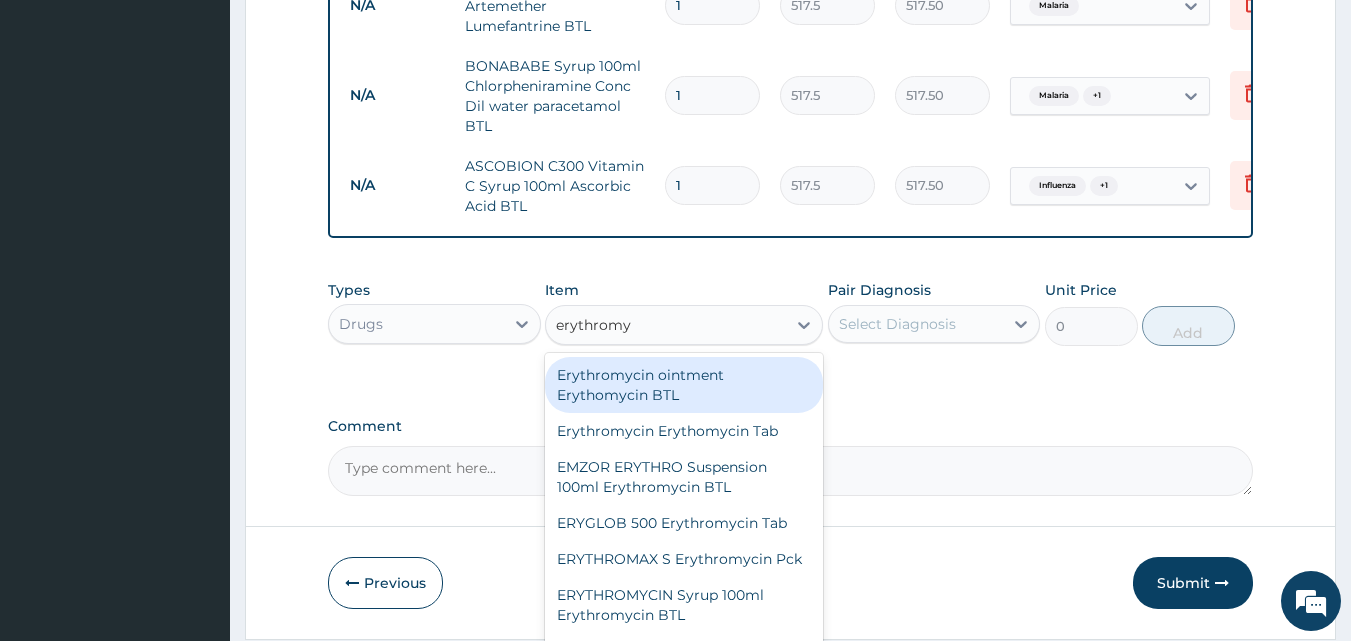 click on "Erythromycin ointment Erythomycin BTL" at bounding box center [684, 385] 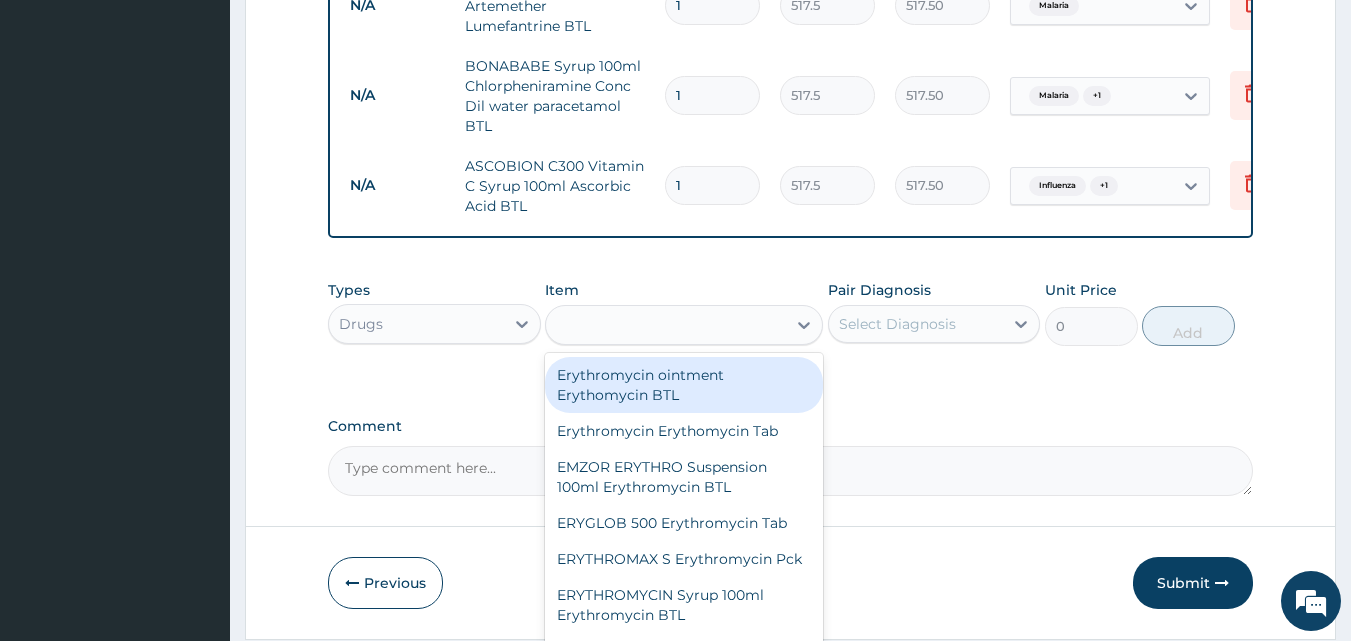 type on "[NUMBER]" 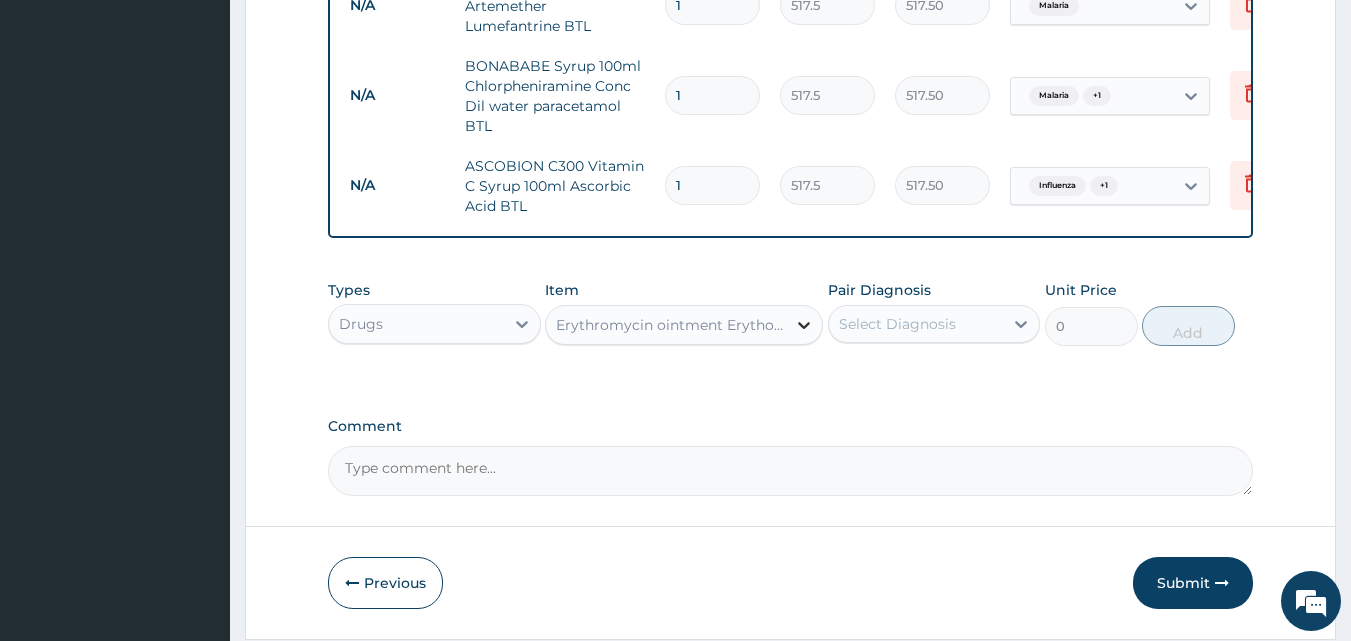 click 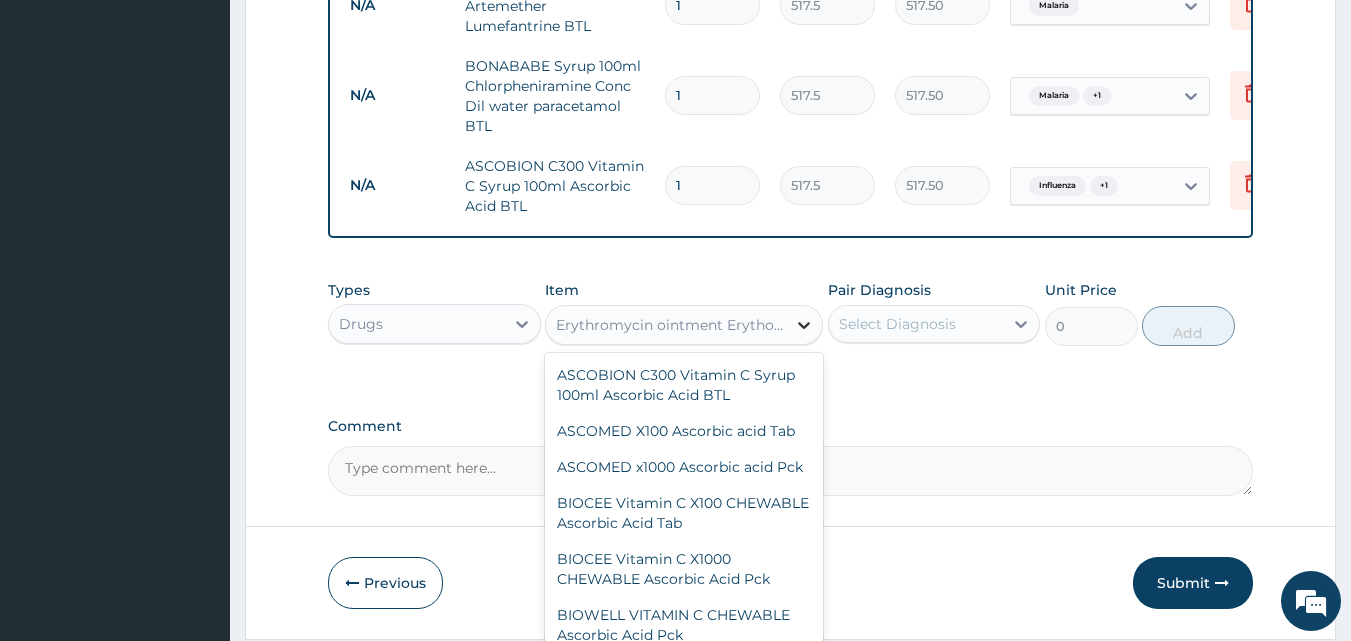 scroll, scrollTop: 36535, scrollLeft: 0, axis: vertical 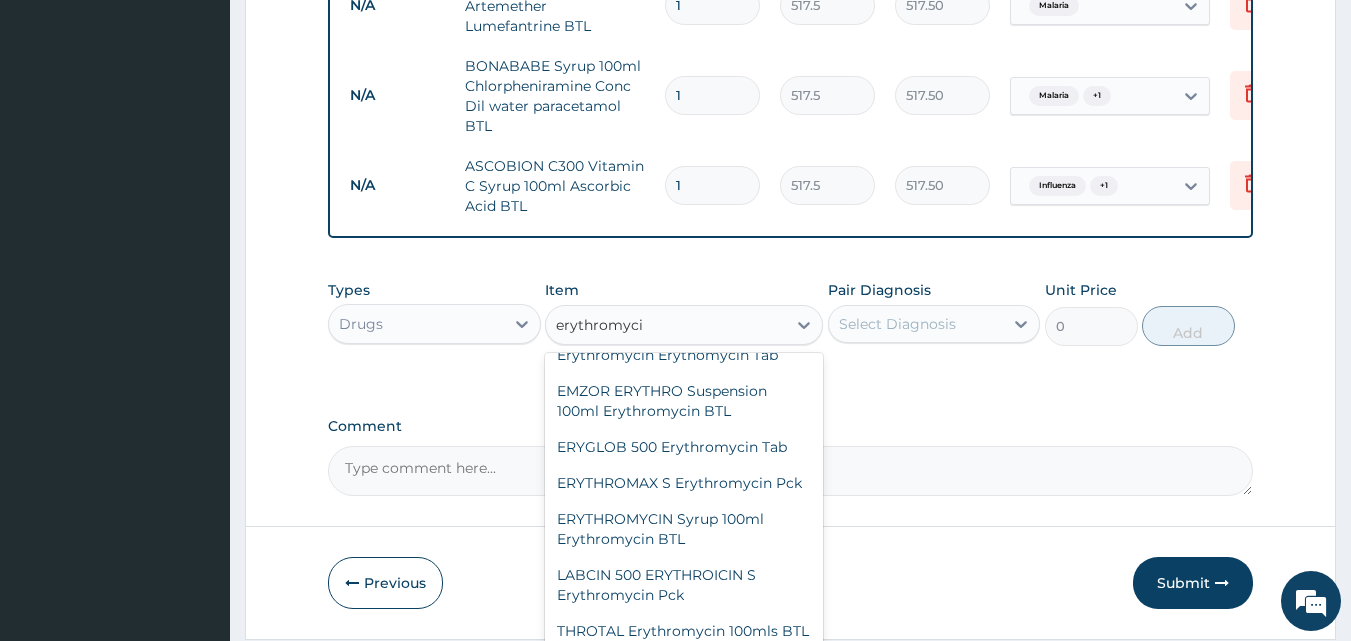 type on "erythromycin" 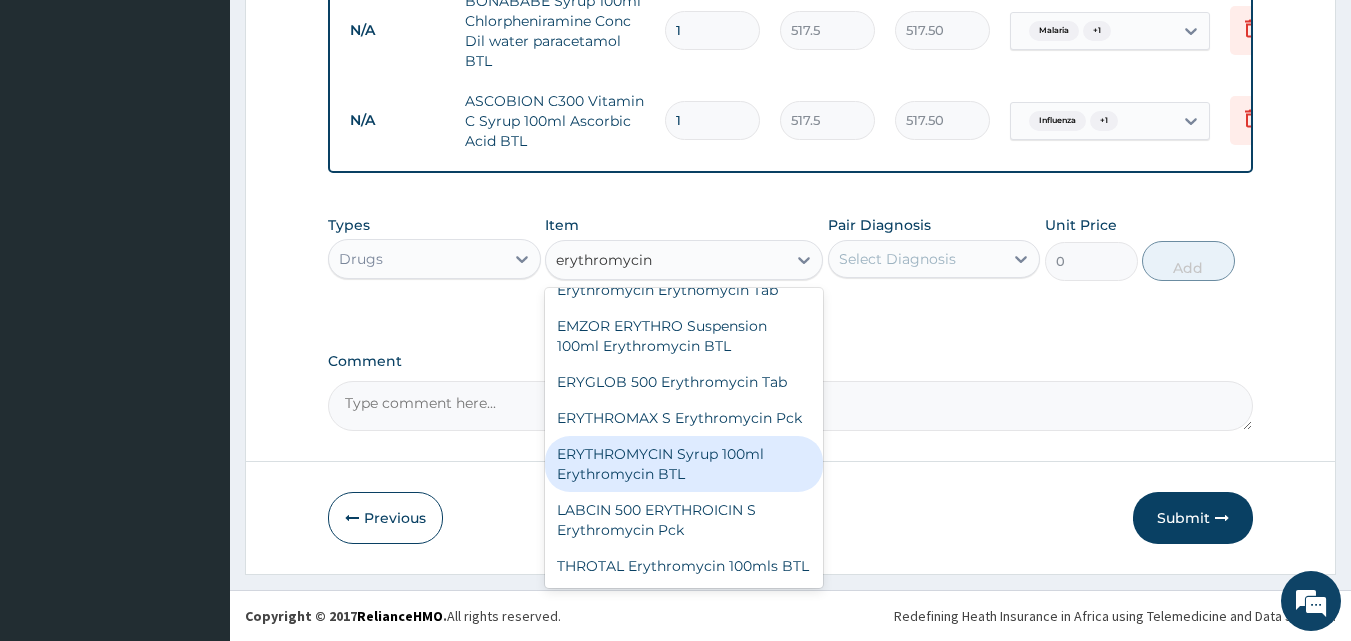 scroll, scrollTop: 765, scrollLeft: 0, axis: vertical 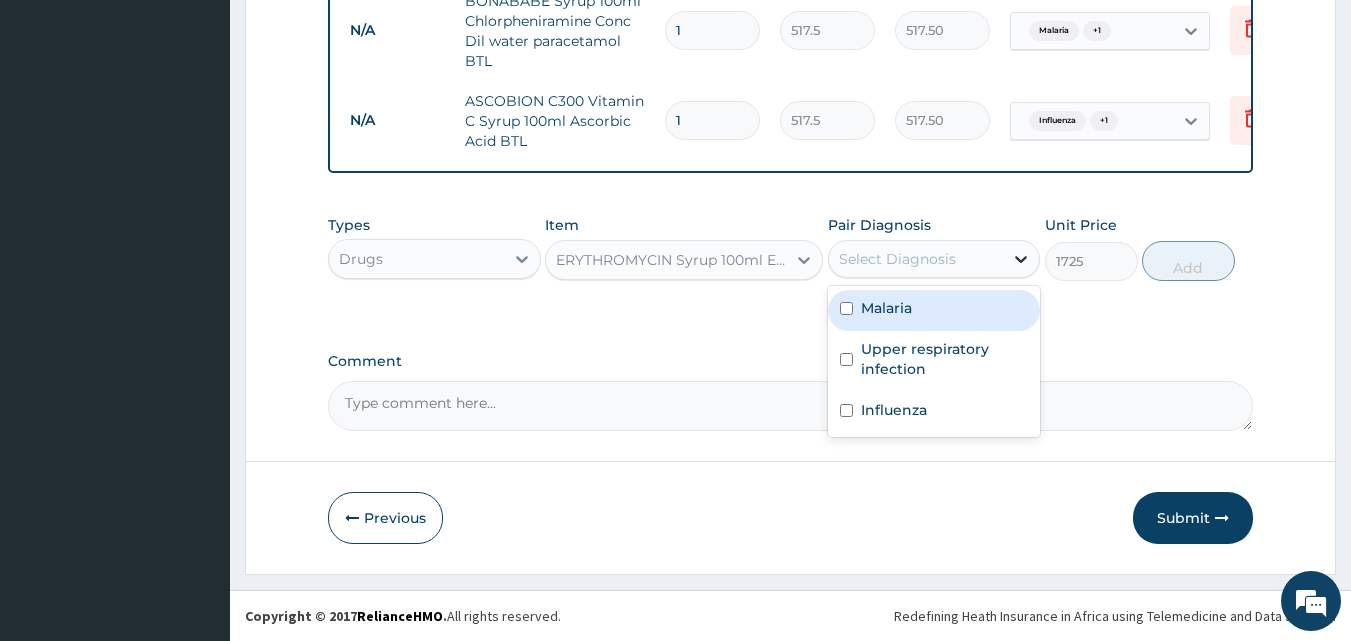 click 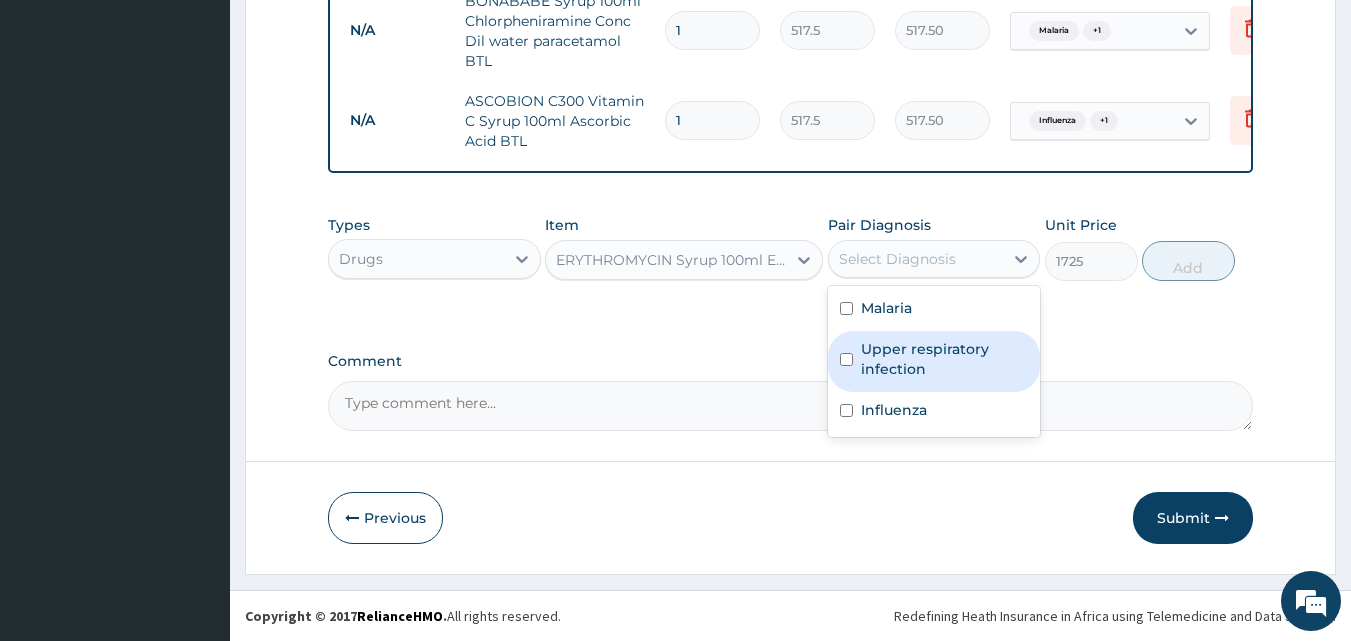 click on "Upper respiratory infection" at bounding box center (945, 359) 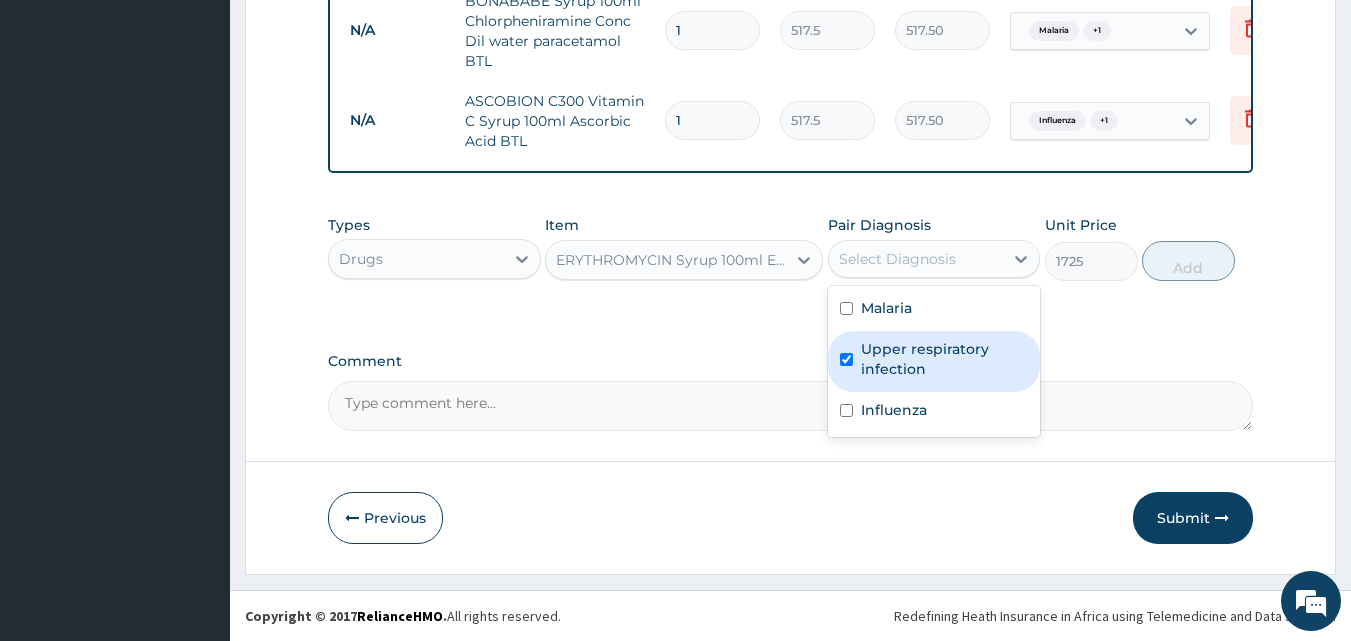 checkbox on "true" 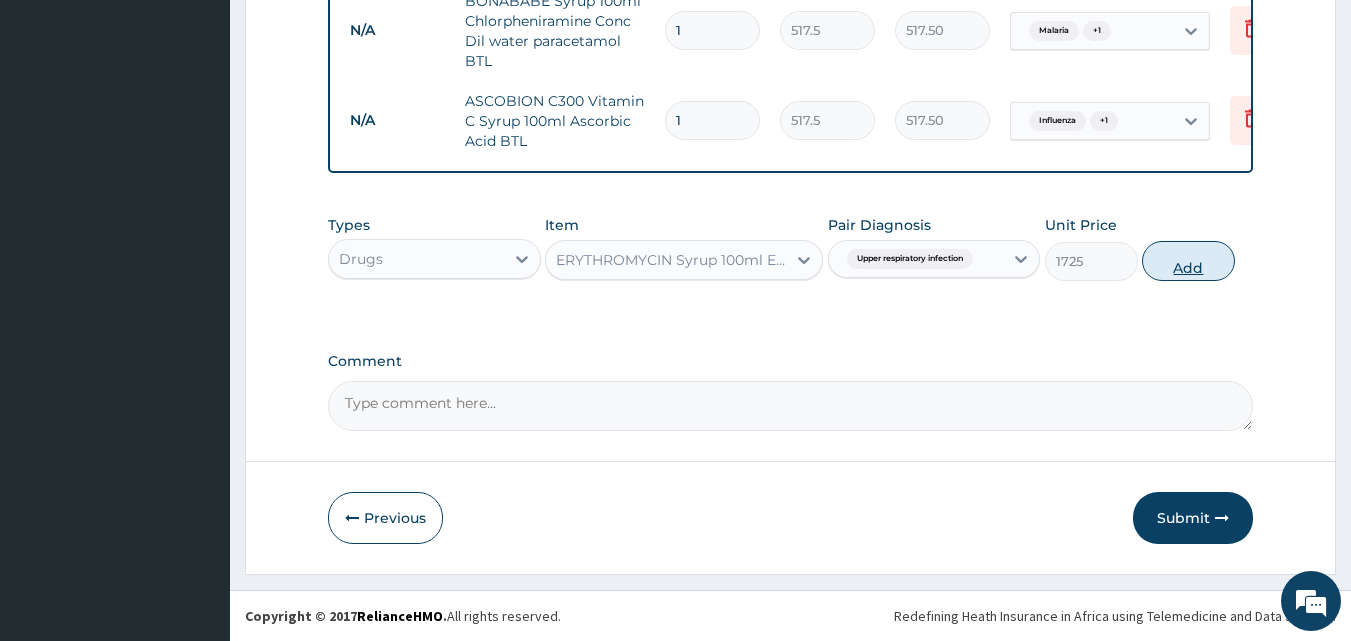 click on "Add" at bounding box center (1188, 261) 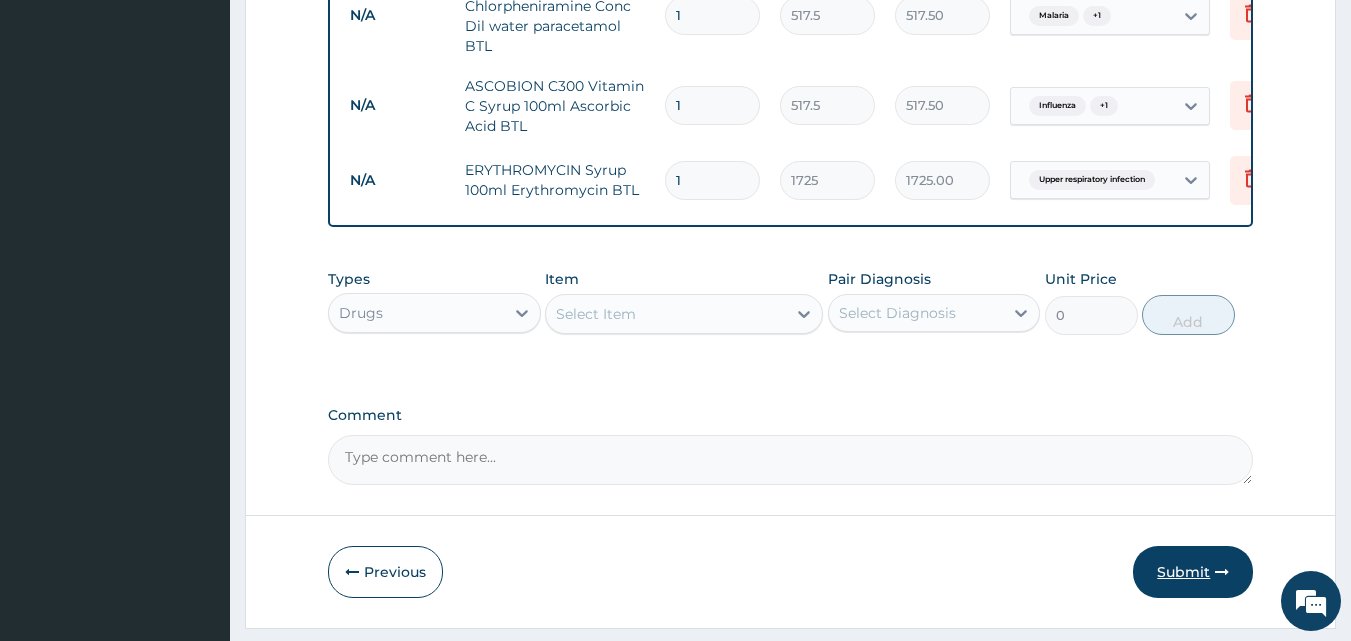 click on "Submit" at bounding box center (1193, 572) 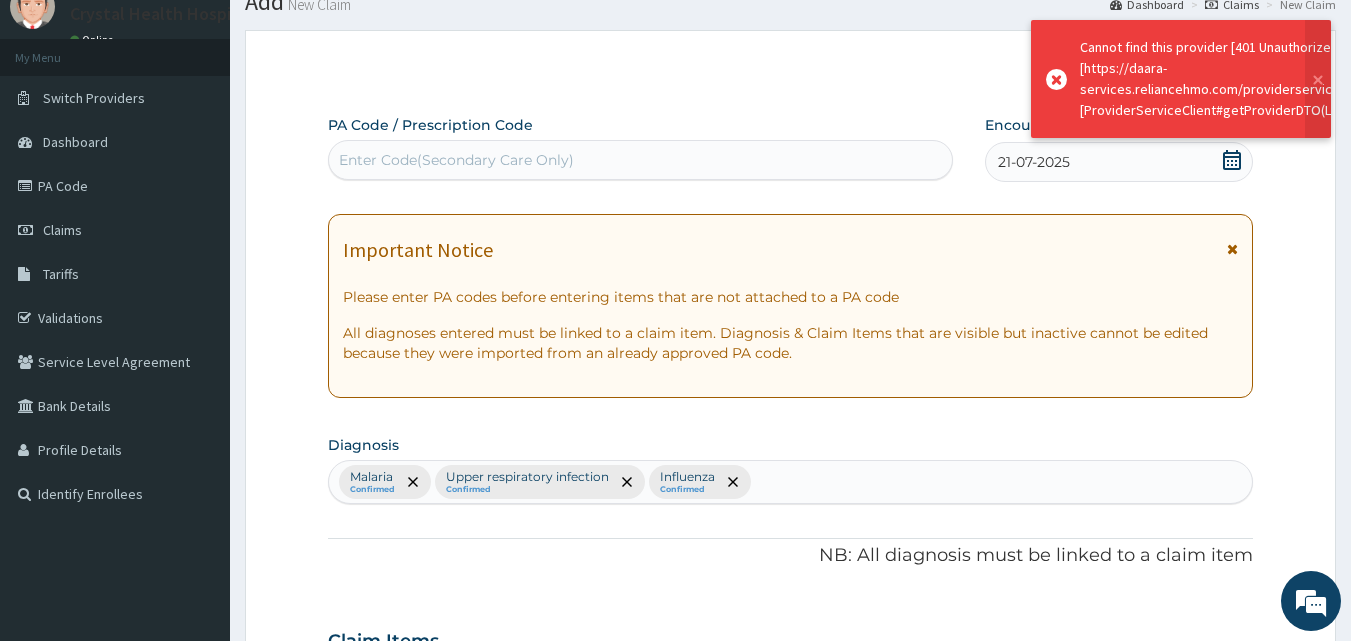 scroll, scrollTop: 765, scrollLeft: 0, axis: vertical 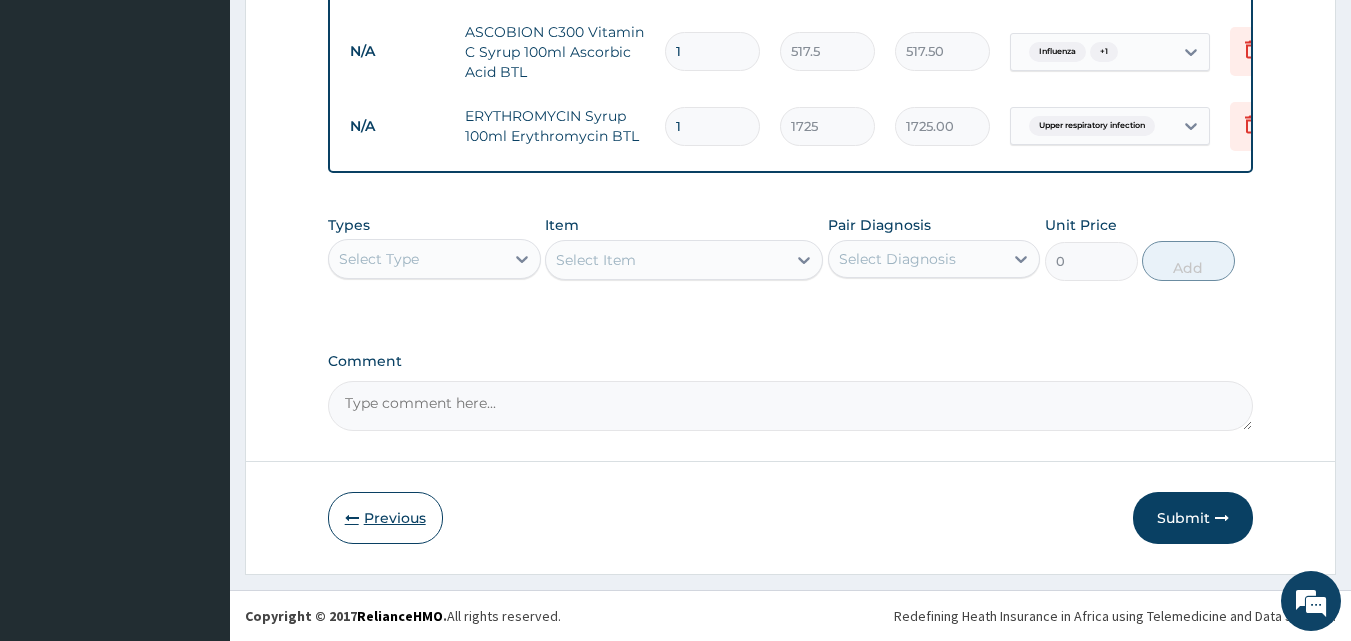 click on "Previous" at bounding box center [385, 518] 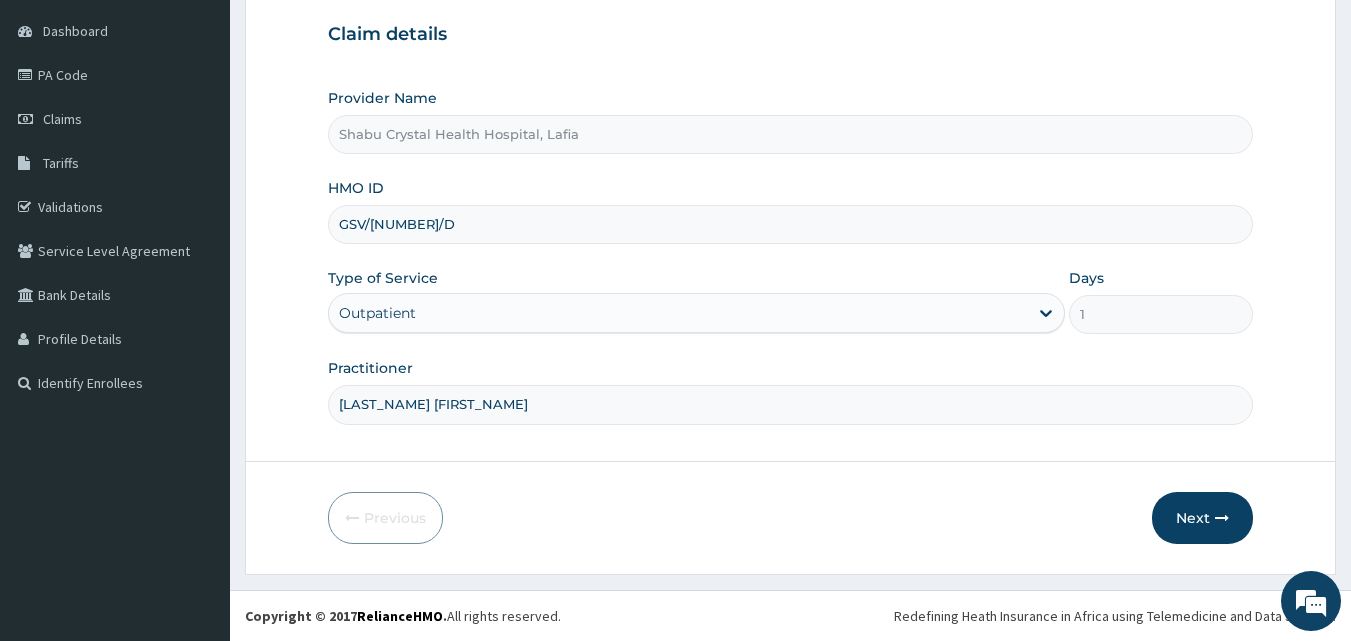 click on "GSV/[NUMBER]/D" at bounding box center (791, 224) 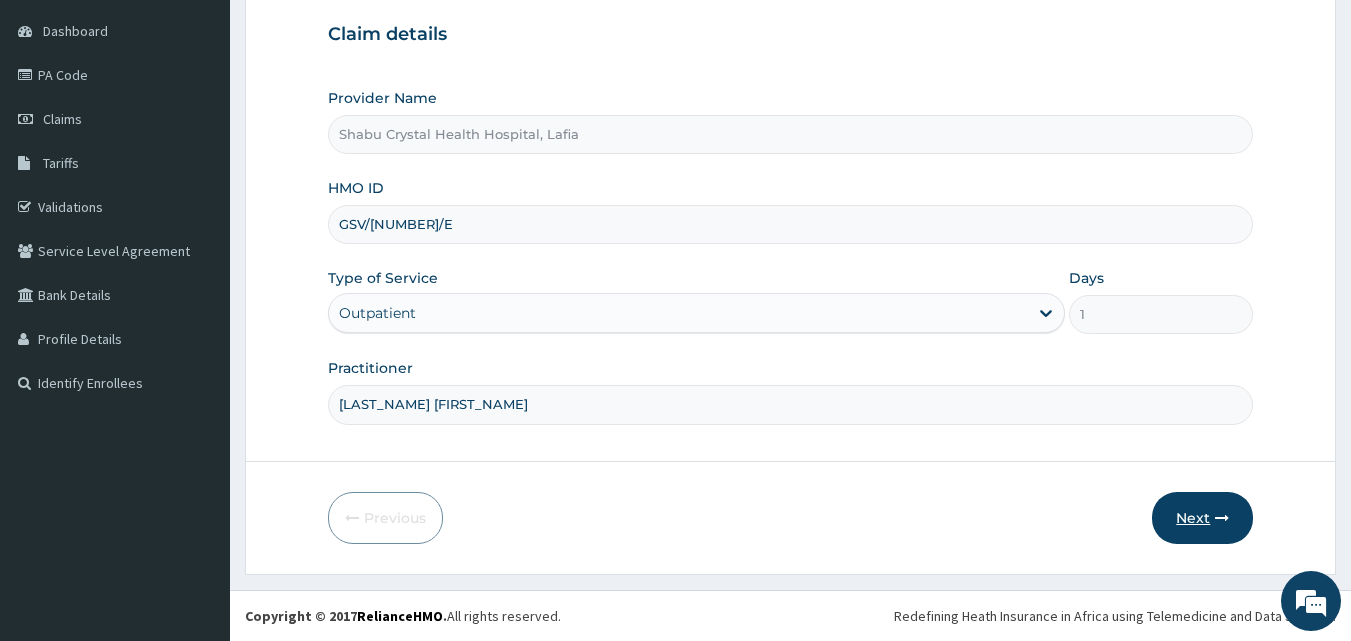 type on "GSV/[NUMBER]/E" 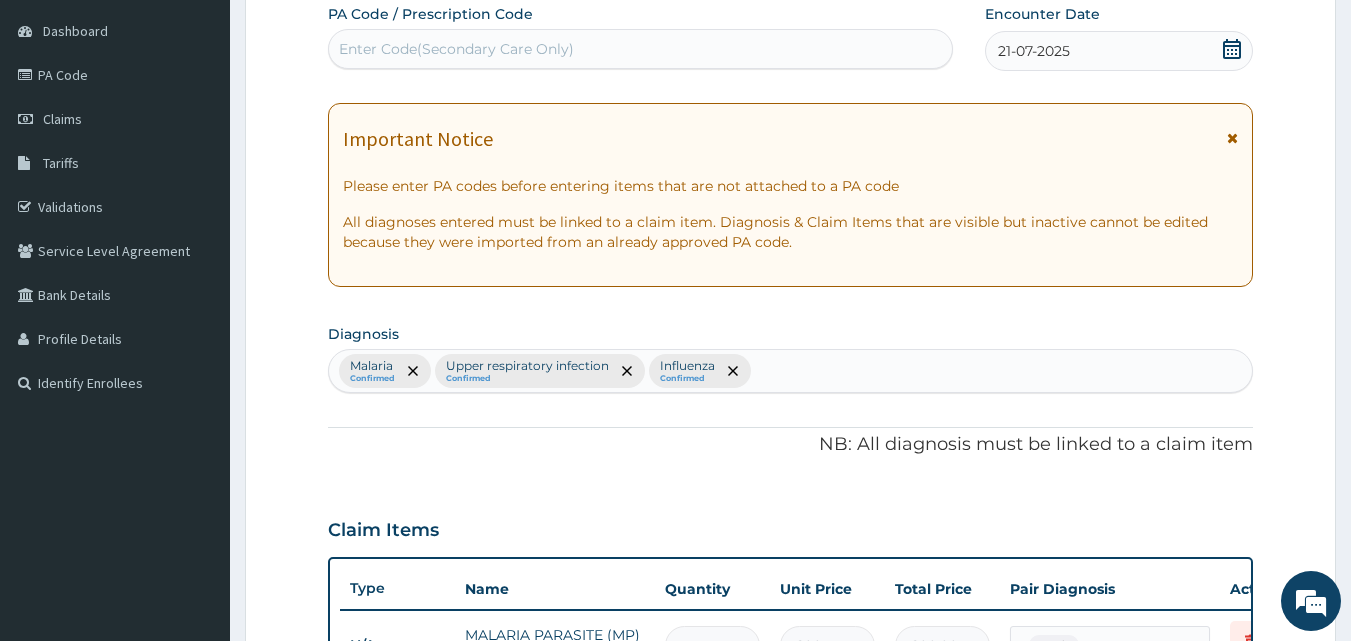 click at bounding box center (1232, 138) 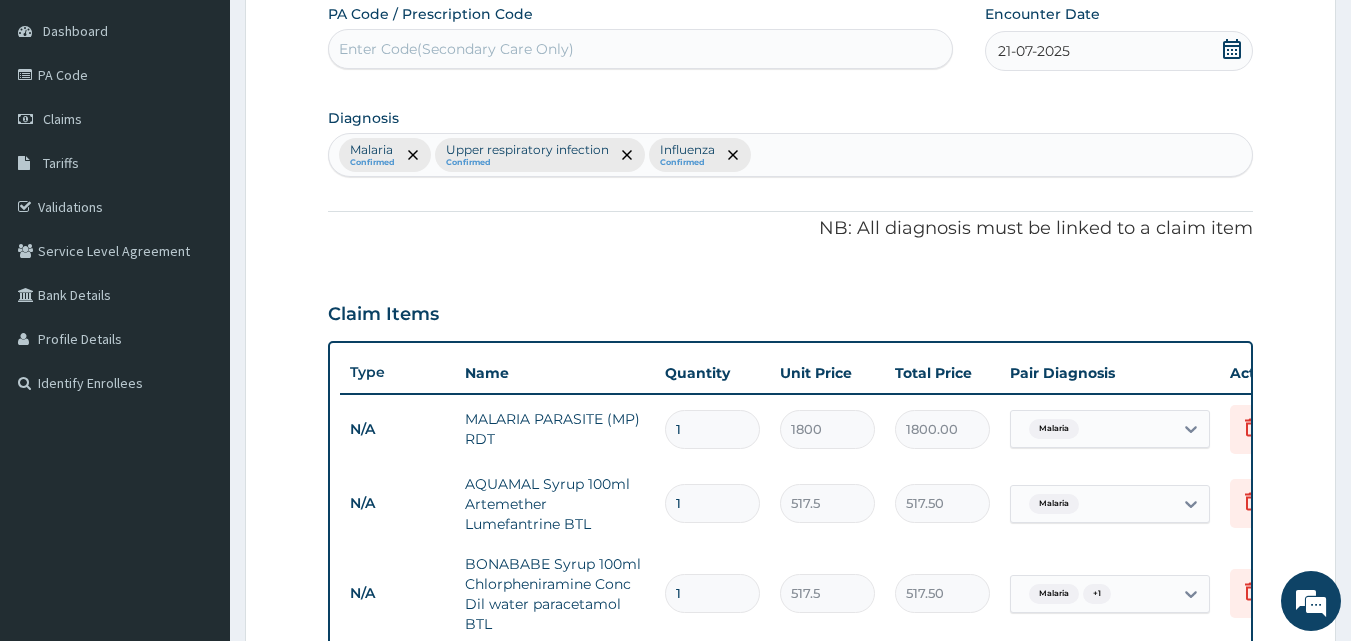 click 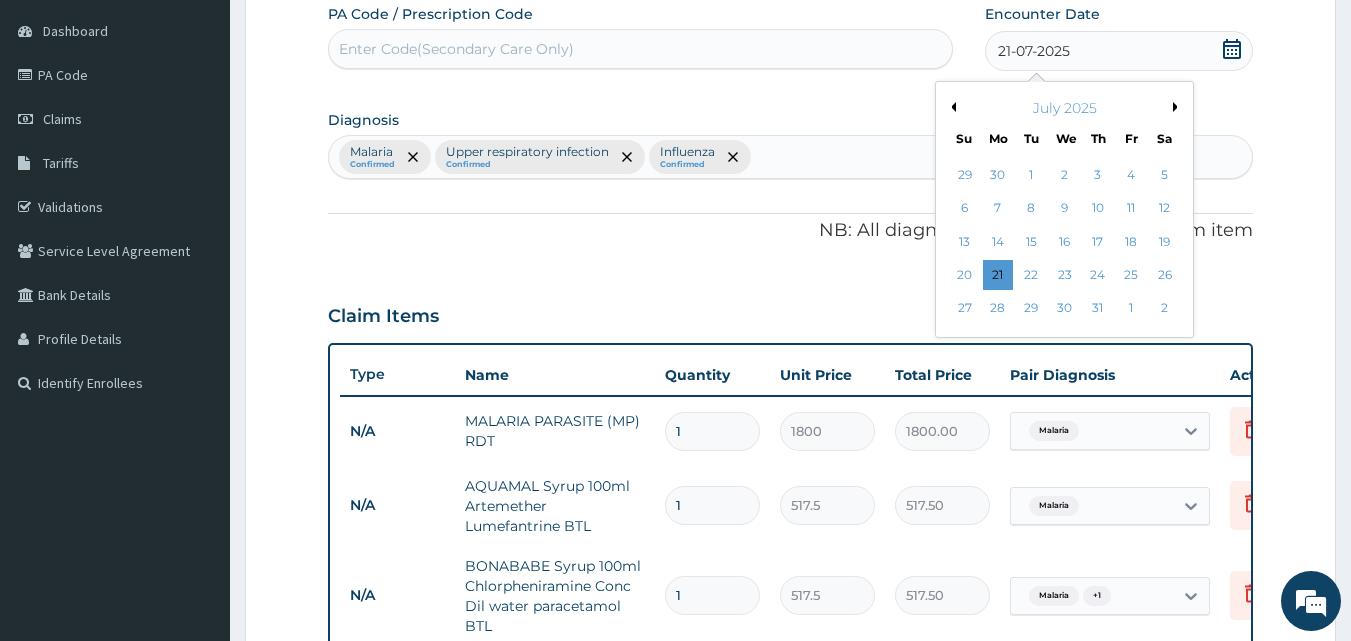 click on "July 2025" at bounding box center [1064, 108] 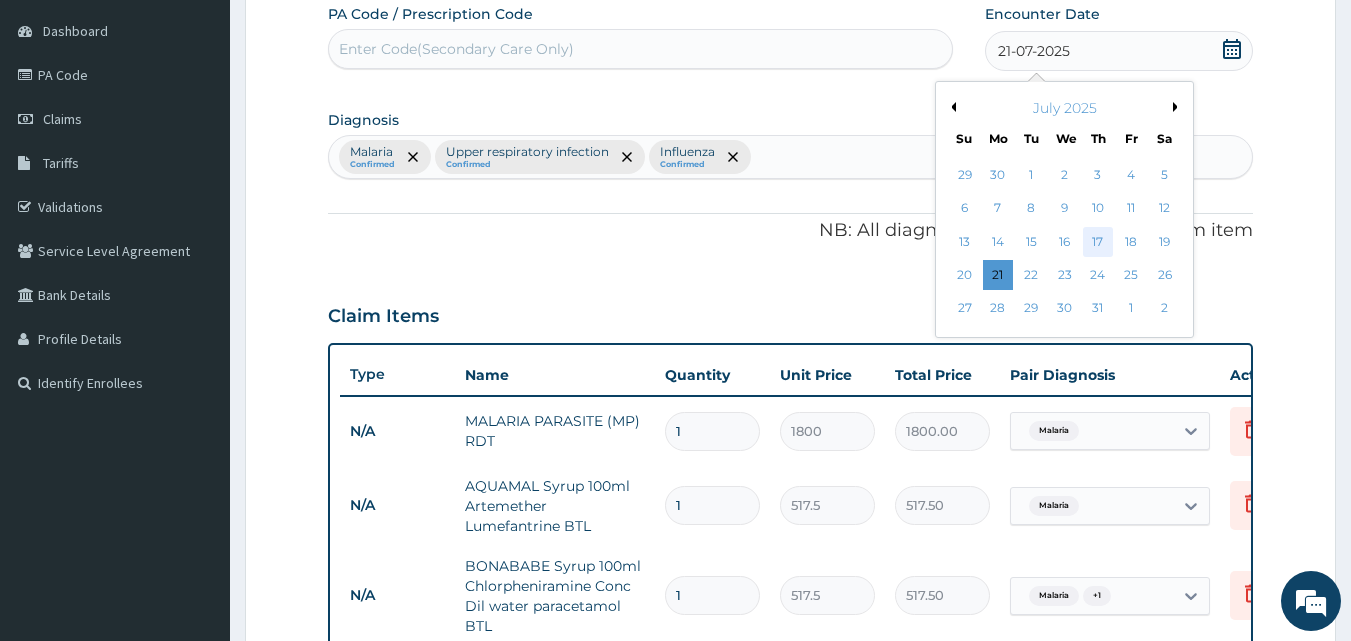 click on "17" at bounding box center (1098, 242) 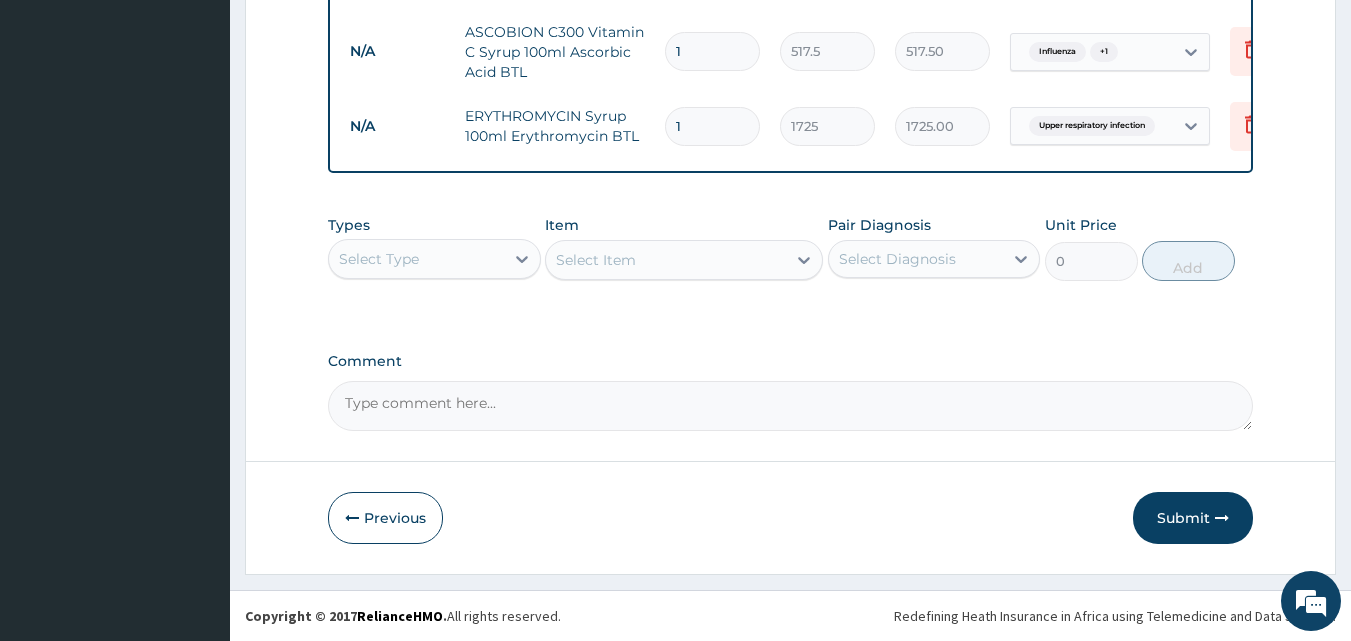 scroll, scrollTop: 834, scrollLeft: 0, axis: vertical 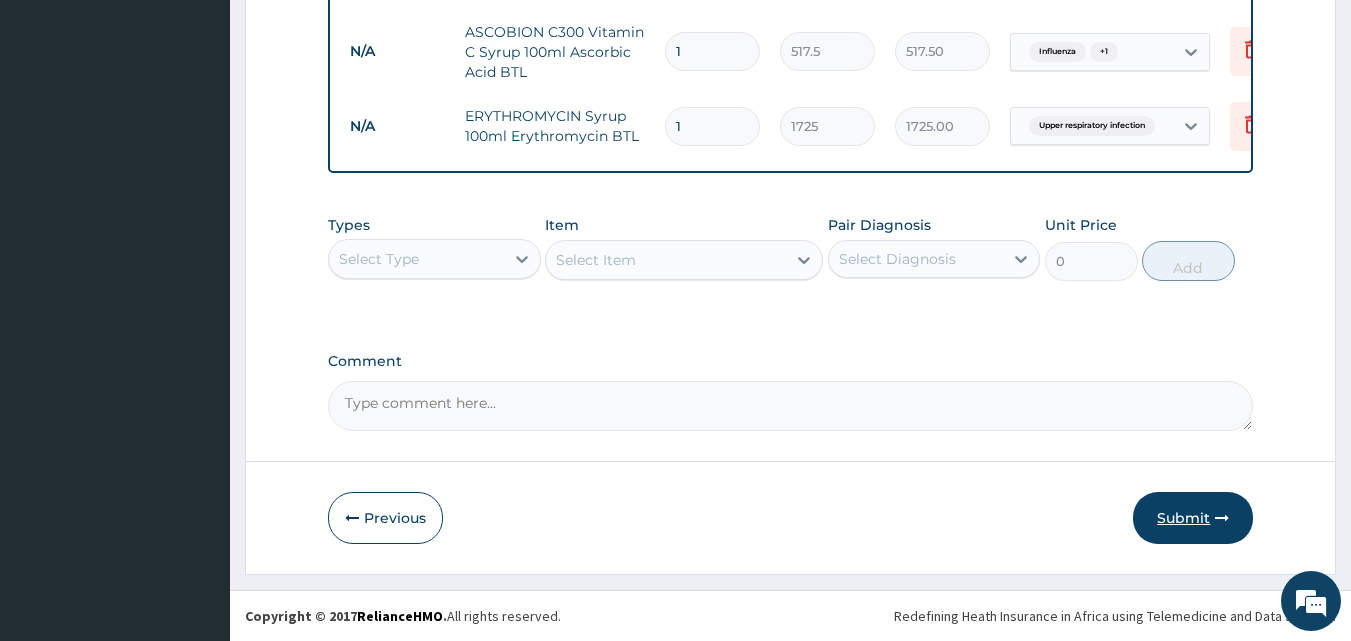 click on "Submit" at bounding box center (1193, 518) 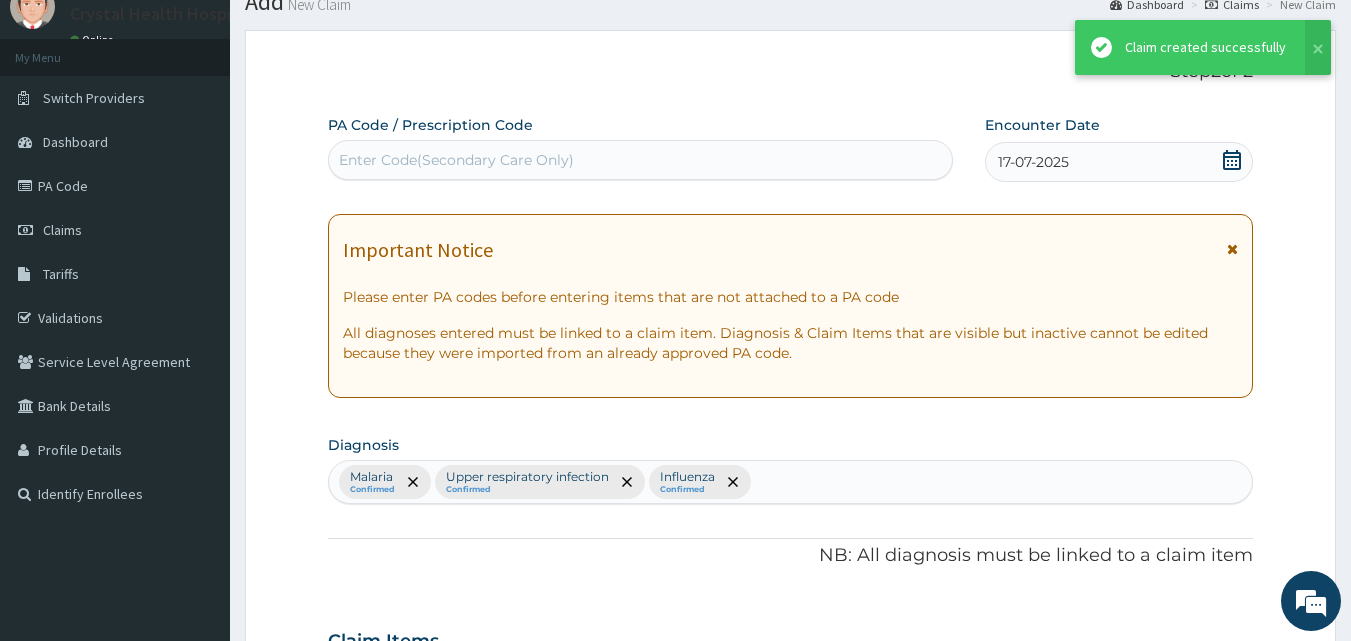 scroll, scrollTop: 834, scrollLeft: 0, axis: vertical 